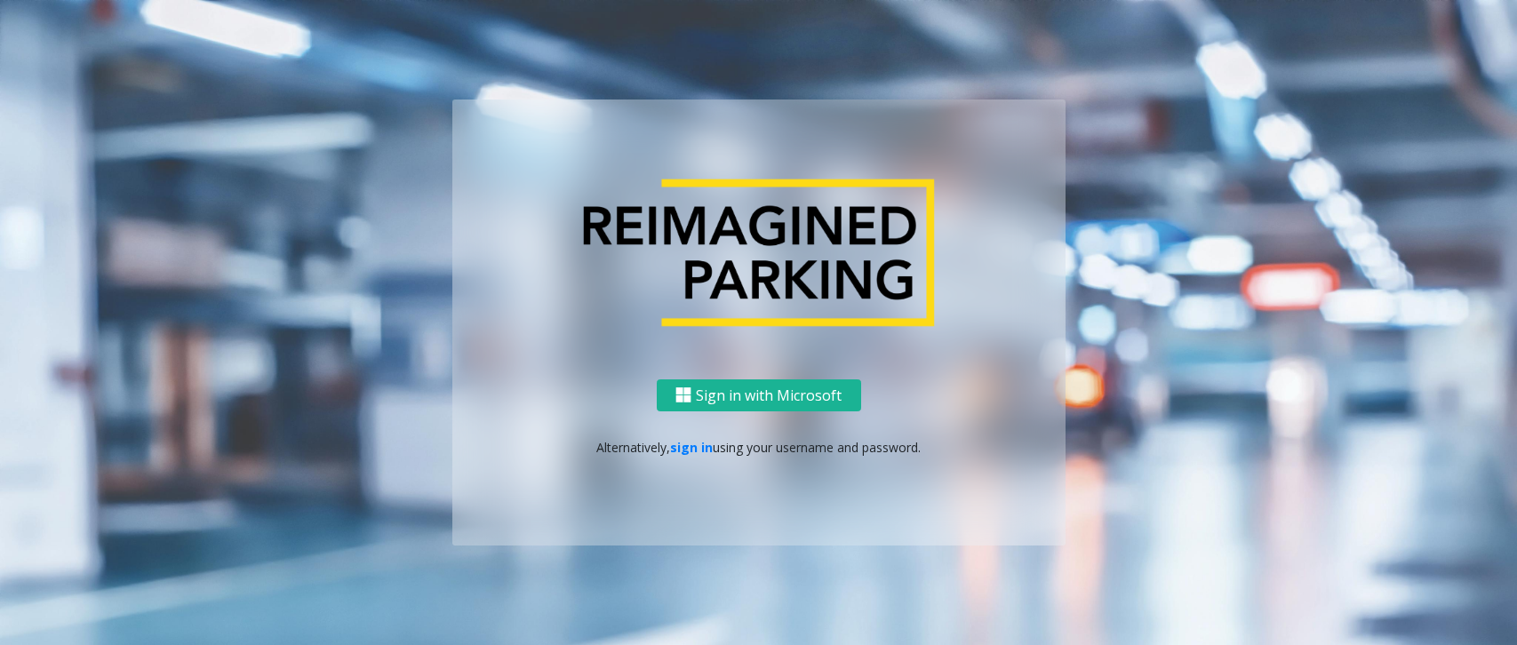scroll, scrollTop: 0, scrollLeft: 0, axis: both 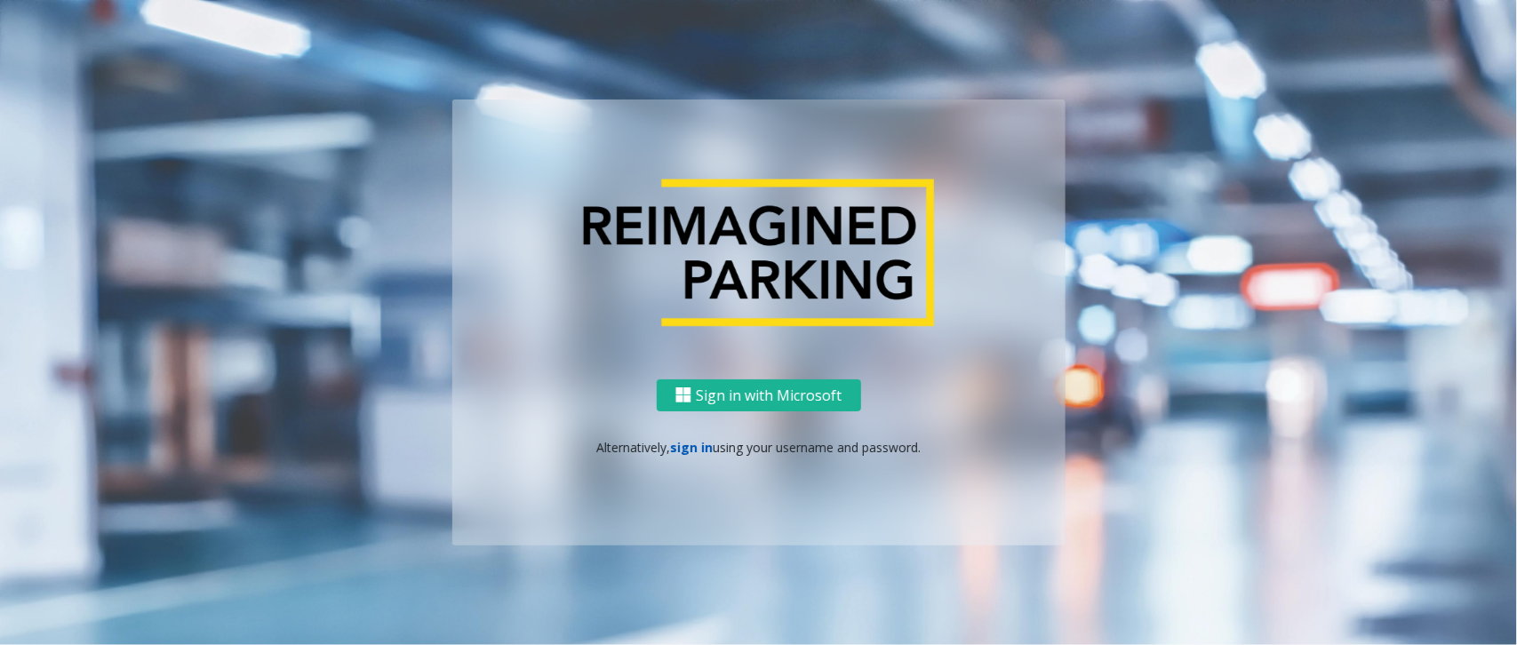 click on "sign in" 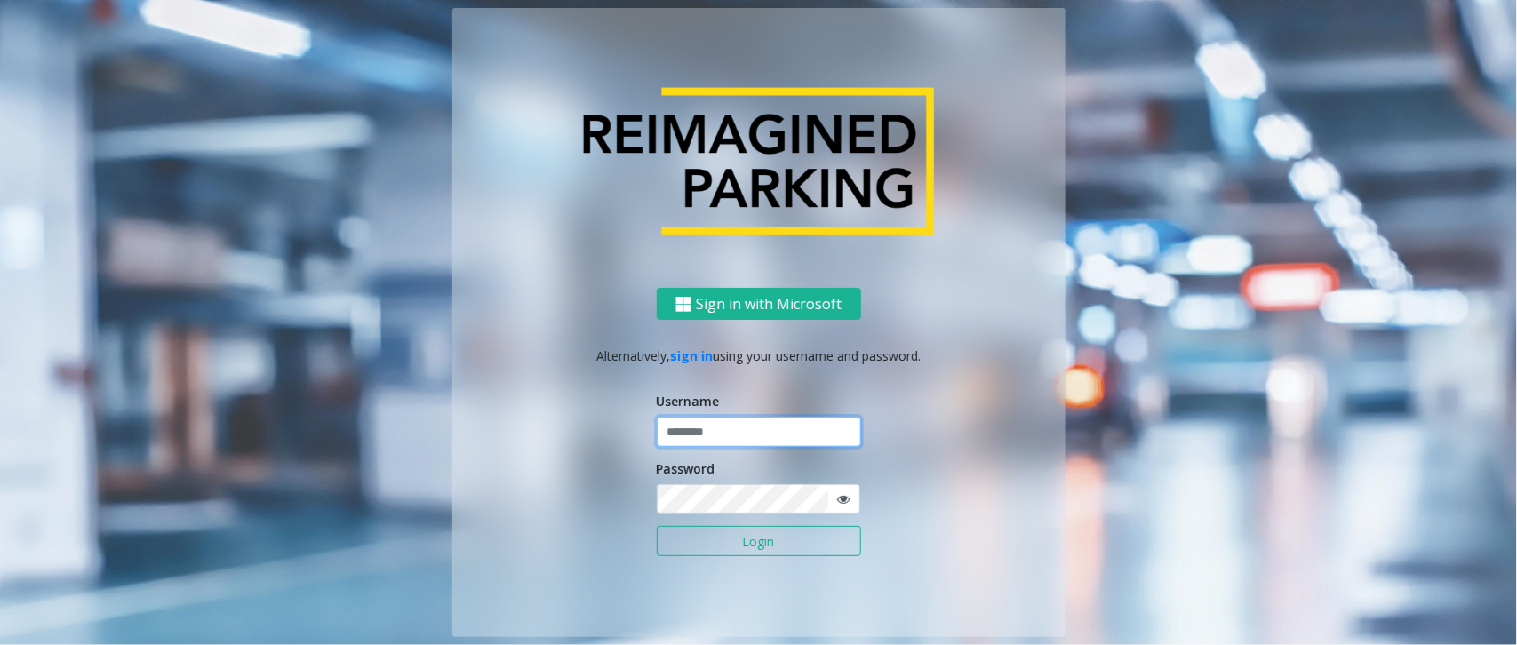 click 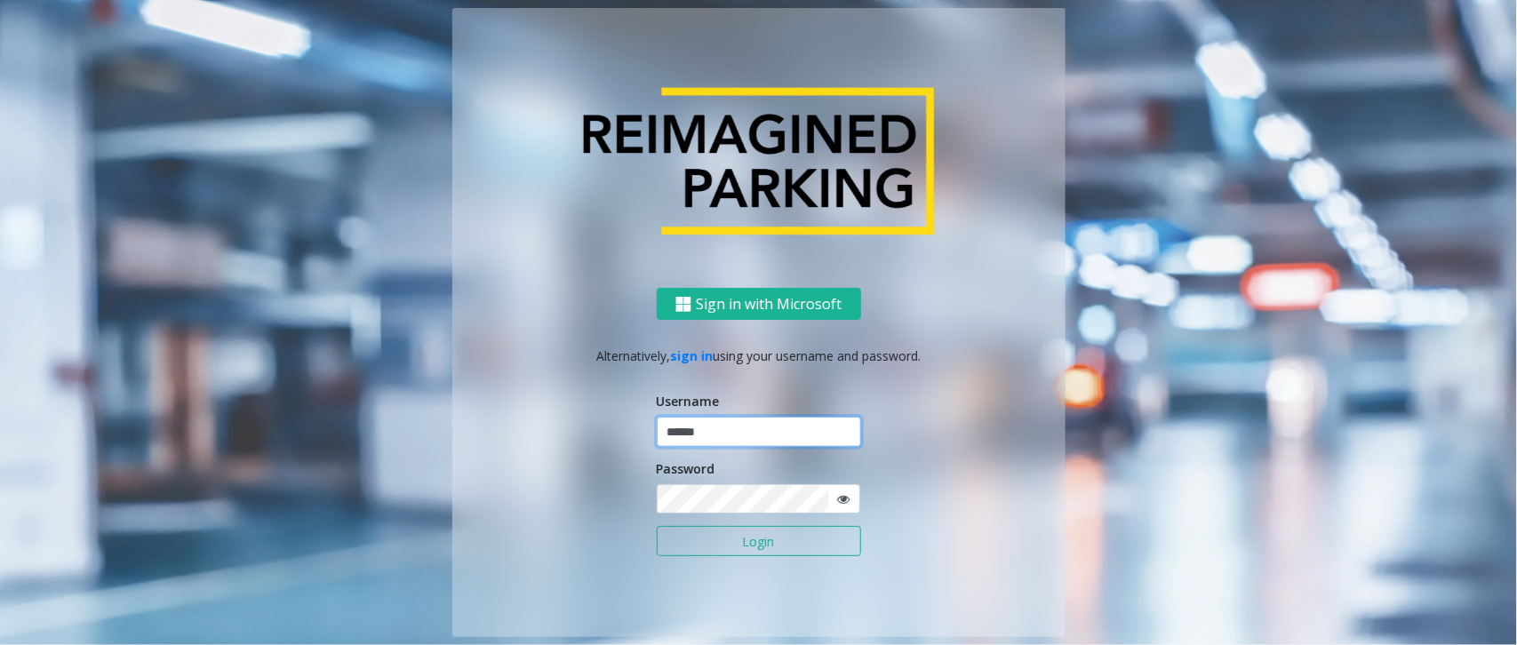 type on "******" 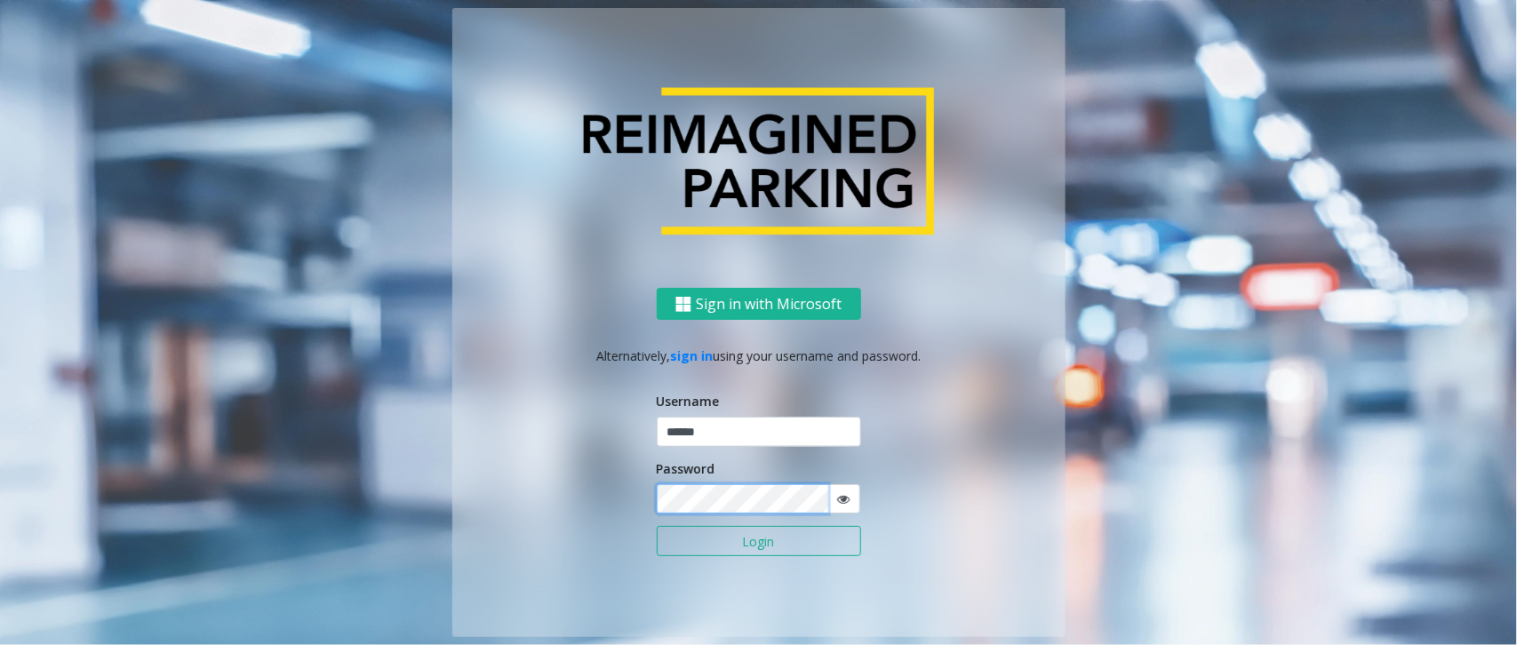 click on "Login" 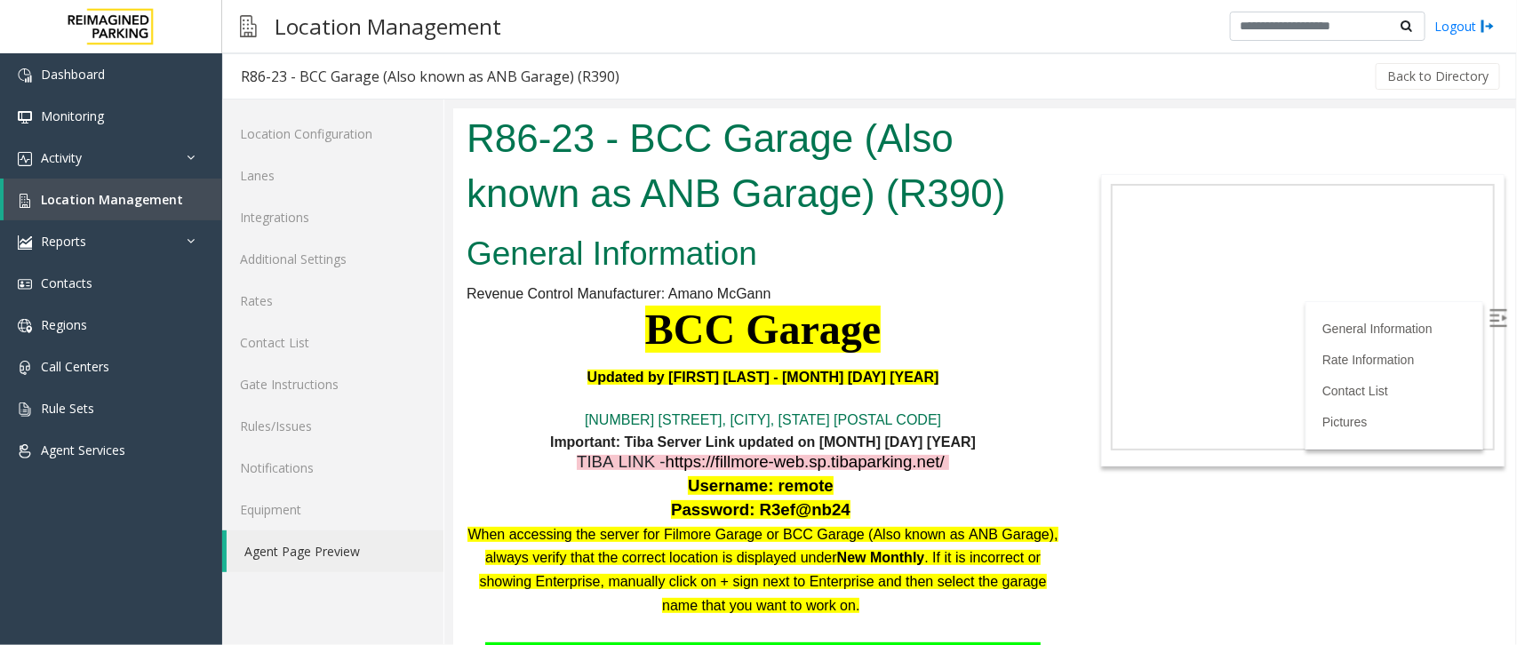 click at bounding box center (122, 208) 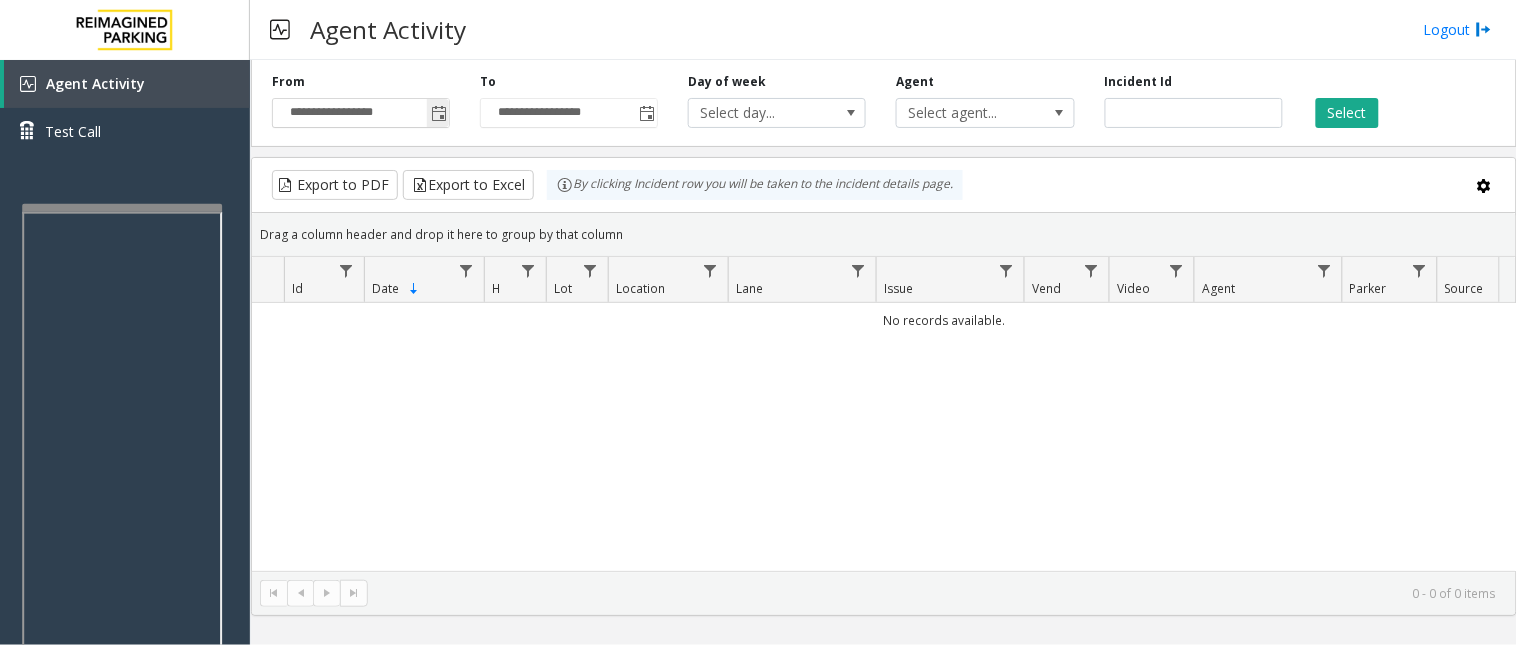 click 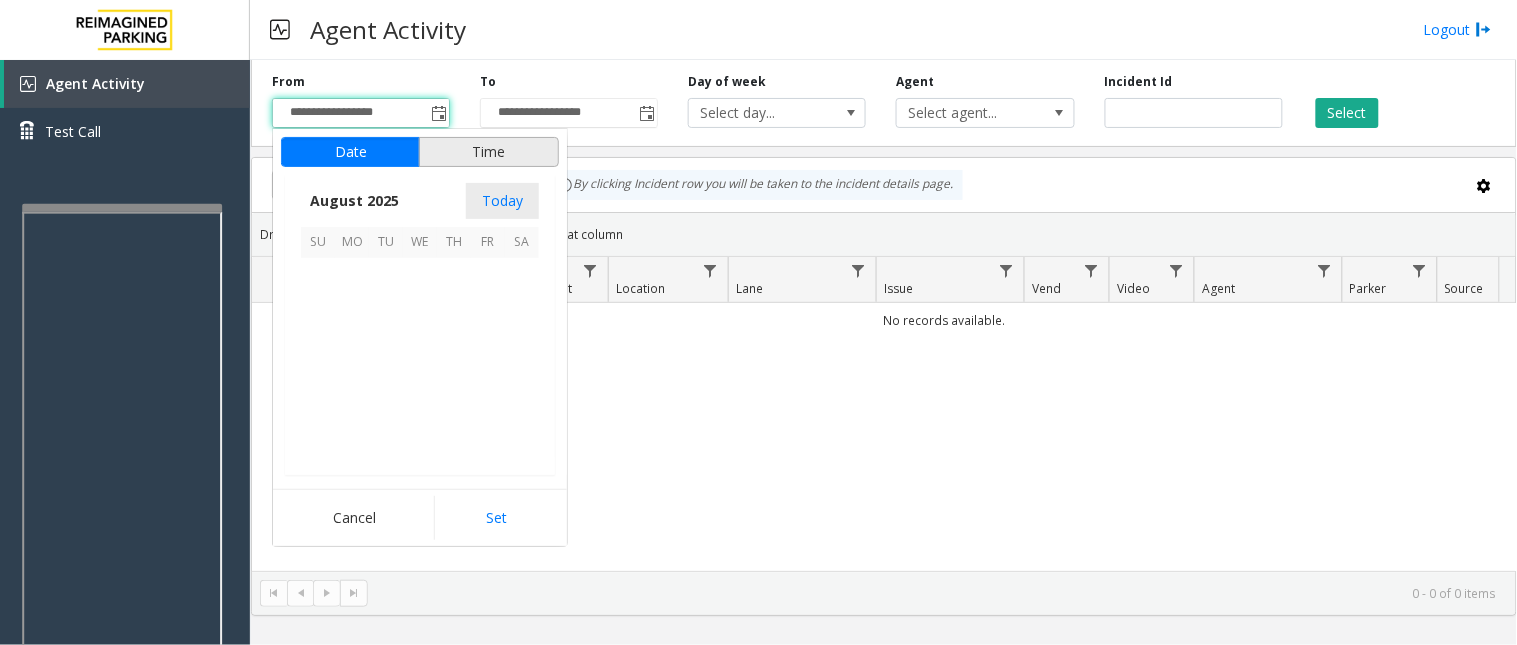 scroll, scrollTop: 358592, scrollLeft: 0, axis: vertical 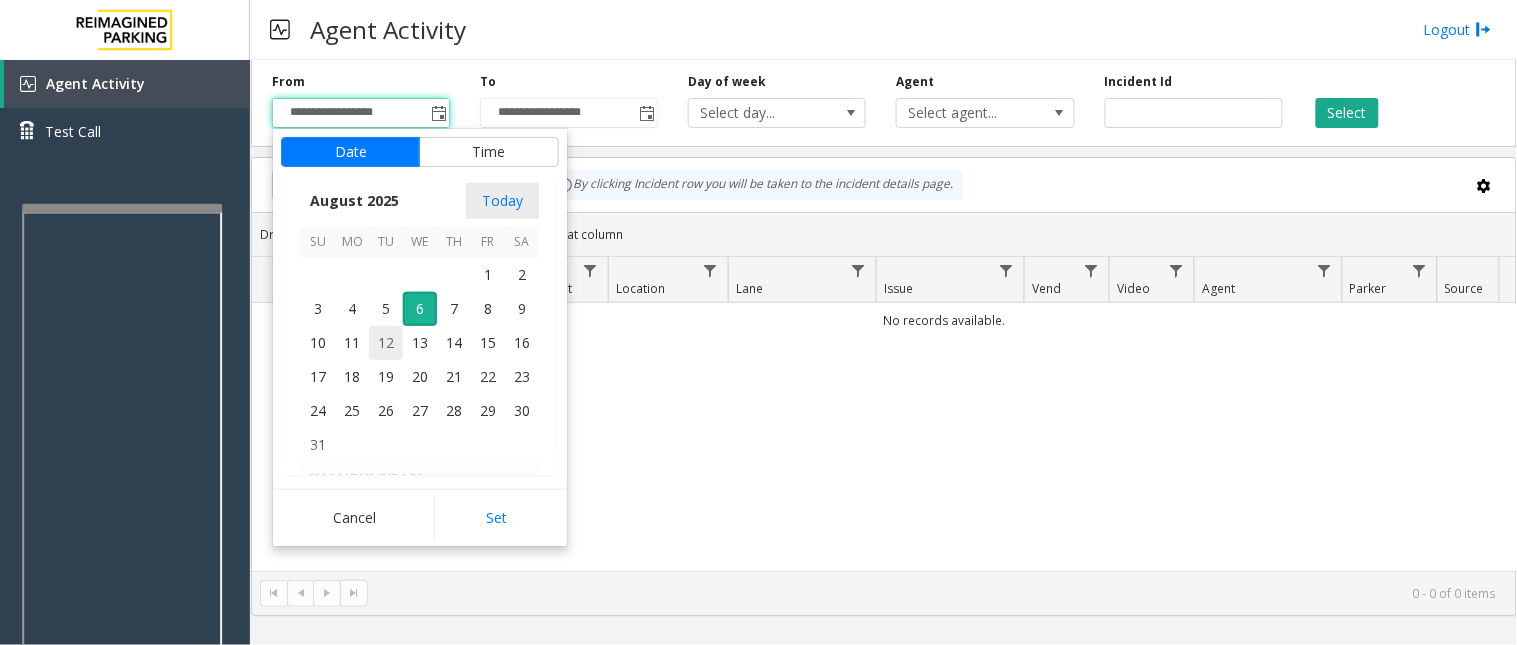 click on "12" at bounding box center [386, 343] 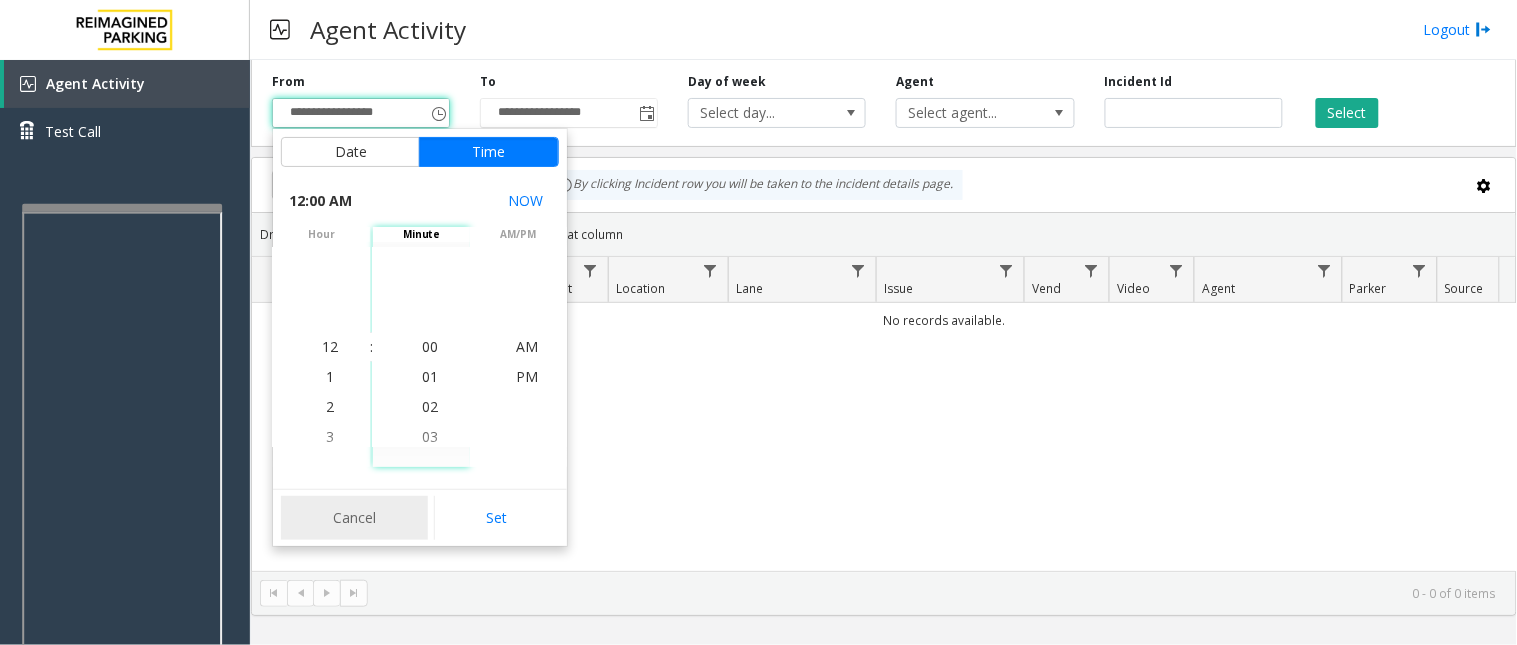 click on "Cancel" 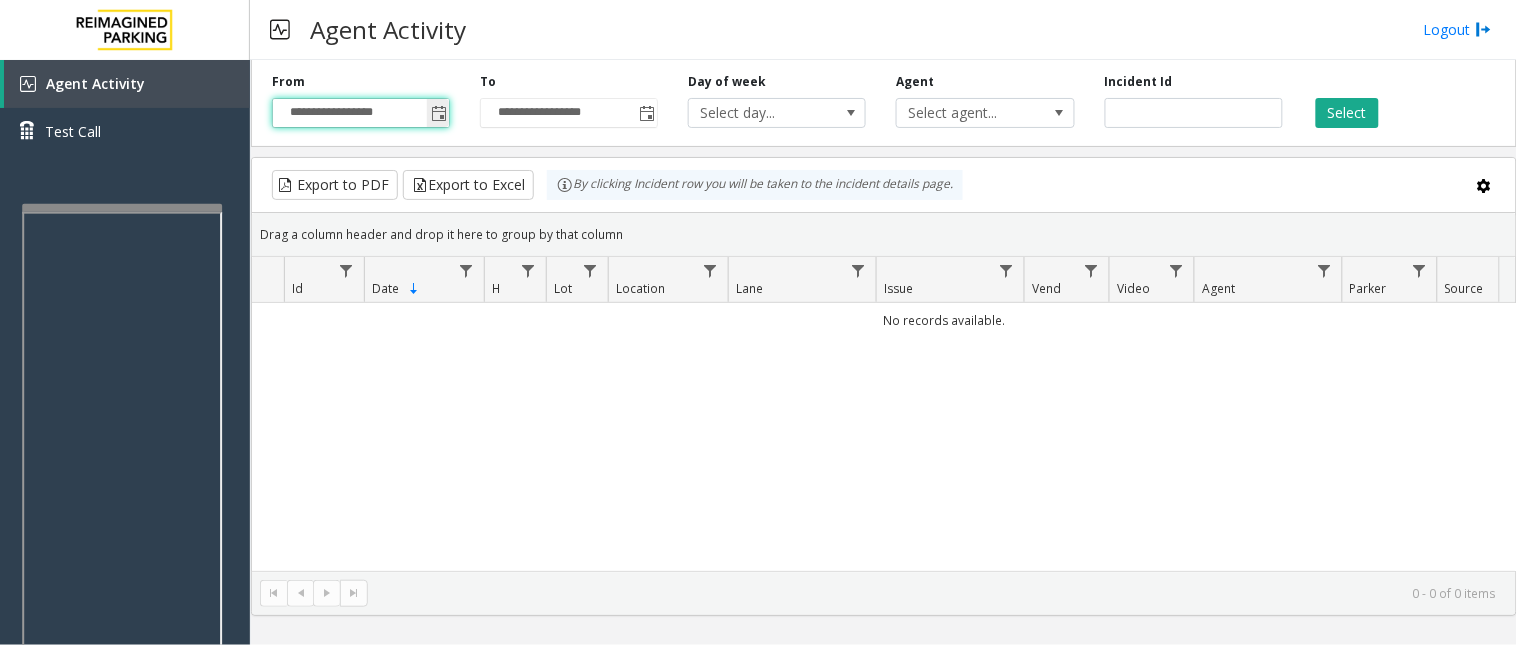 click 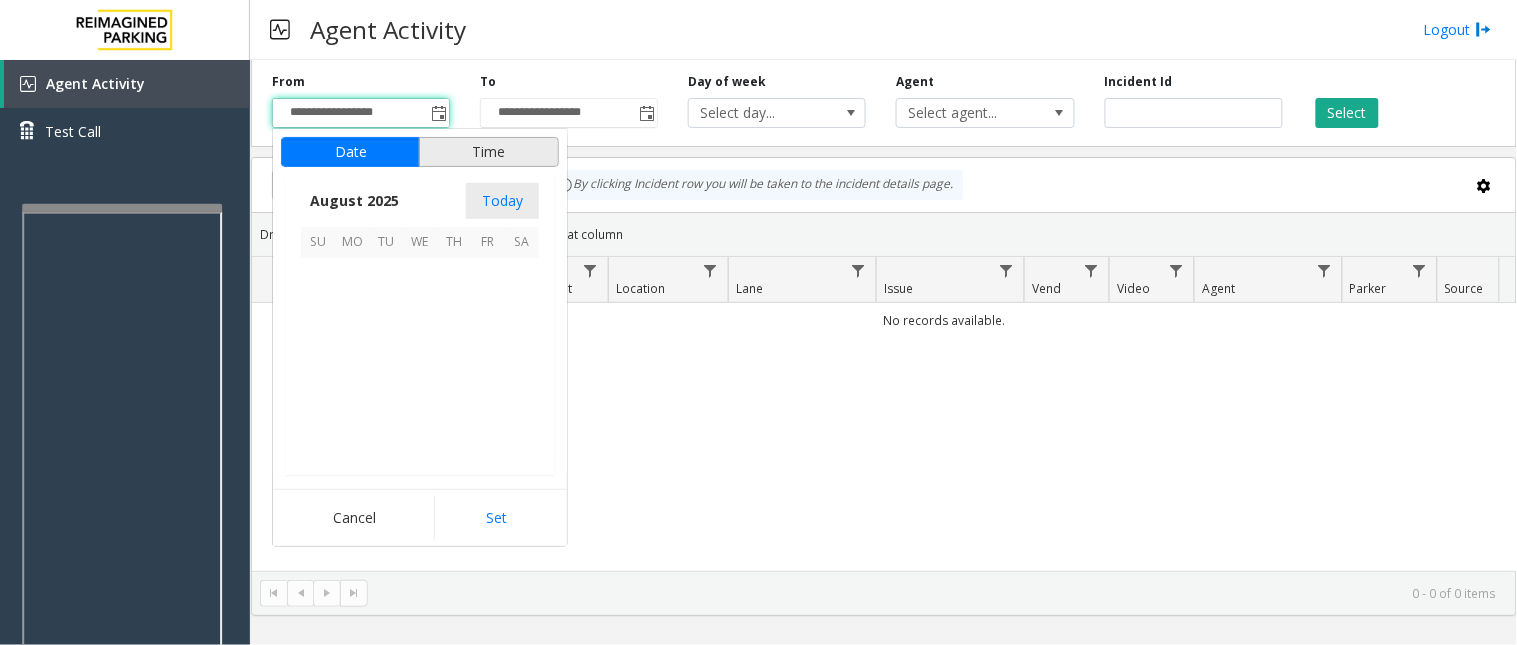 scroll, scrollTop: 358592, scrollLeft: 0, axis: vertical 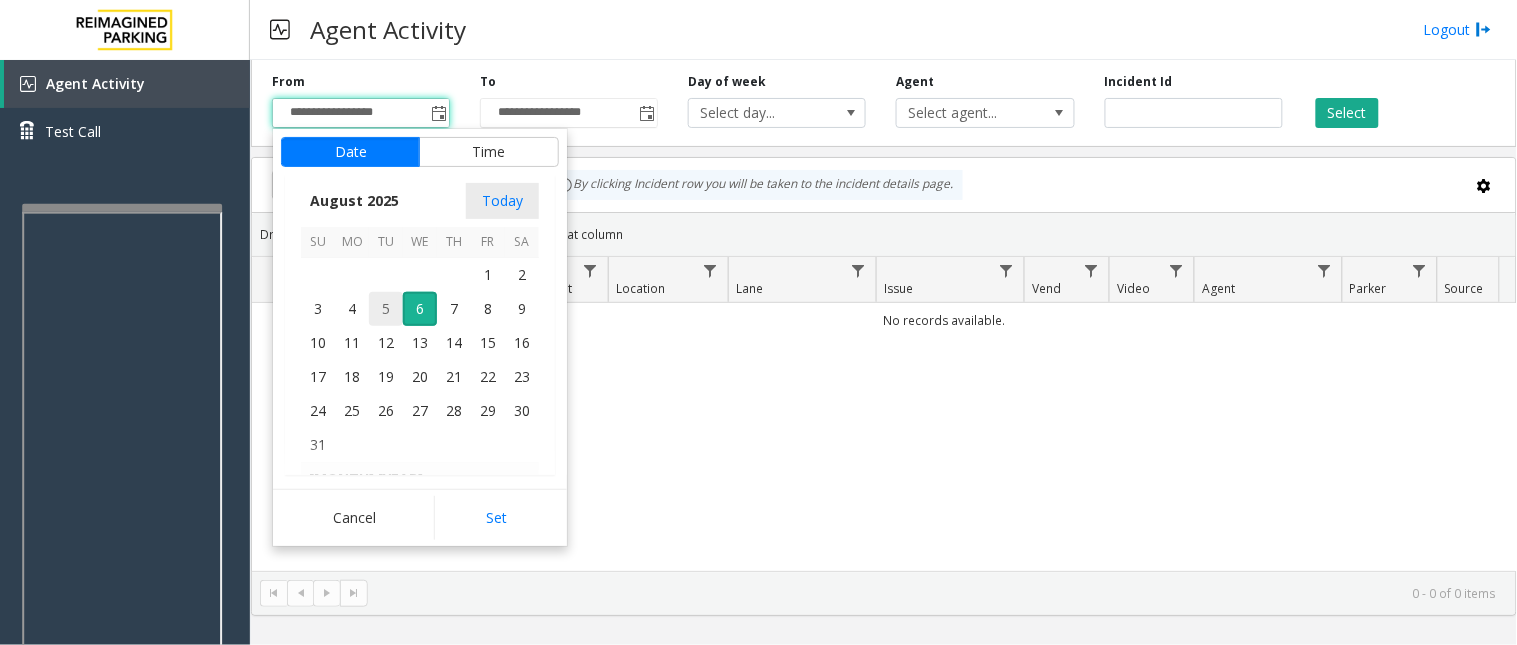click on "5" at bounding box center (386, 309) 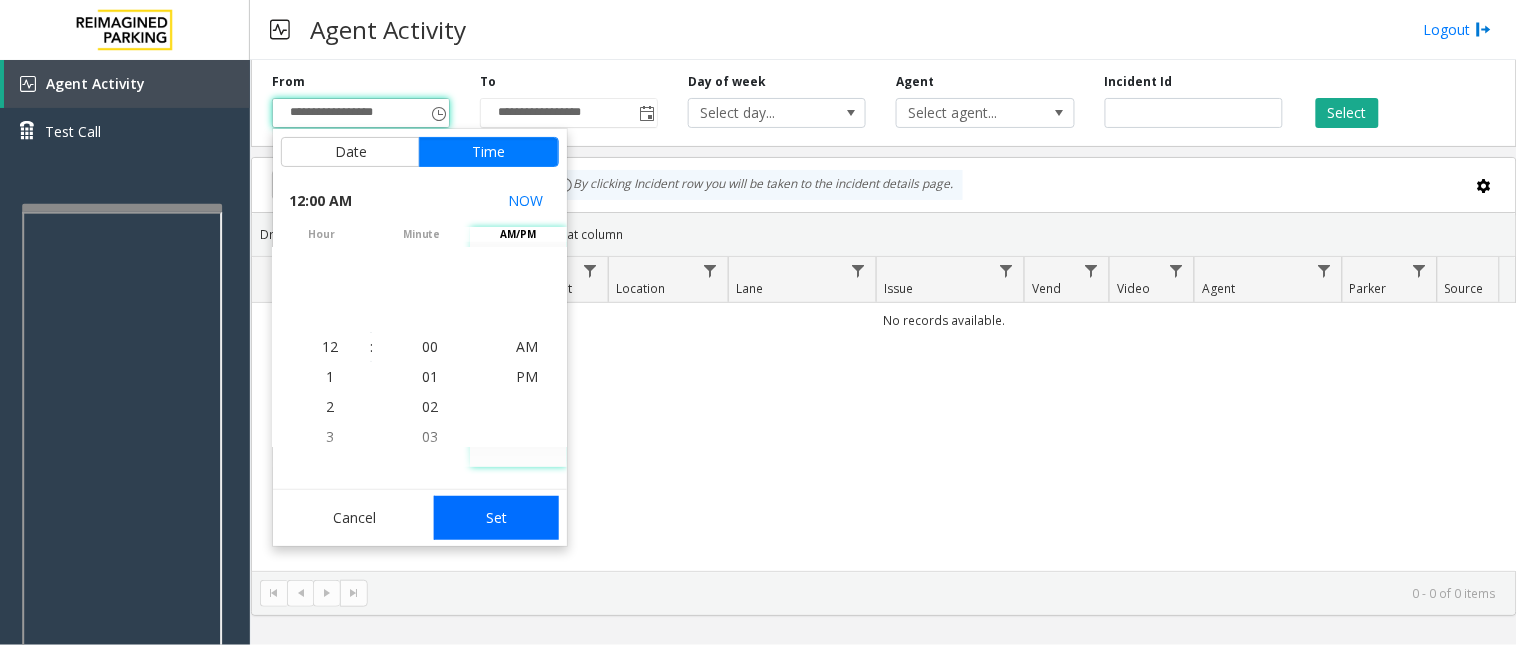 click on "Set" 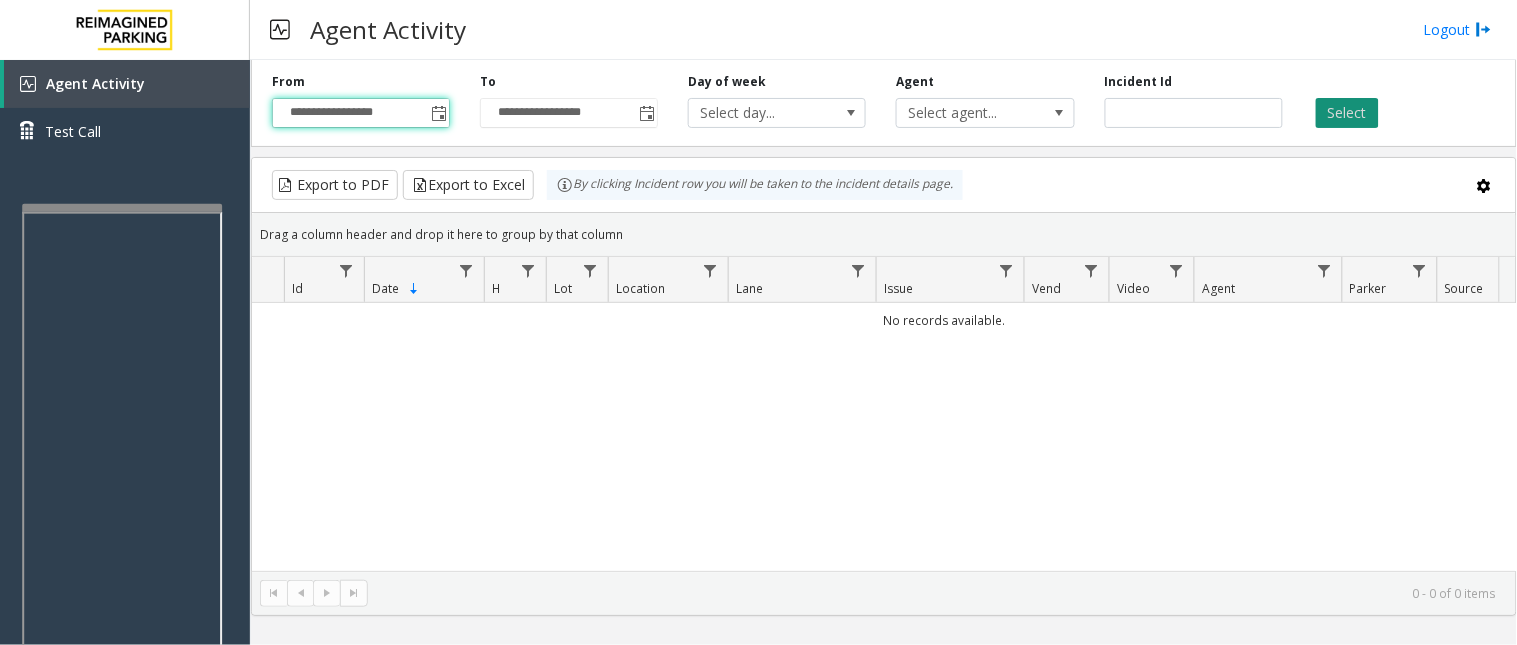 click on "Select" 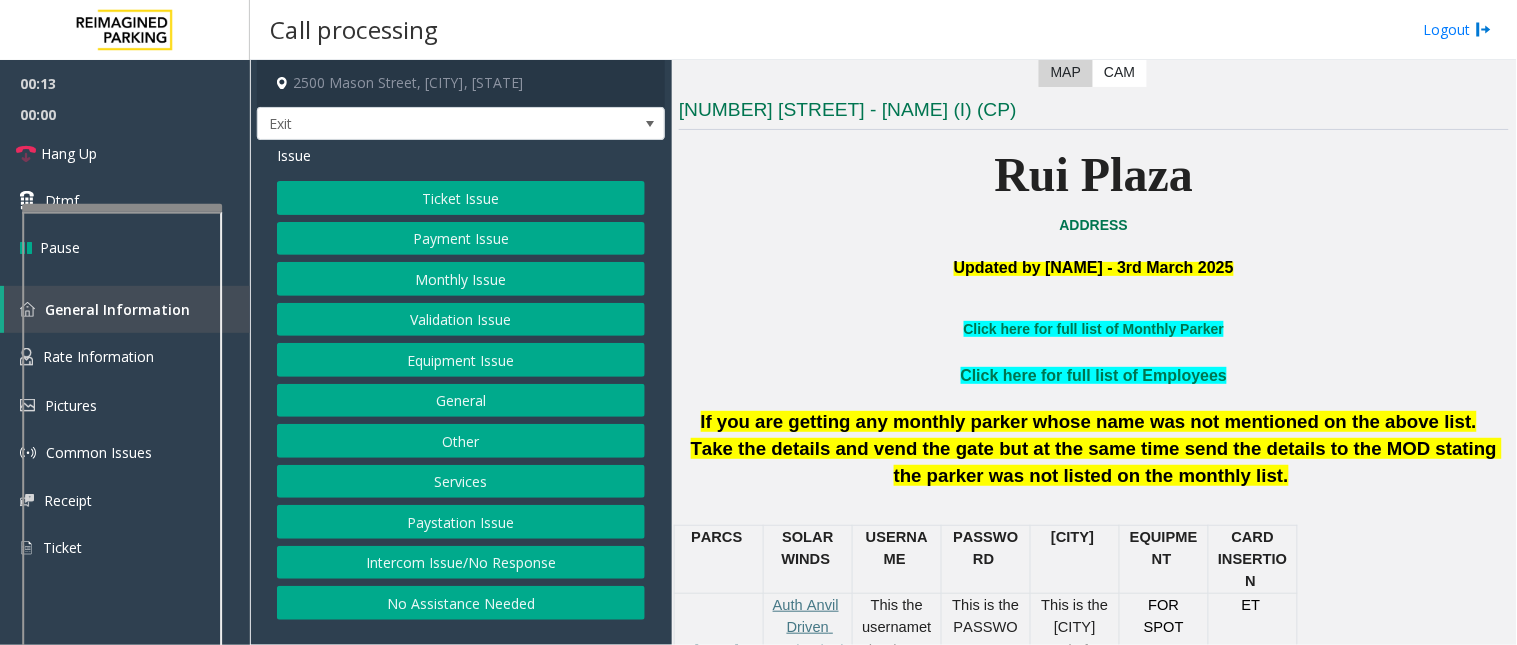 scroll, scrollTop: 444, scrollLeft: 0, axis: vertical 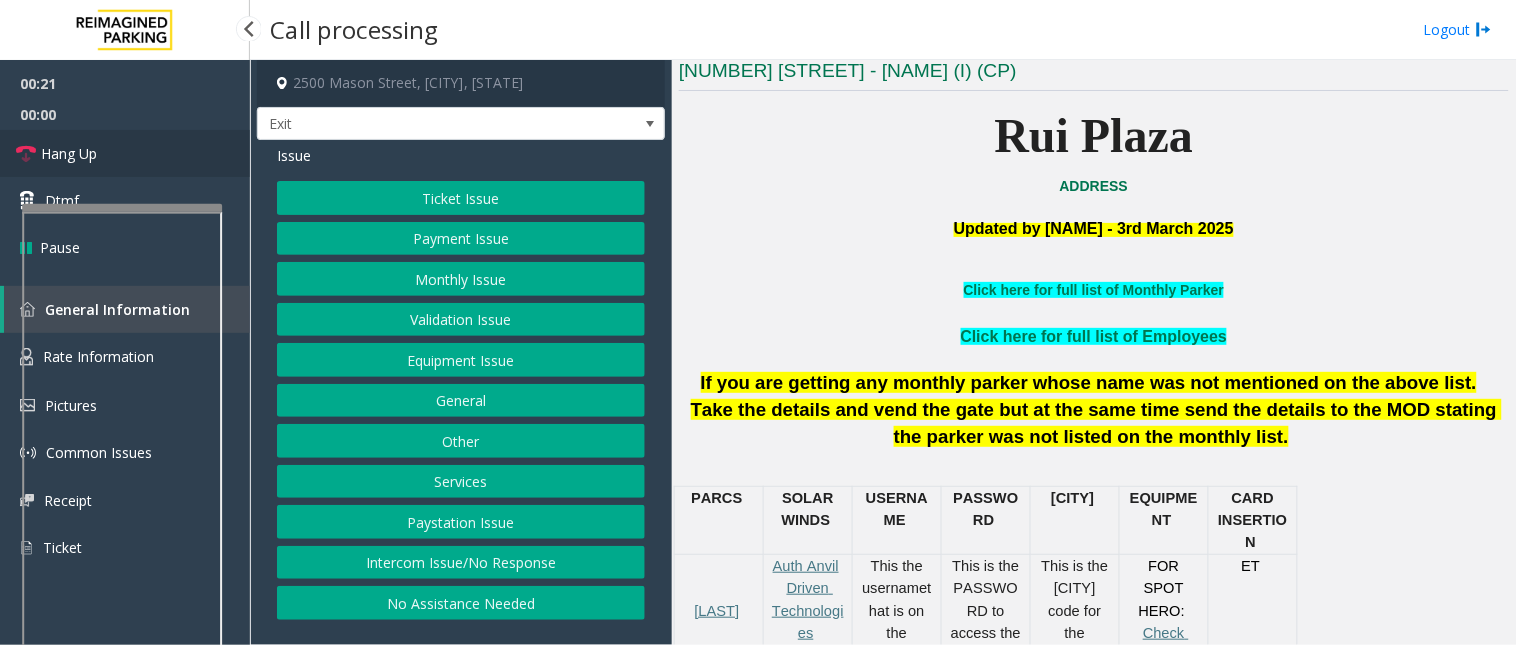 click on "Hang Up" at bounding box center [69, 153] 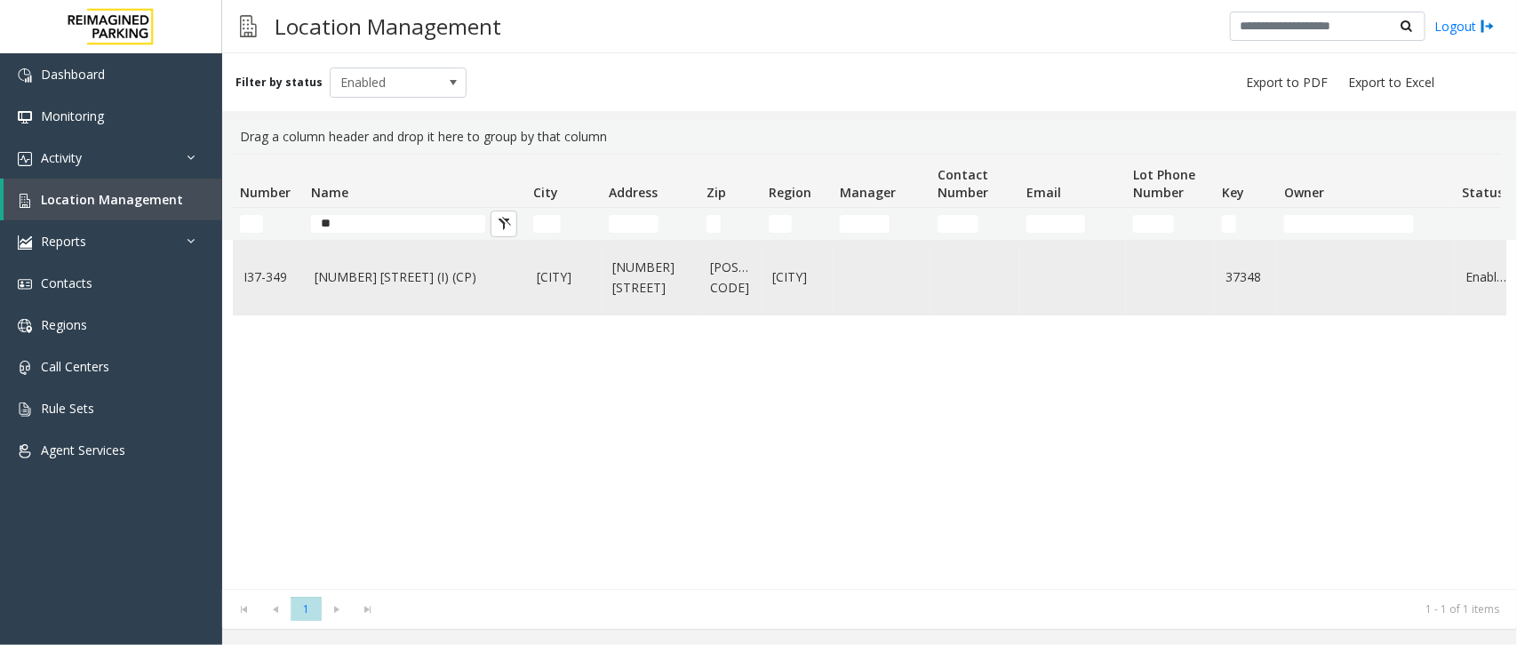 click on "No Assistance Needed" 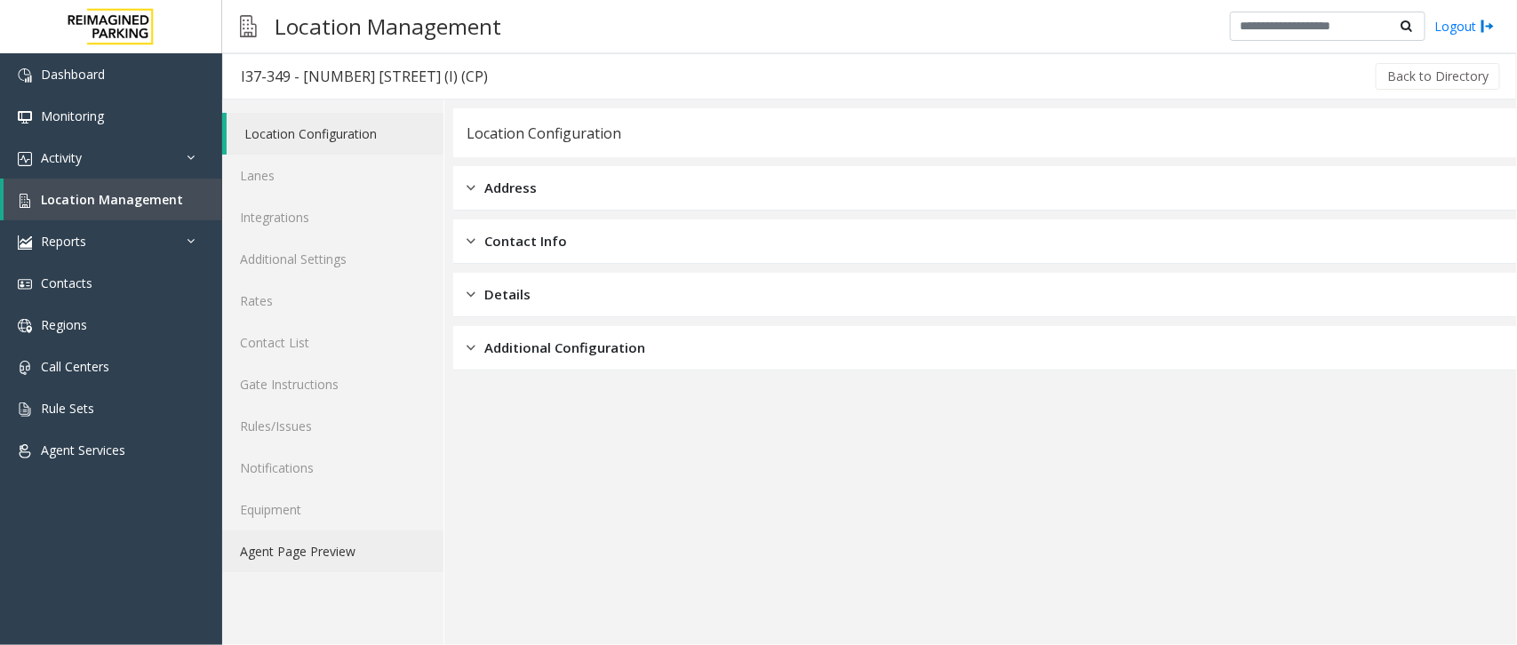 click on "No assistance needed" 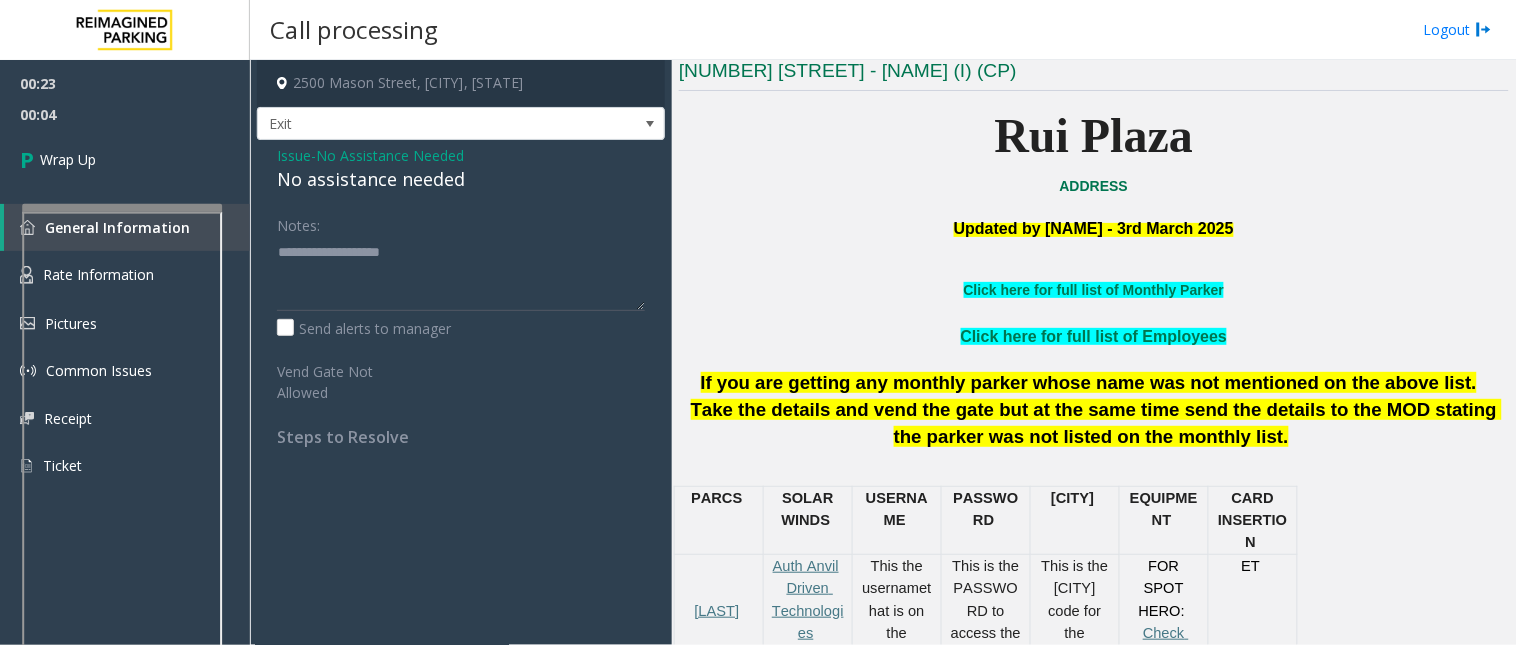 click on "No assistance needed" 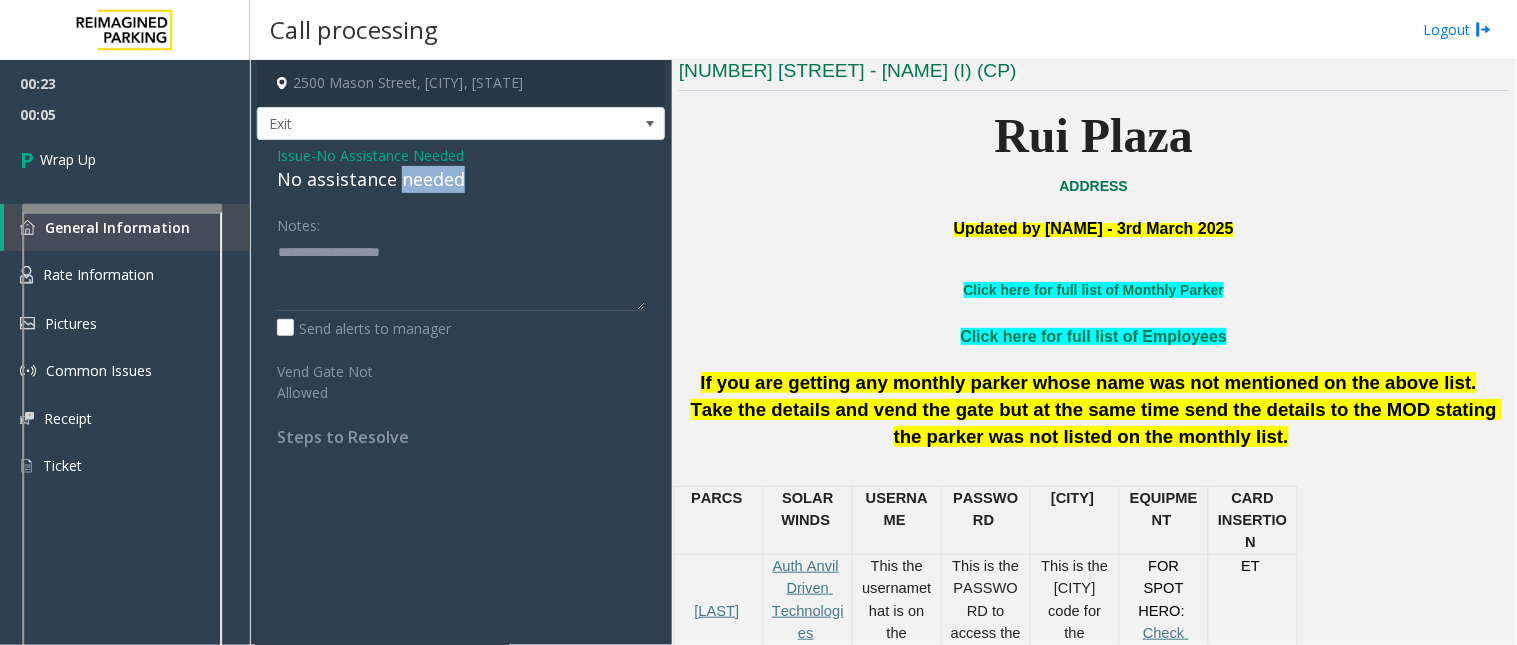 click on "No assistance needed" 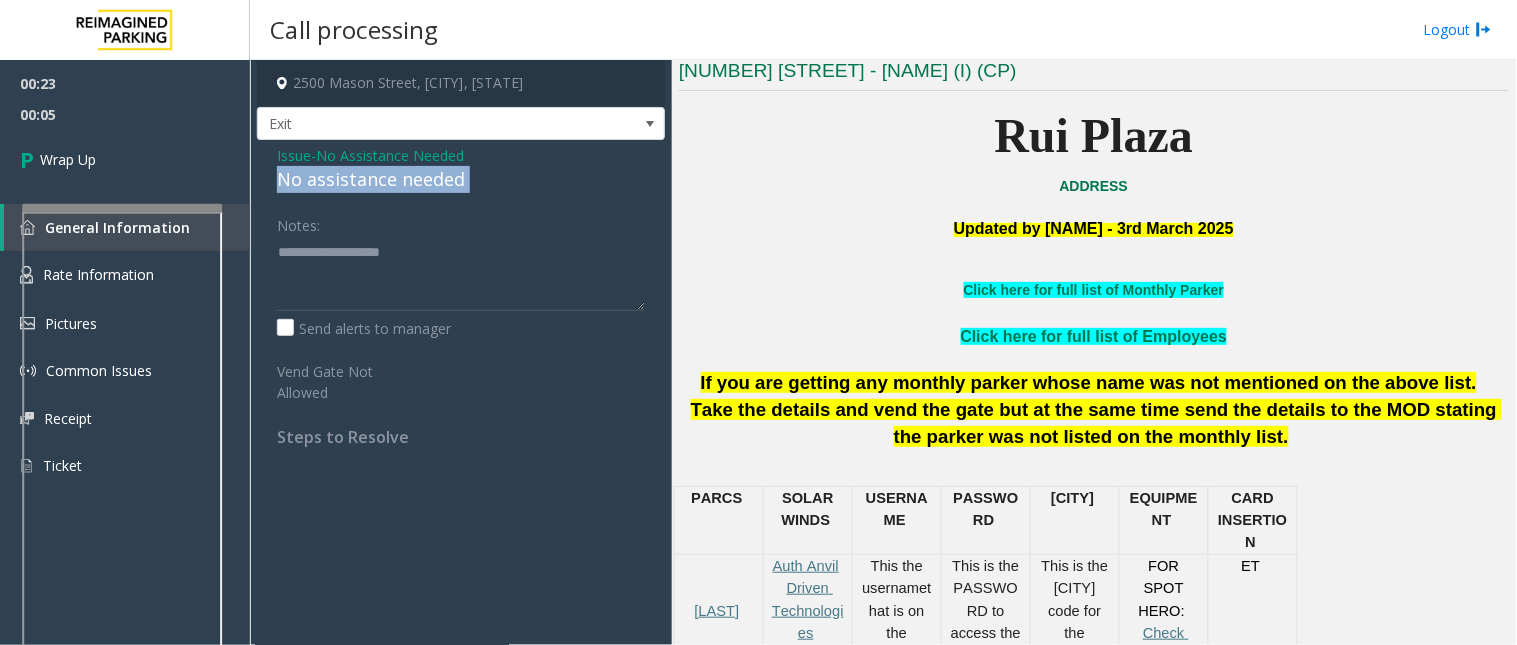 click on "No assistance needed" 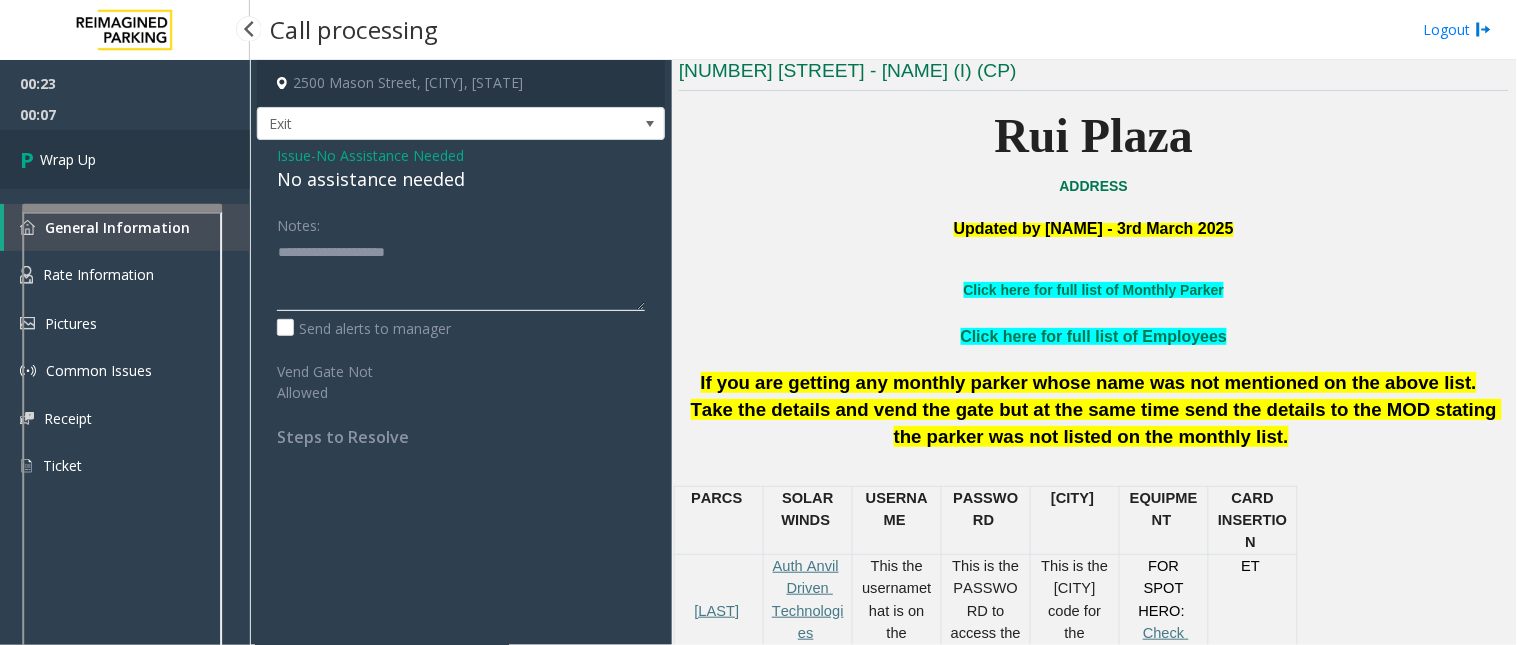 type on "**********" 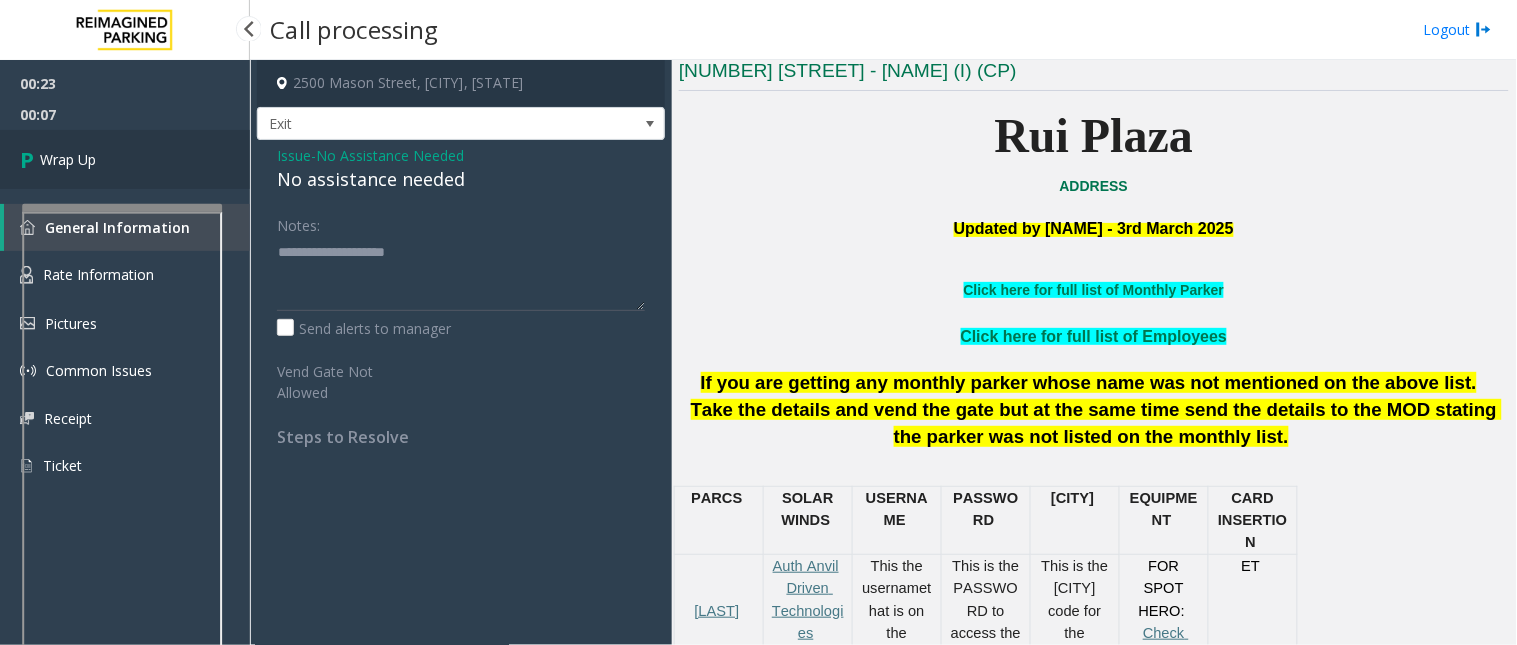 click on "Wrap Up" at bounding box center (125, 159) 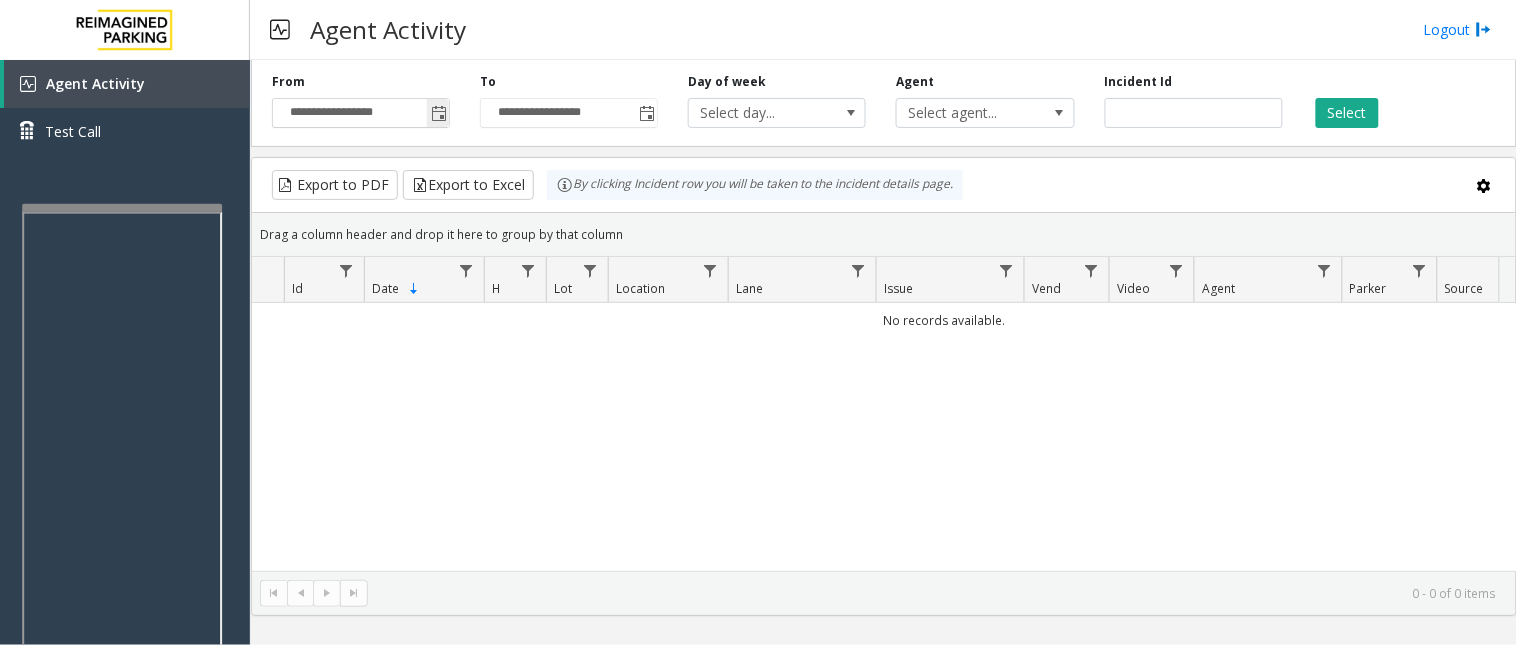 click 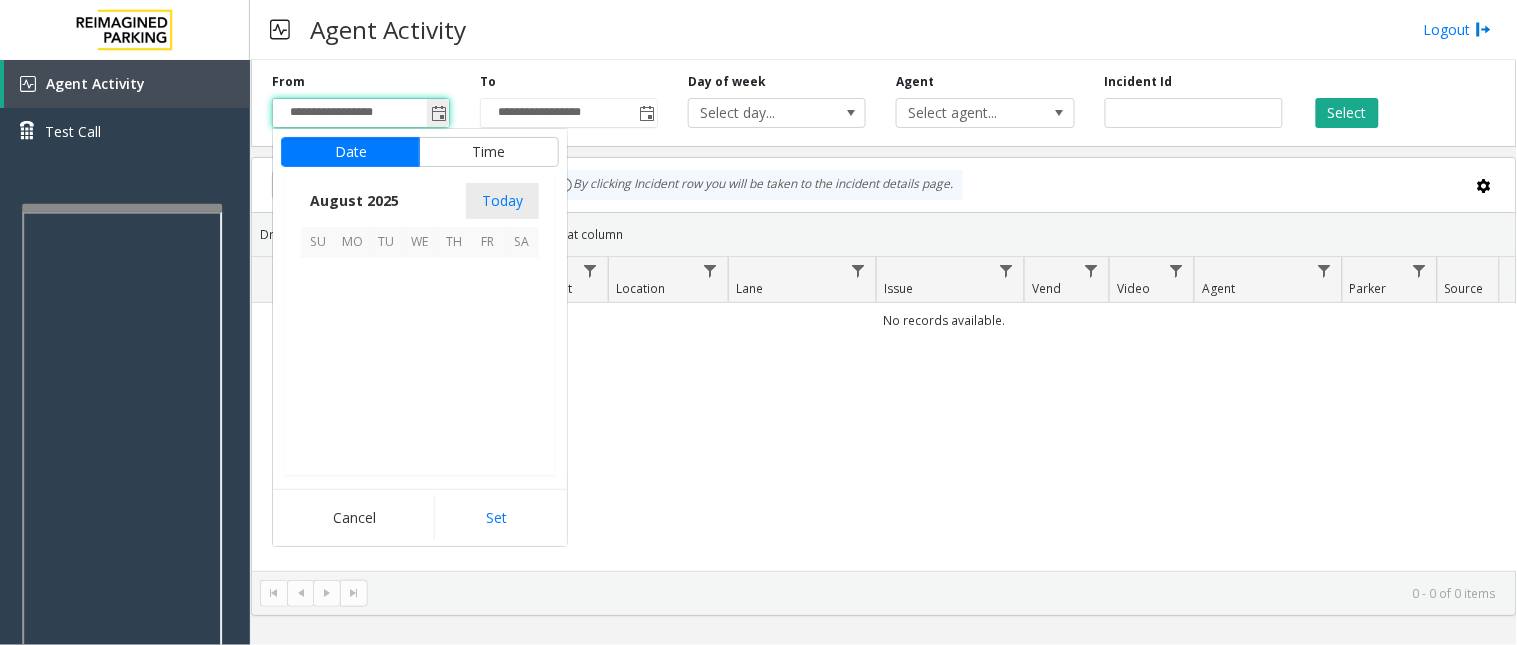 scroll, scrollTop: 358592, scrollLeft: 0, axis: vertical 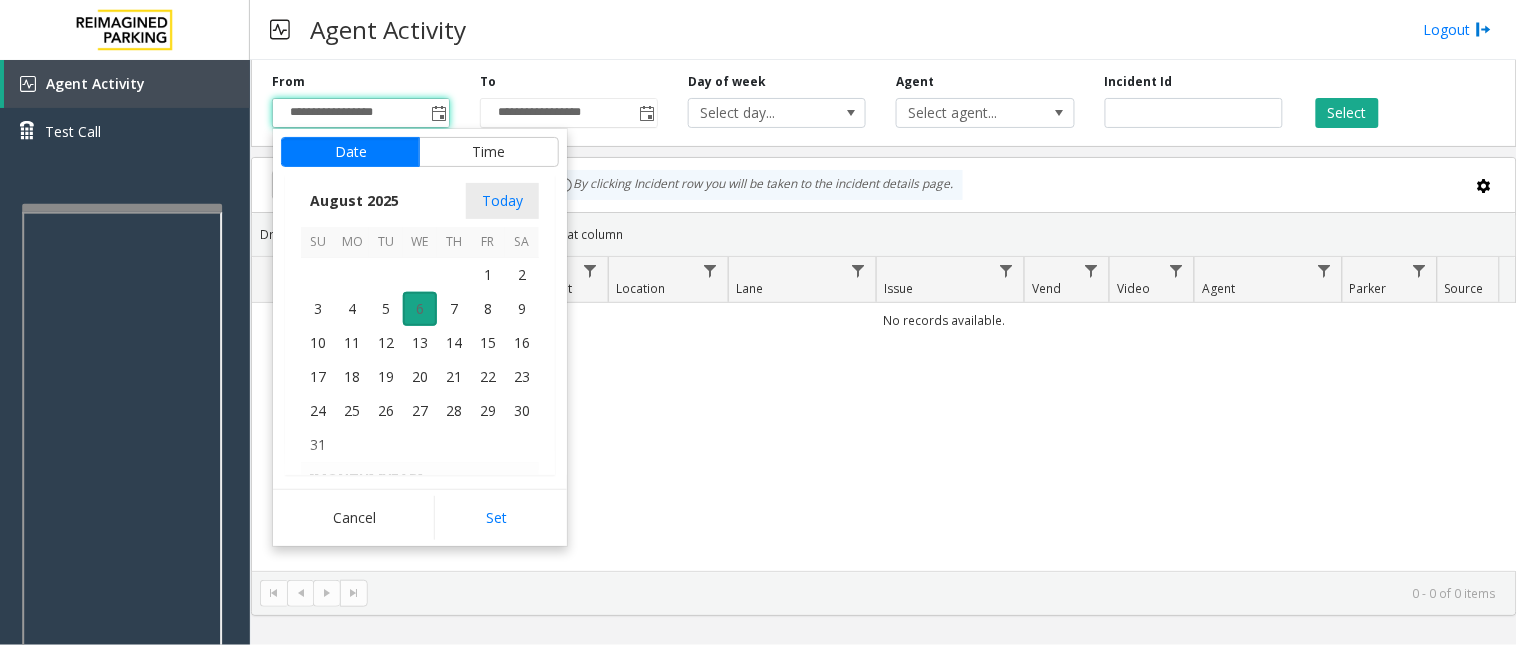 click on "5" at bounding box center (386, 309) 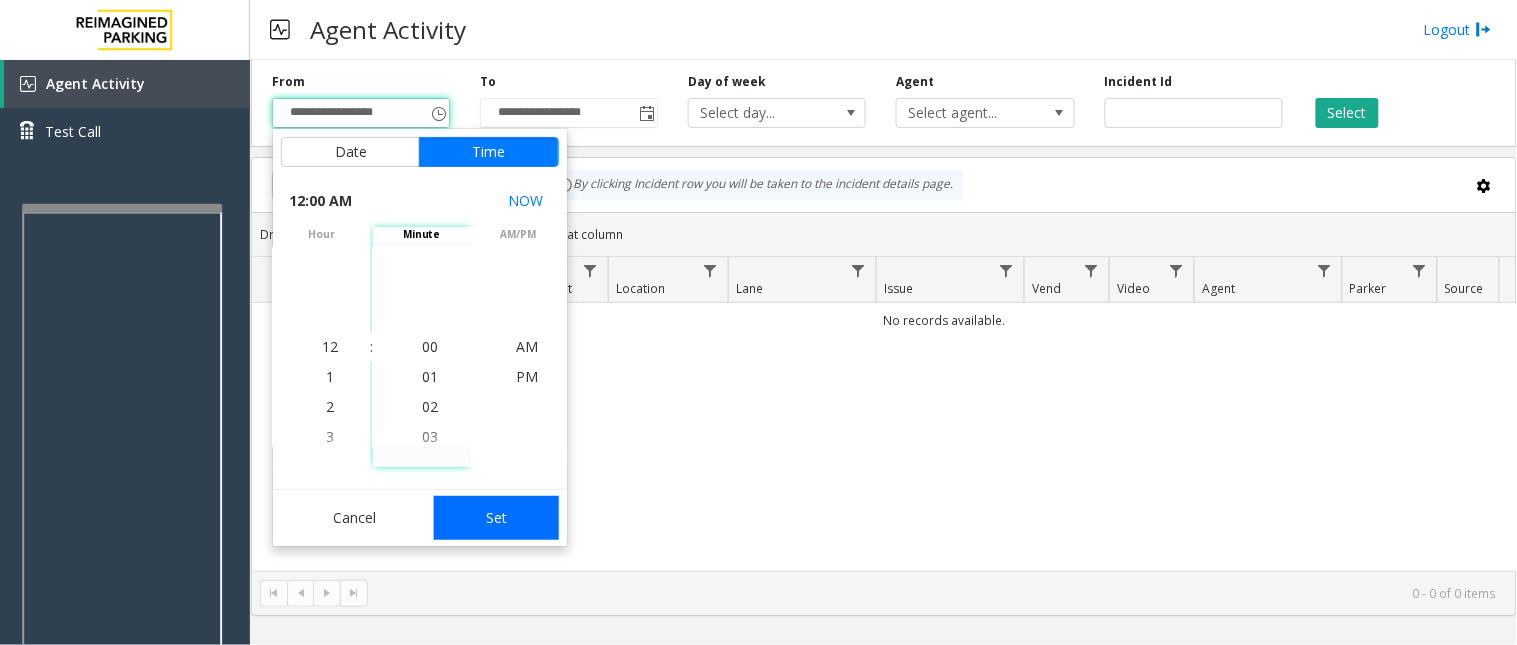click on "Set" 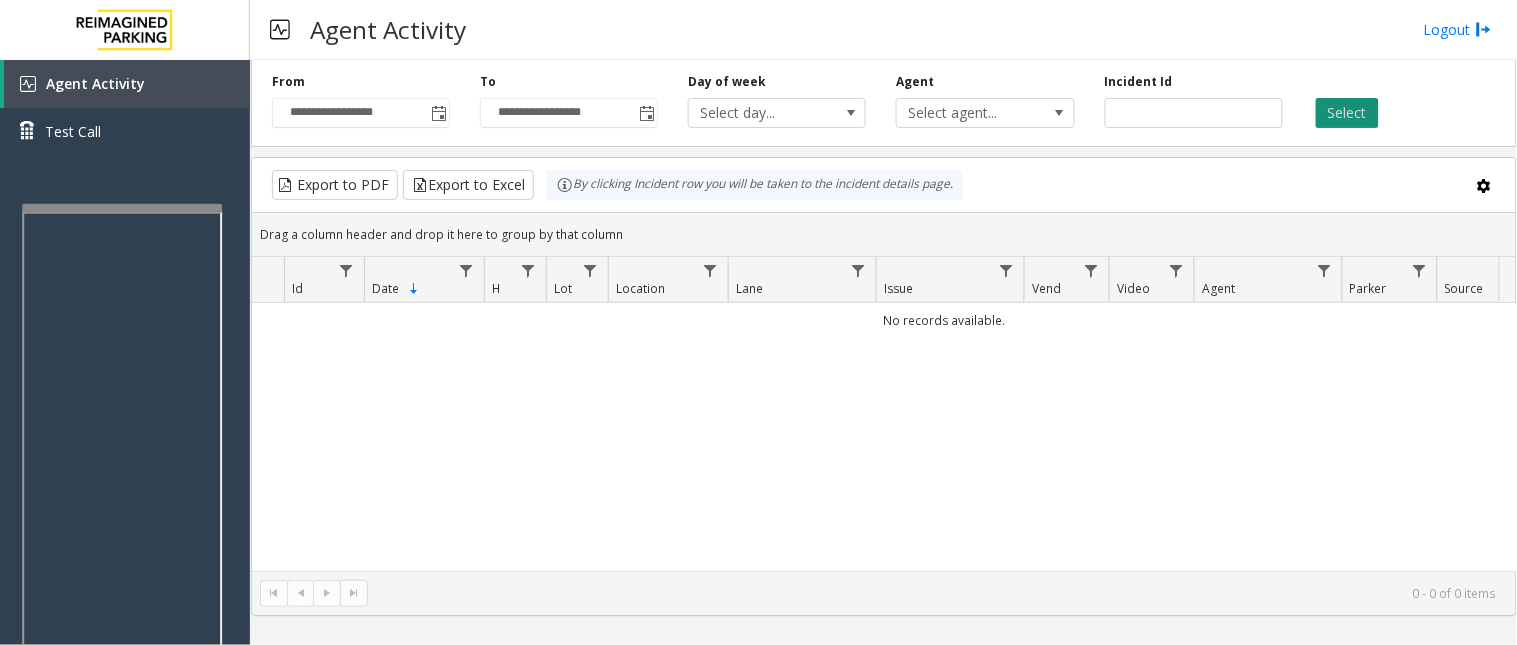 click on "Select" 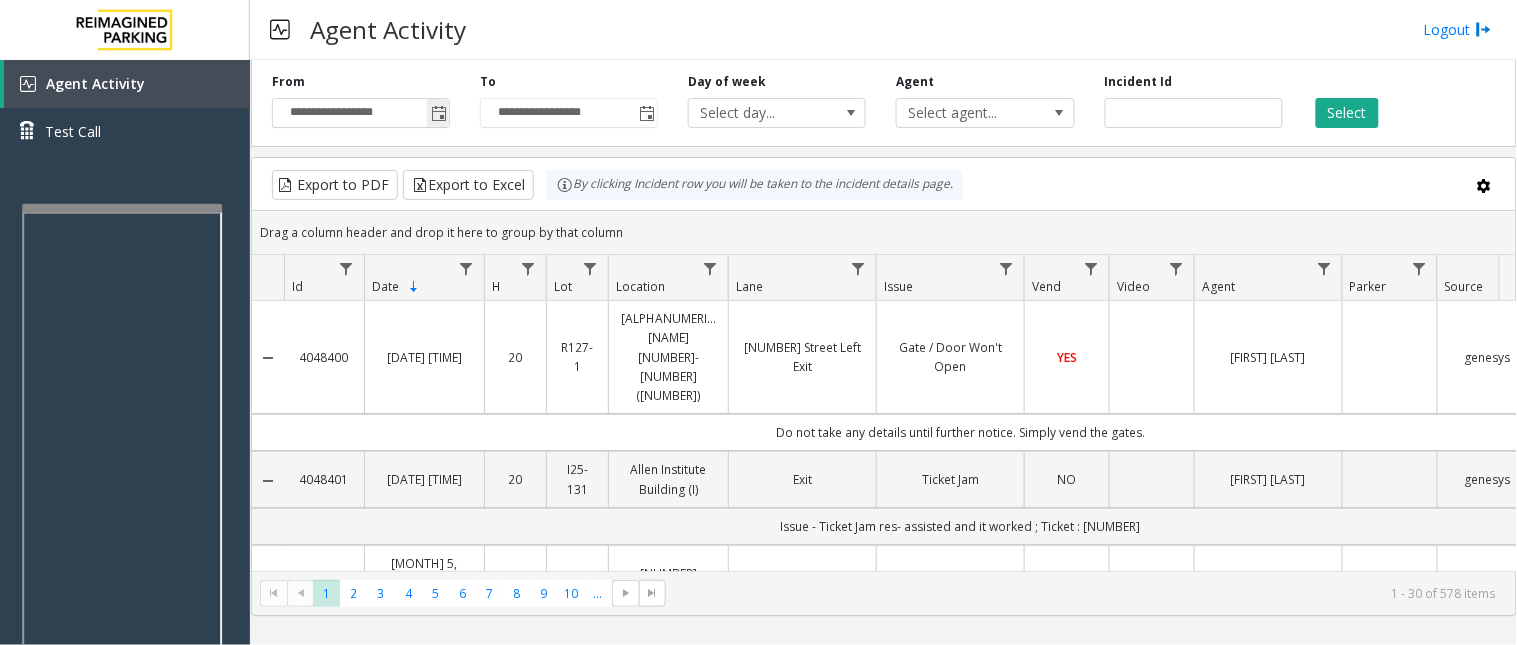 click 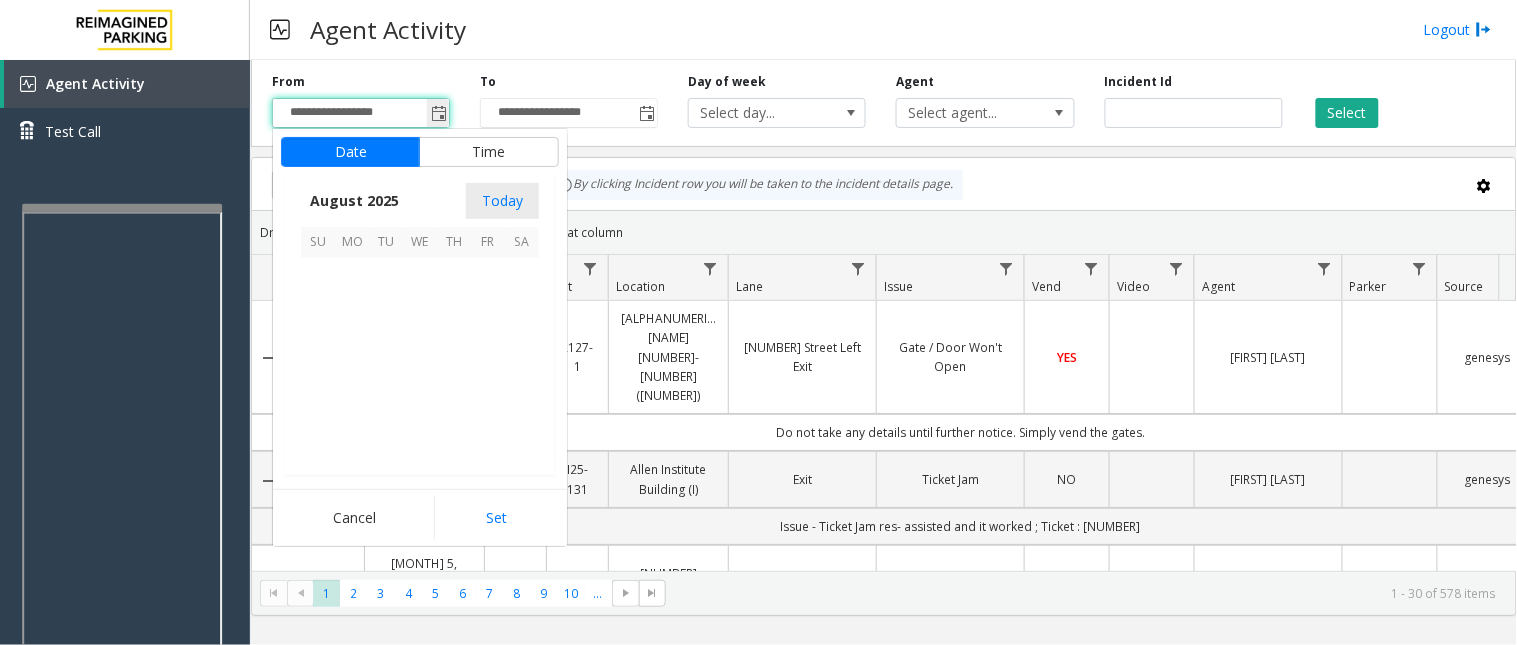scroll, scrollTop: 358592, scrollLeft: 0, axis: vertical 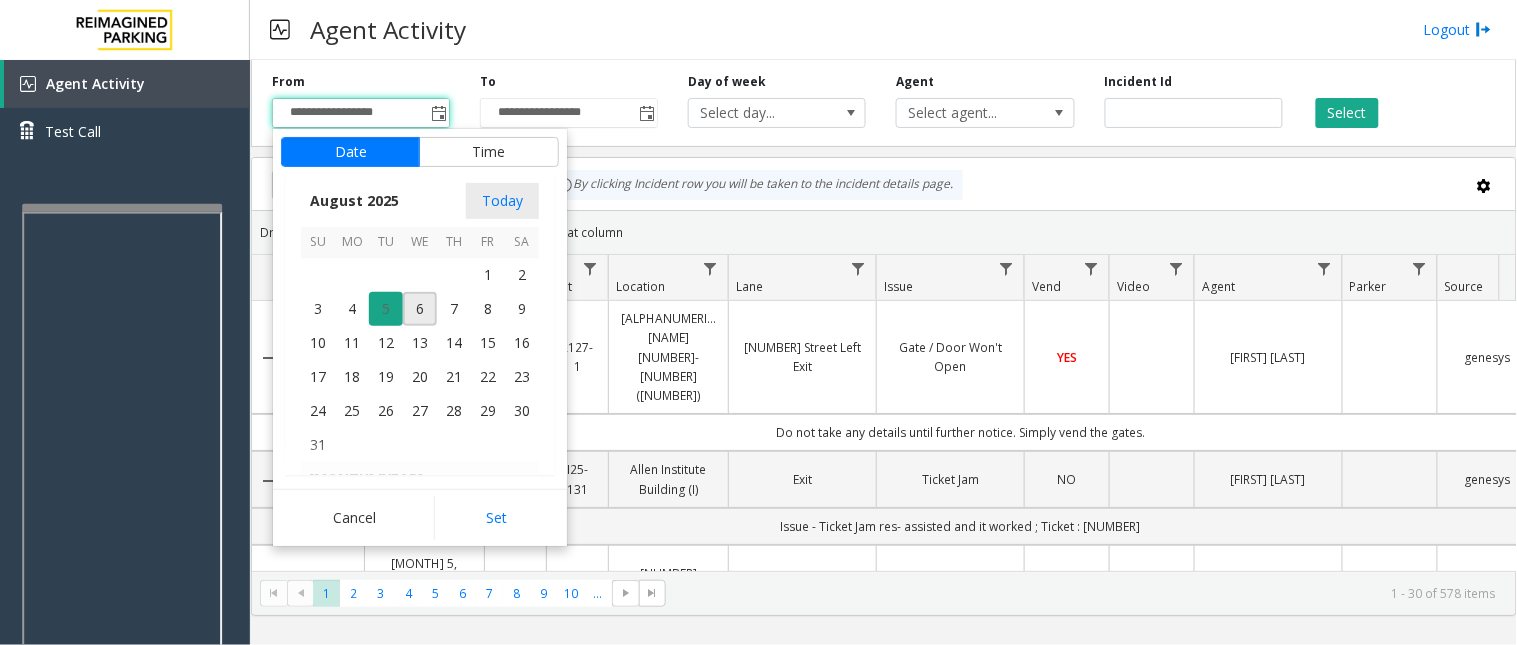 click on "5" at bounding box center [386, 309] 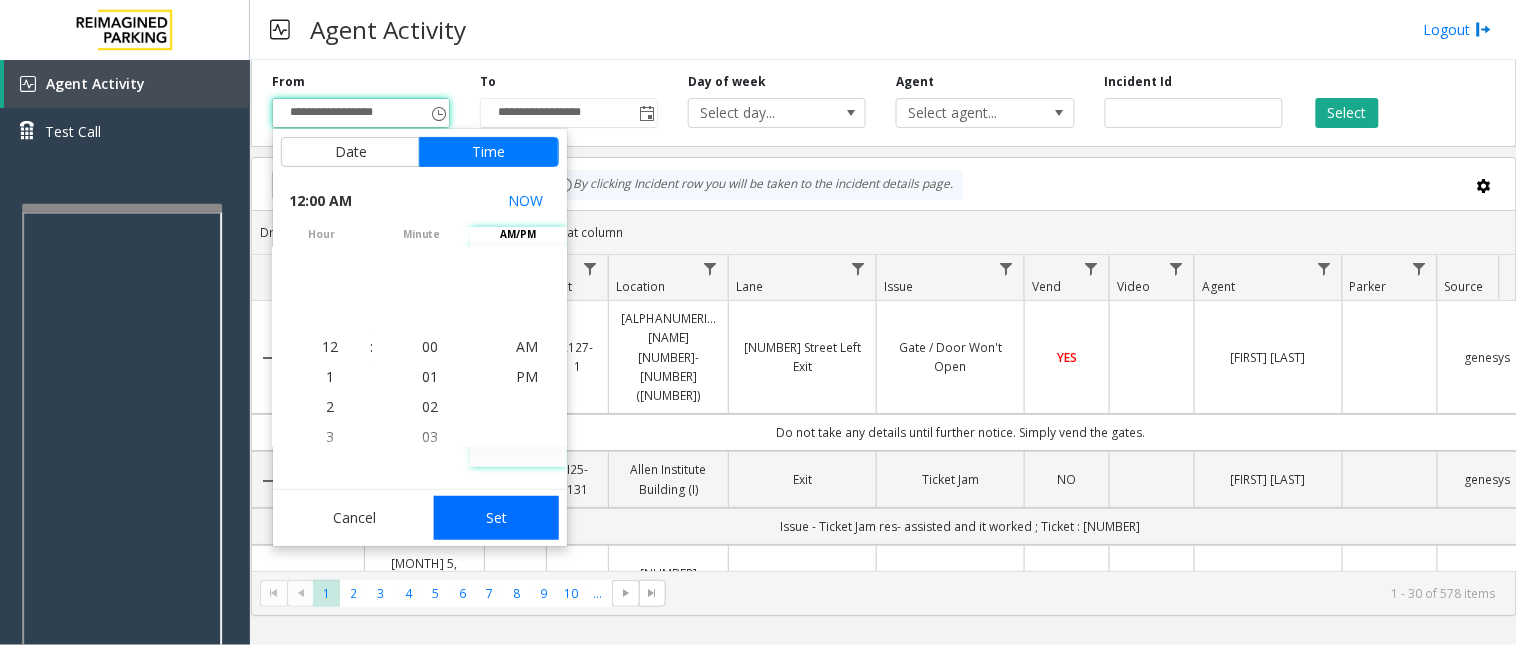 click on "Set" 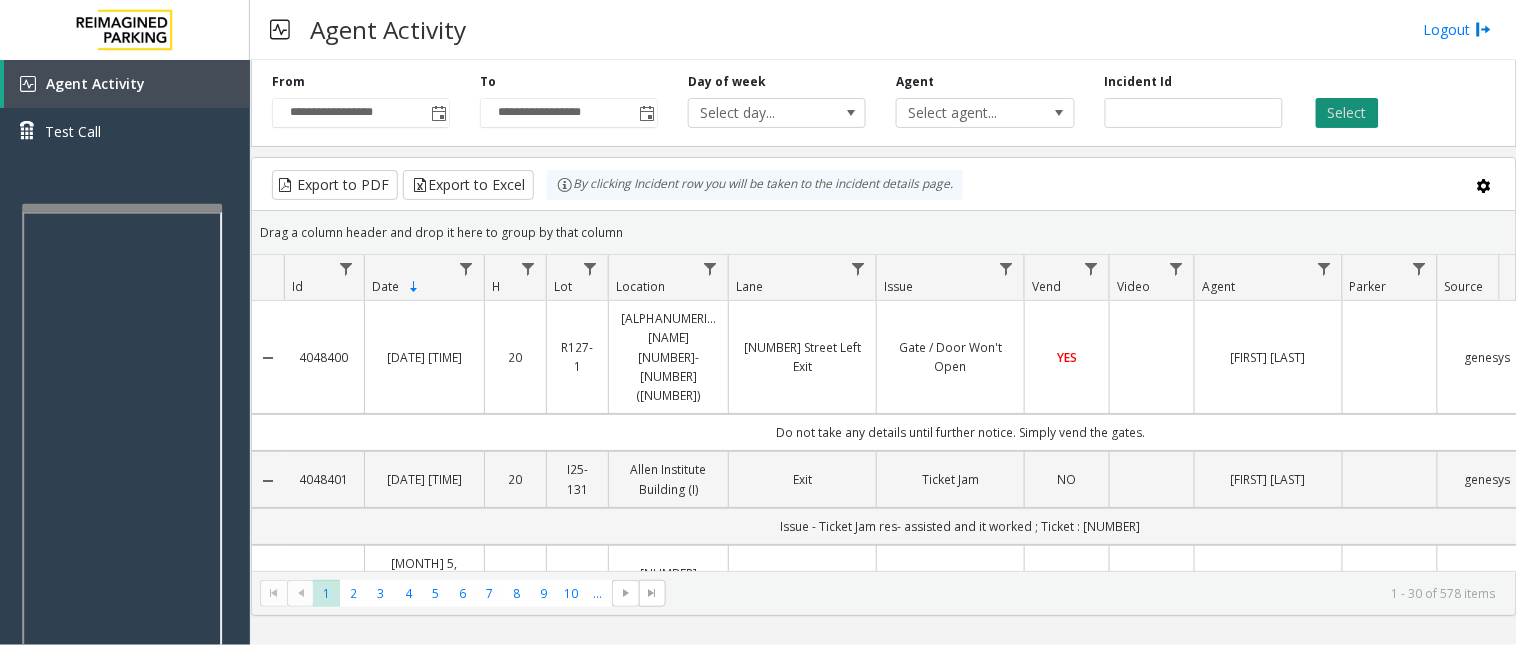 click on "Select" 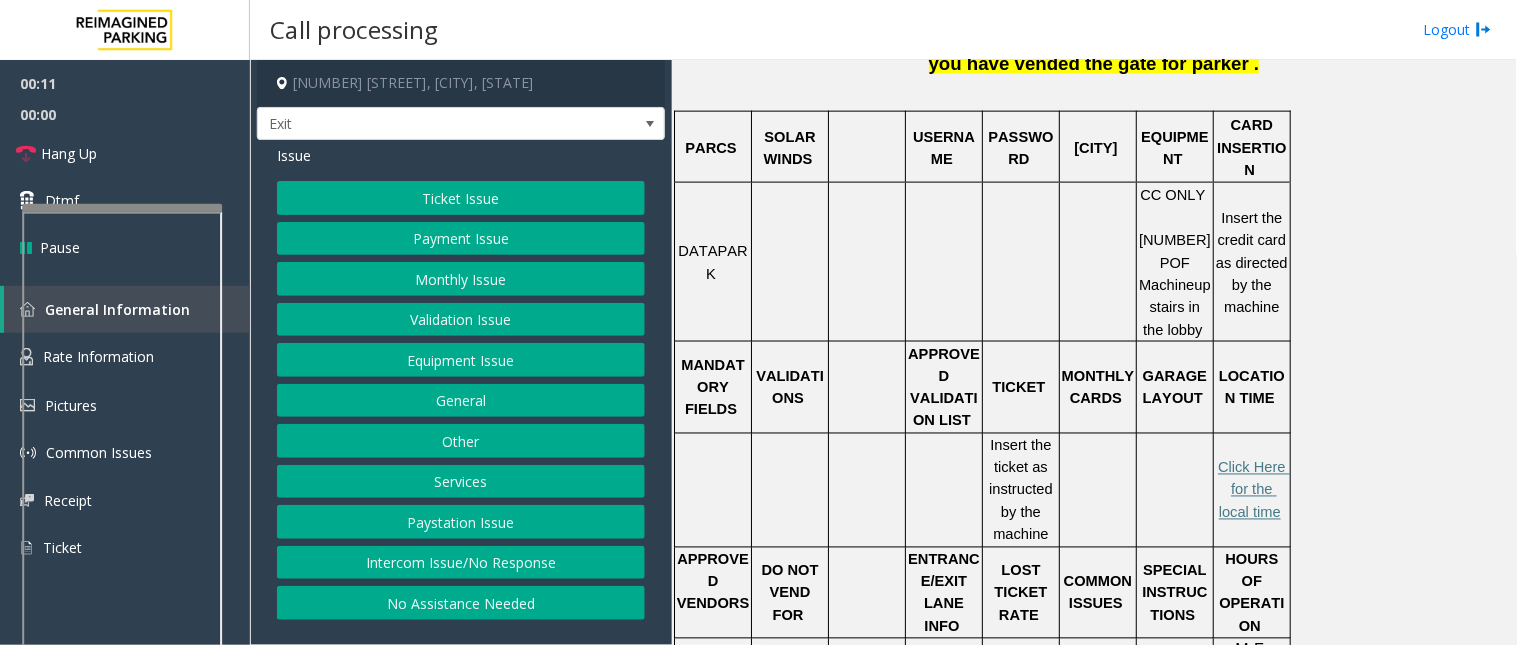 scroll, scrollTop: 666, scrollLeft: 0, axis: vertical 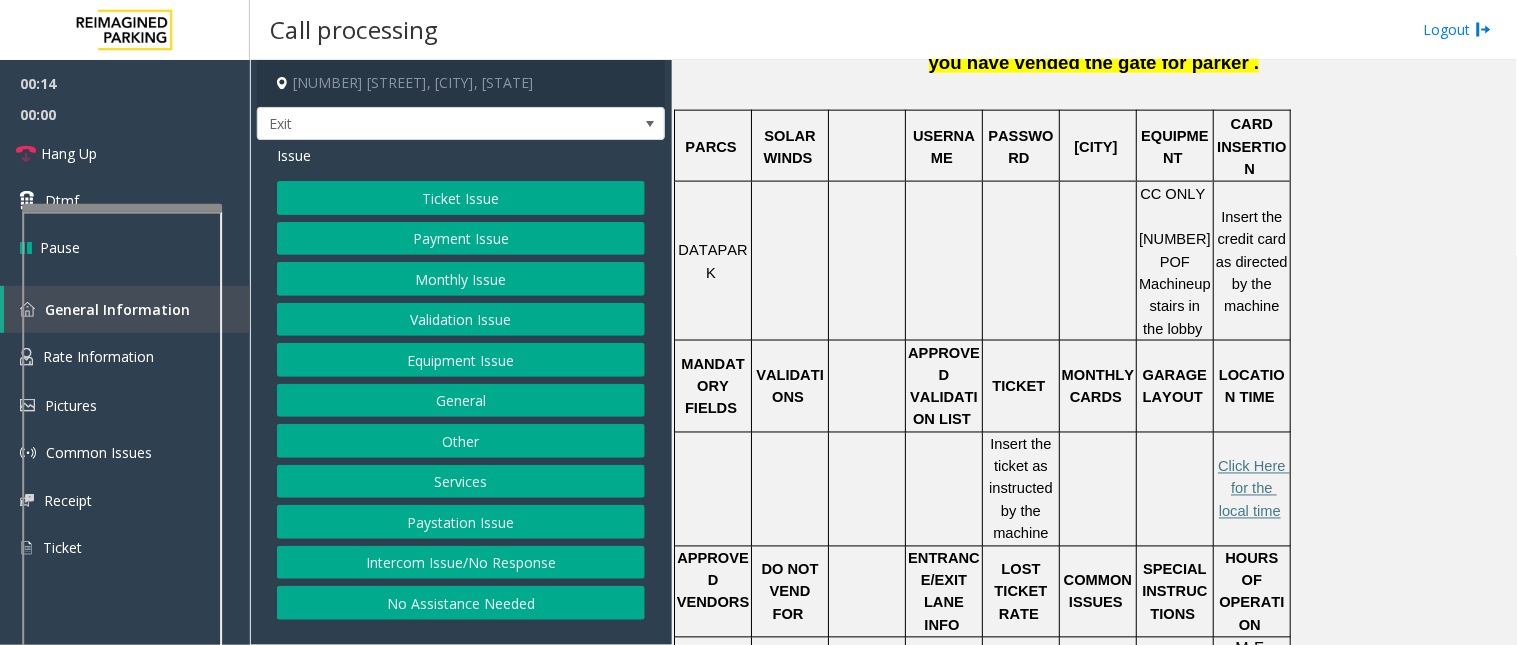 click on "Ticket Issue" 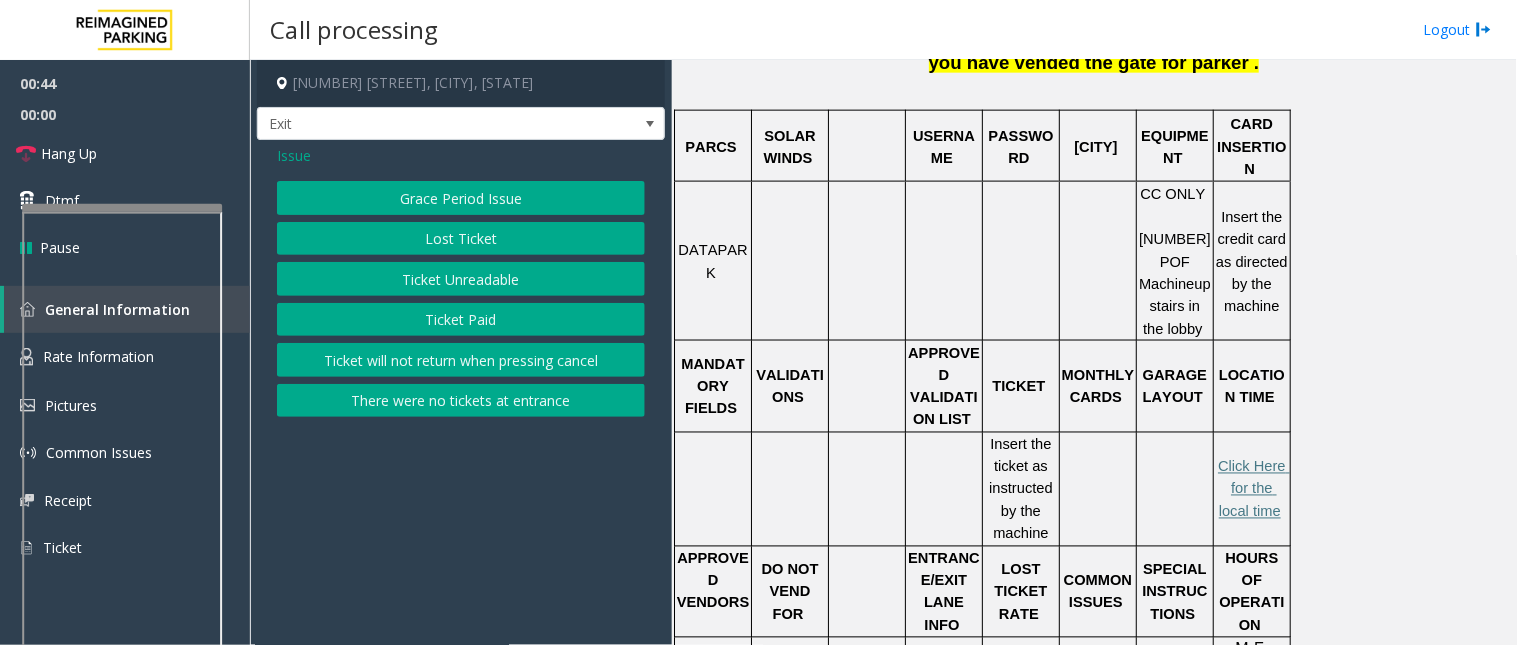 click on "Ticket Unreadable" 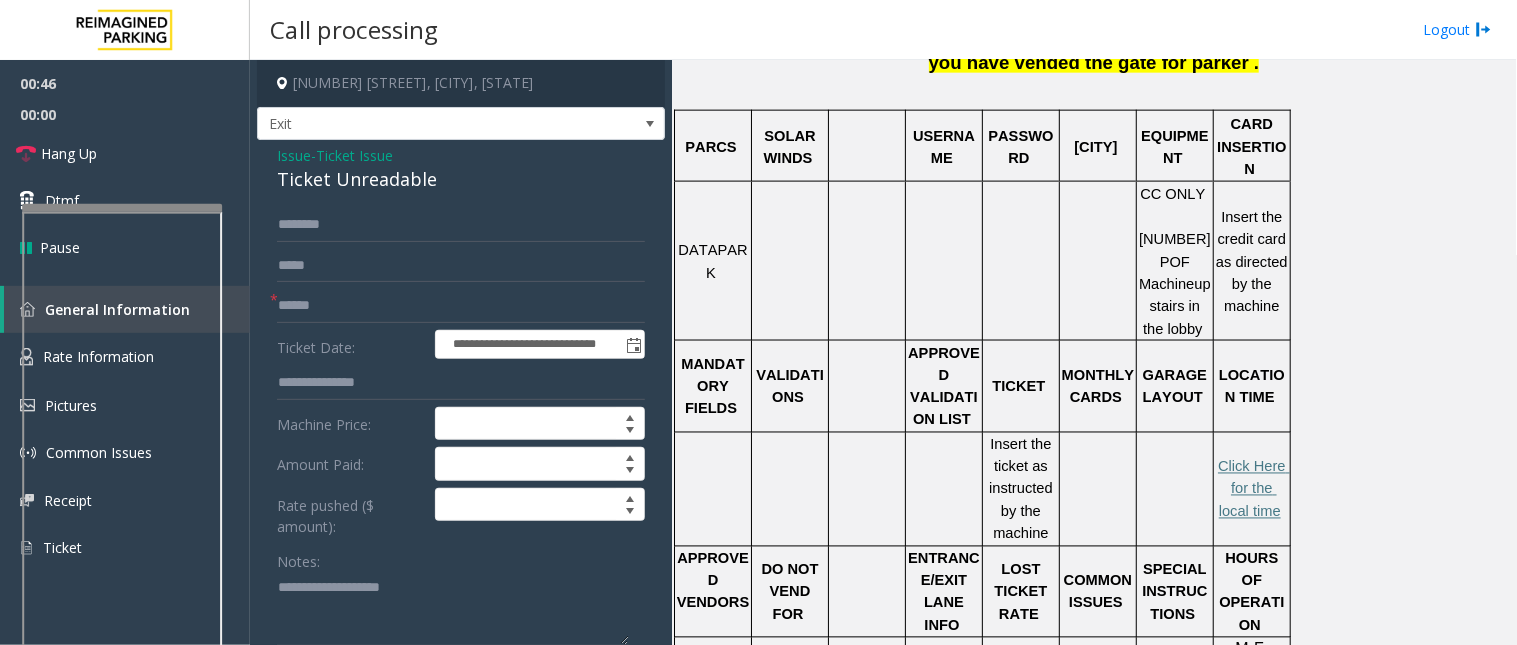 scroll, scrollTop: 555, scrollLeft: 0, axis: vertical 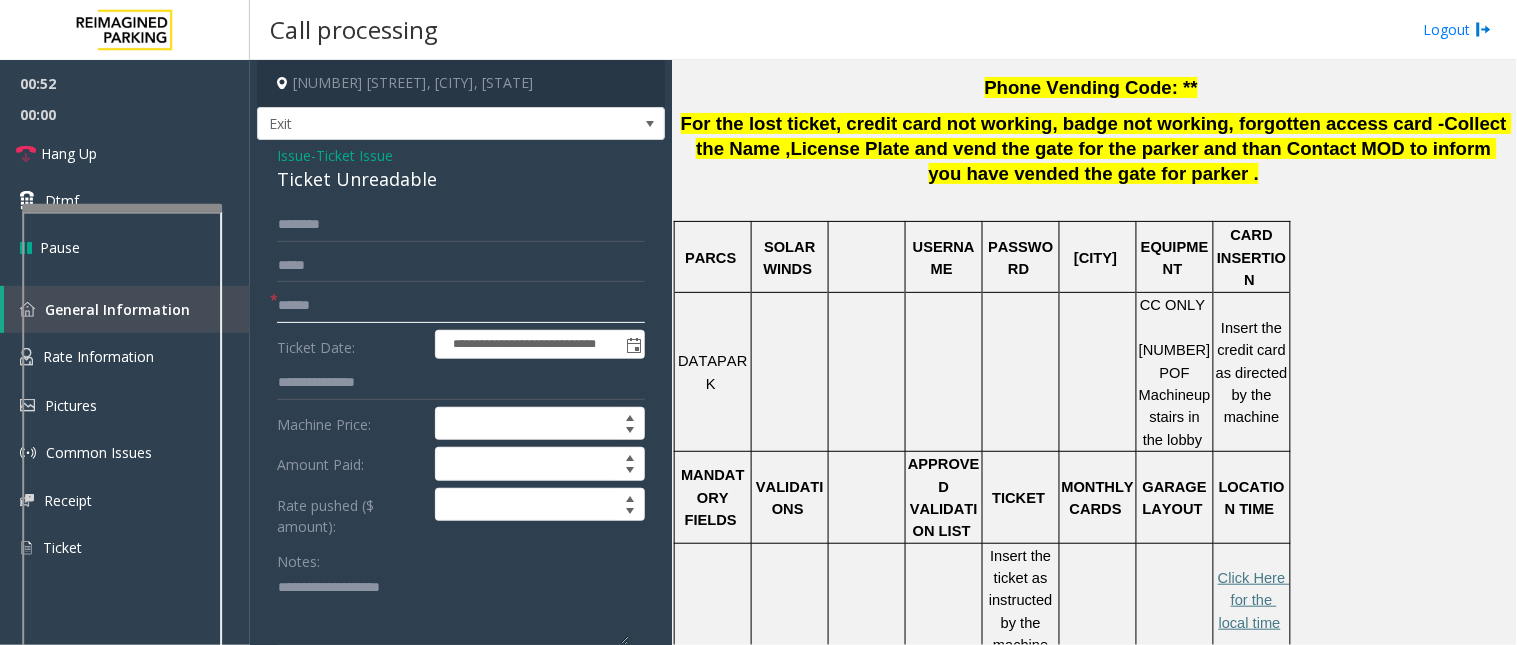click 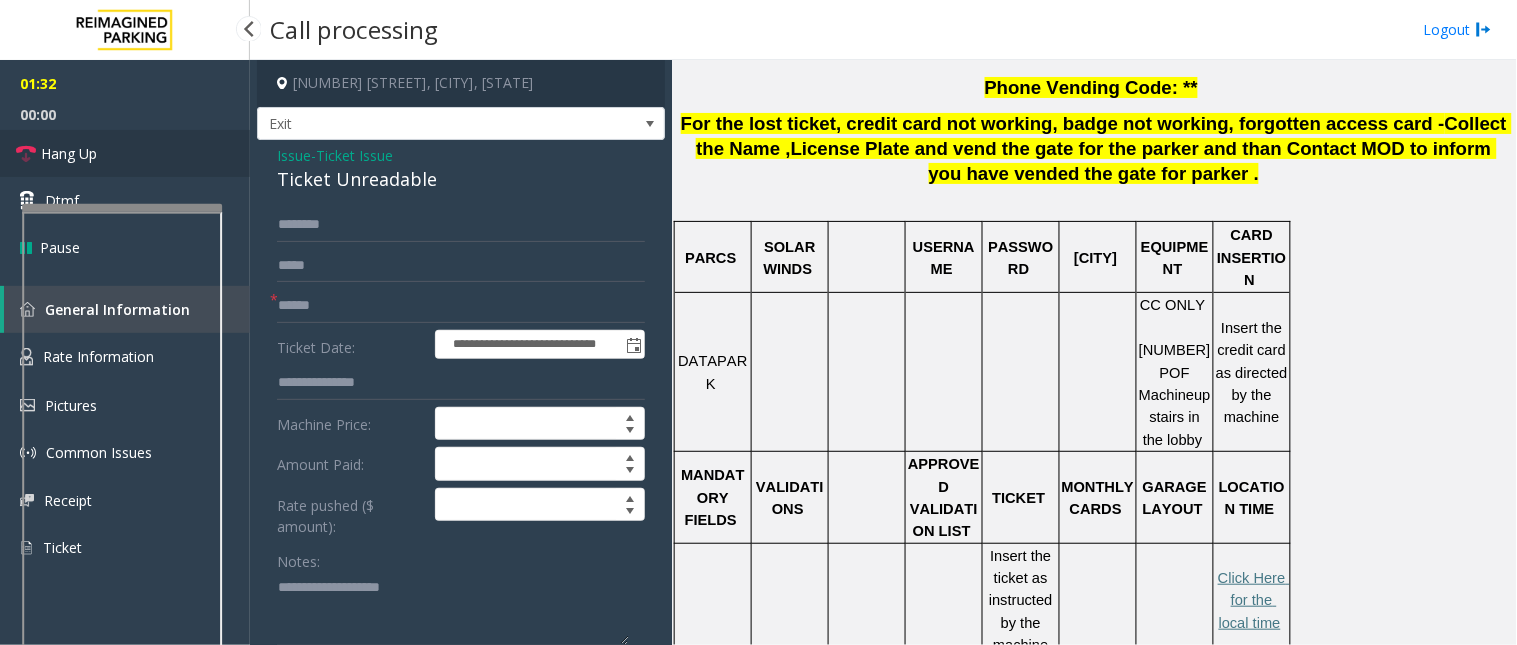 click on "Hang Up" at bounding box center (69, 153) 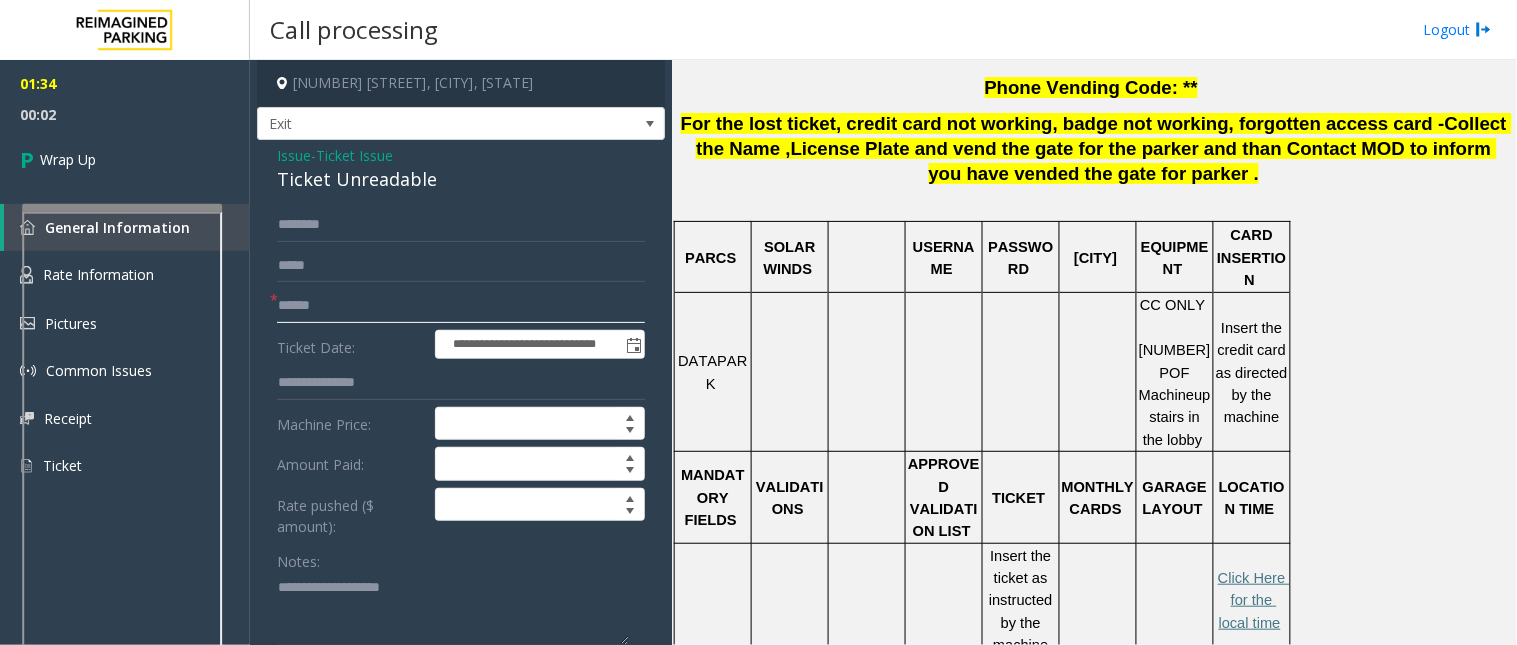 click 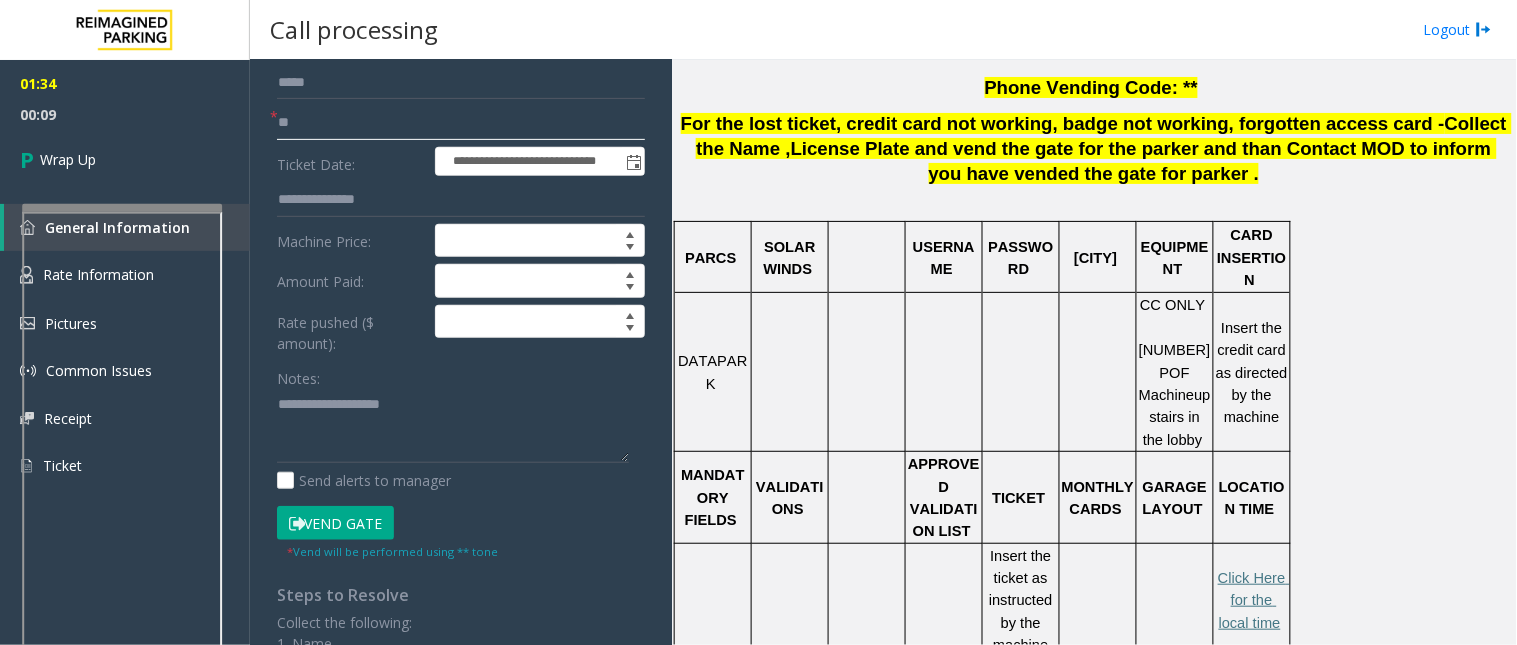scroll, scrollTop: 222, scrollLeft: 0, axis: vertical 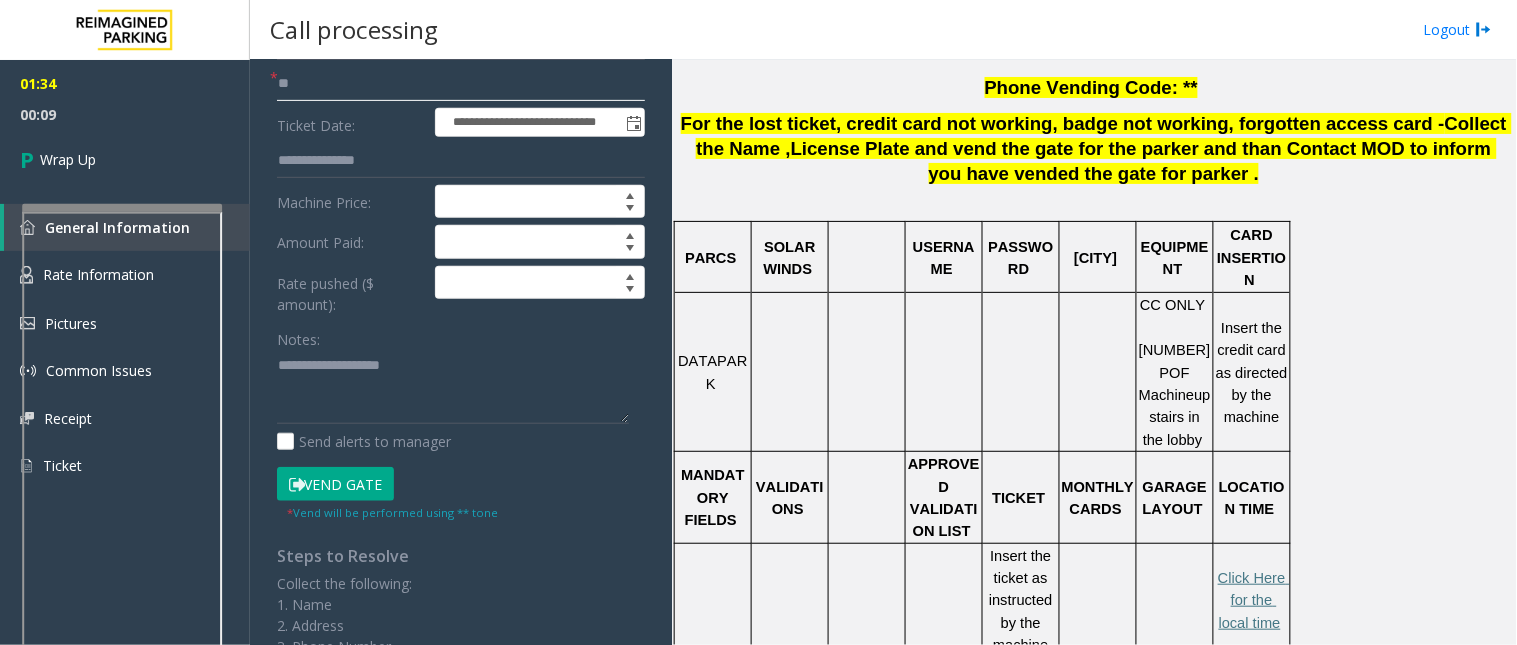 type on "**" 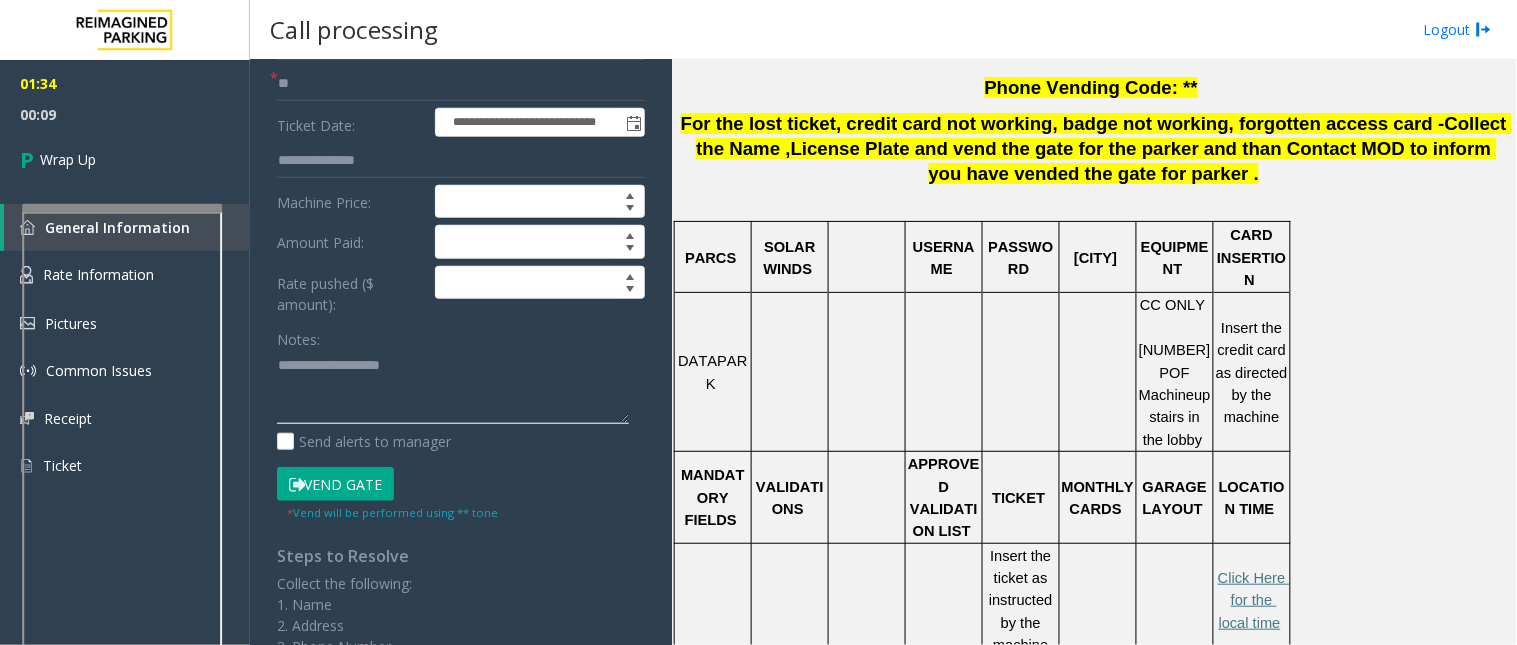click 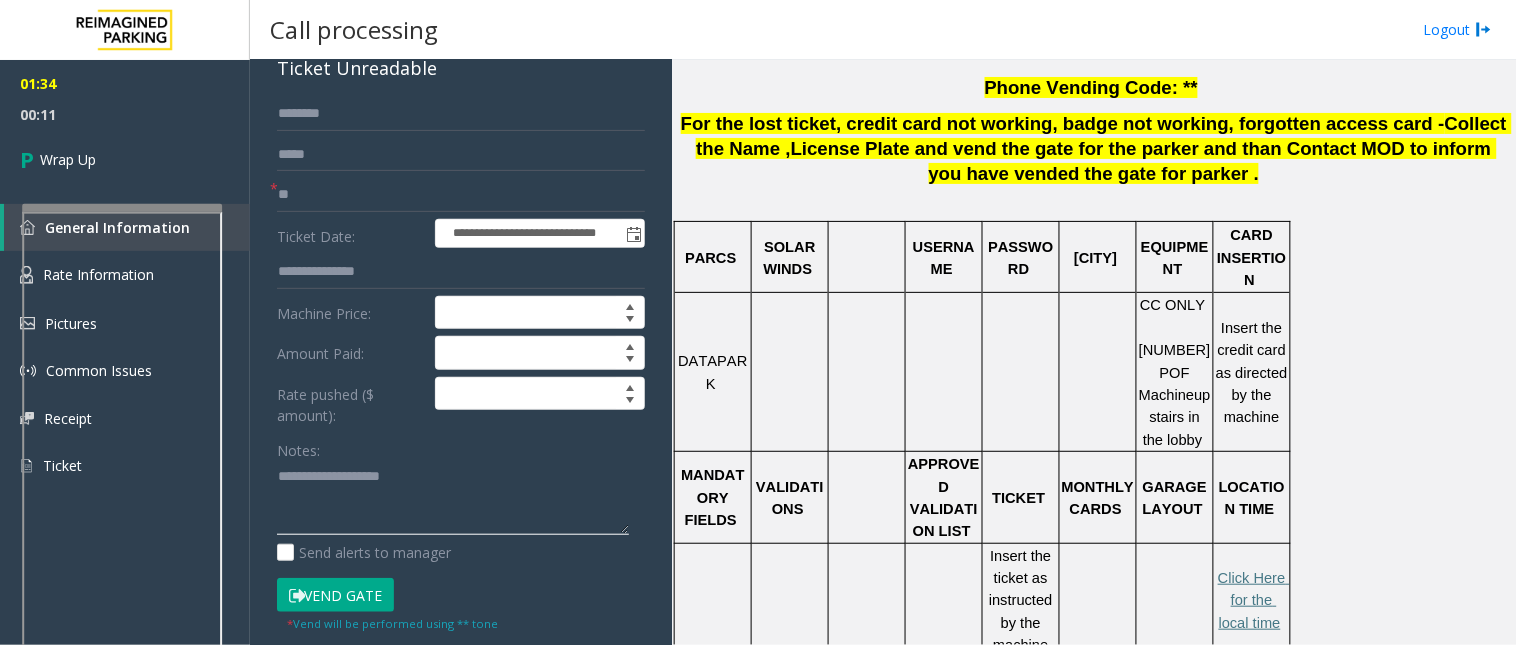 scroll, scrollTop: 0, scrollLeft: 0, axis: both 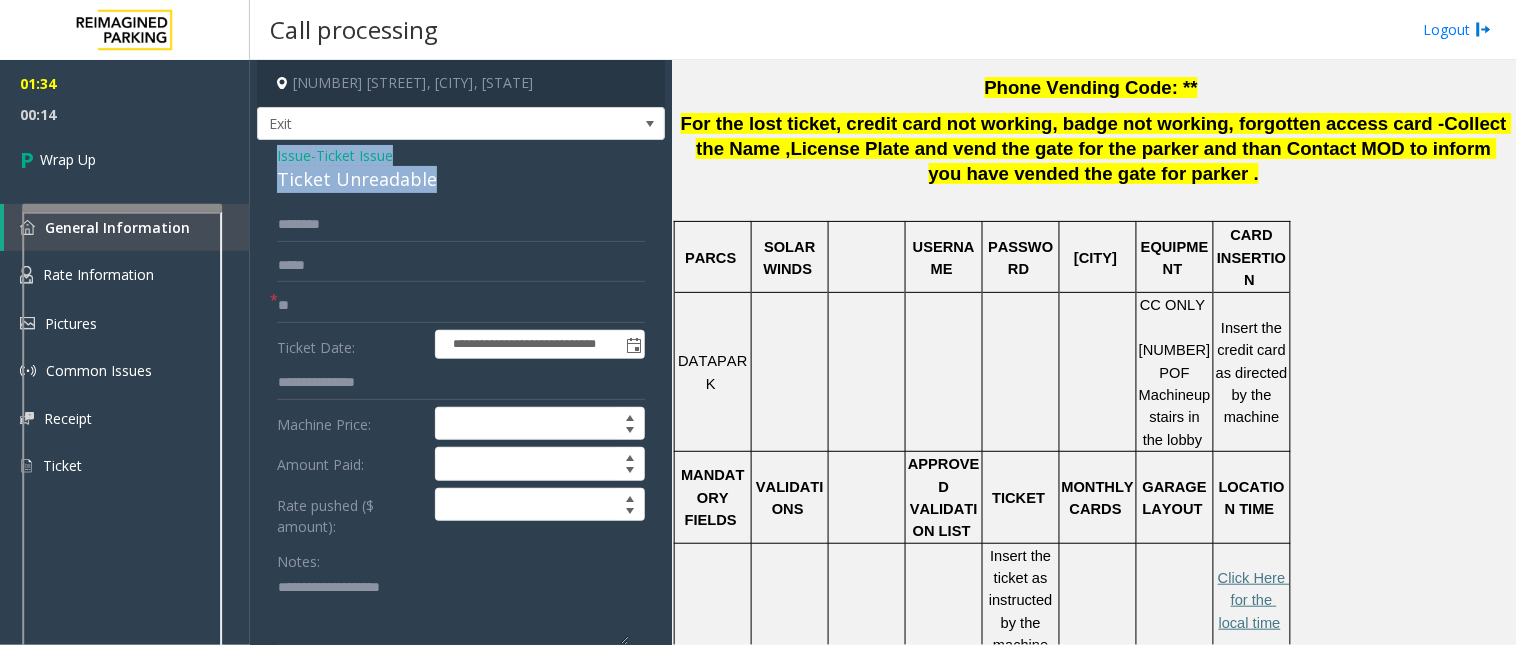 drag, startPoint x: 270, startPoint y: 148, endPoint x: 454, endPoint y: 187, distance: 188.08774 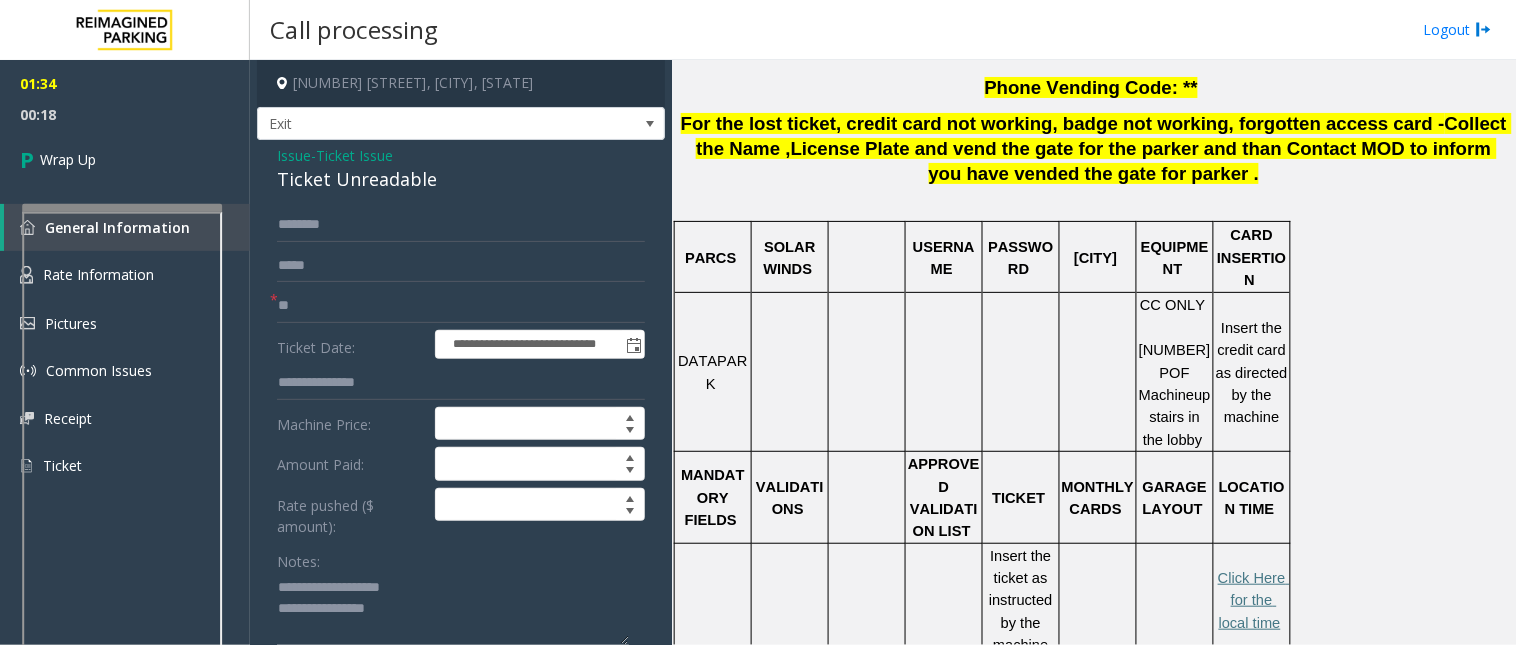 click 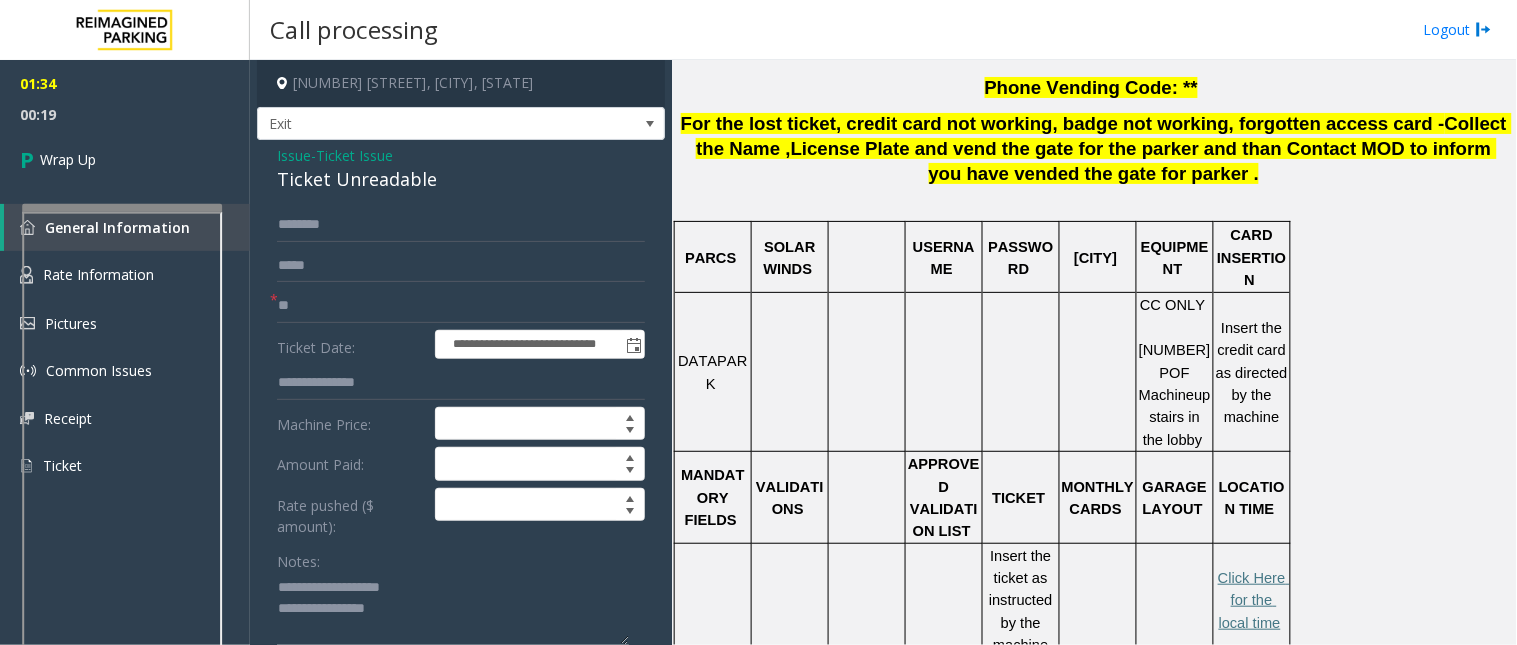 click 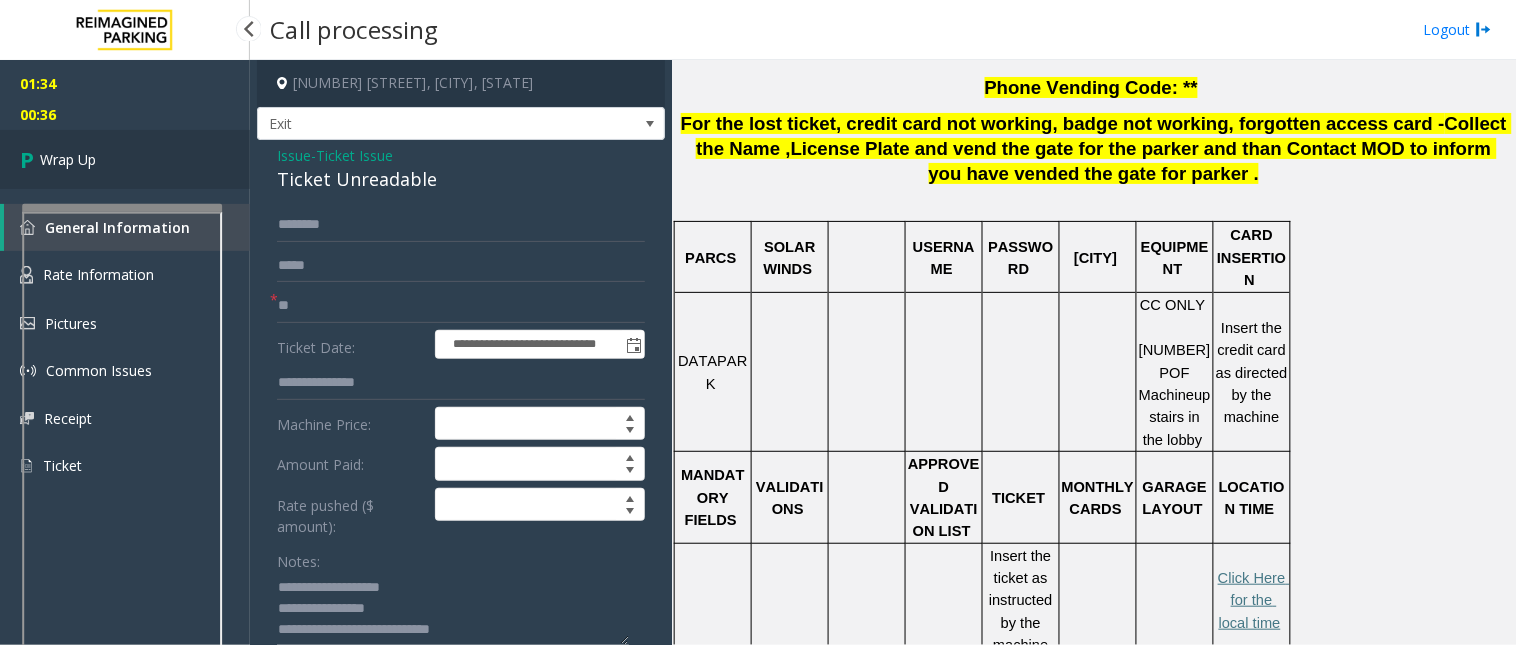 type on "**********" 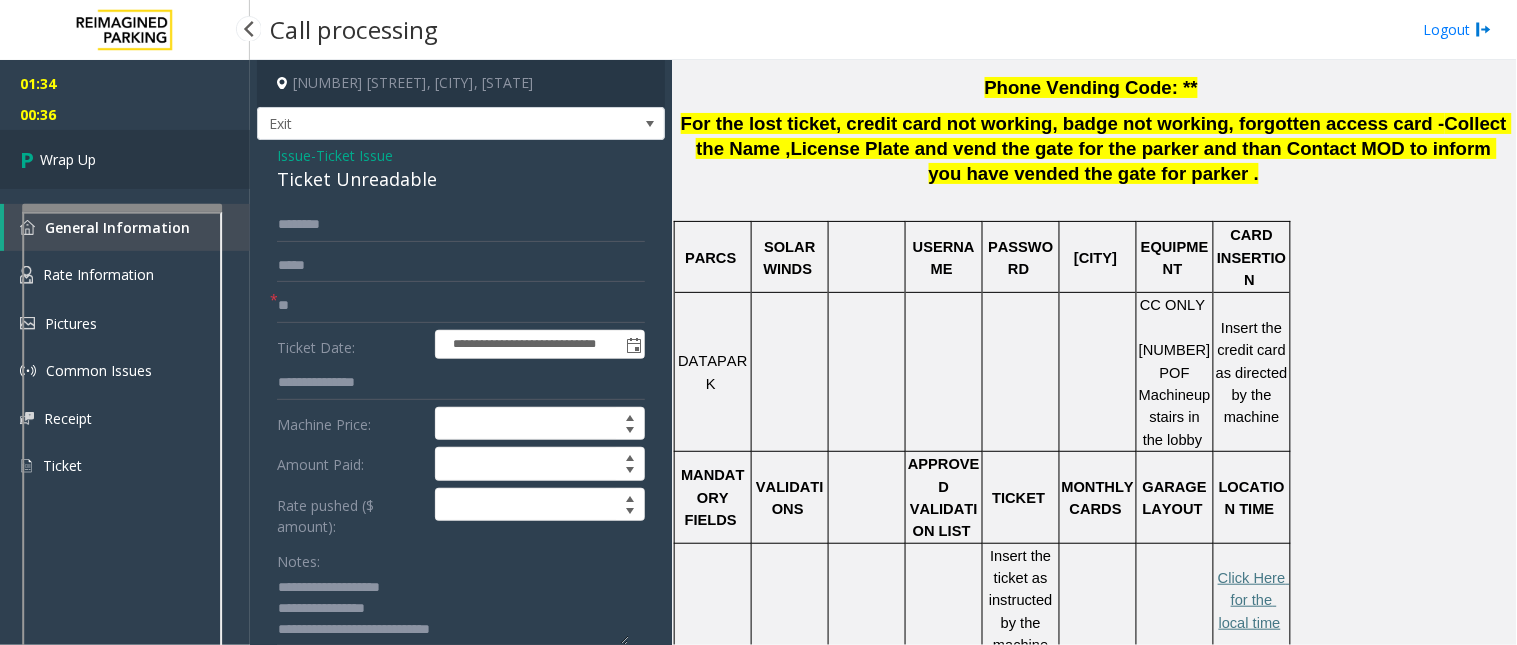 click on "Wrap Up" at bounding box center [125, 159] 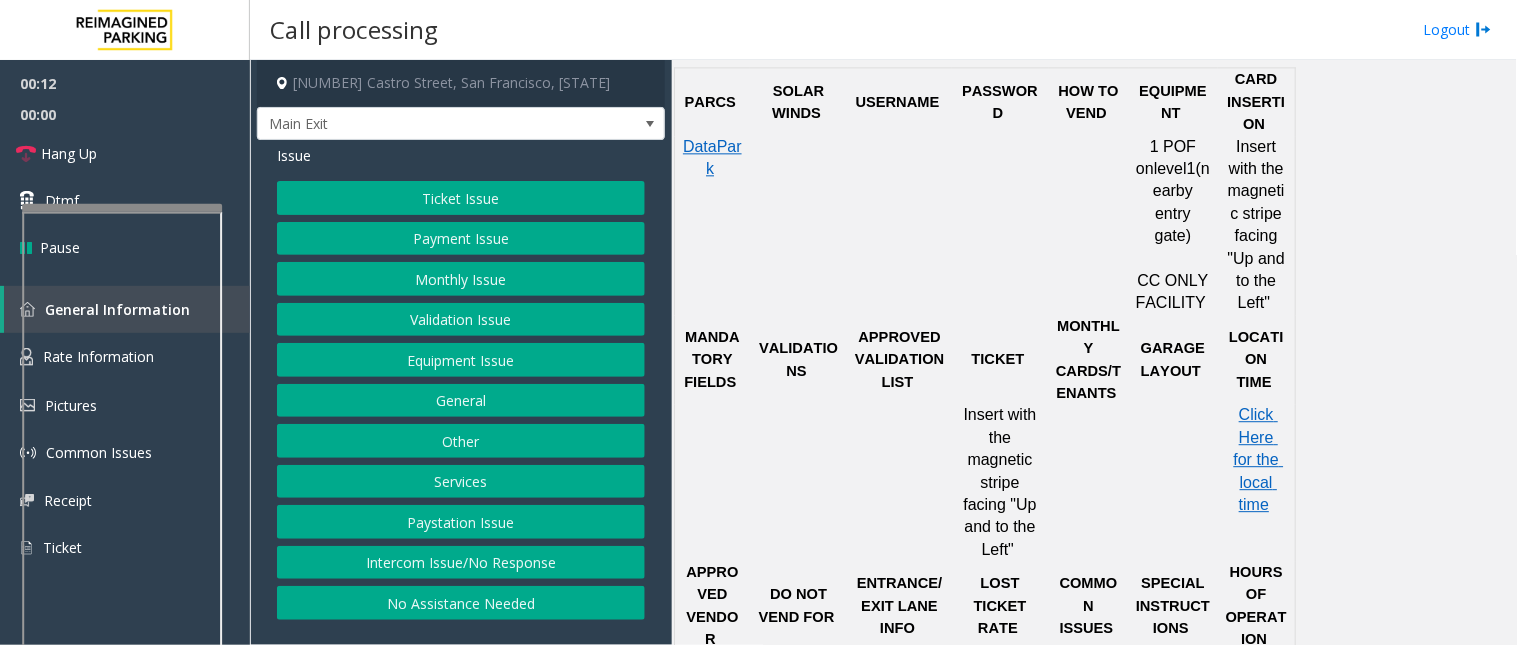scroll, scrollTop: 1222, scrollLeft: 0, axis: vertical 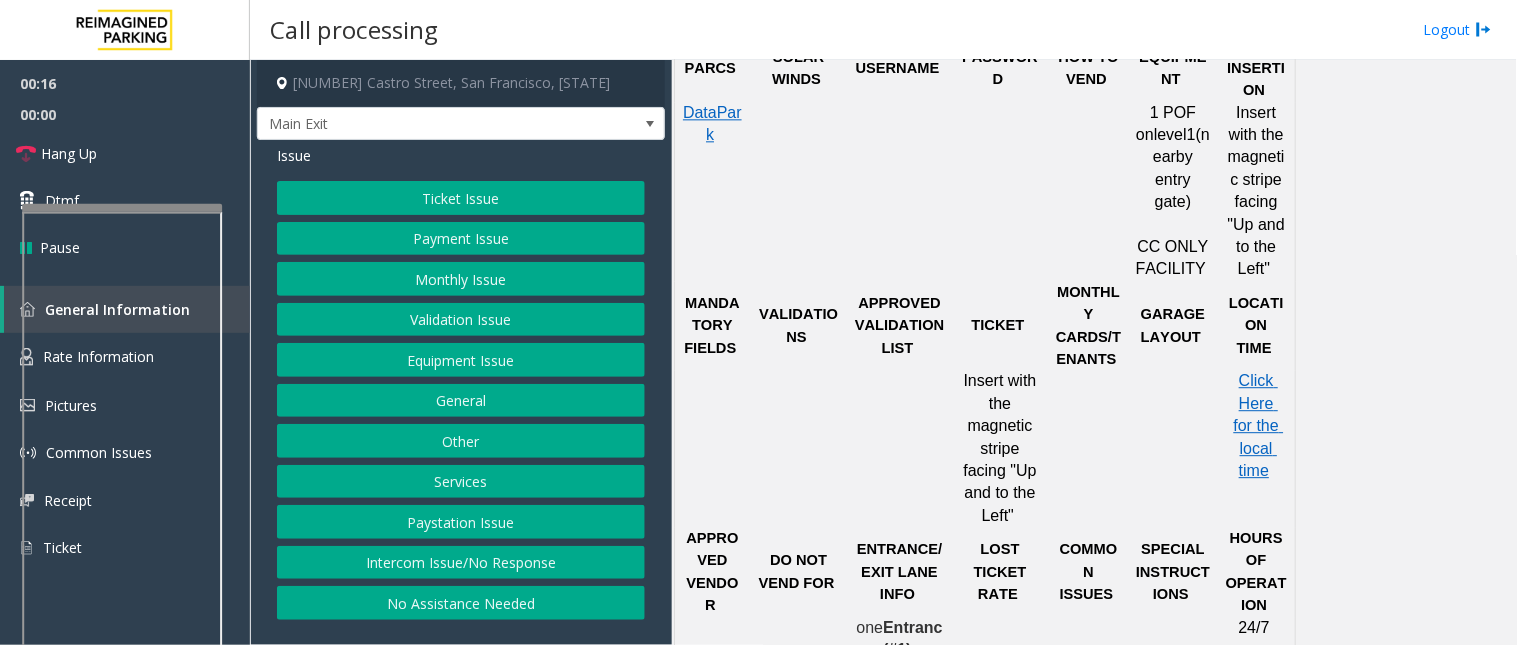 click on "Ticket Issue" 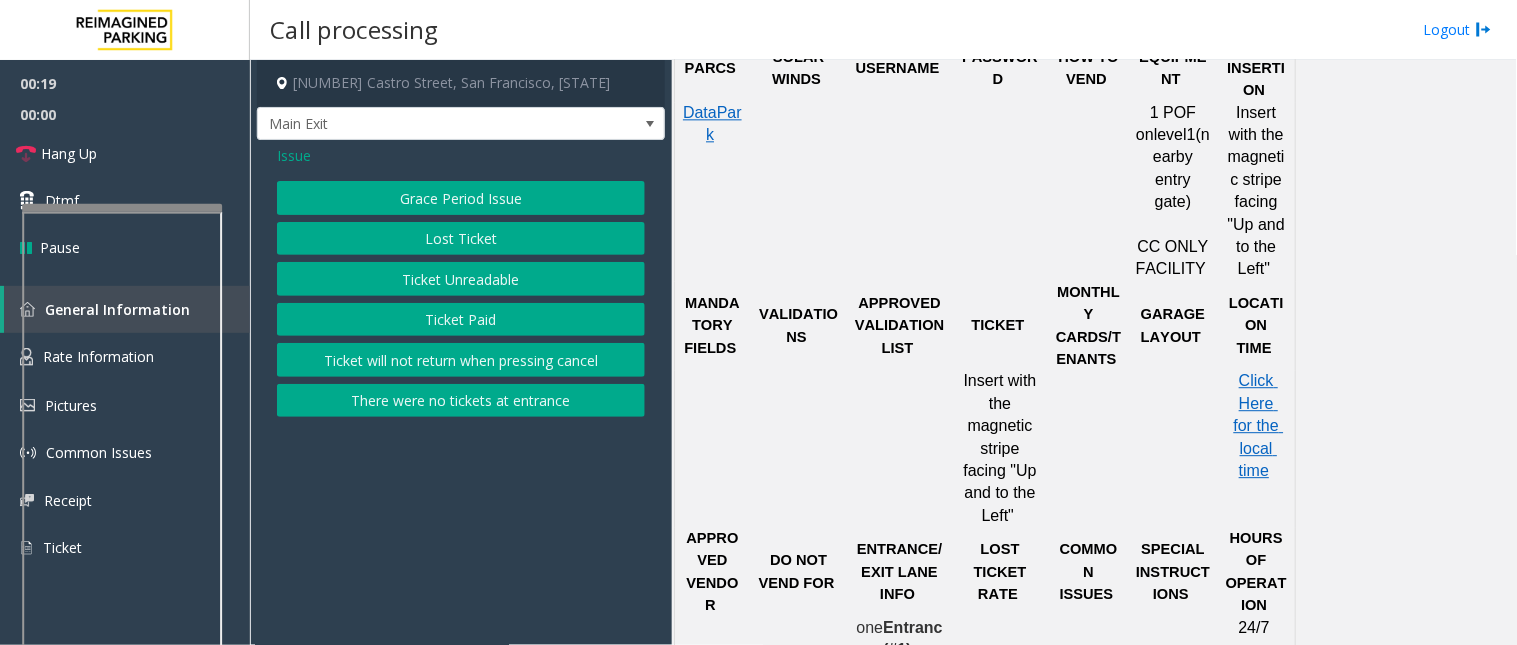 click on "Ticket Unreadable" 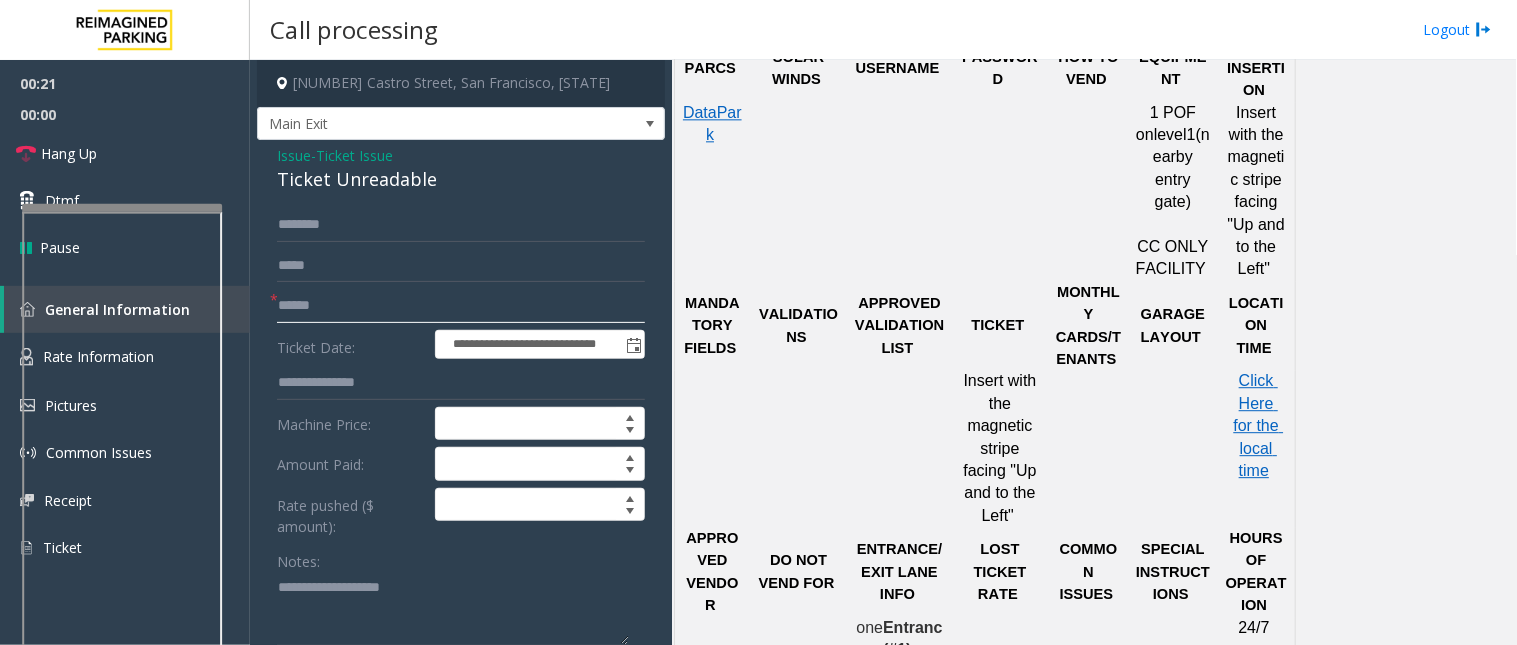 click 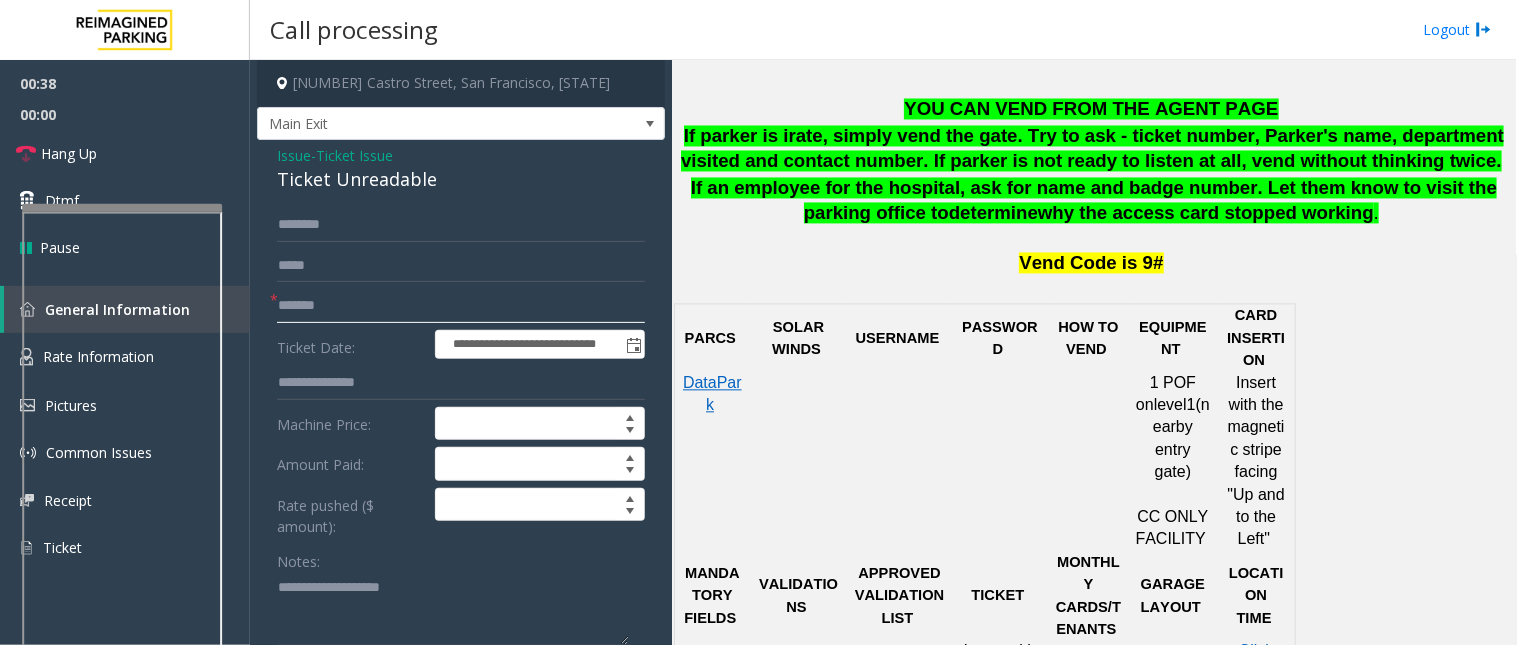 scroll, scrollTop: 1000, scrollLeft: 0, axis: vertical 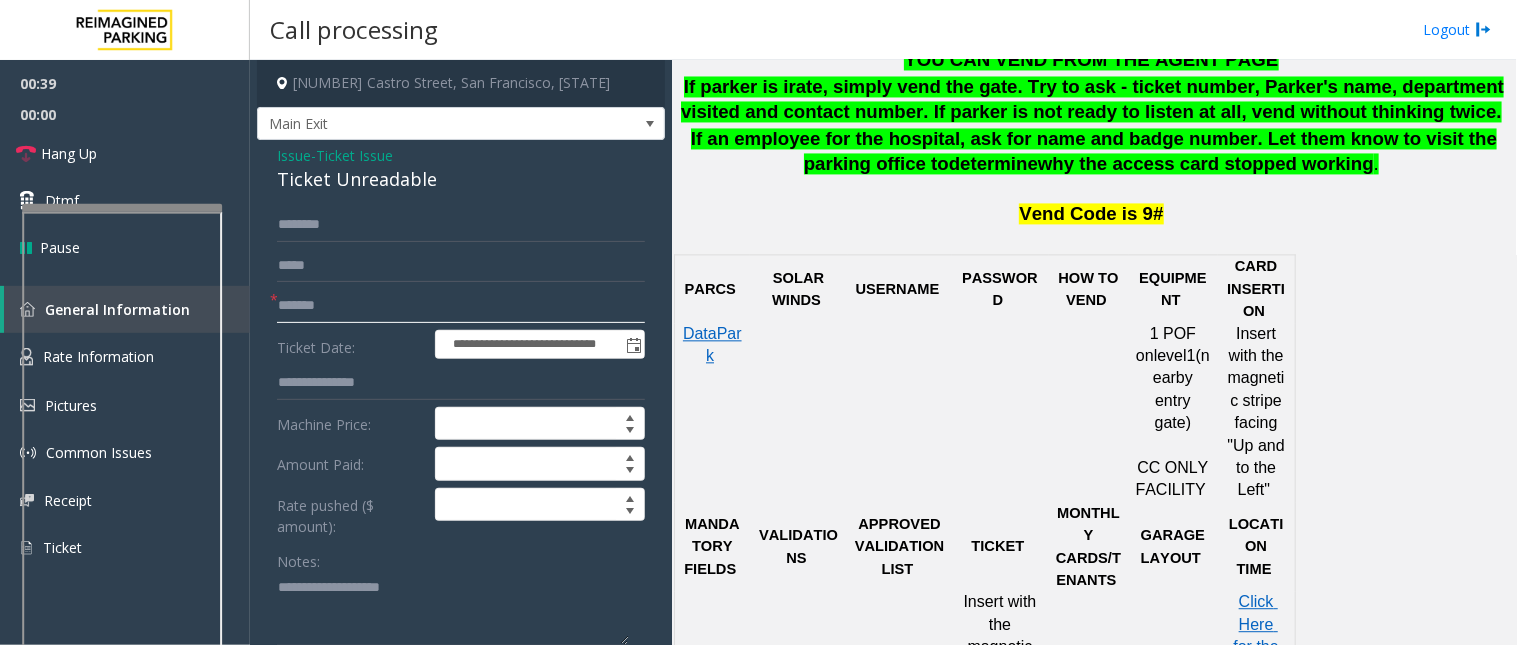 type on "*******" 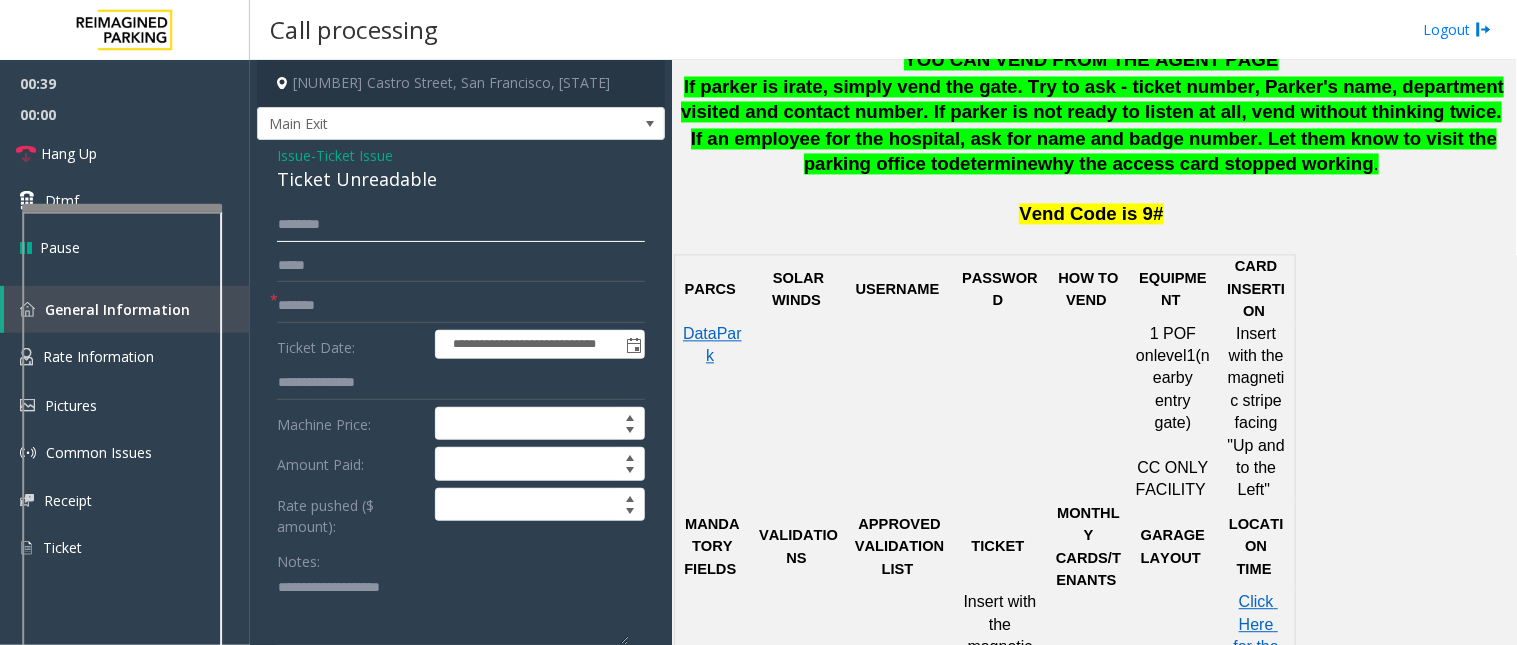 click 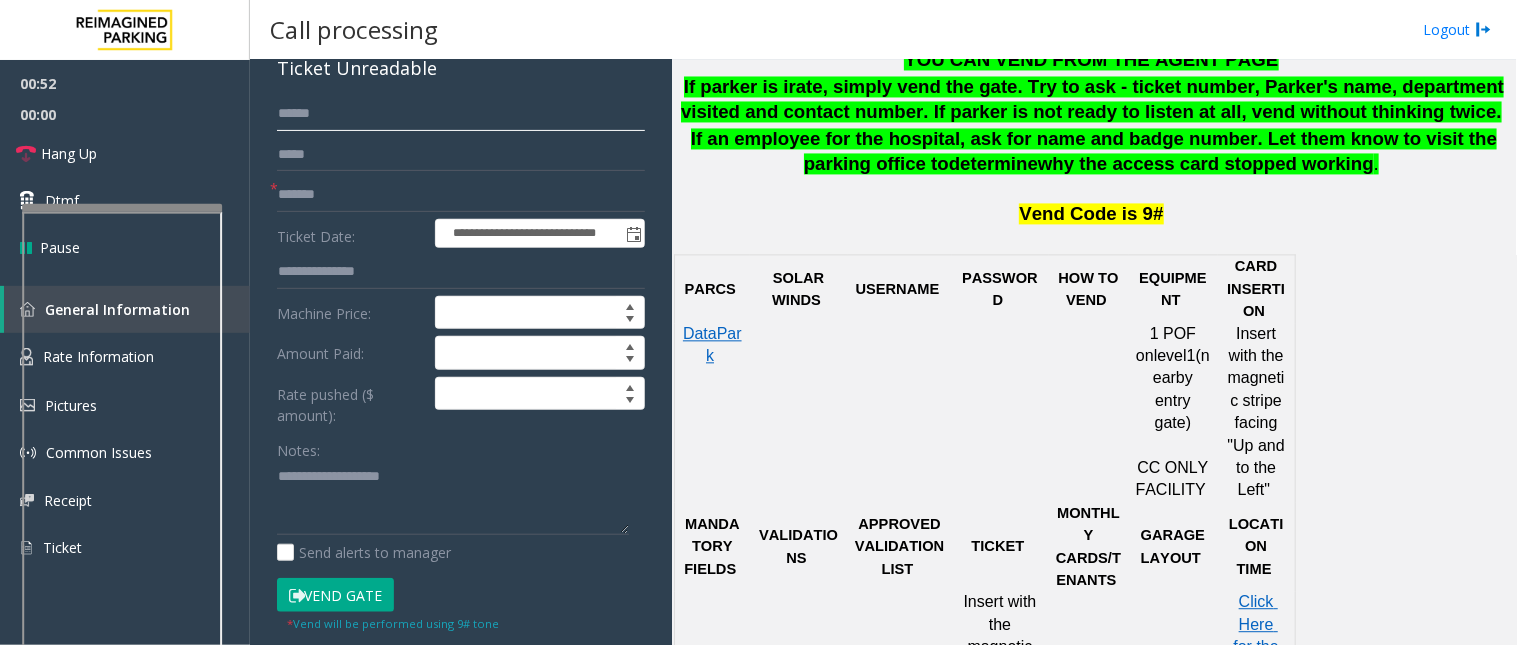 scroll, scrollTop: 0, scrollLeft: 0, axis: both 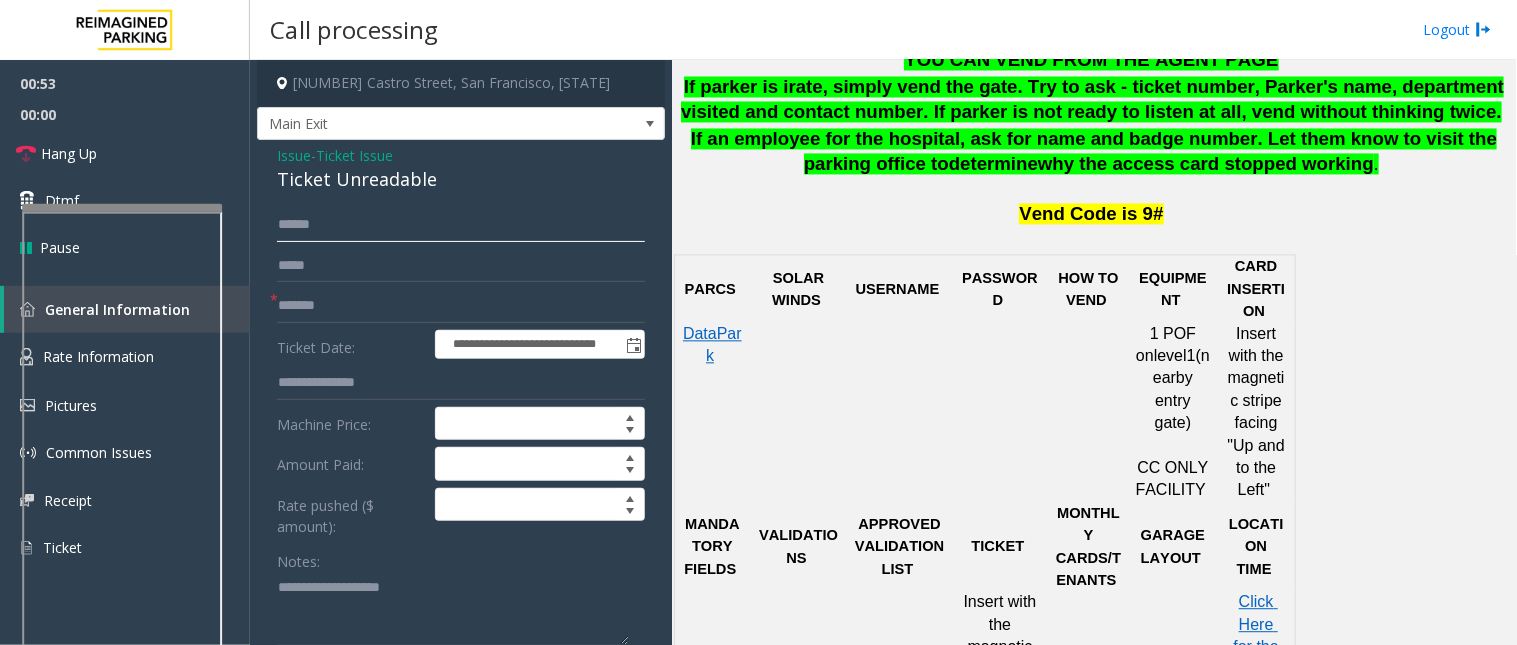 type on "******" 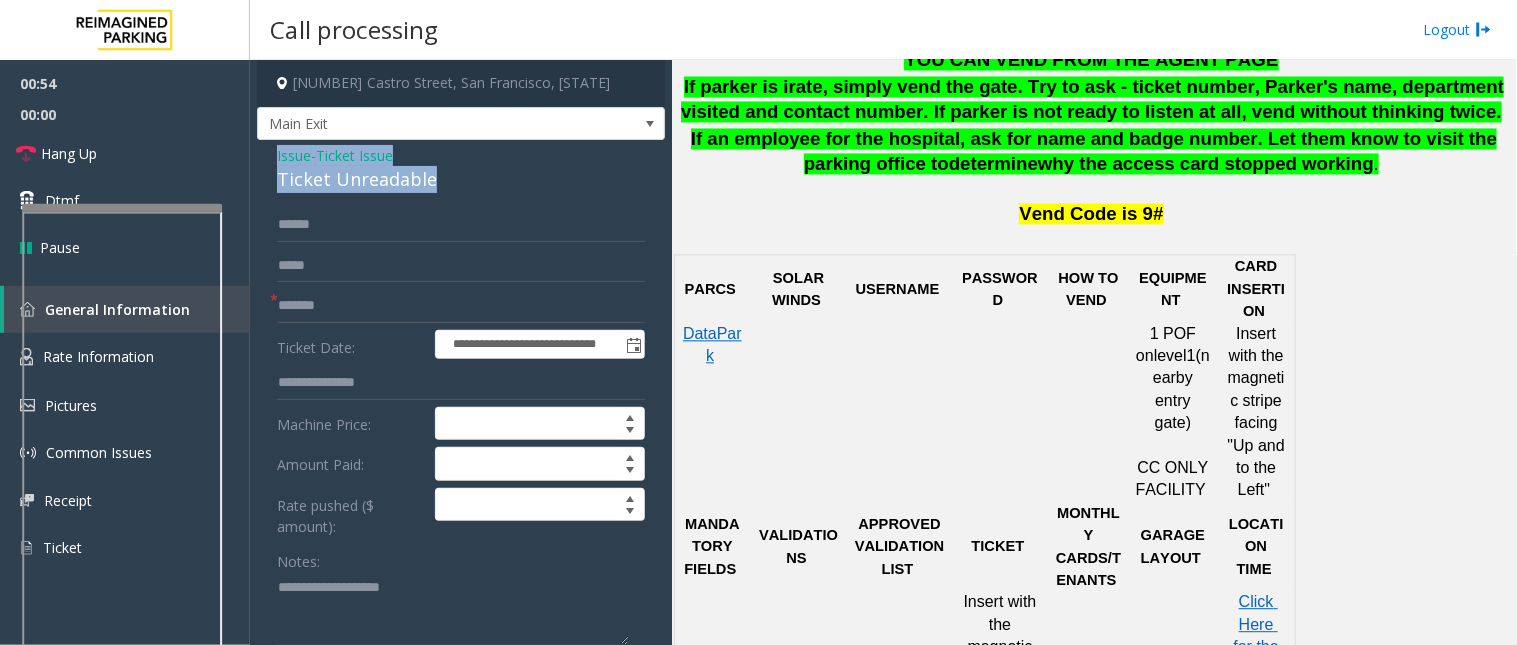 drag, startPoint x: 271, startPoint y: 150, endPoint x: 505, endPoint y: 232, distance: 247.95161 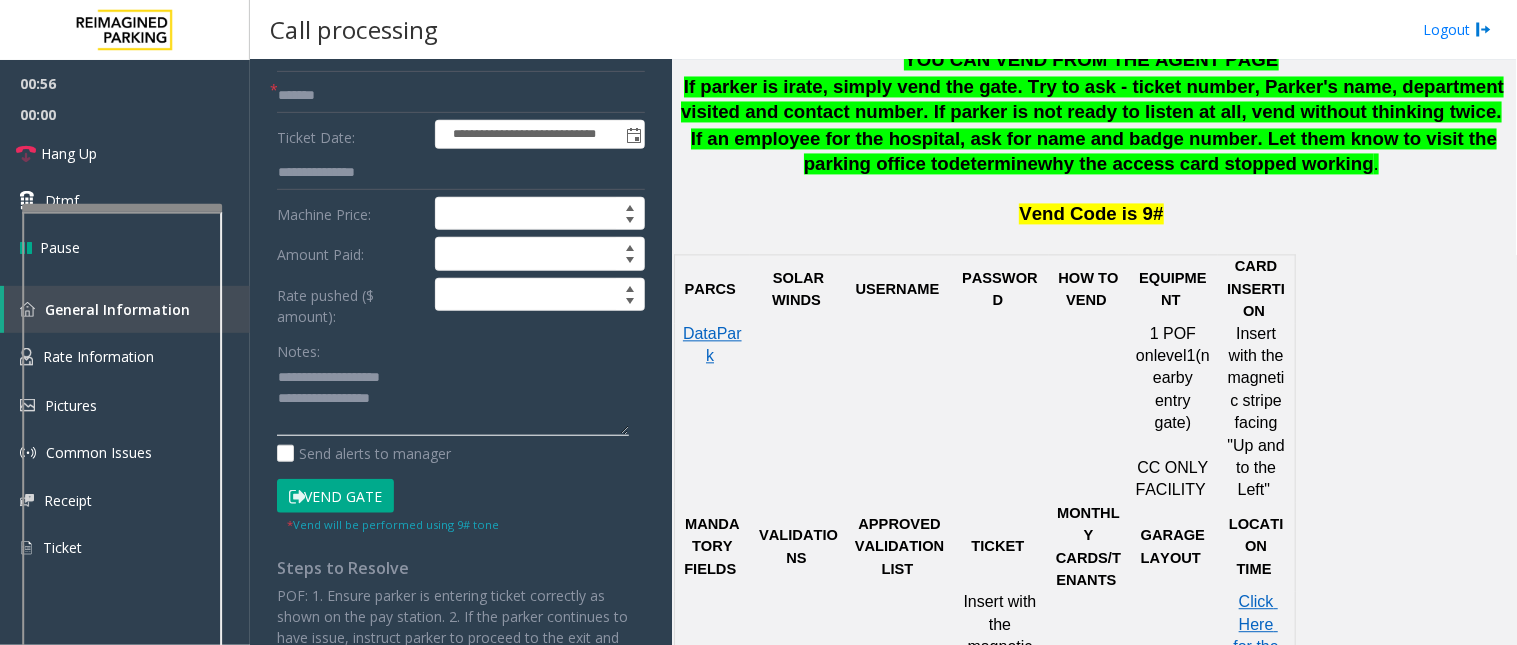 scroll, scrollTop: 222, scrollLeft: 0, axis: vertical 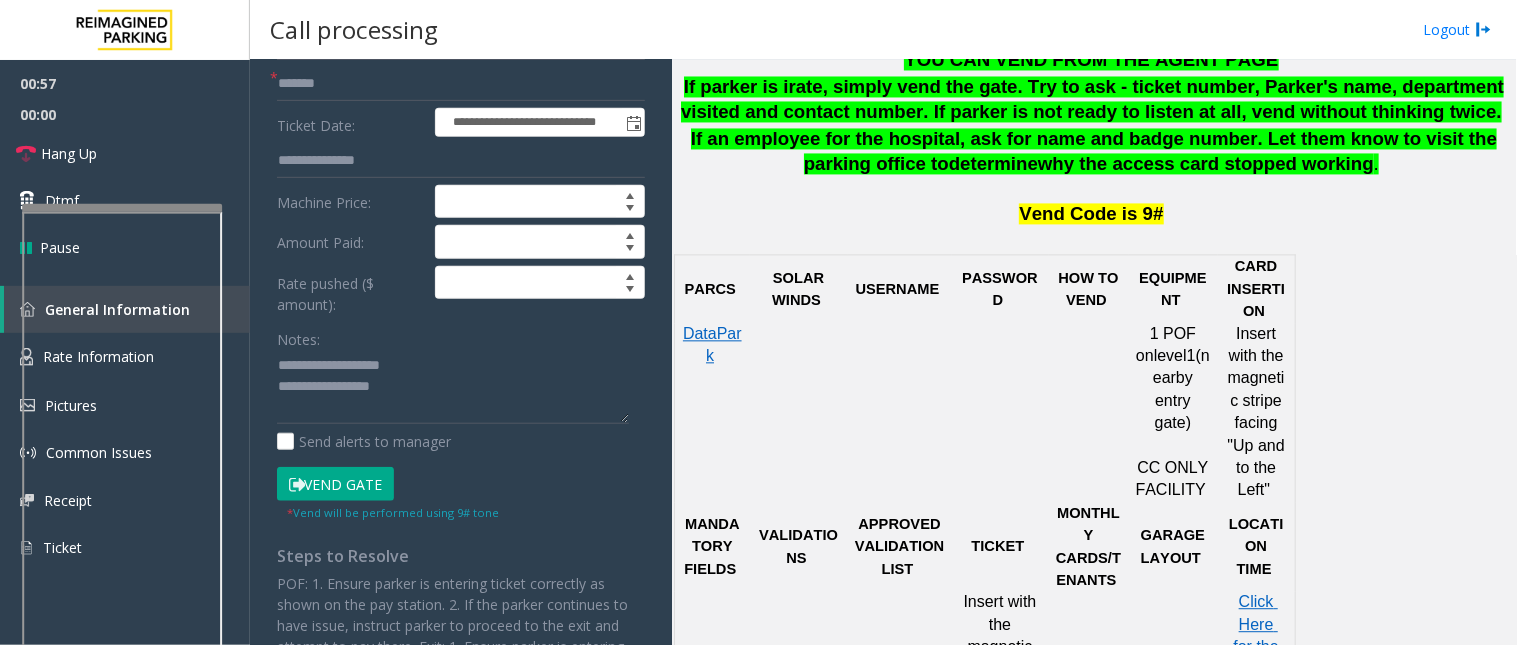 click on "Vend Gate" 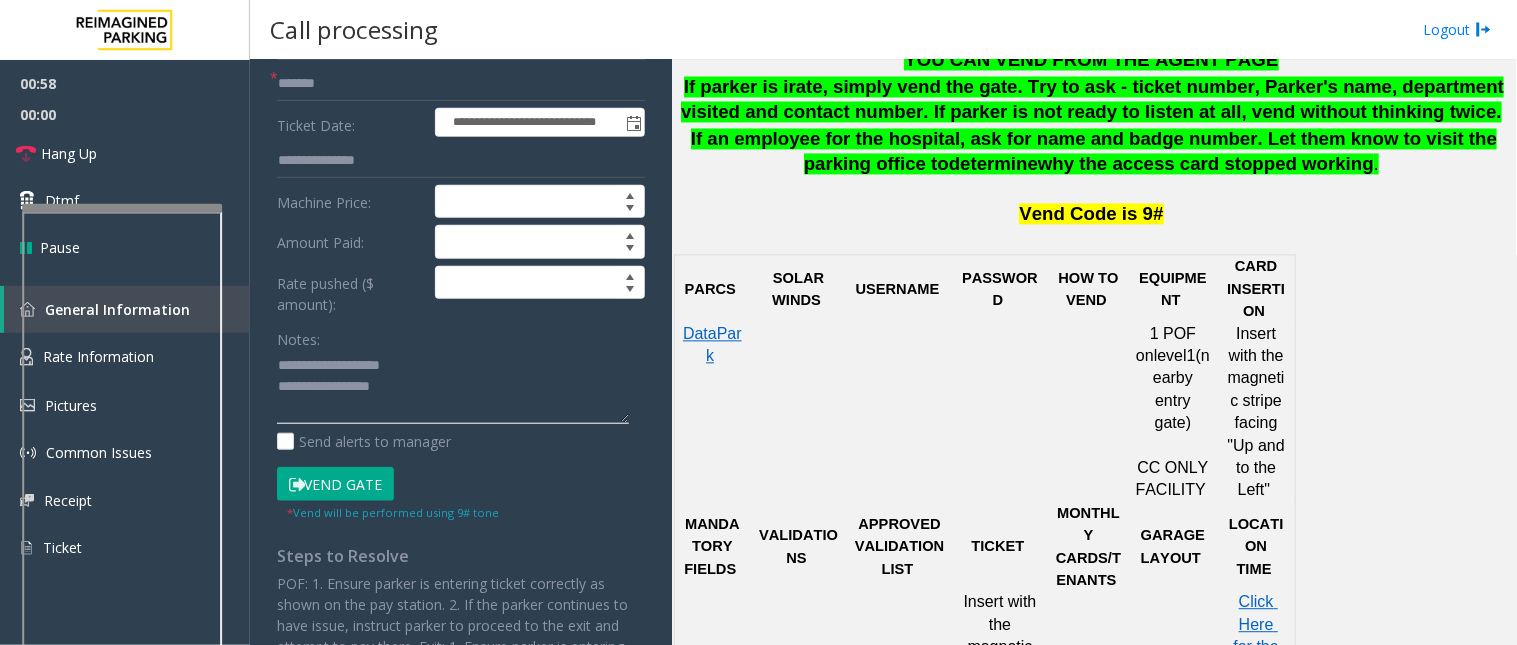 click 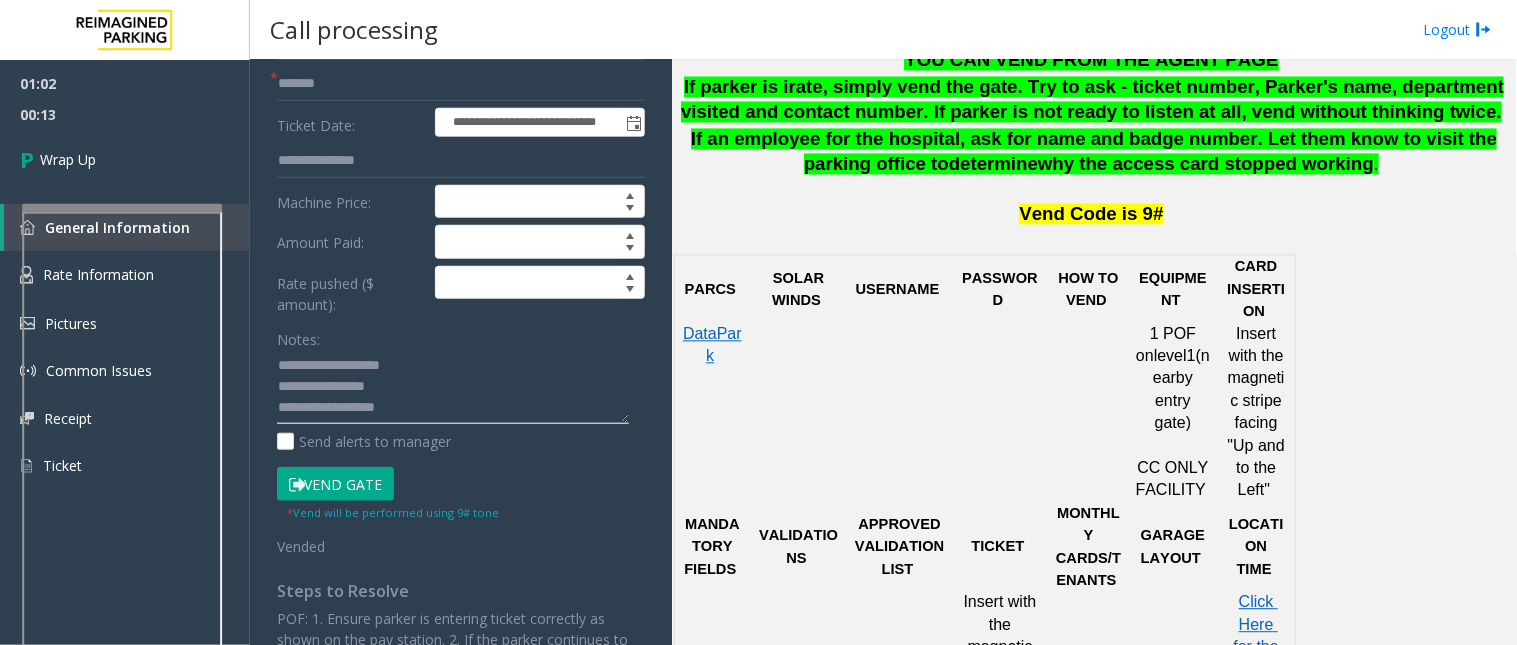 click 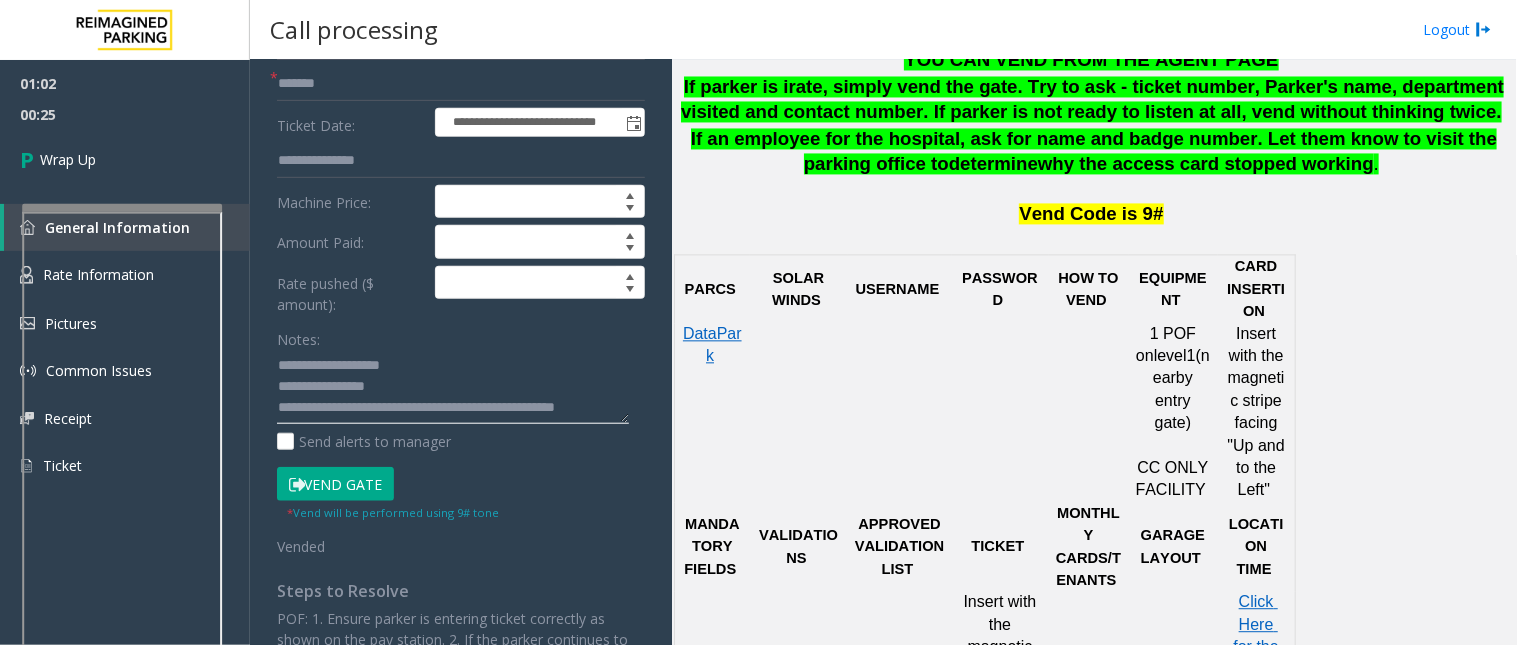 scroll, scrollTop: 14, scrollLeft: 0, axis: vertical 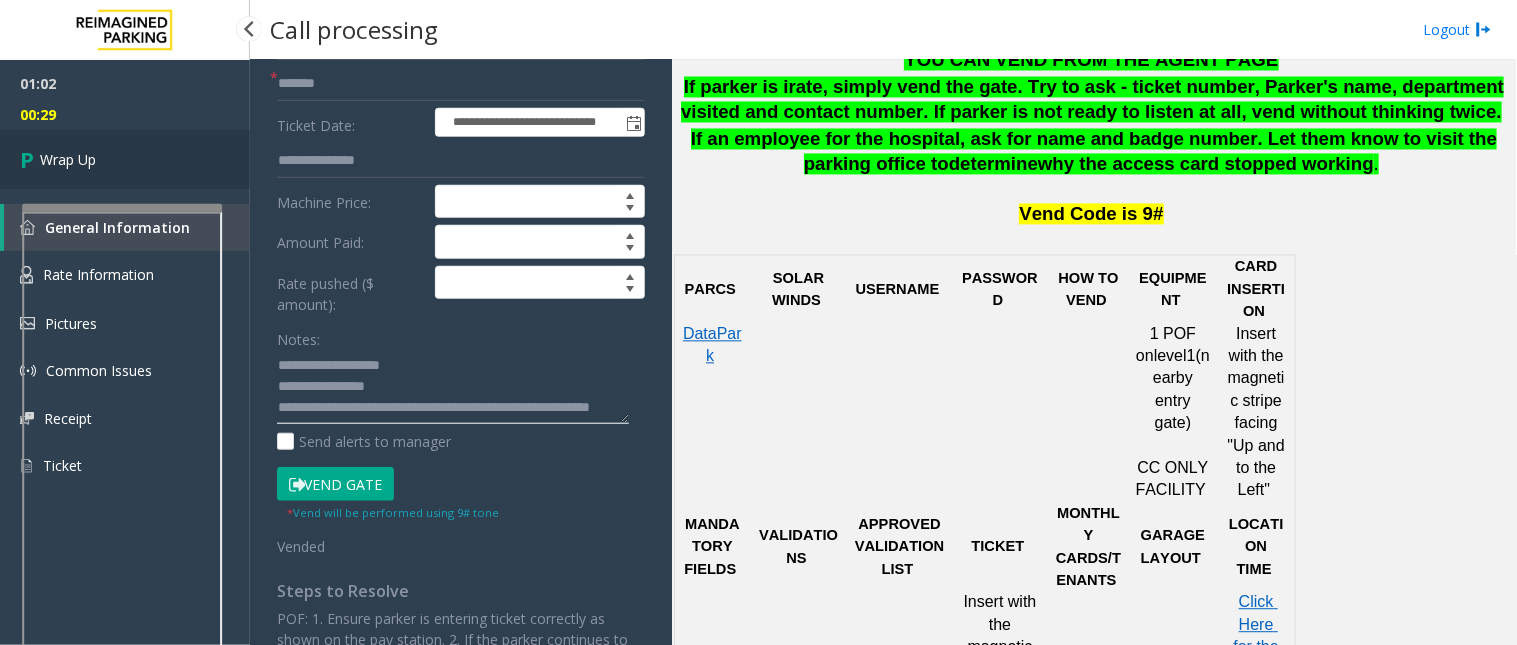 type on "**********" 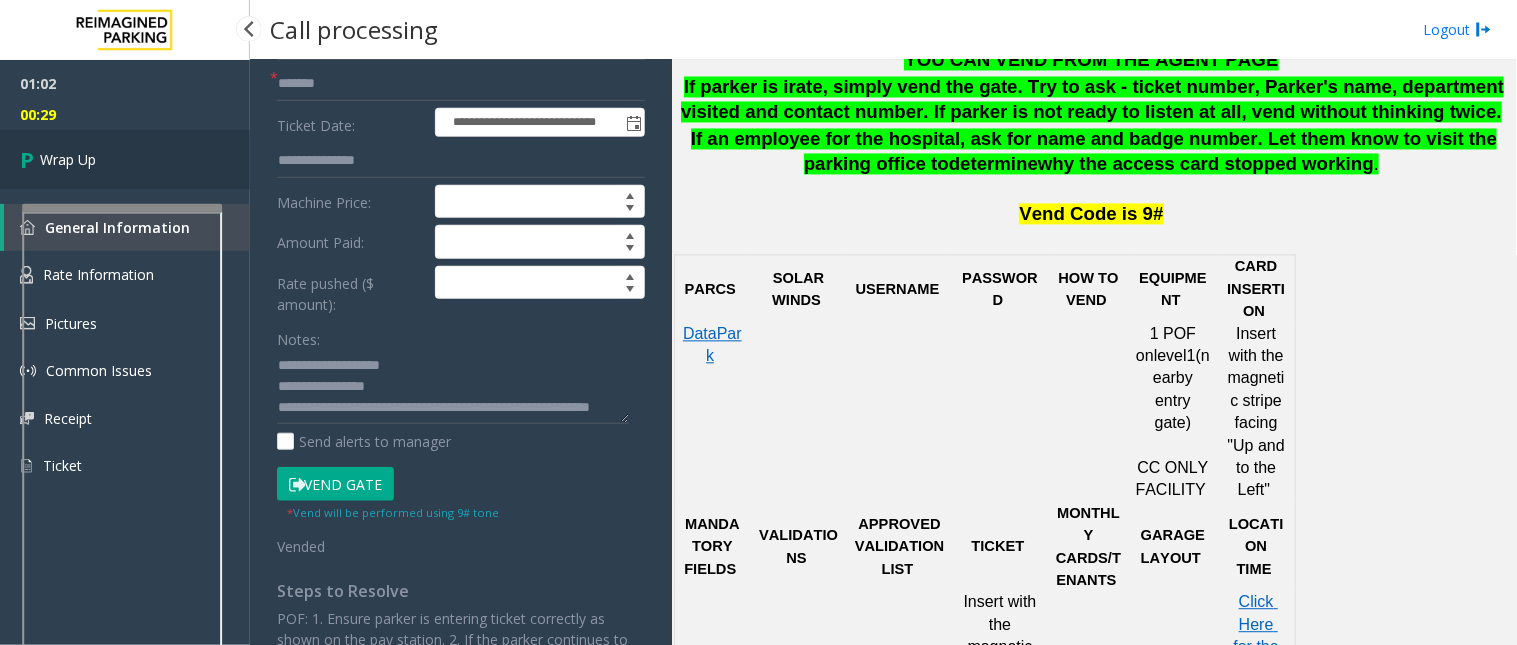click on "Wrap Up" at bounding box center (125, 159) 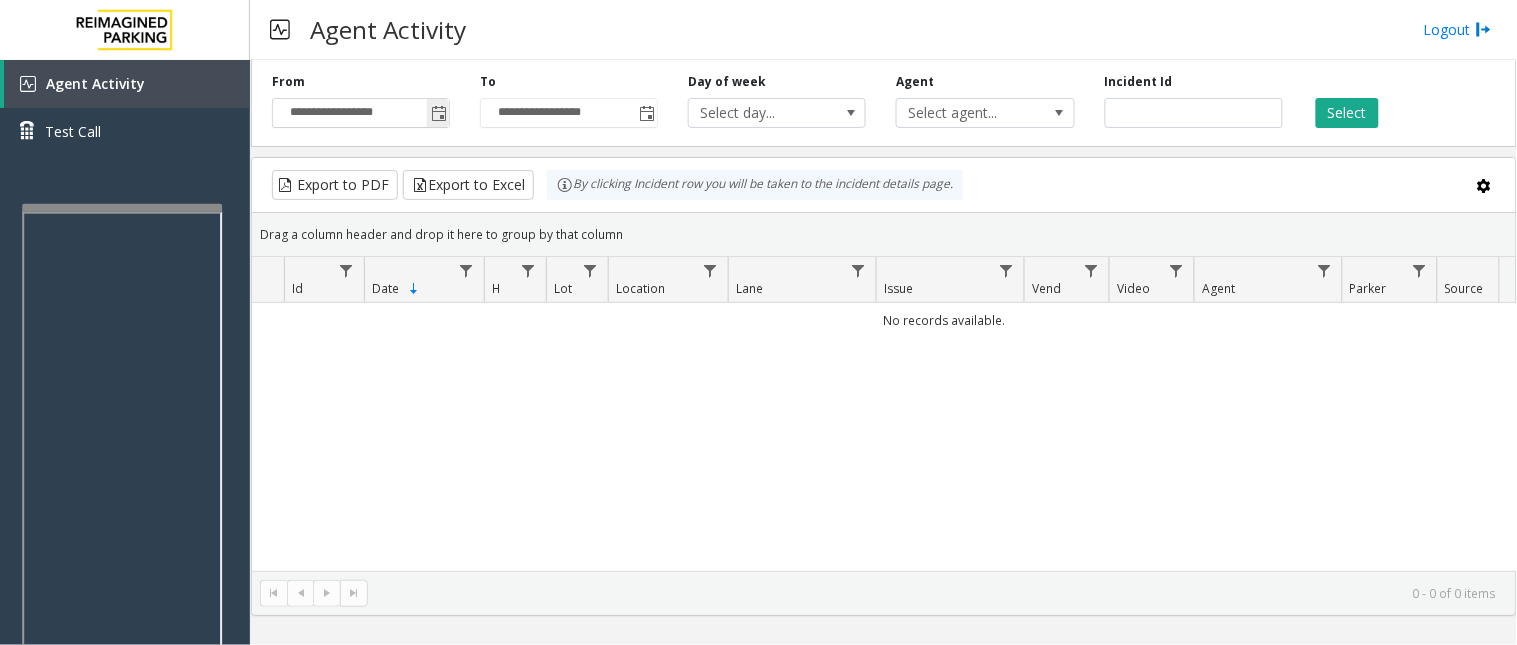 click 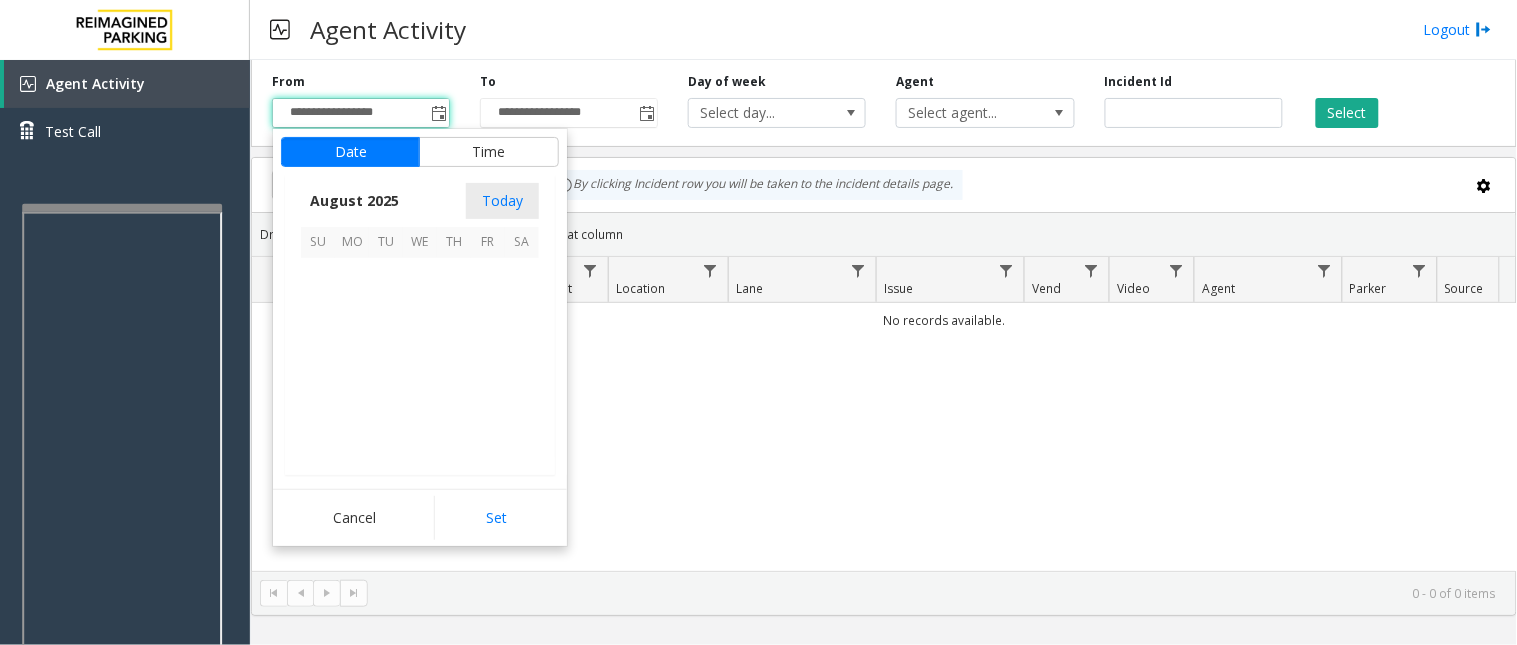 scroll, scrollTop: 358592, scrollLeft: 0, axis: vertical 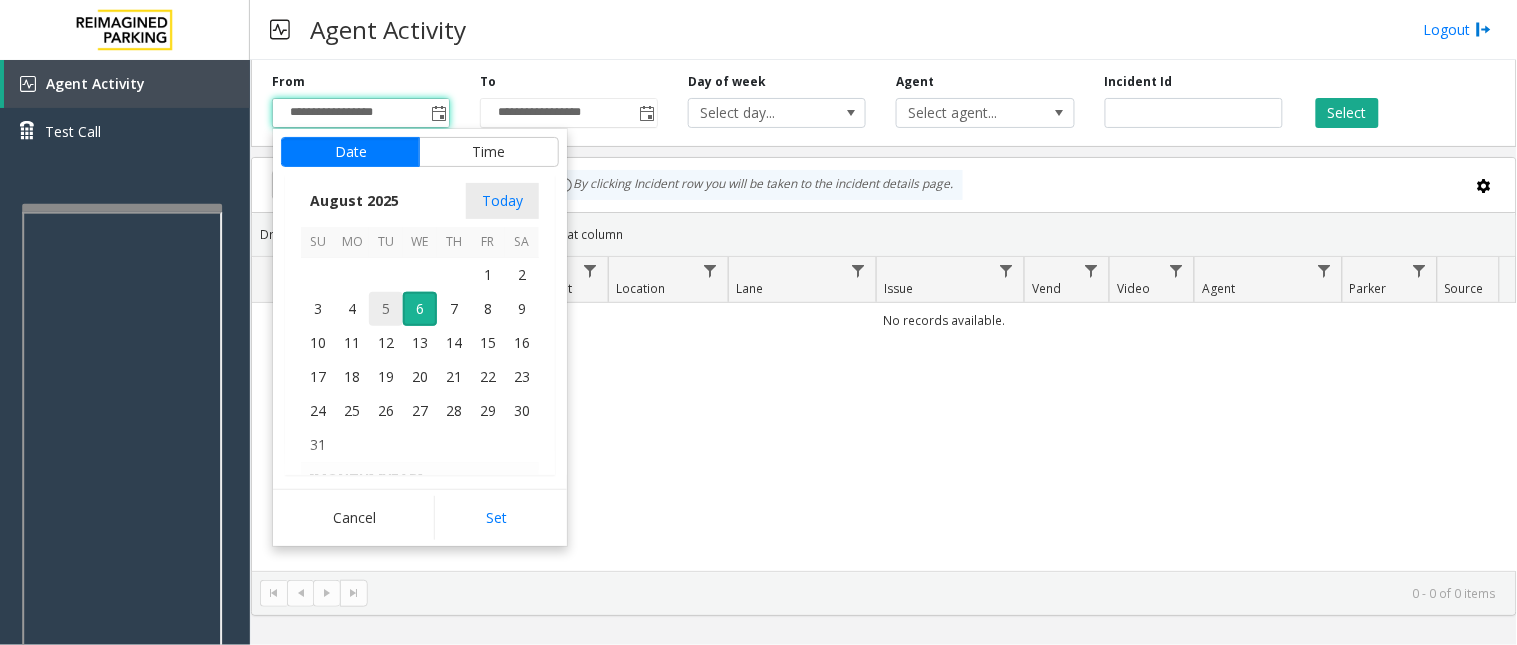 click on "5" at bounding box center (386, 309) 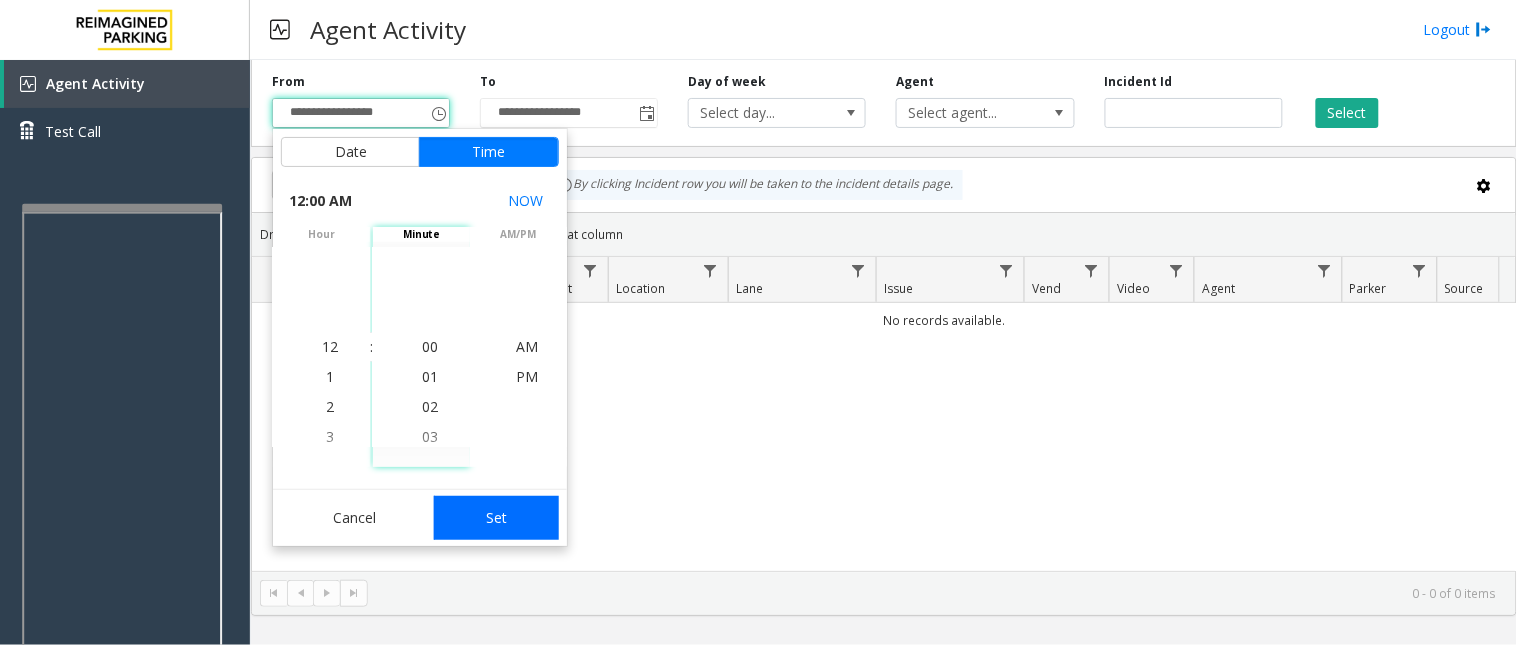 click on "Set" 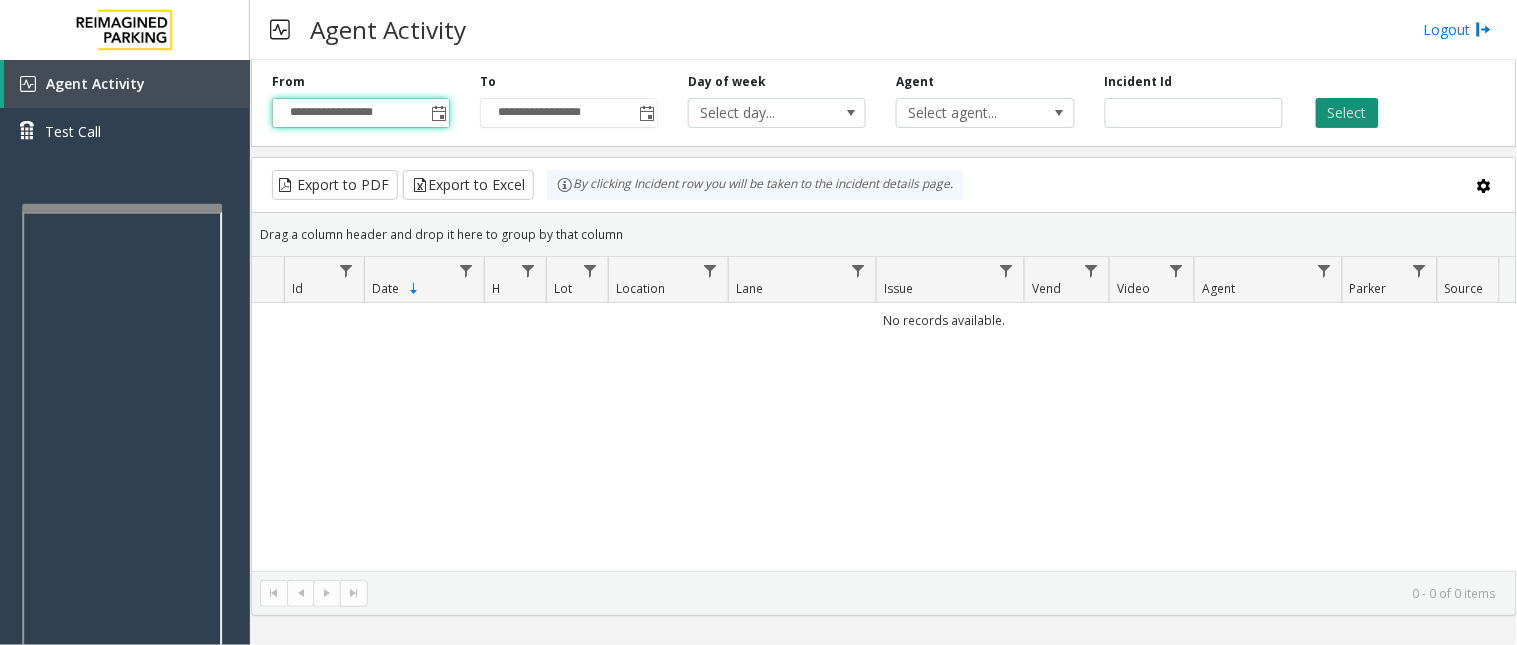 click on "Select" 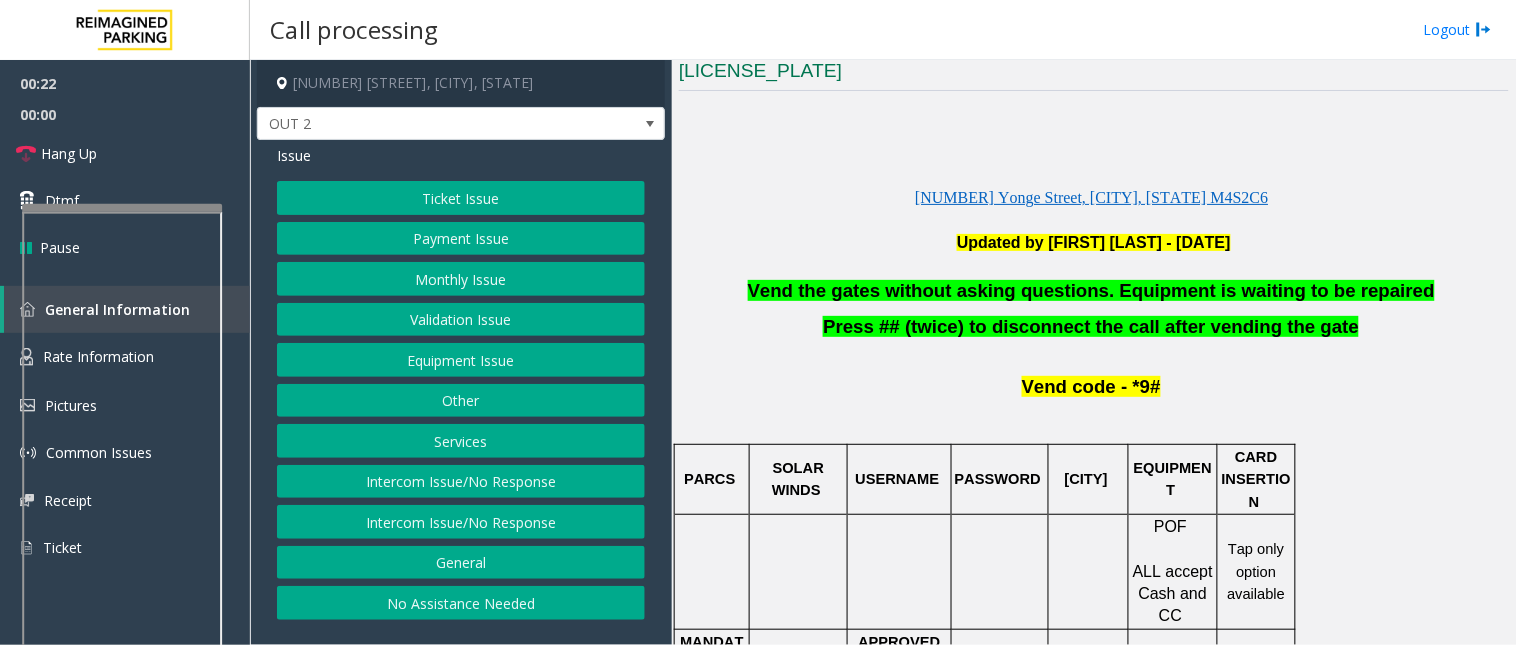 scroll, scrollTop: 555, scrollLeft: 0, axis: vertical 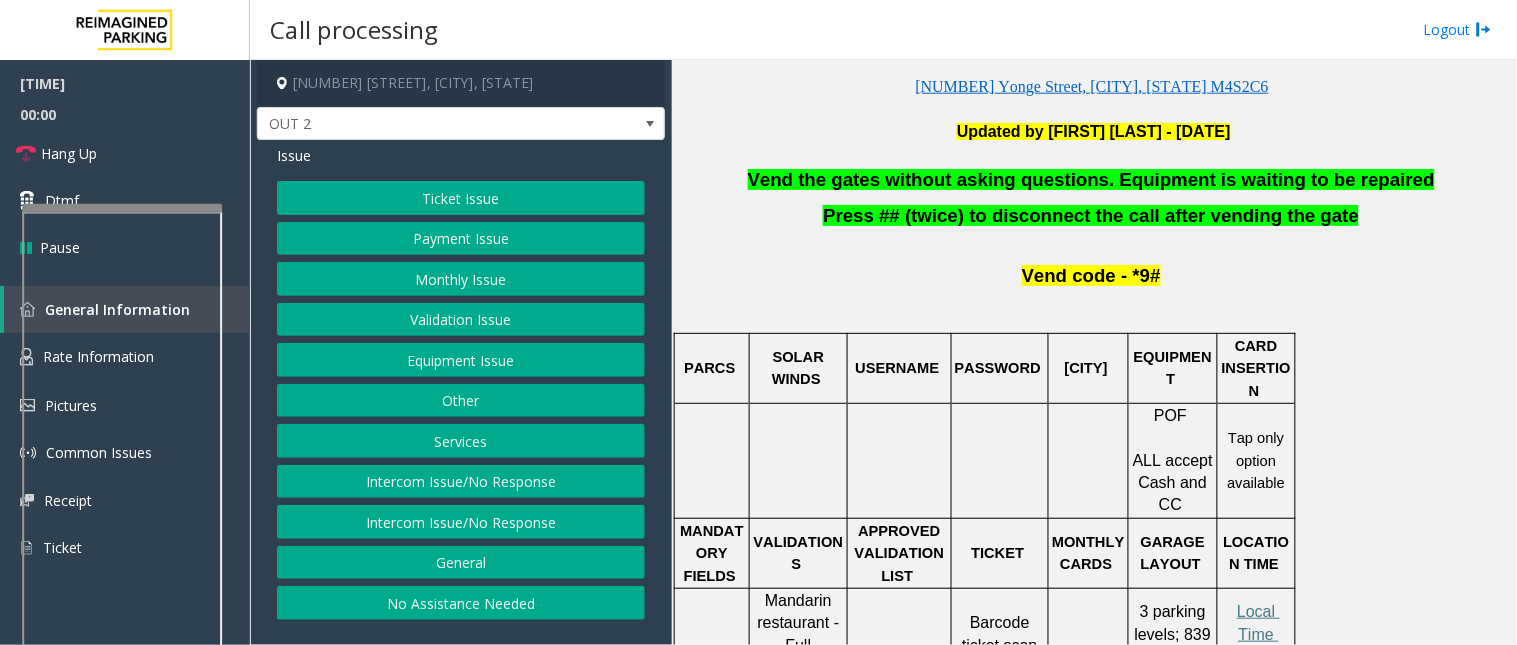 click on "Equipment Issue" 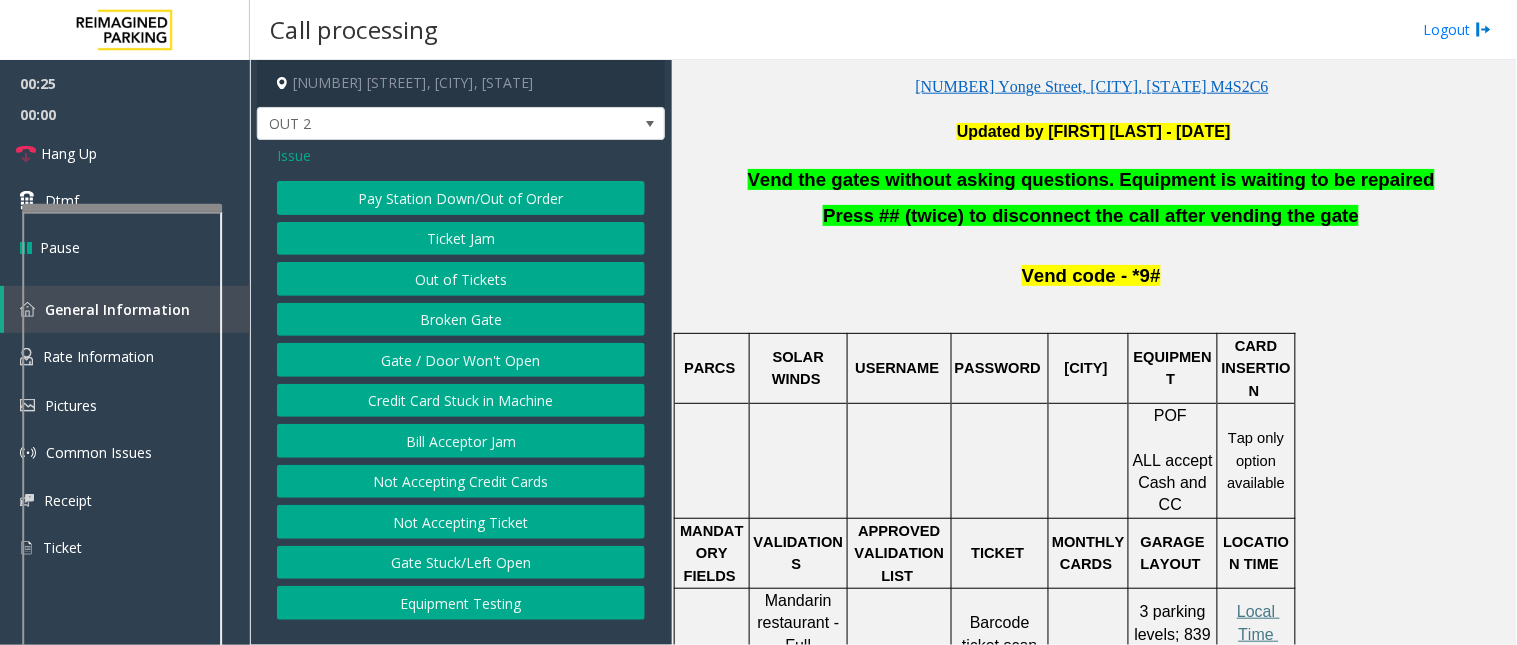 click on "Gate / Door Won't Open" 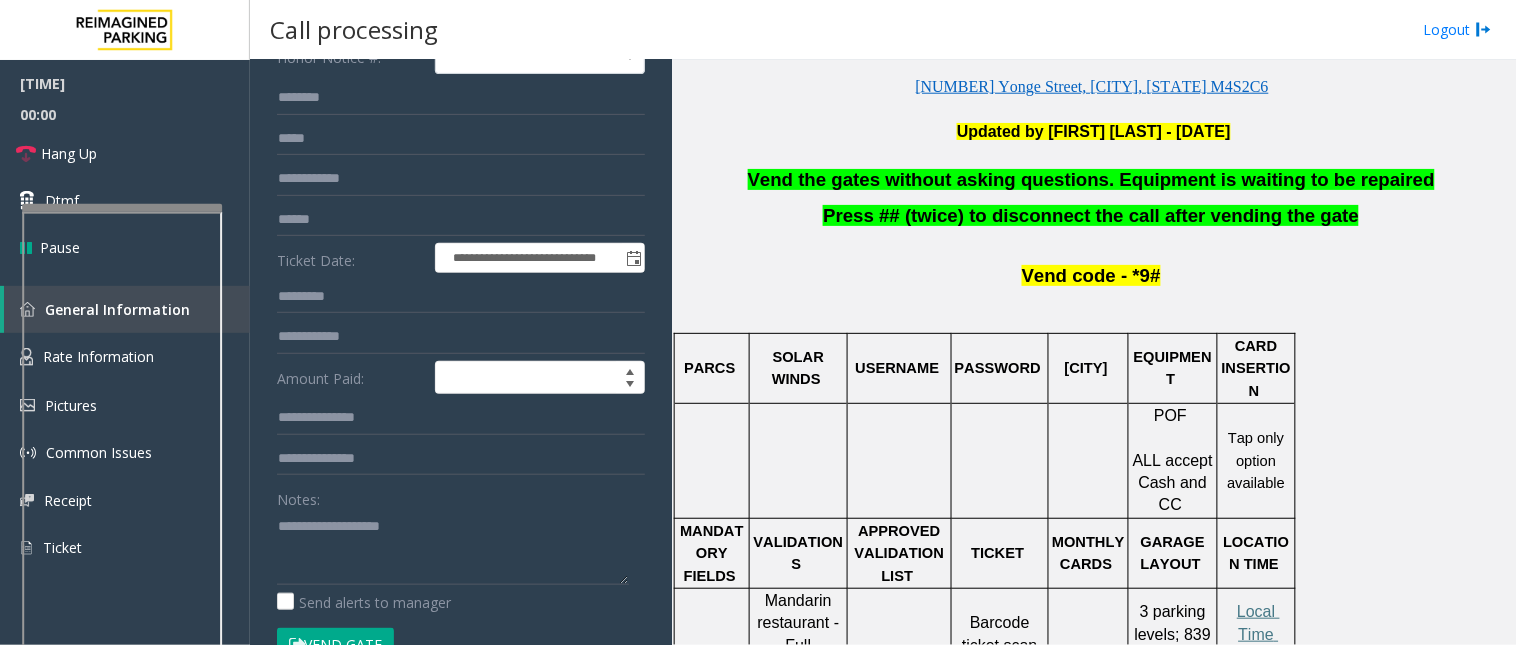 scroll, scrollTop: 222, scrollLeft: 0, axis: vertical 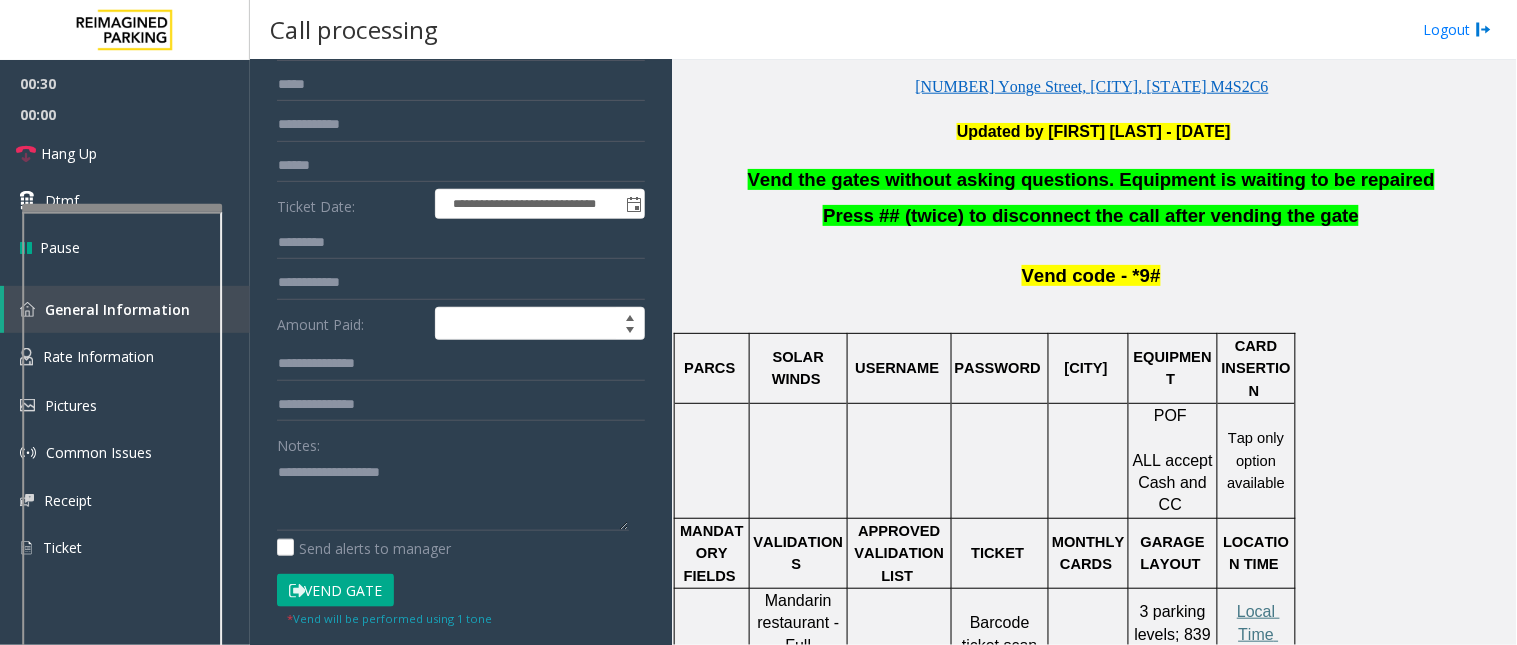 click on "Vend Gate" 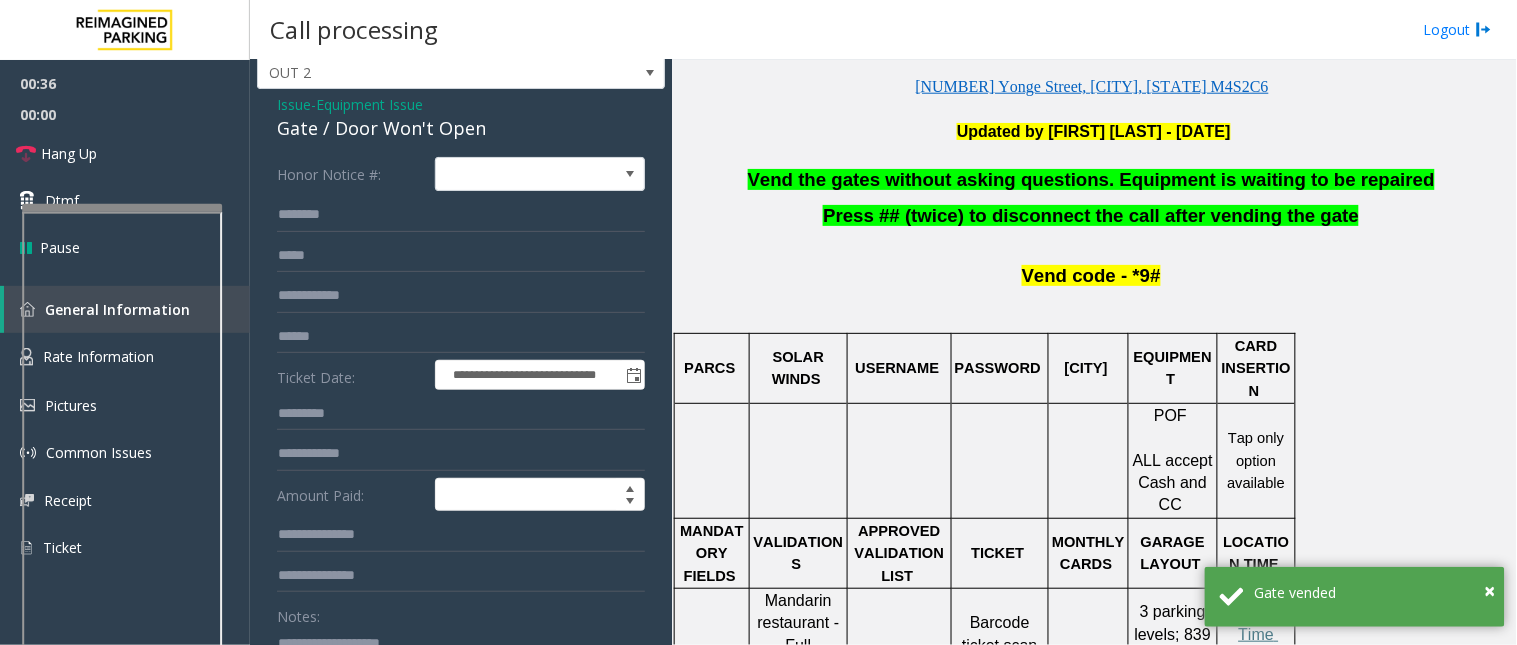 scroll, scrollTop: 0, scrollLeft: 0, axis: both 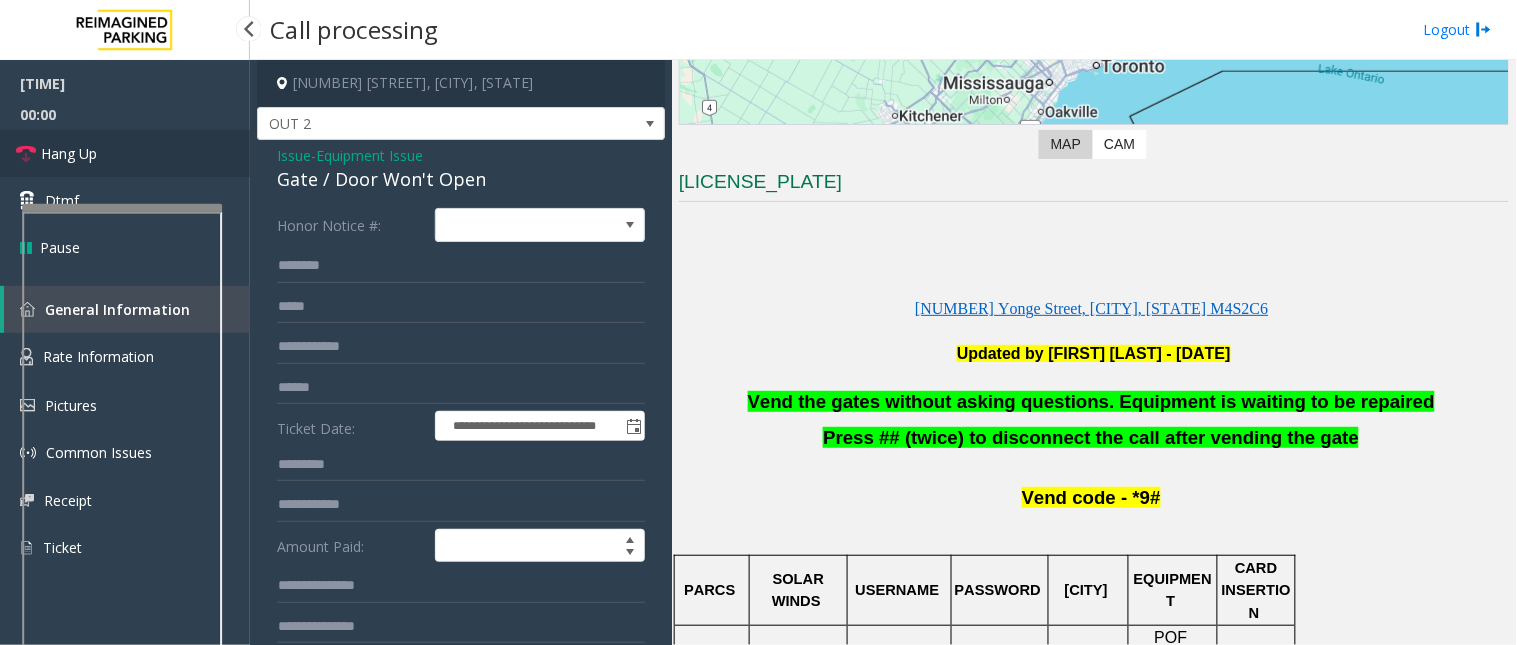 click on "Hang Up" at bounding box center [125, 153] 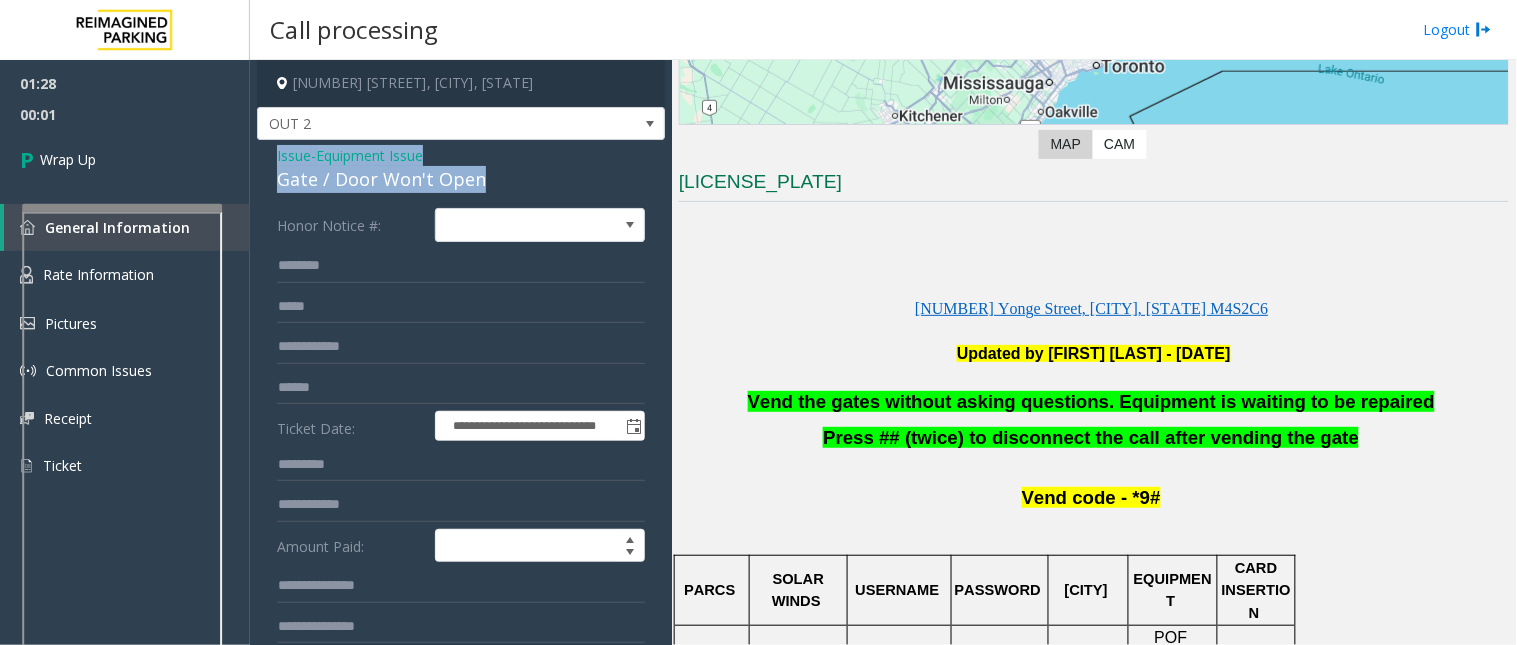 drag, startPoint x: 268, startPoint y: 147, endPoint x: 477, endPoint y: 184, distance: 212.24985 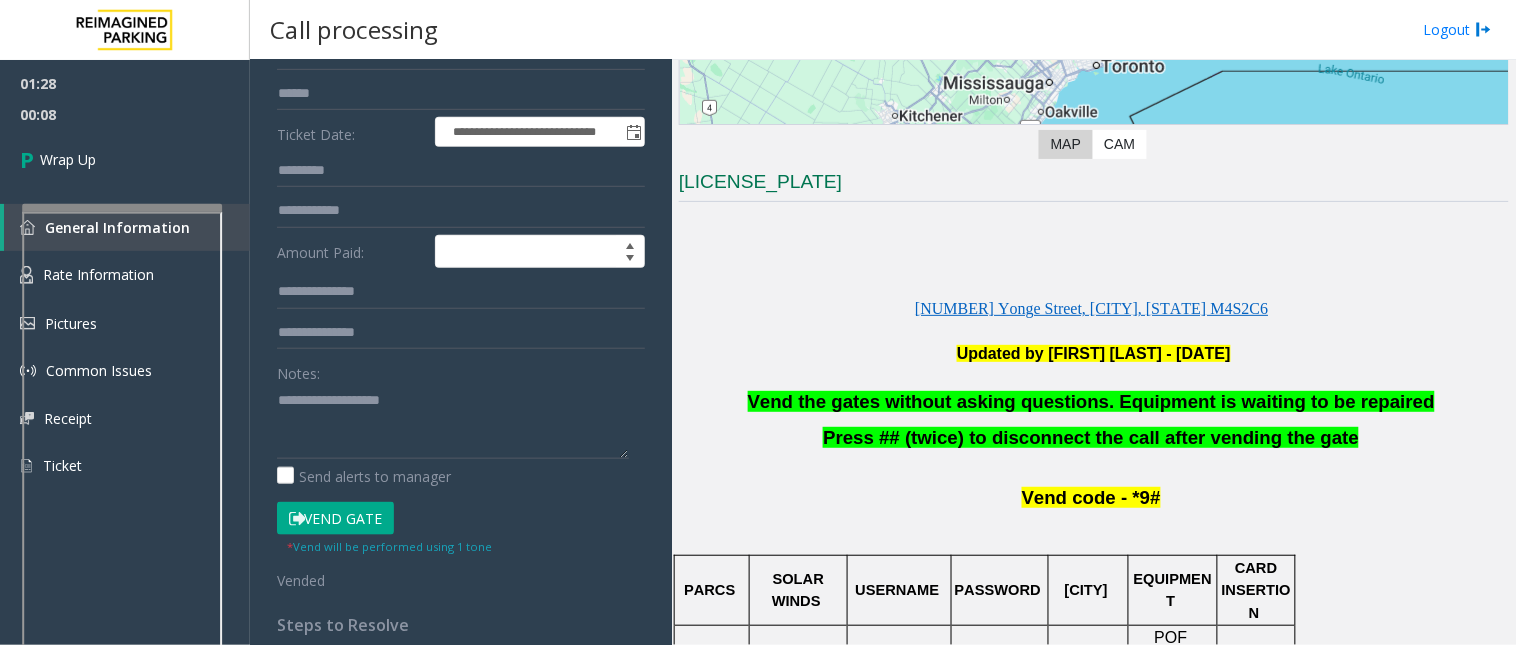 scroll, scrollTop: 458, scrollLeft: 0, axis: vertical 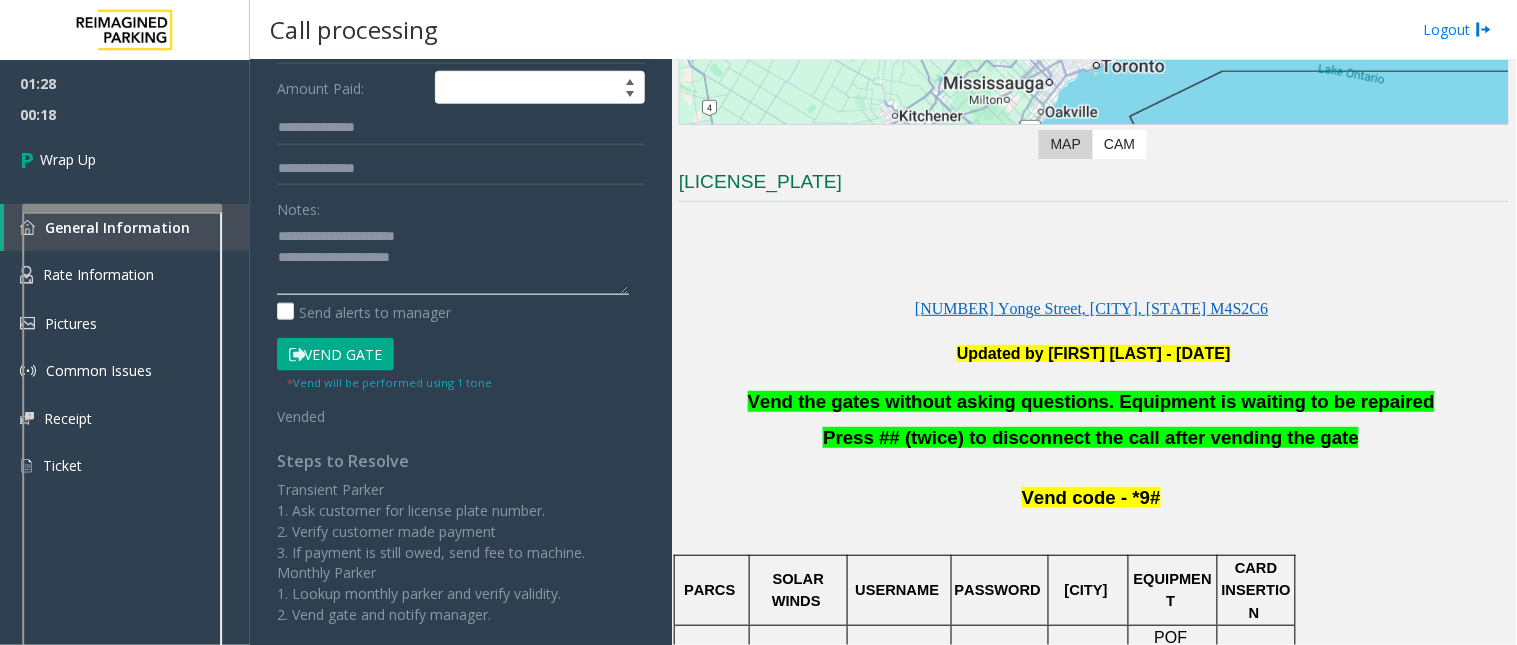 click 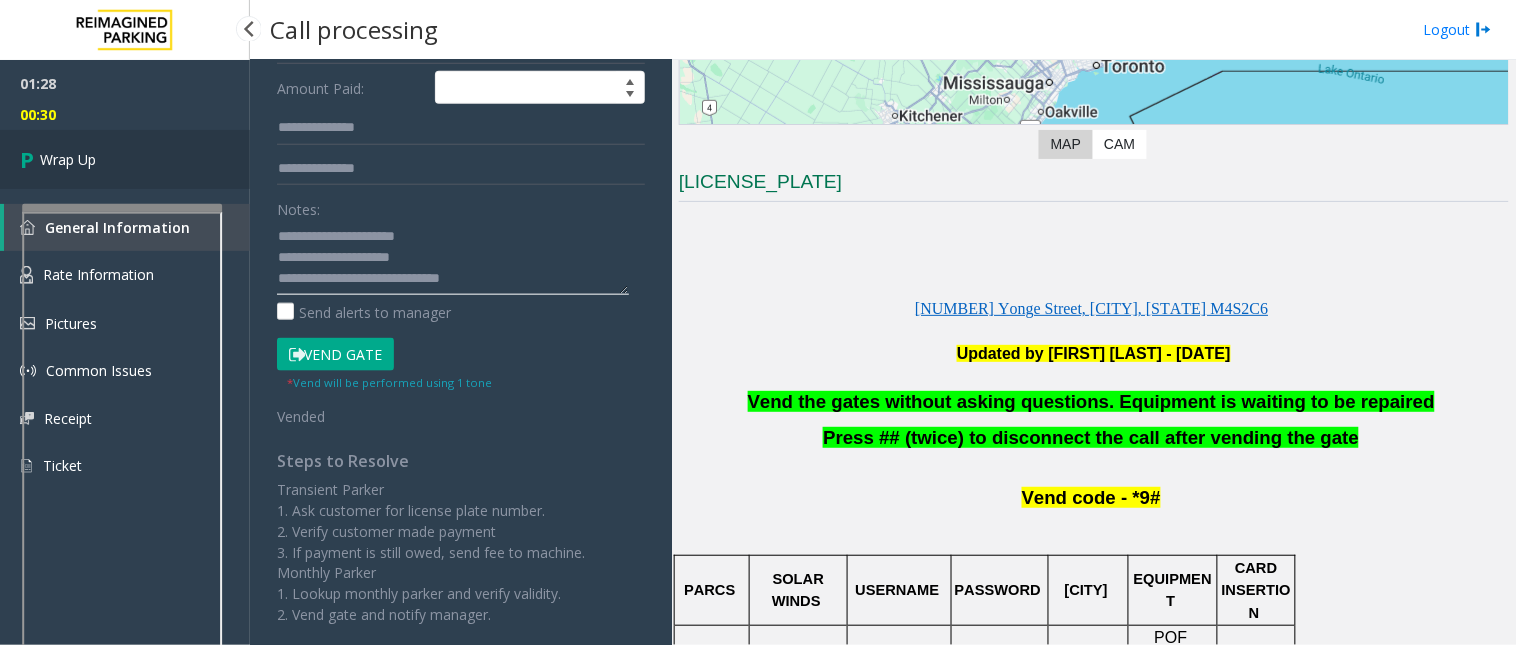 type on "**********" 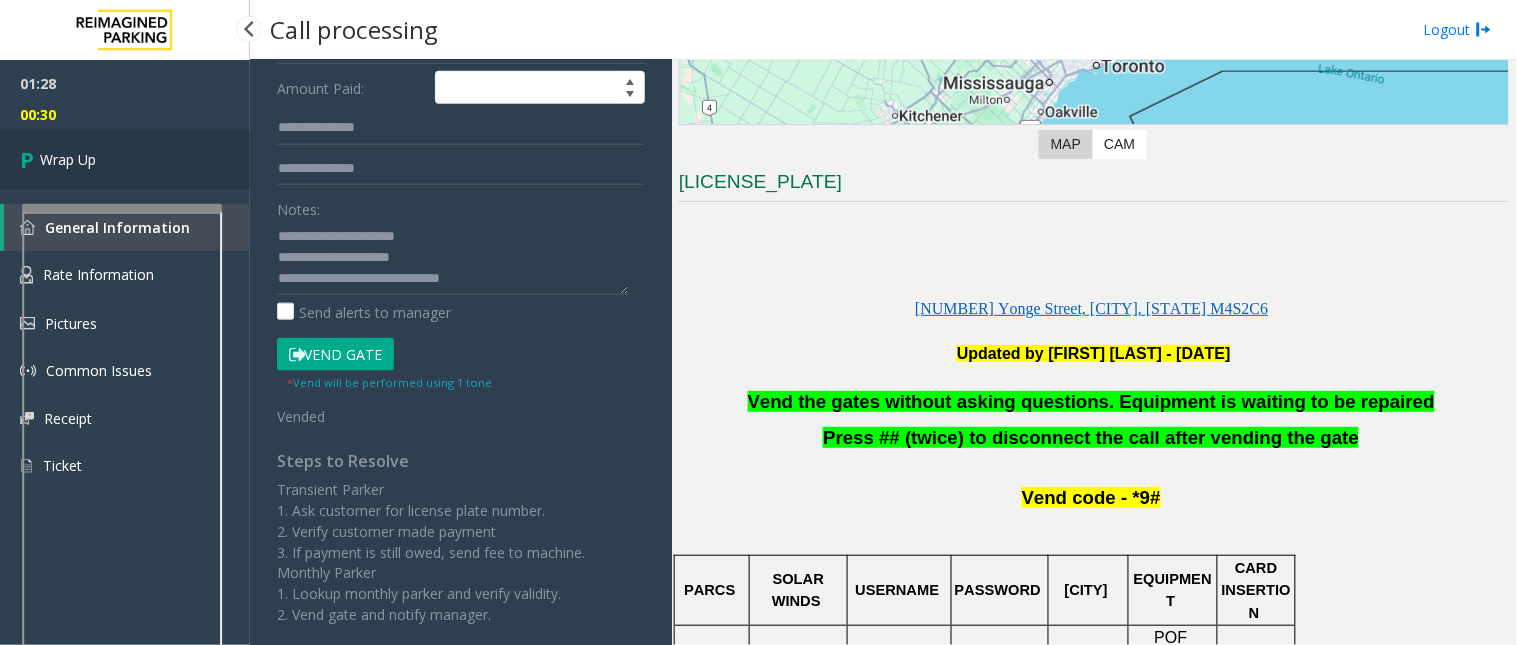 click on "Wrap Up" at bounding box center (125, 159) 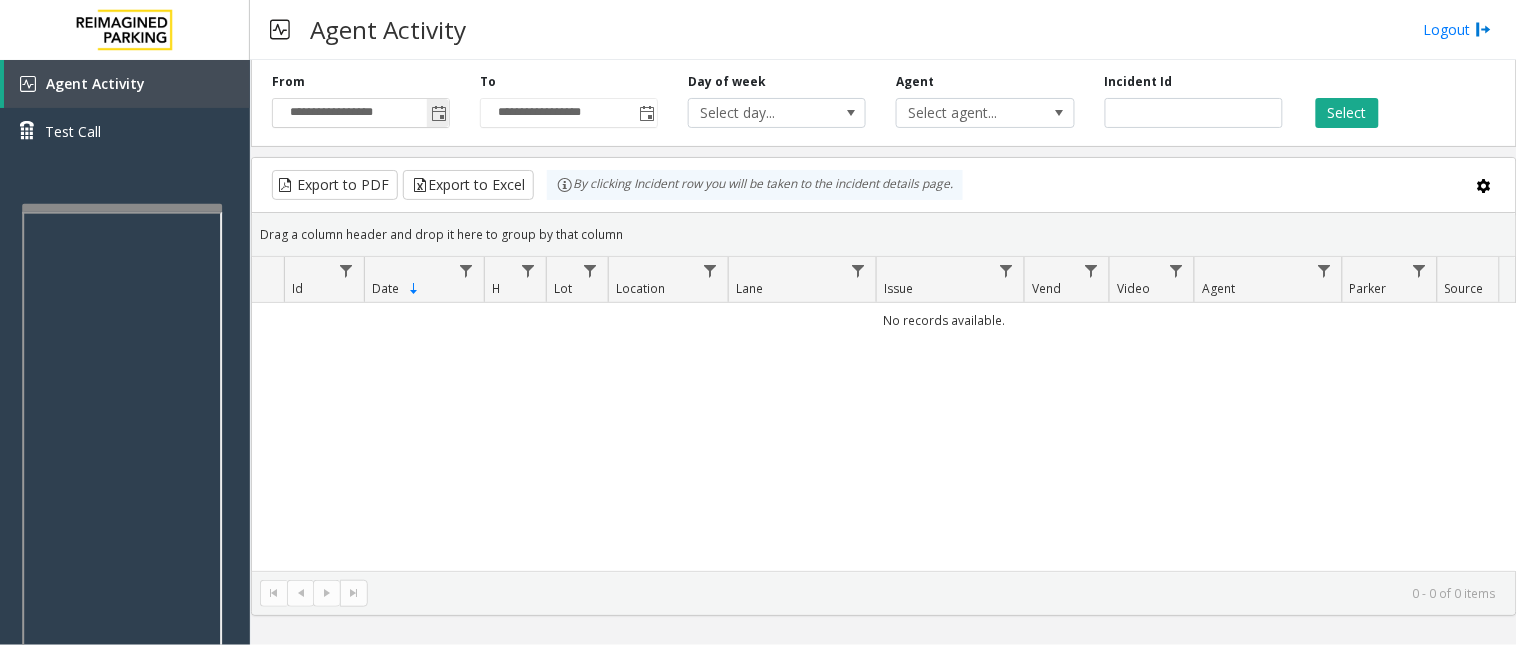 click 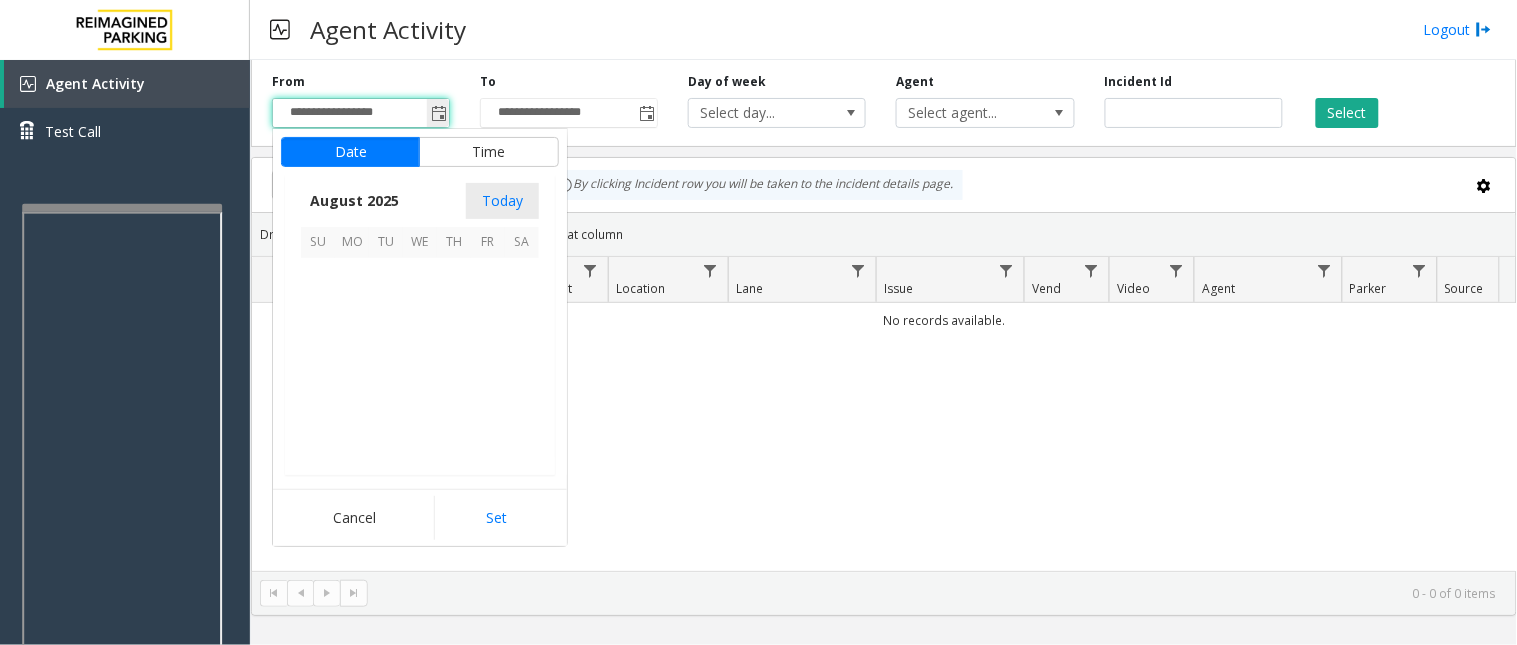 scroll, scrollTop: 358592, scrollLeft: 0, axis: vertical 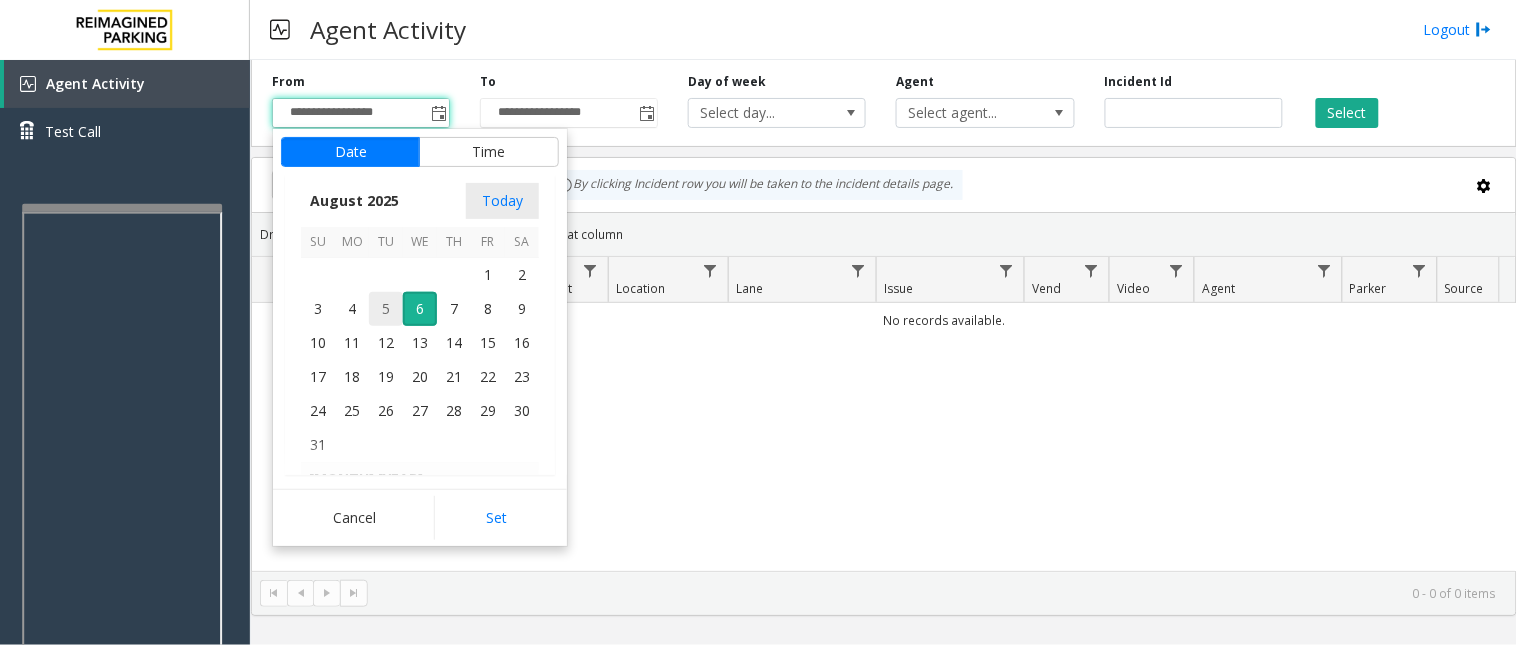 click on "5" at bounding box center [386, 309] 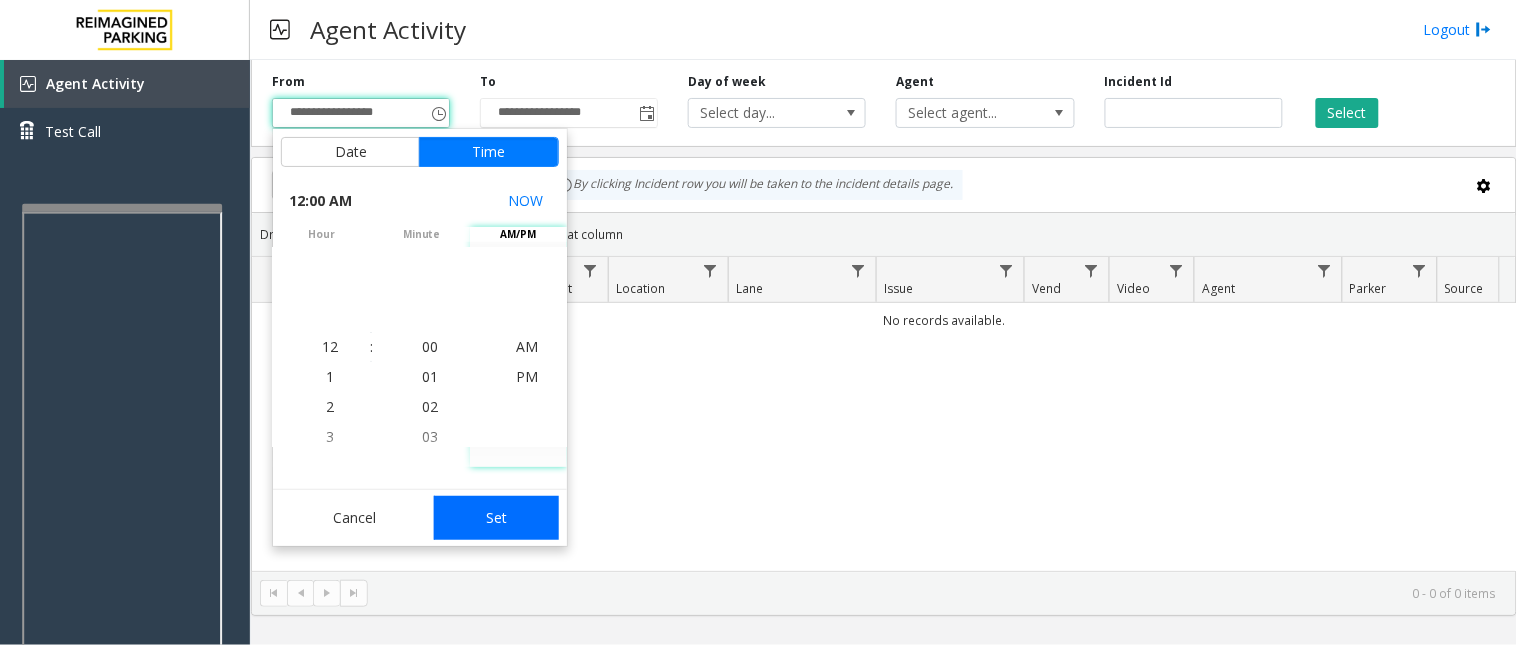 click on "Set" 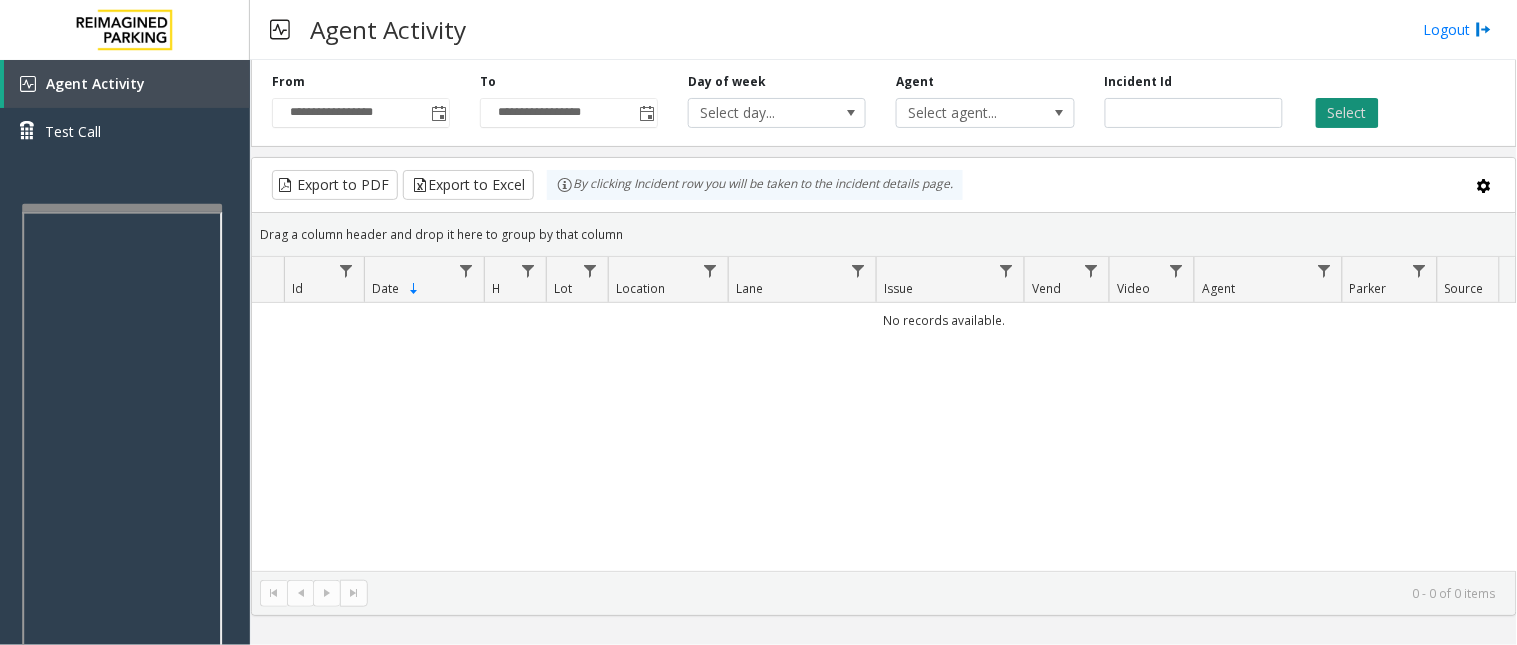 click on "Select" 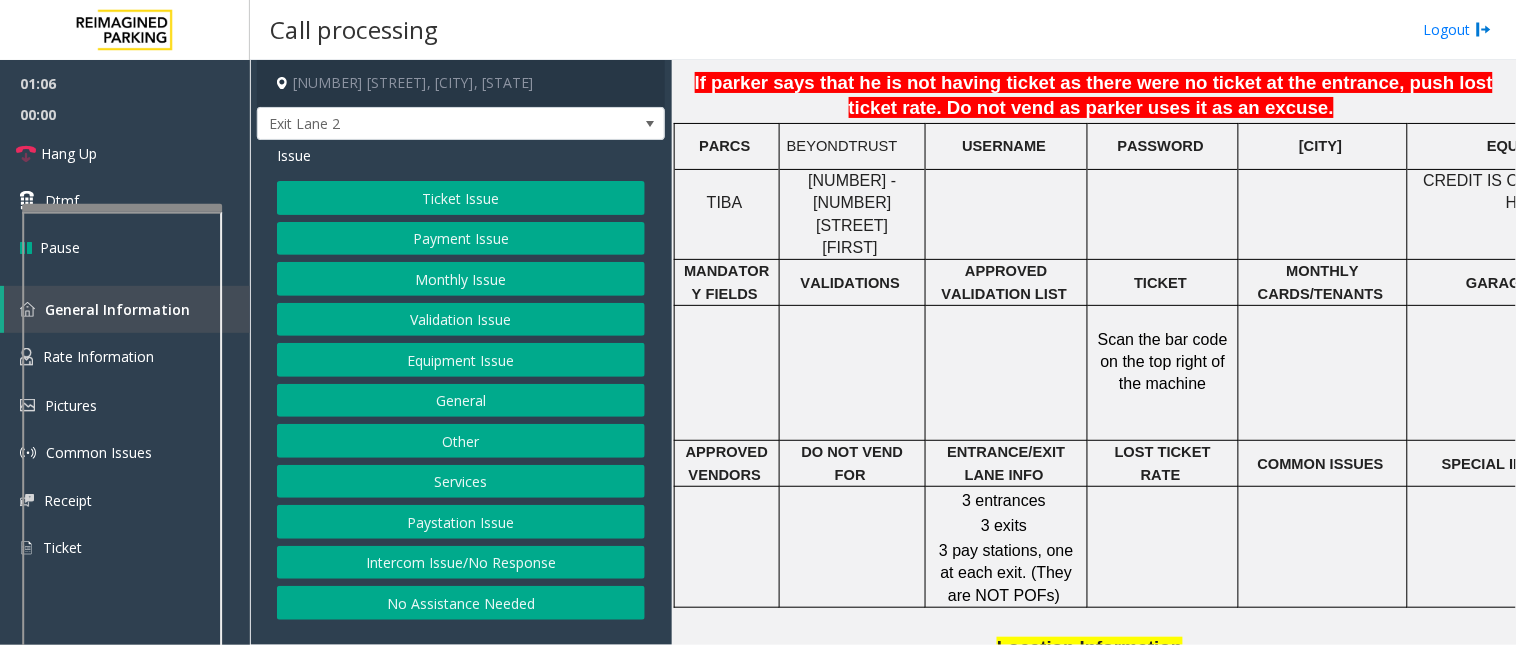 scroll, scrollTop: 1666, scrollLeft: 0, axis: vertical 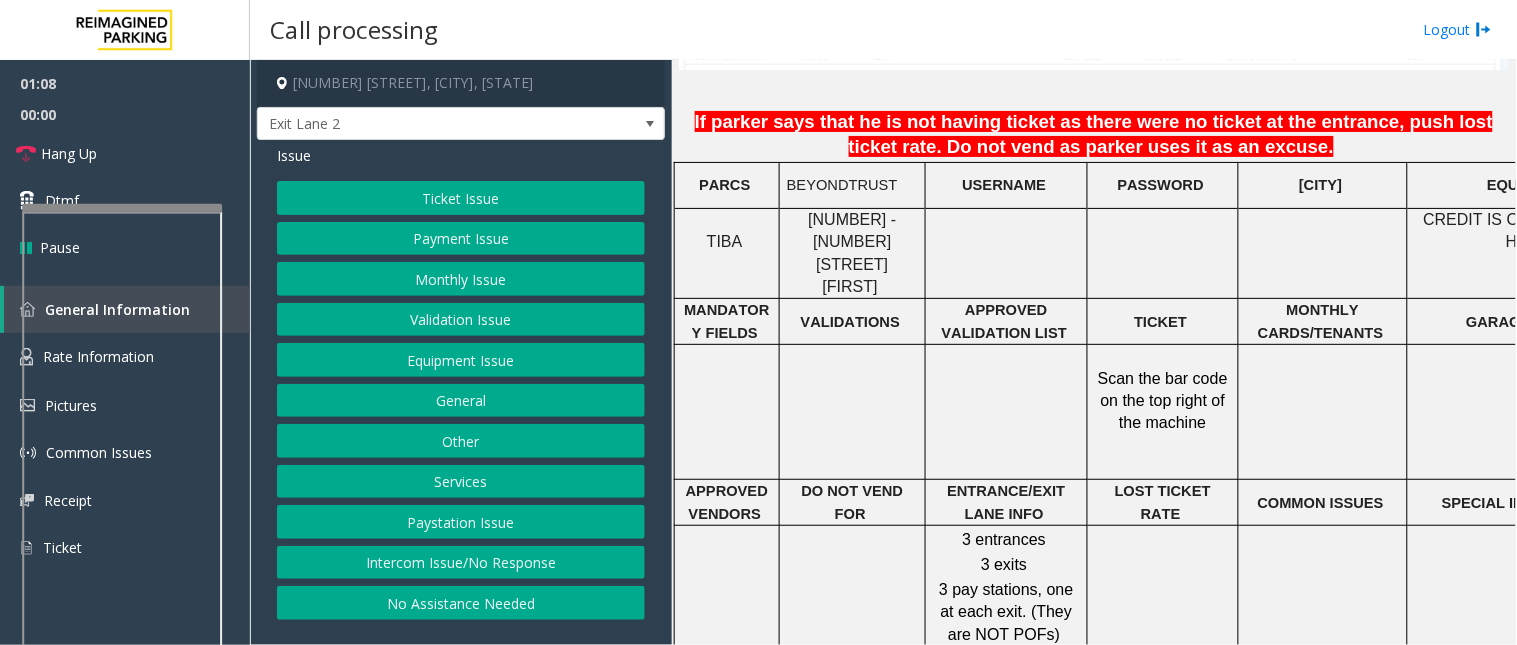 click on "[NUMBER] - [NUMBER] [STREET]" 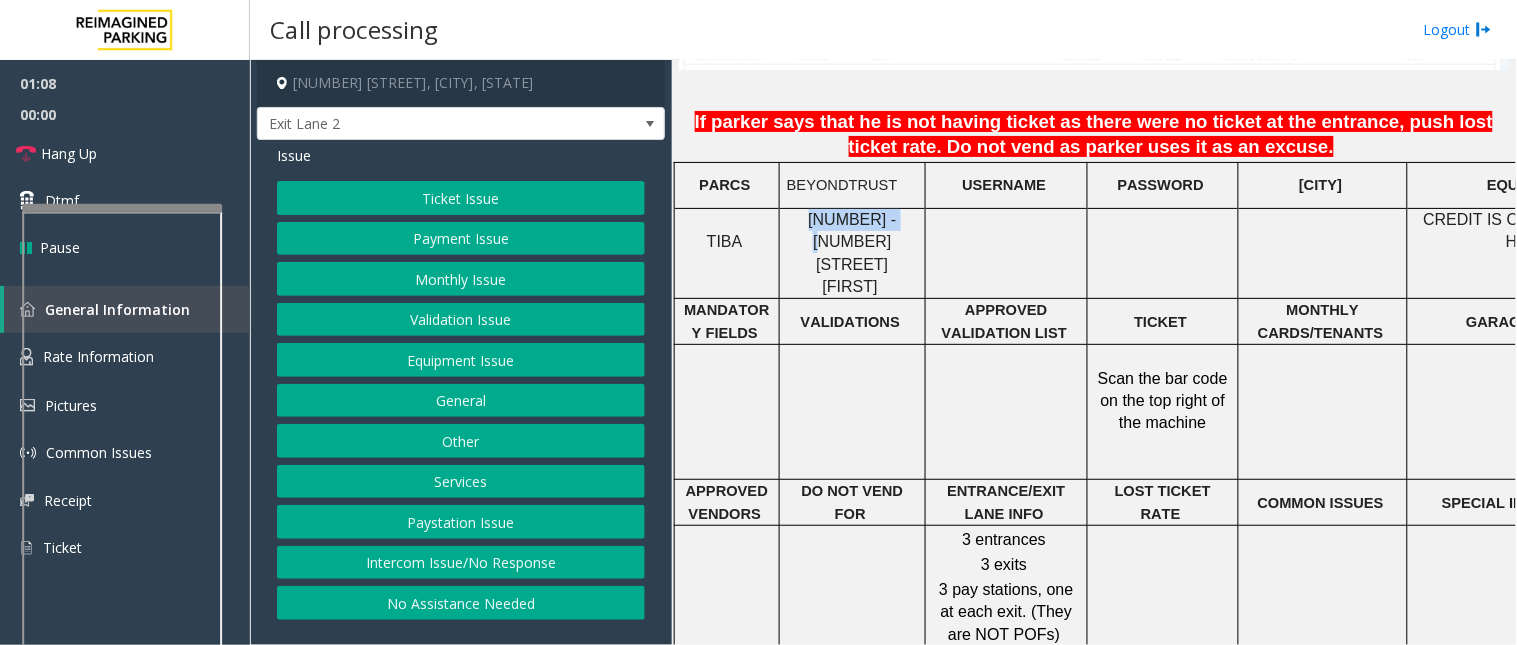 click on "[NUMBER] - [NUMBER] [STREET]" 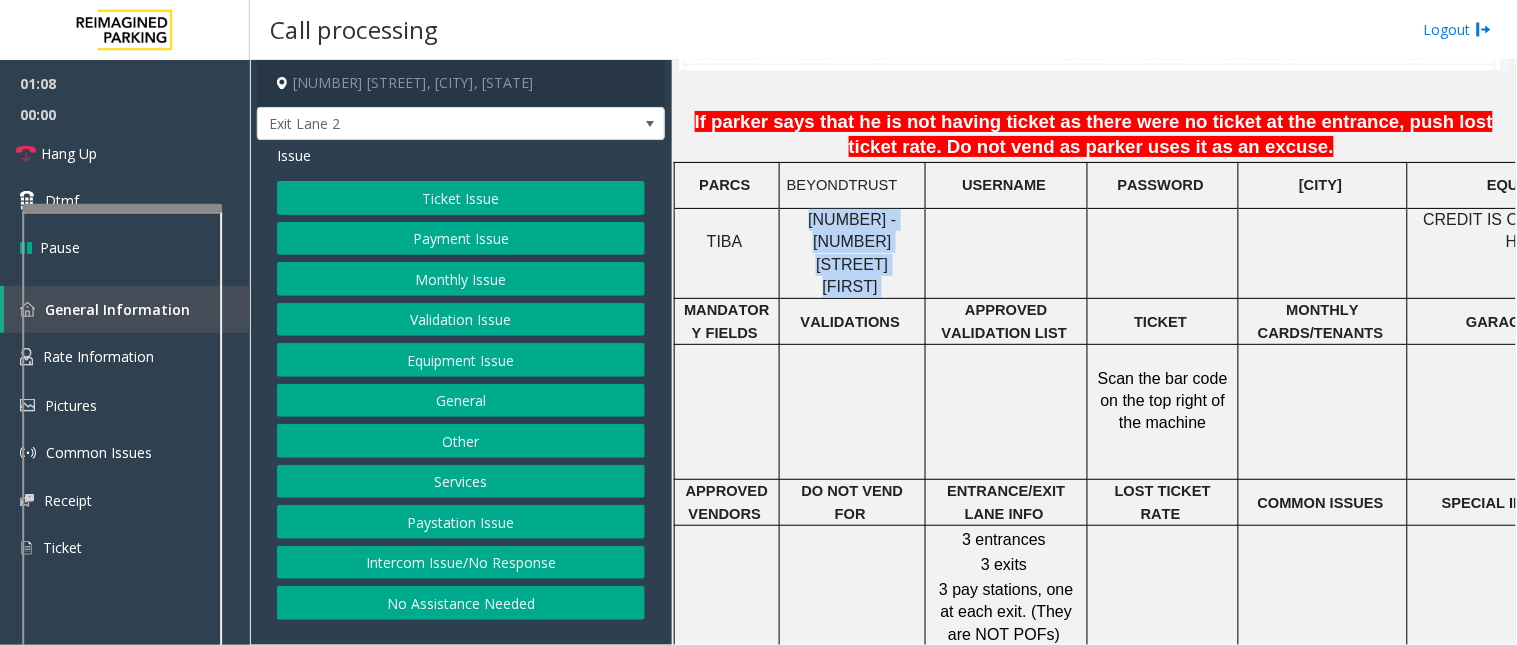 click on "[NUMBER] - [NUMBER] [STREET]" 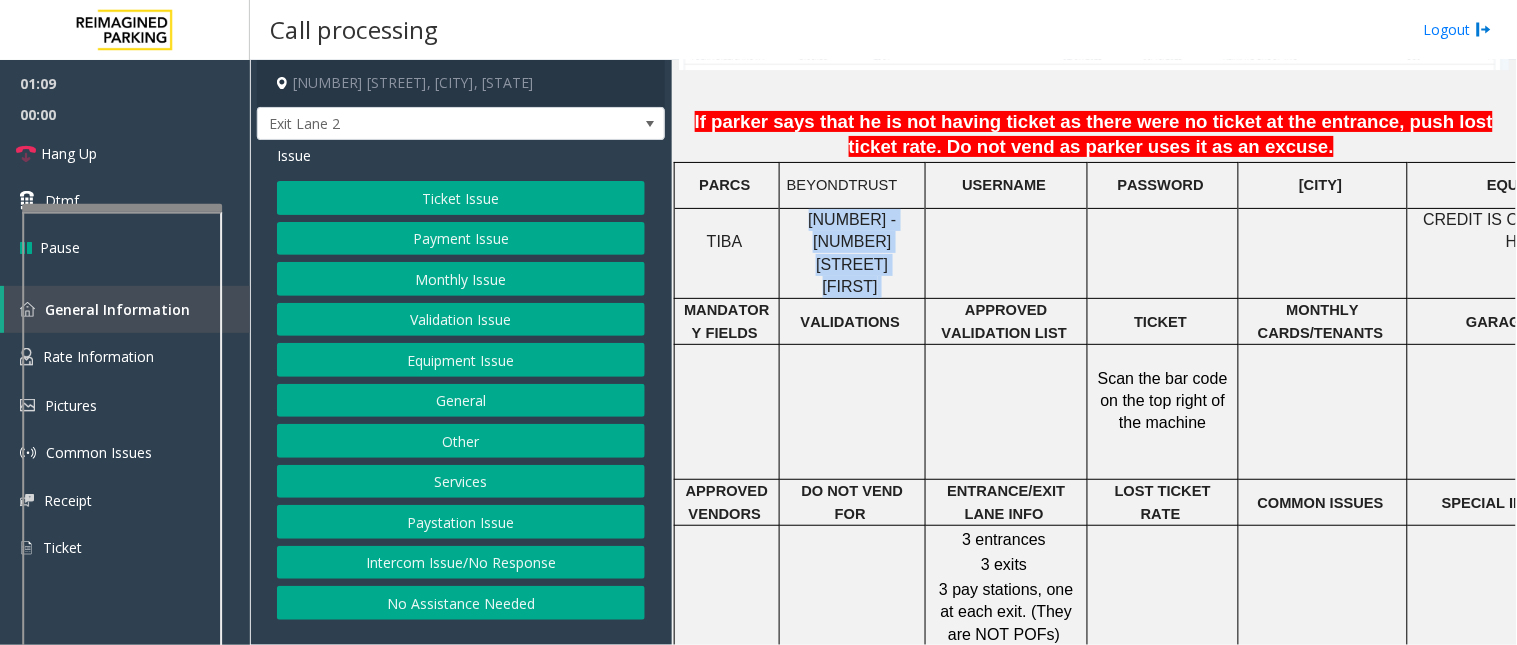 click on "[NUMBER] - [NUMBER] [STREET]" 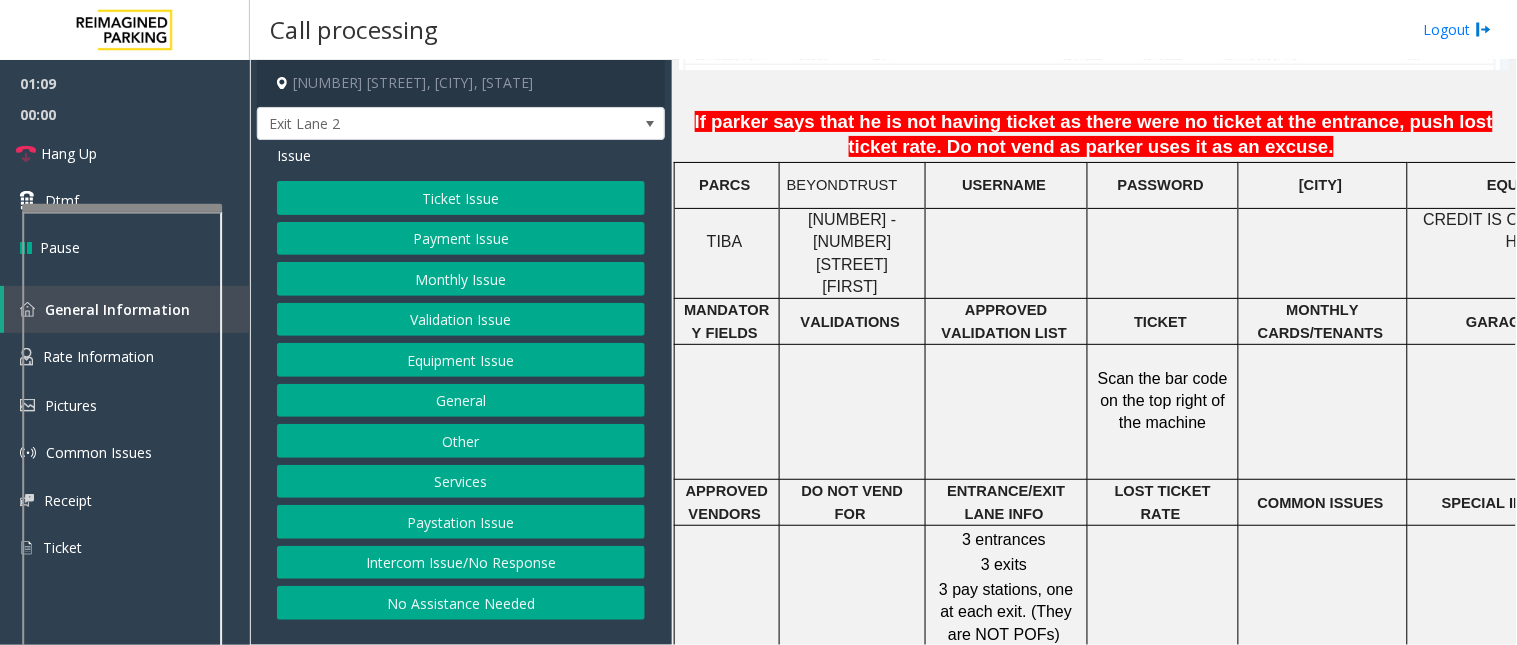 click on "[NUMBER] - [NUMBER] [STREET]" 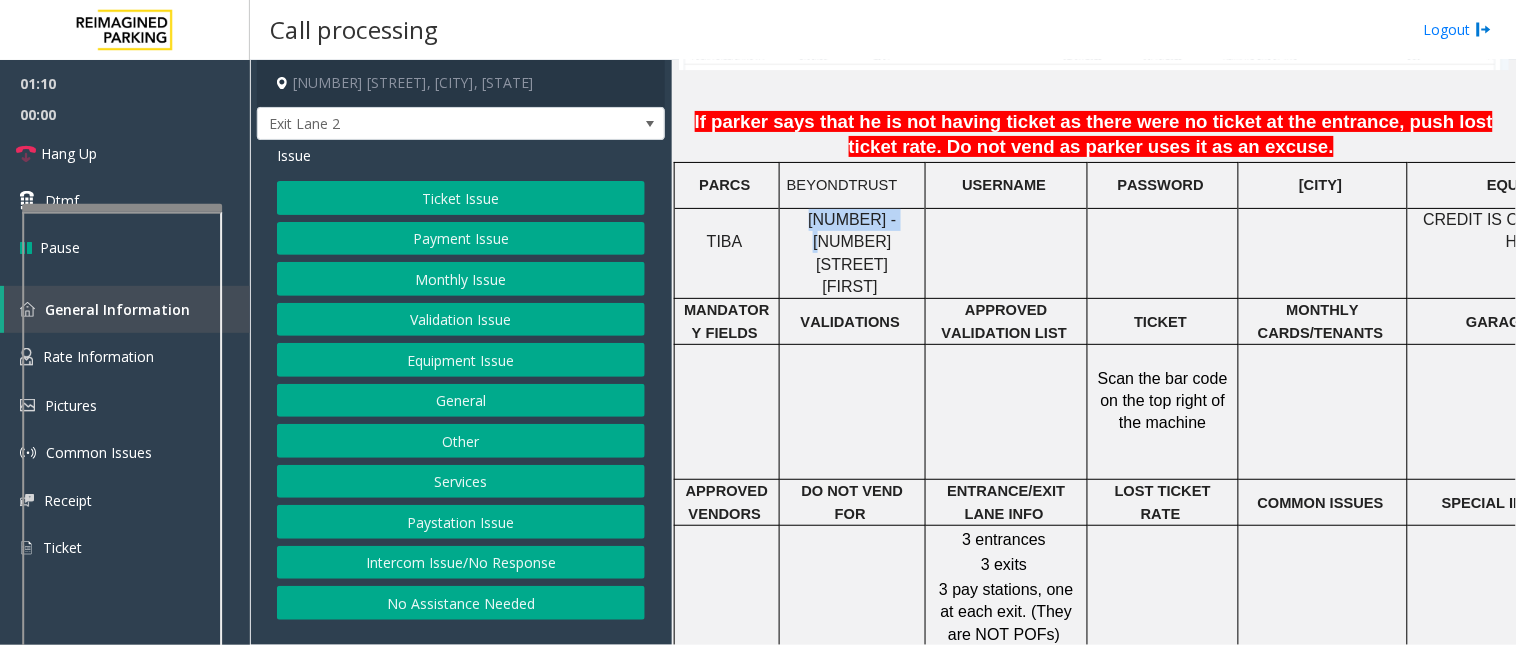 click on "[NUMBER] - [NUMBER] [STREET]" 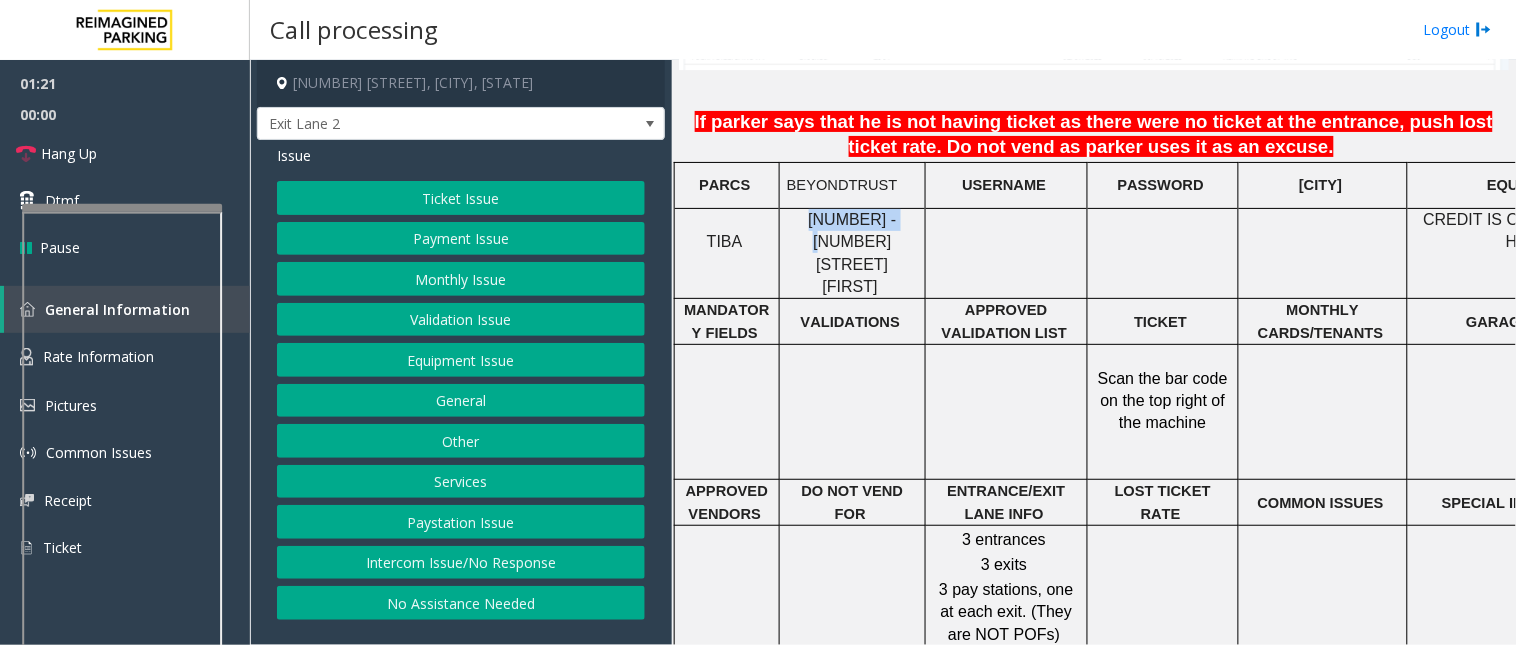 click on "Monthly Issue" 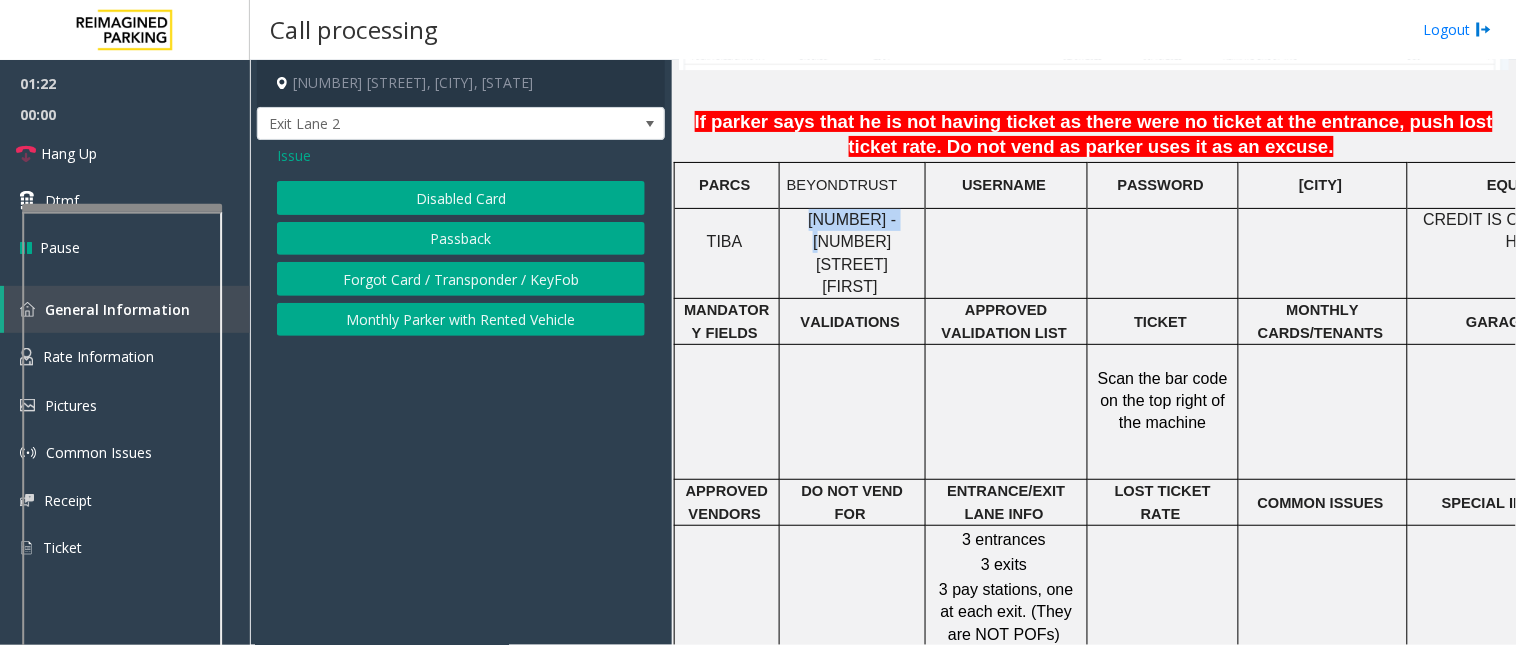 click on "Disabled Card" 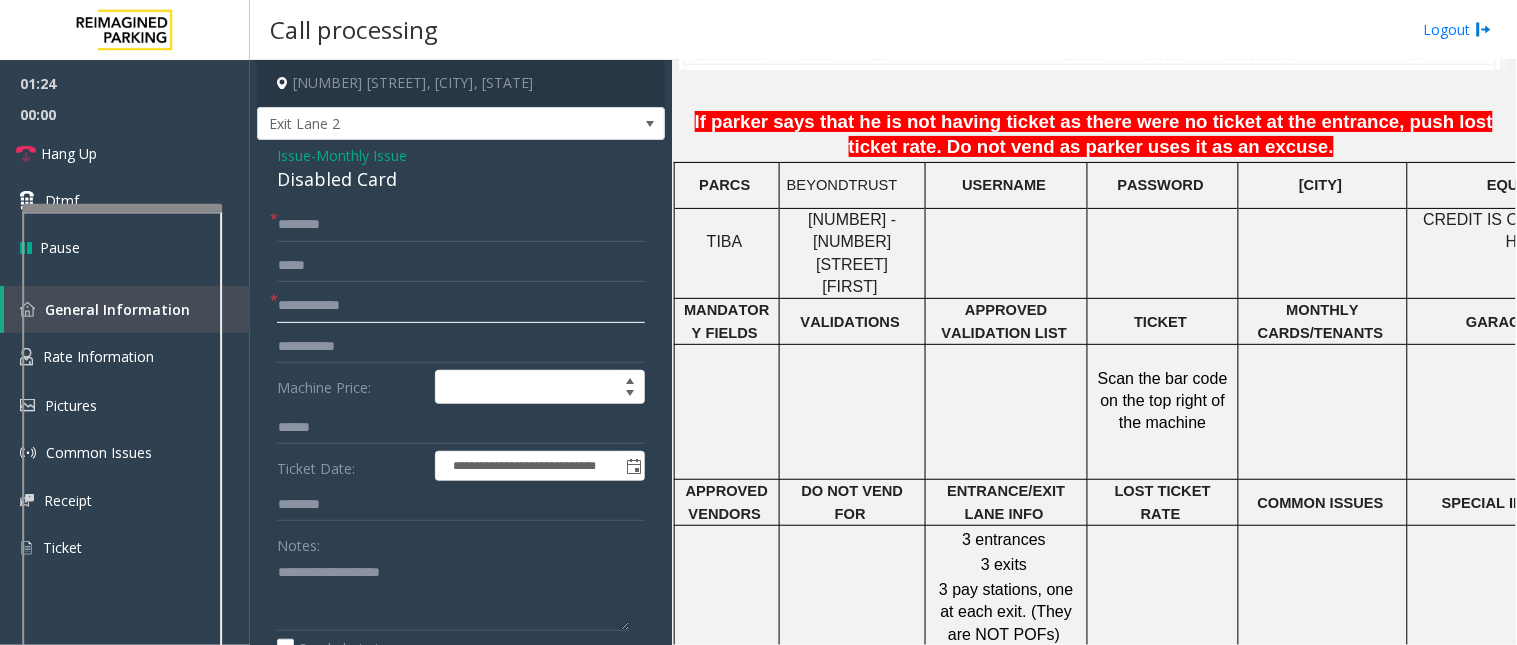 click 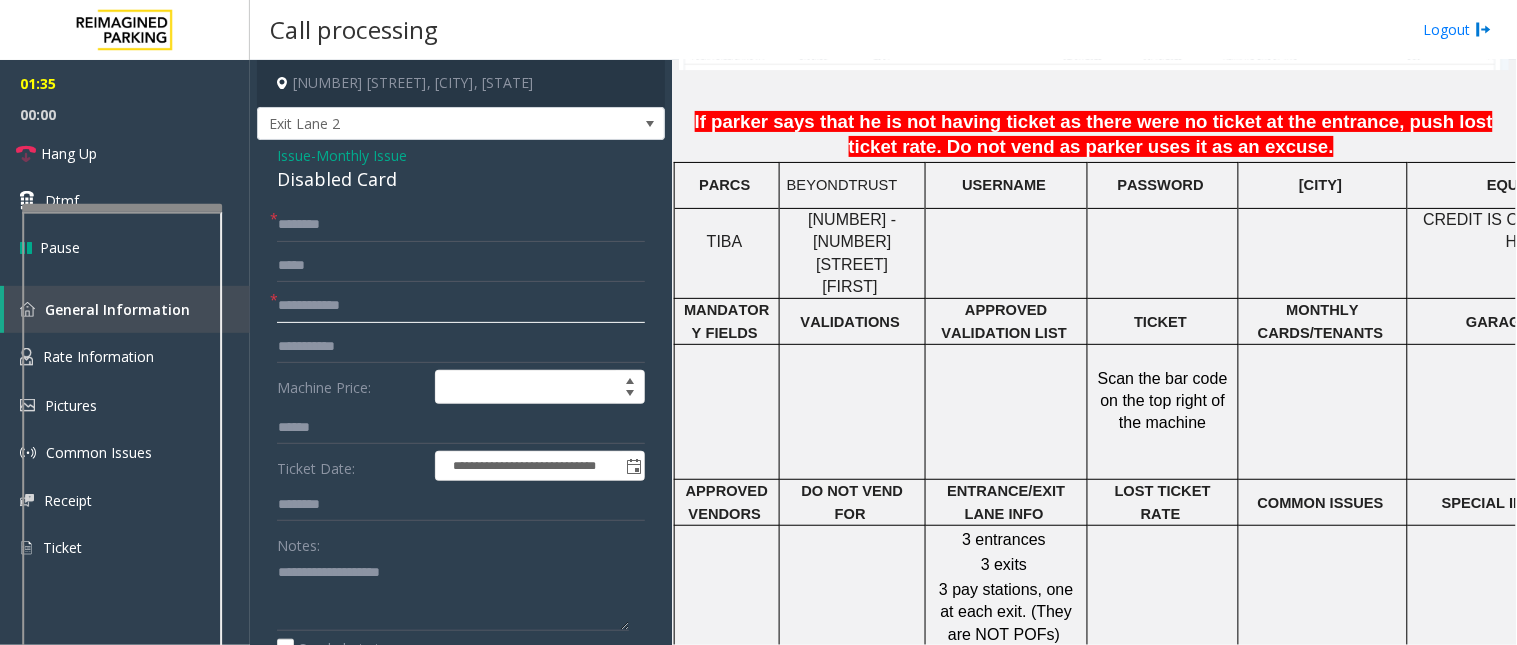 click 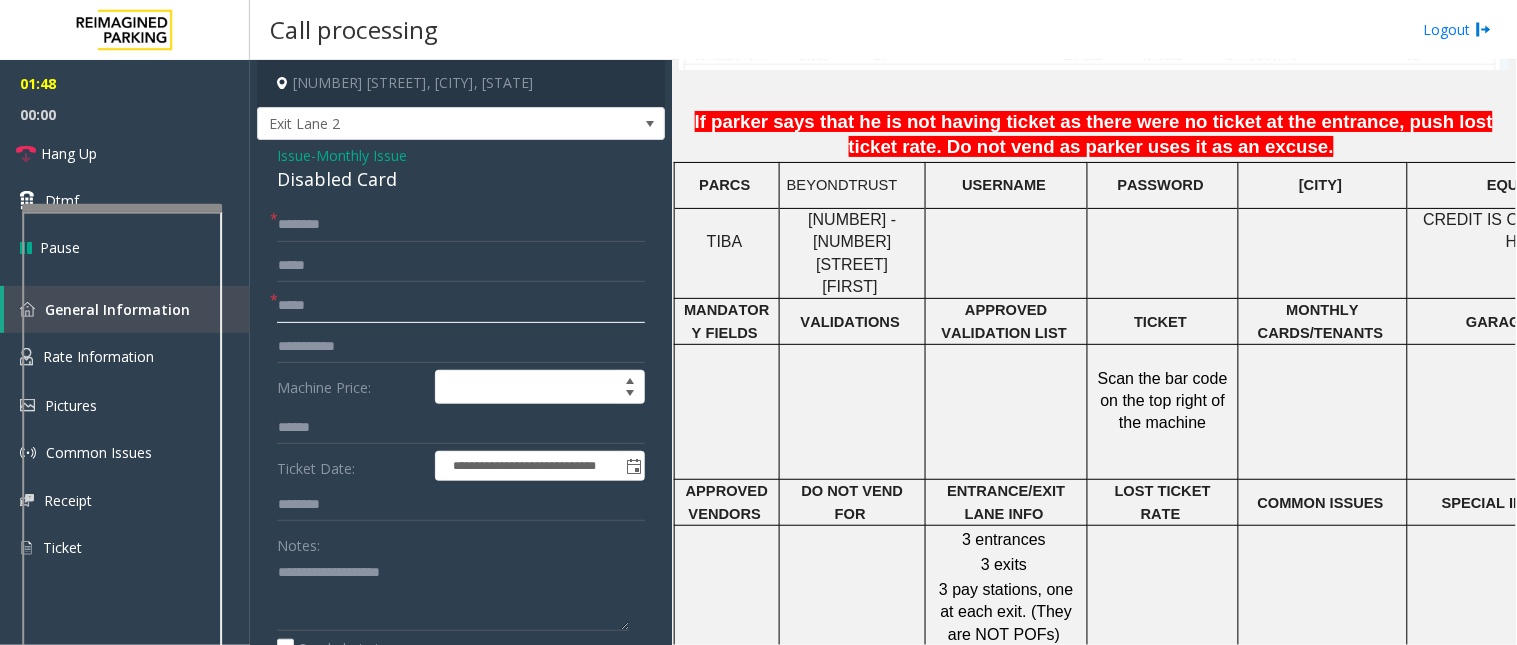 type on "*****" 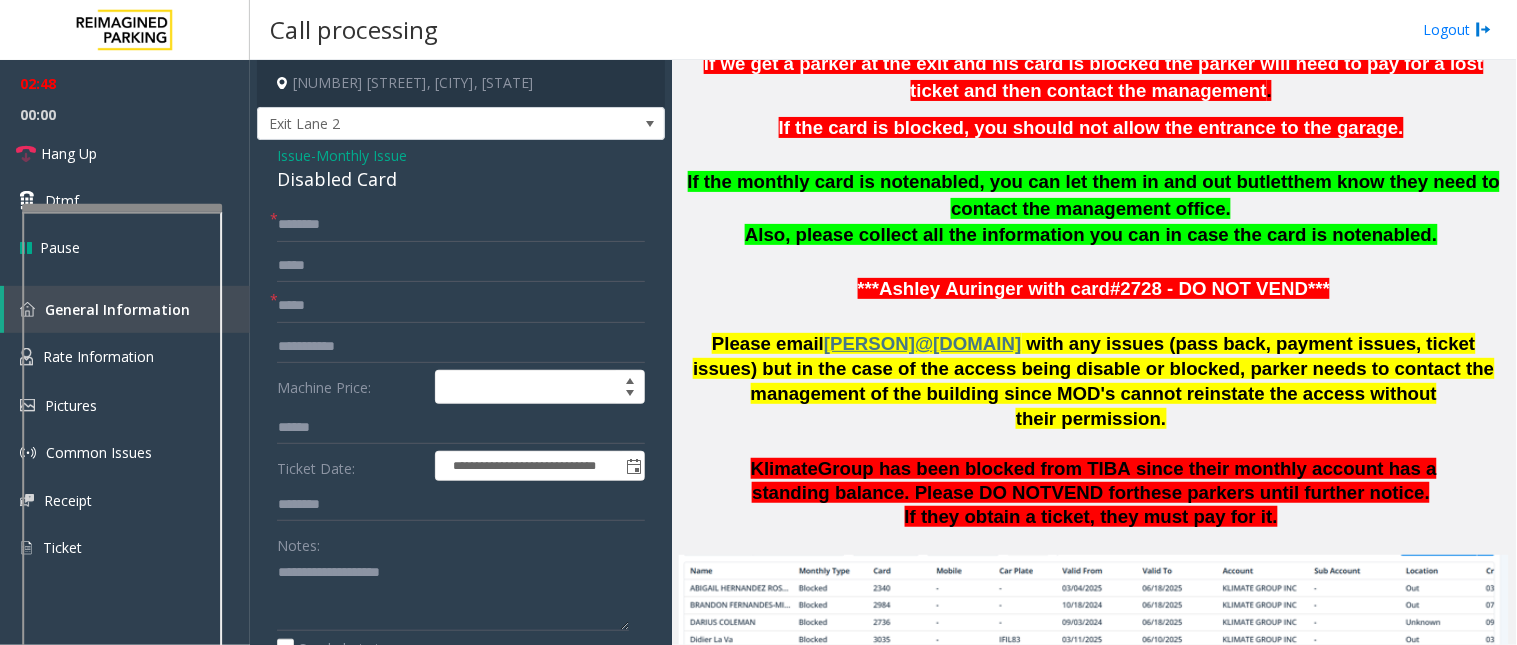 scroll, scrollTop: 888, scrollLeft: 0, axis: vertical 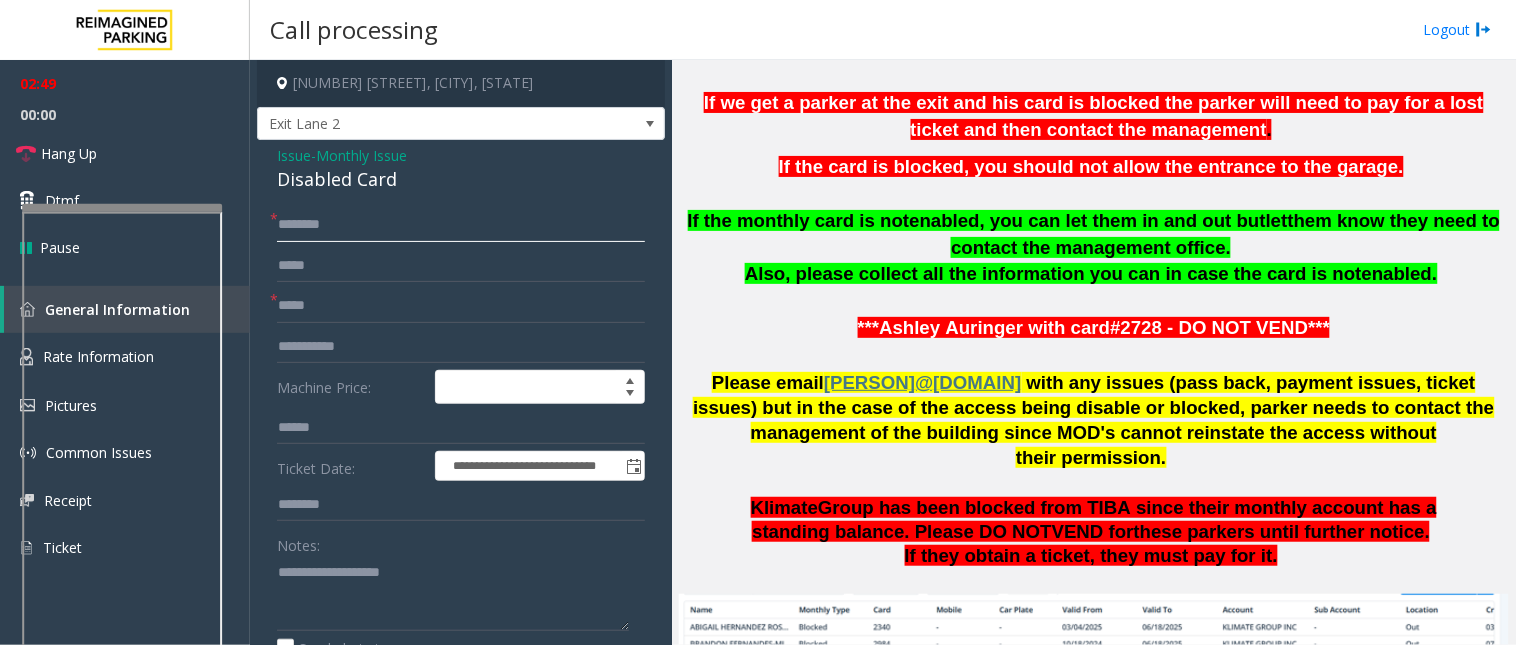 click 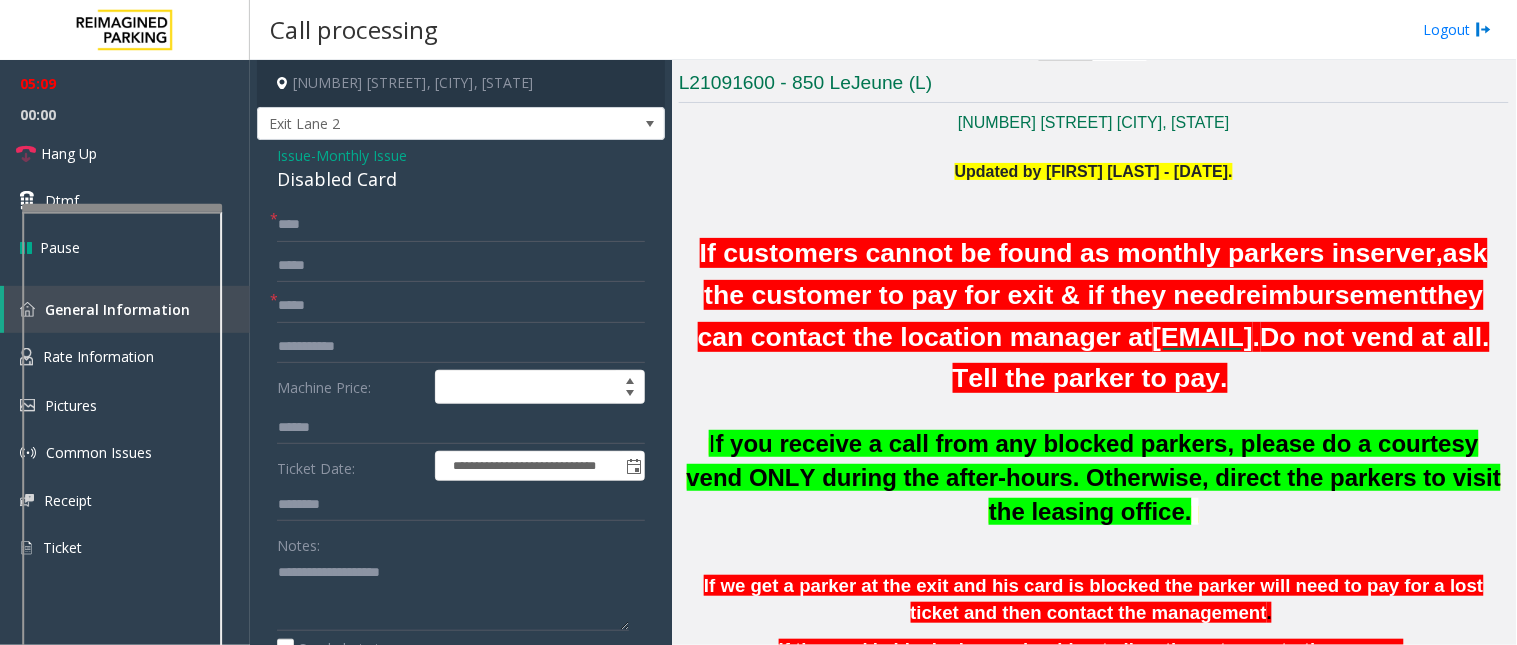 scroll, scrollTop: 444, scrollLeft: 0, axis: vertical 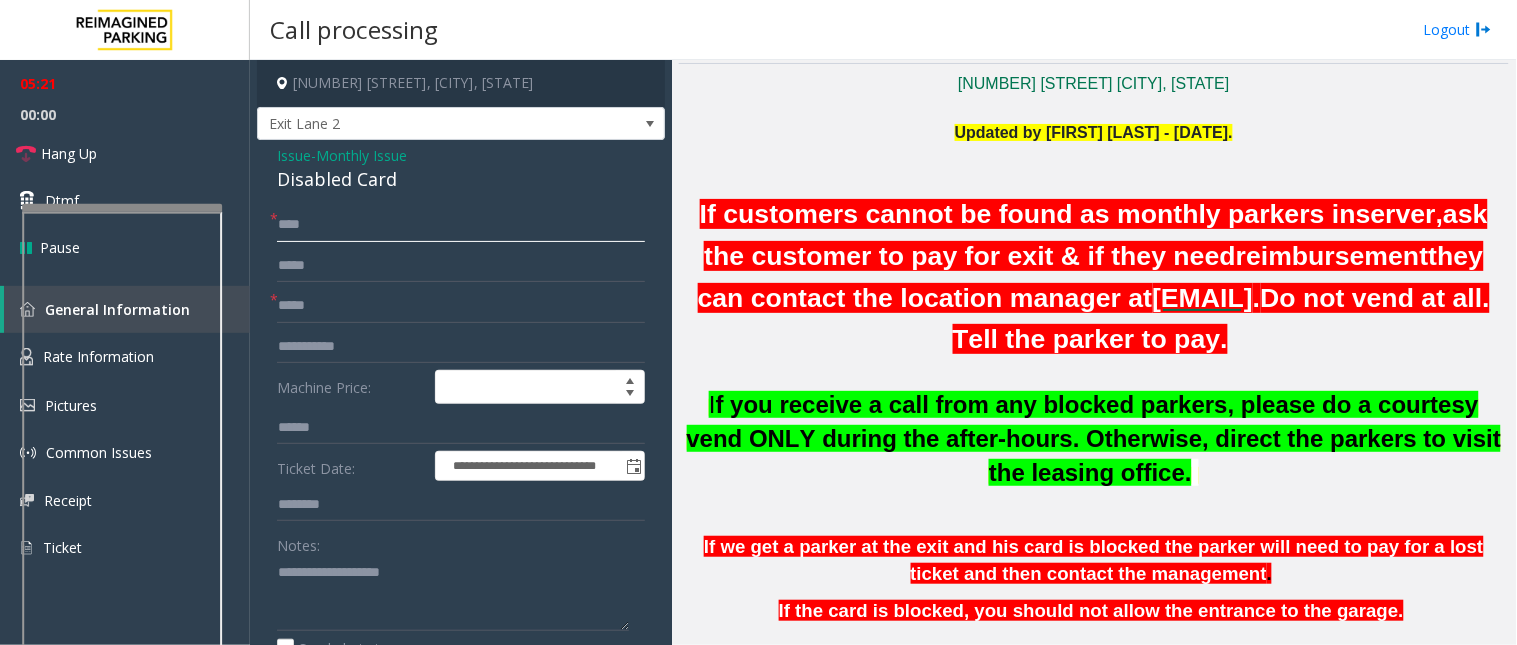 click on "****" 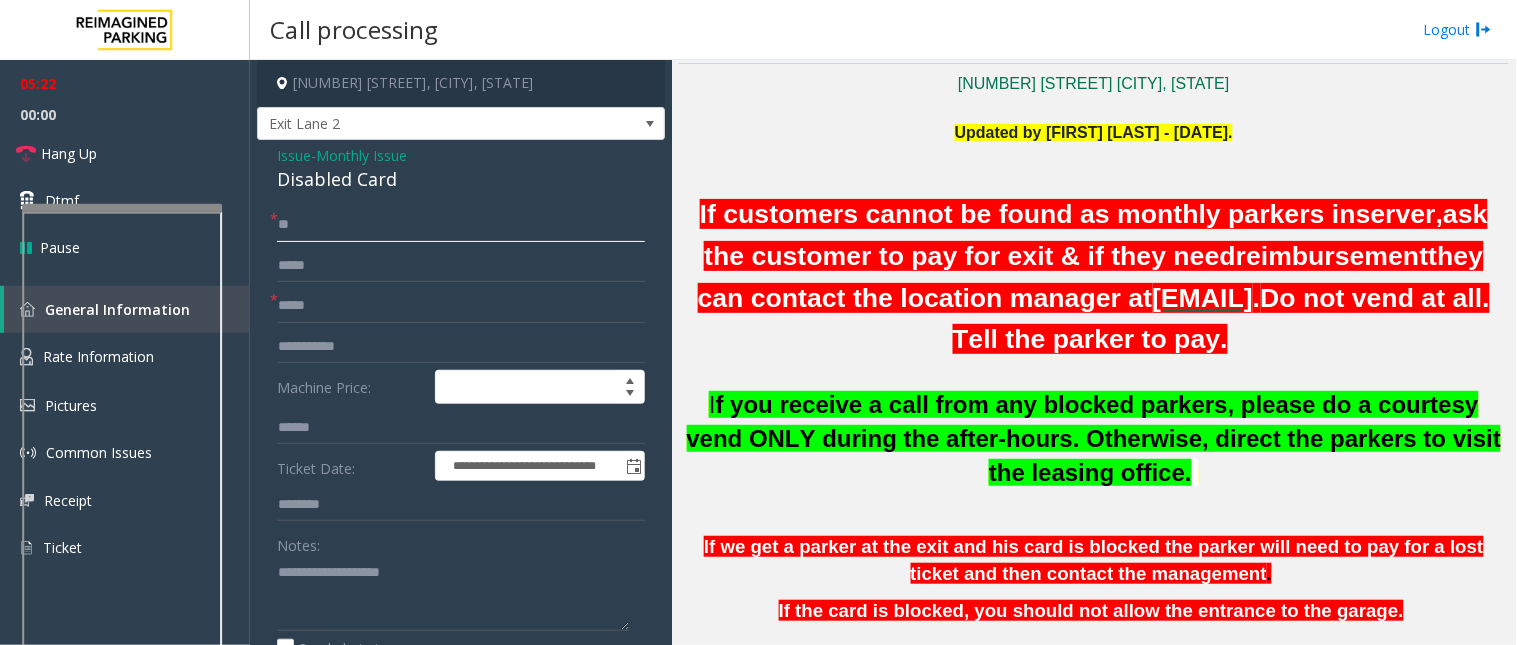type on "*" 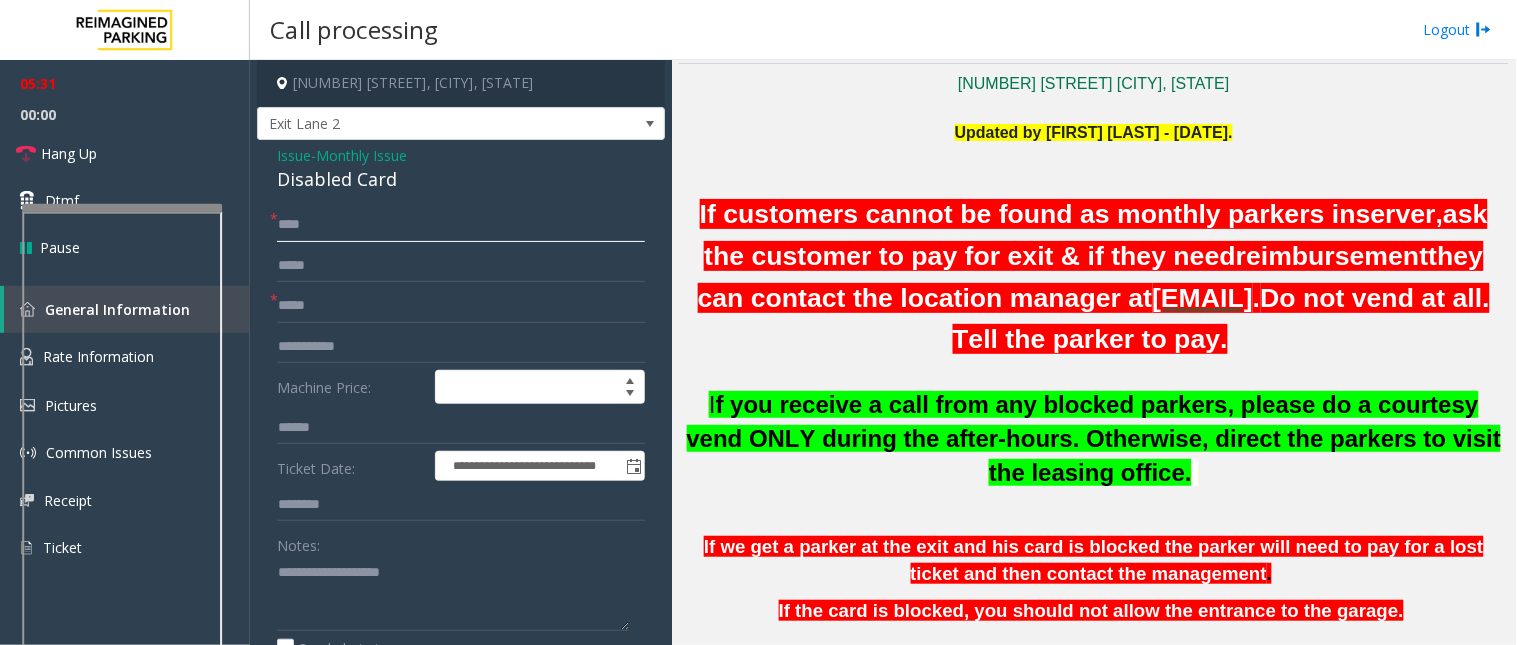 click on "****" 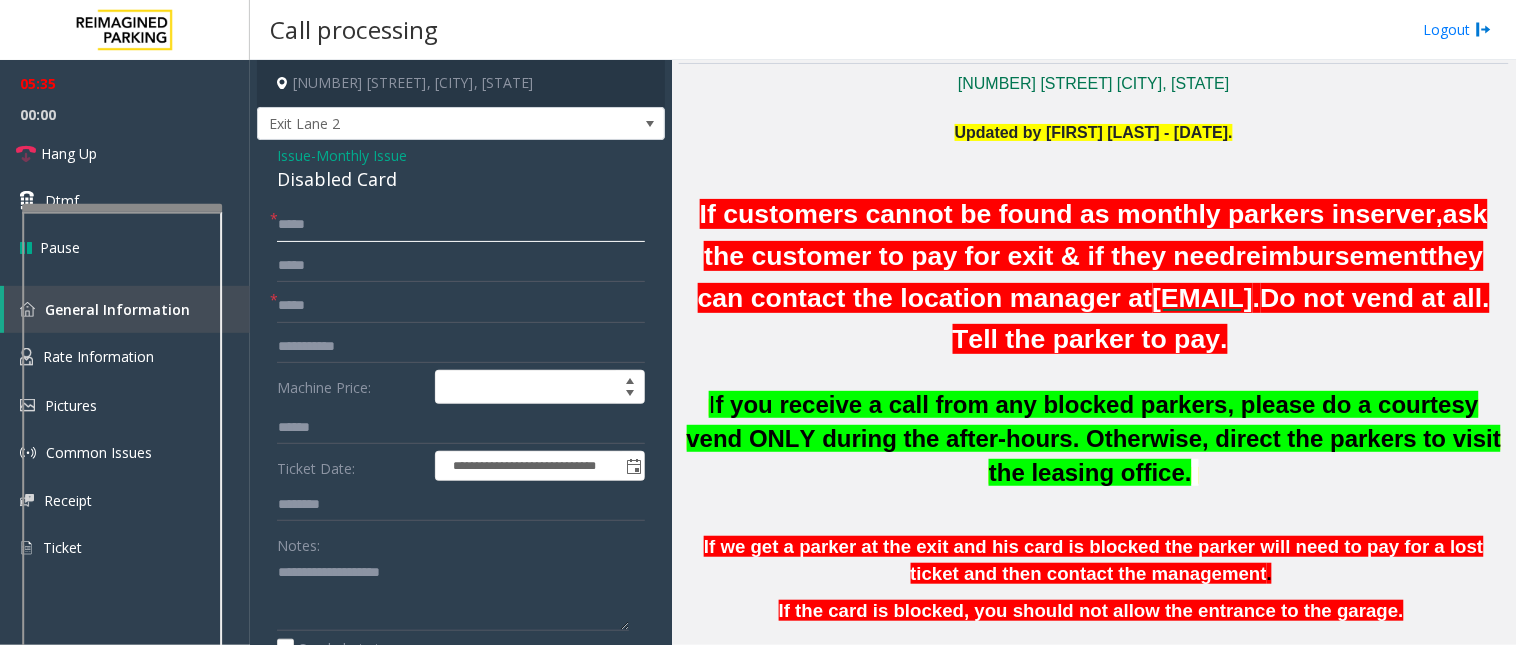 type on "****" 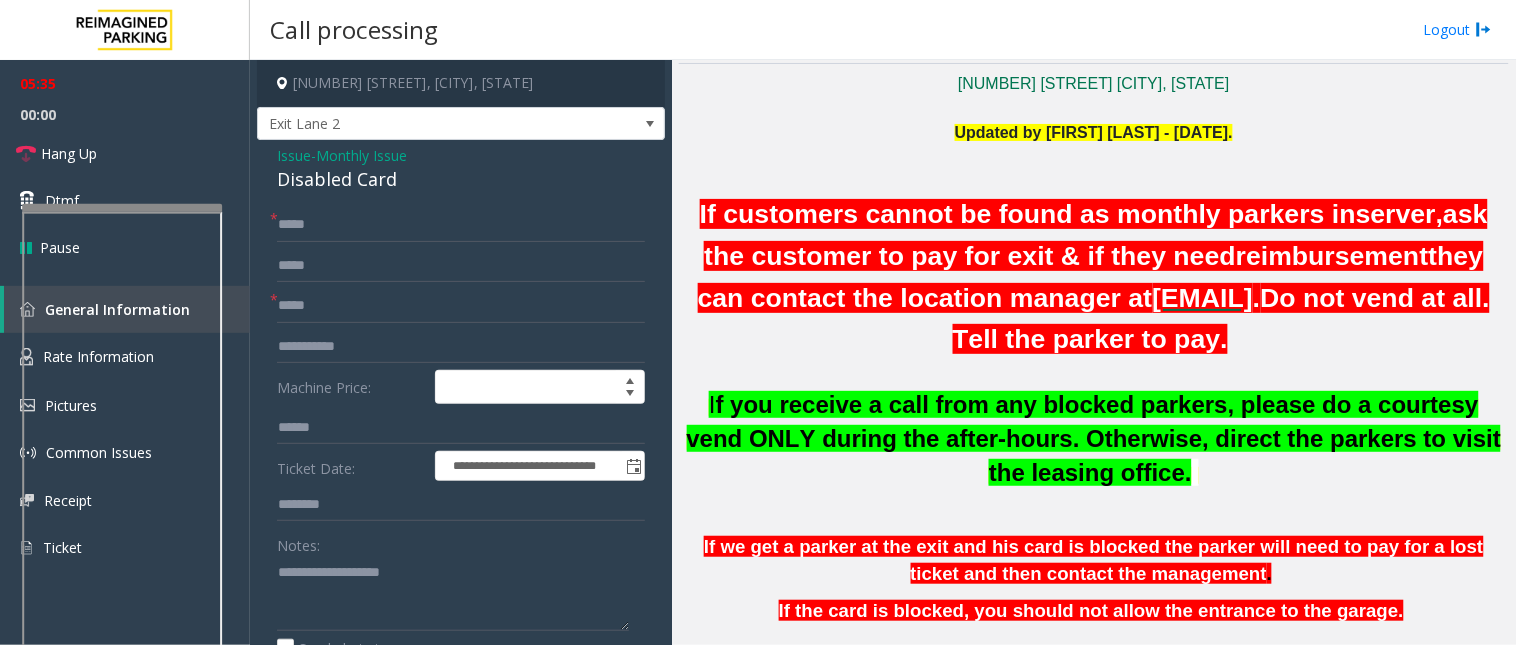 click on "Issue" 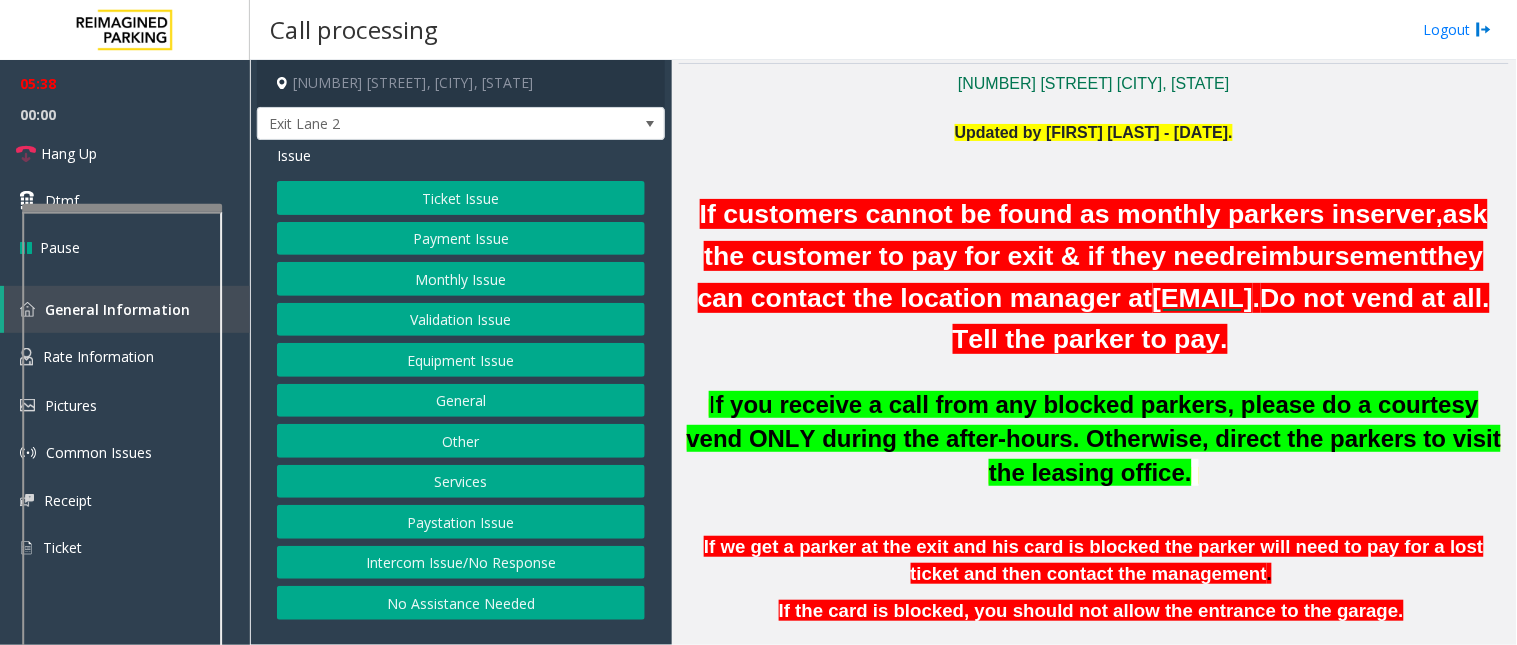 click on "Monthly Issue" 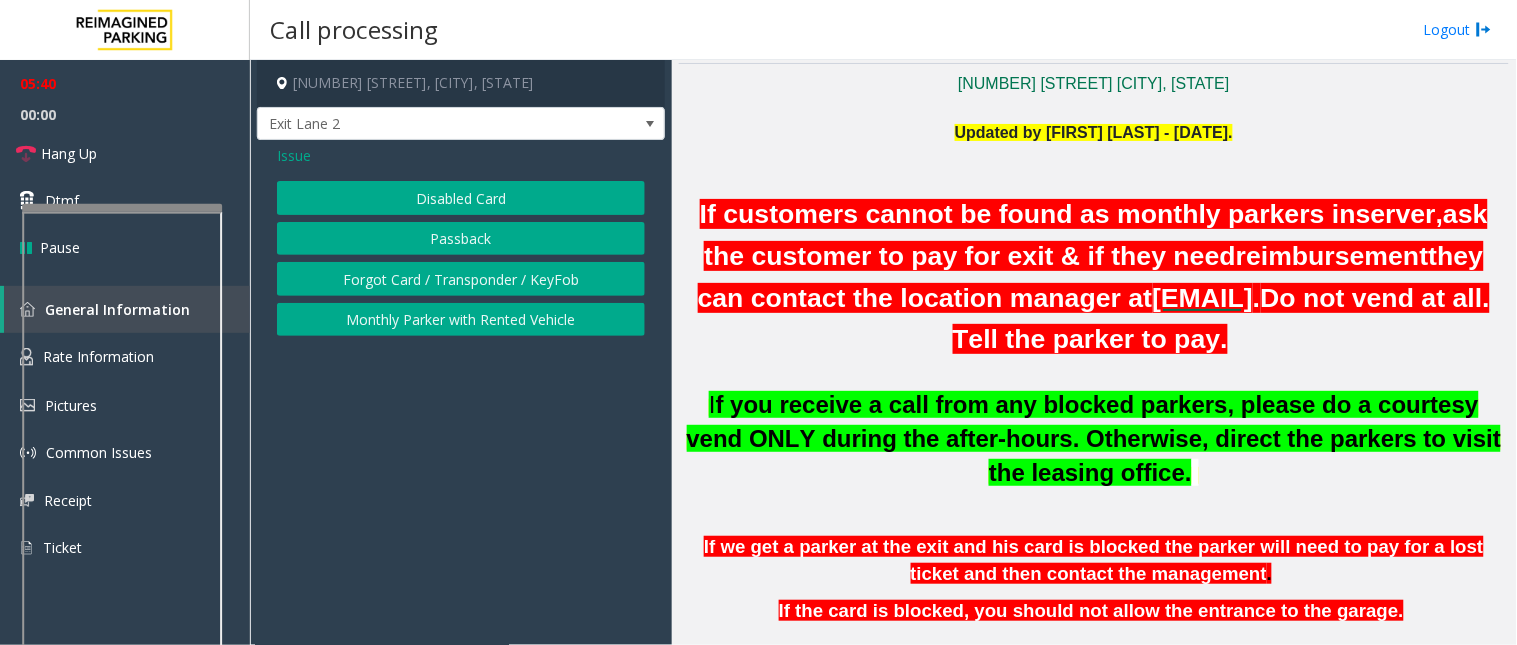 click on "Passback" 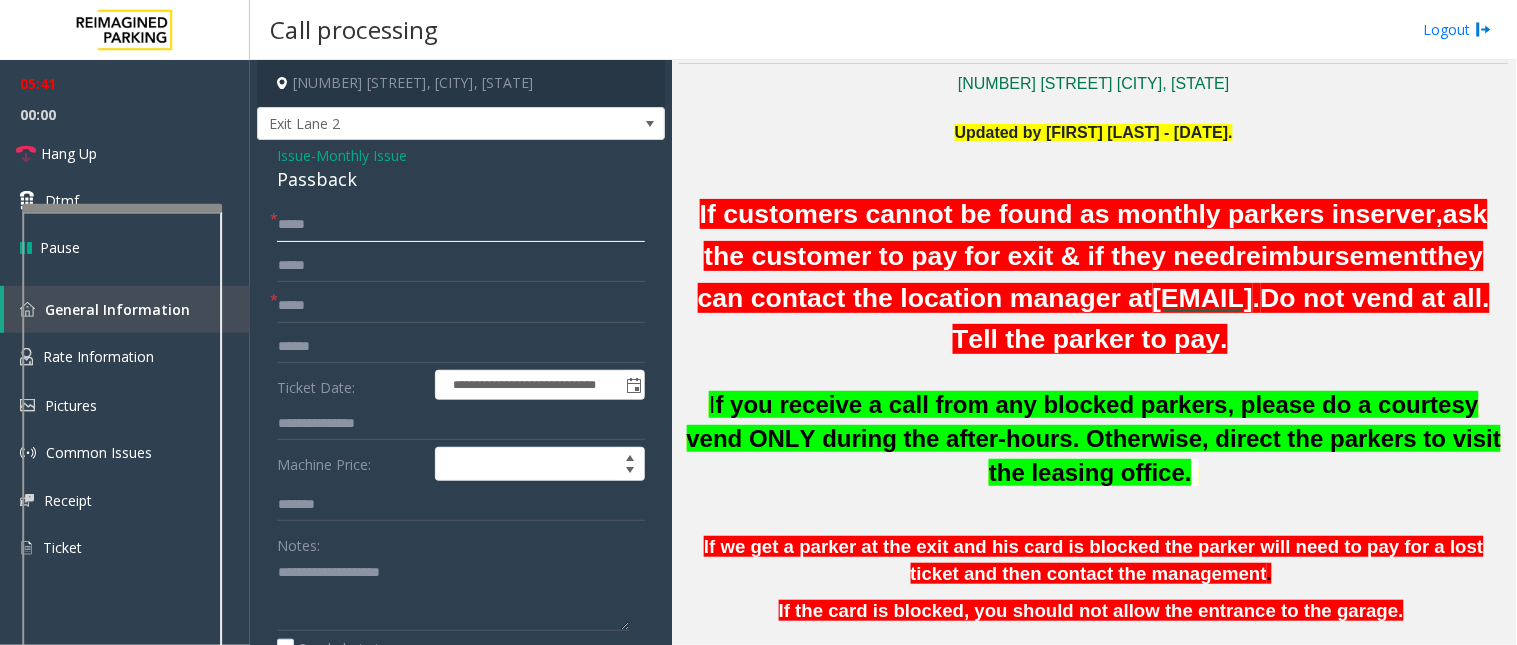 click on "****" 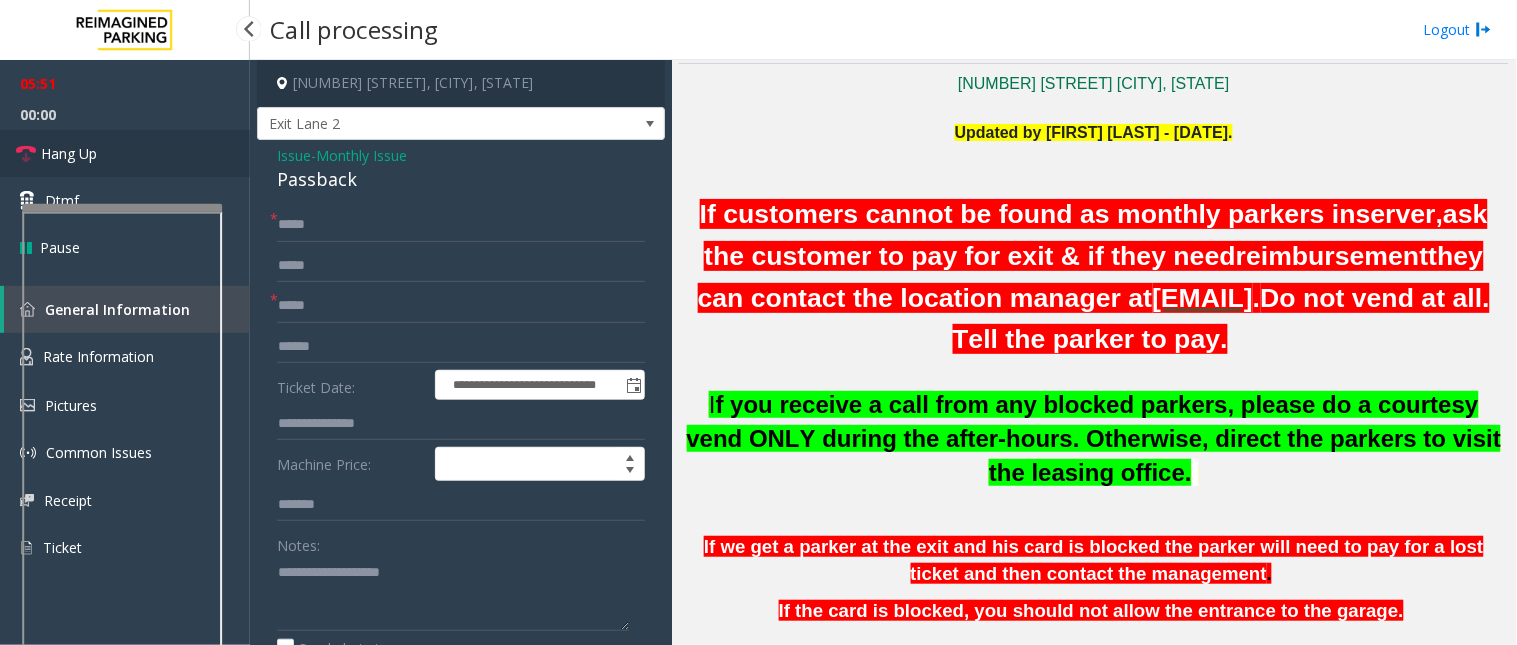 click on "Hang Up" at bounding box center [125, 153] 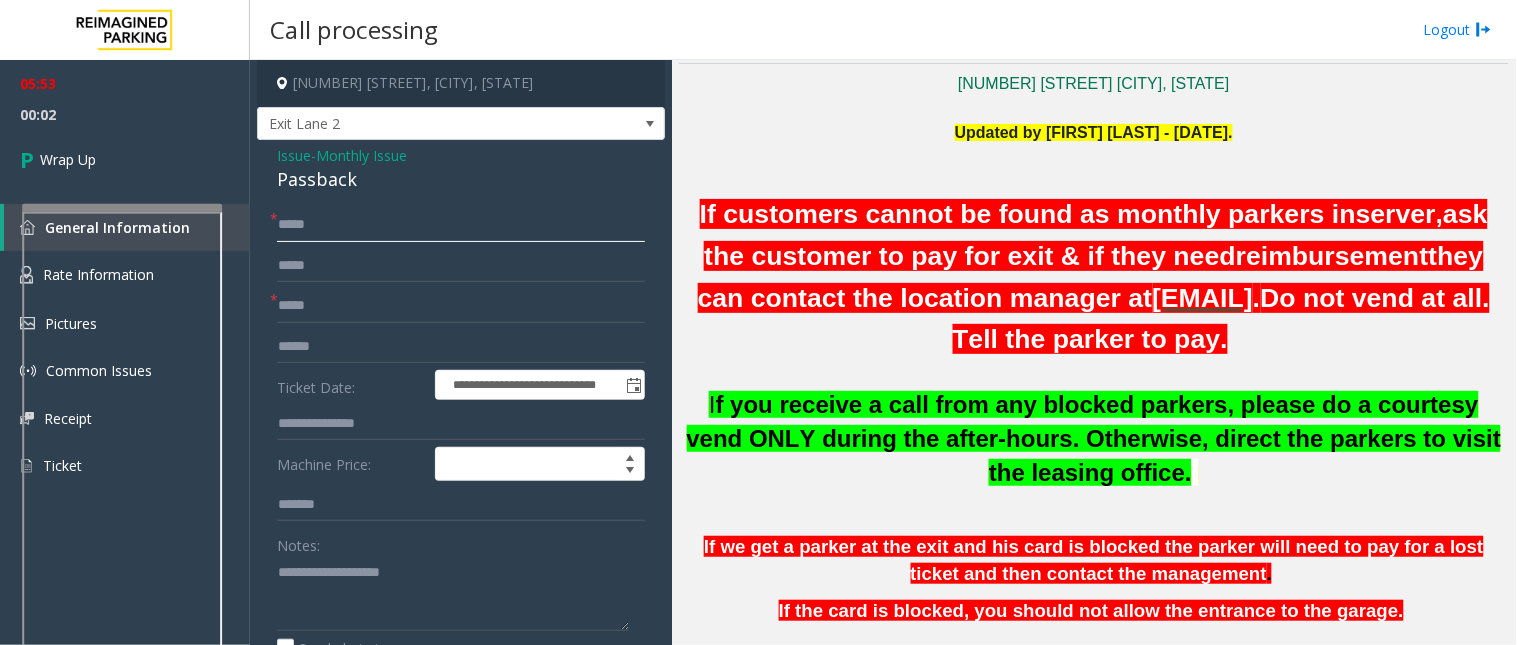click on "****" 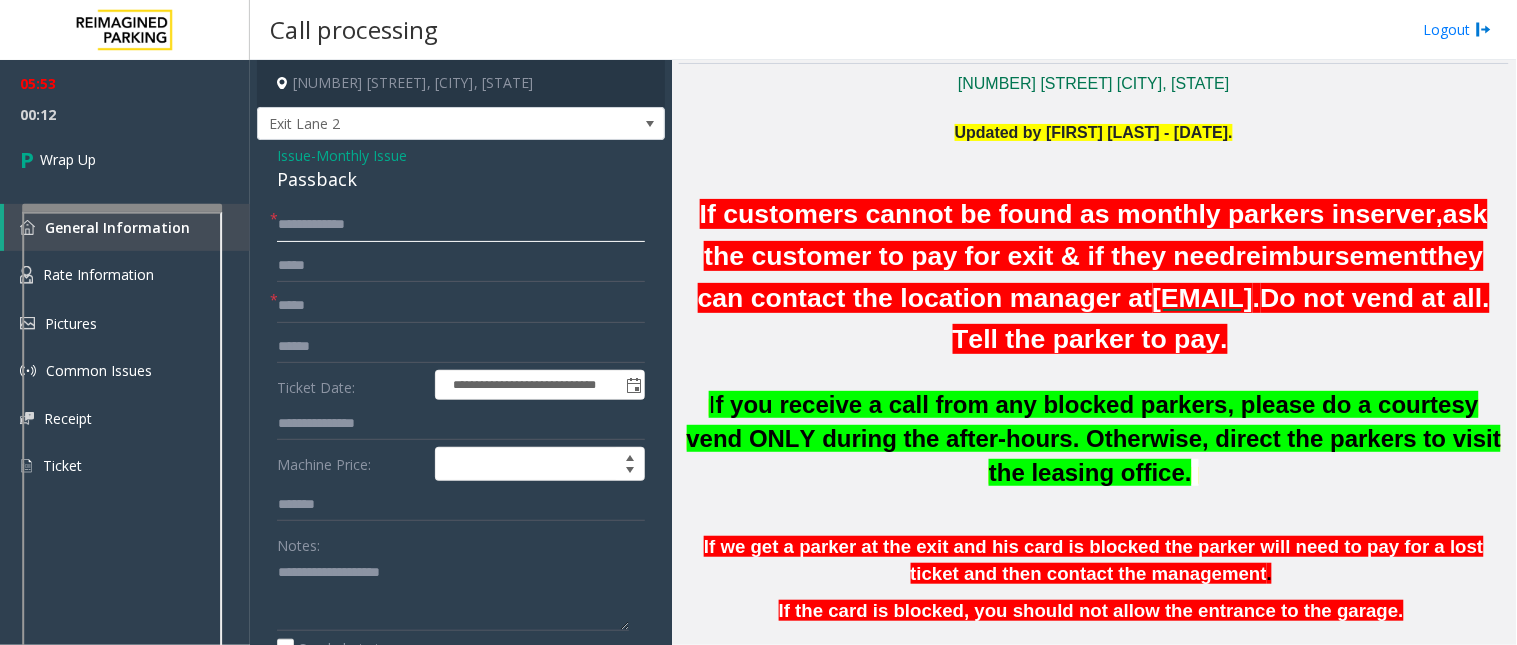 type on "**********" 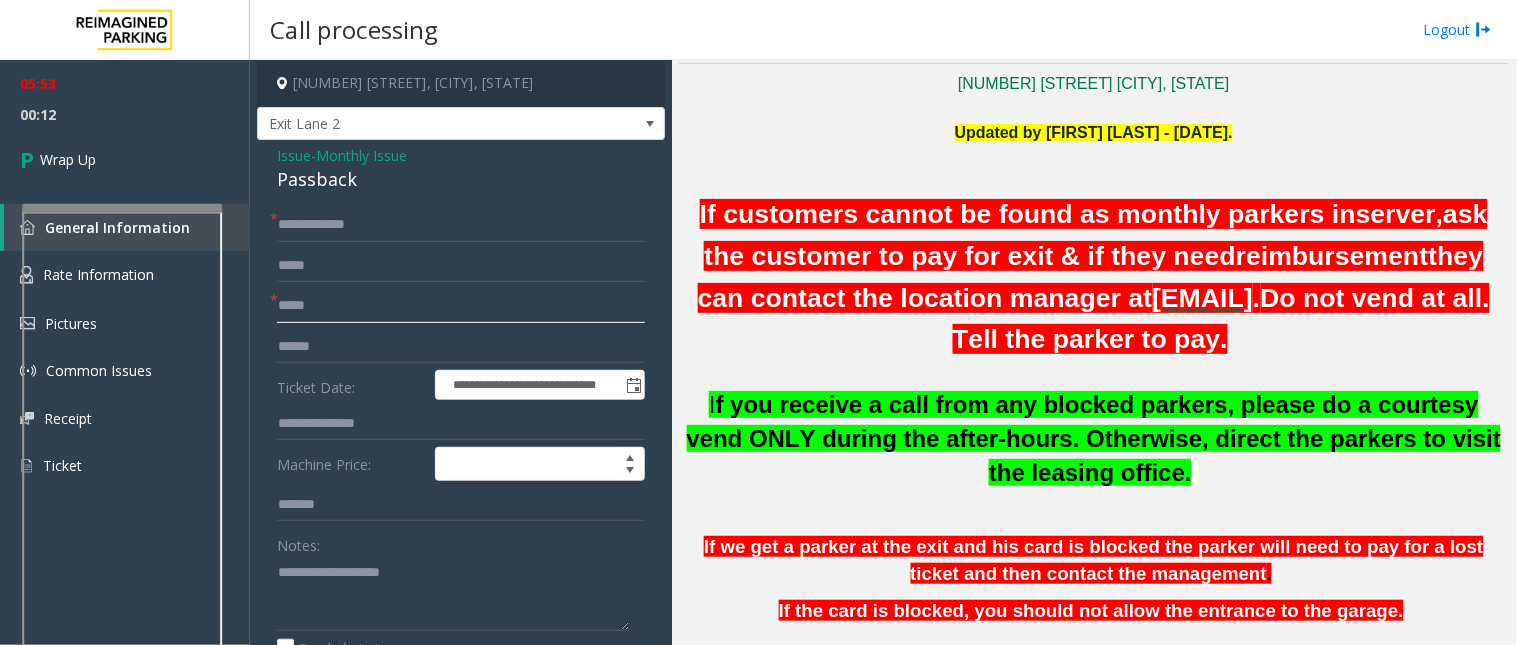 click on "*****" 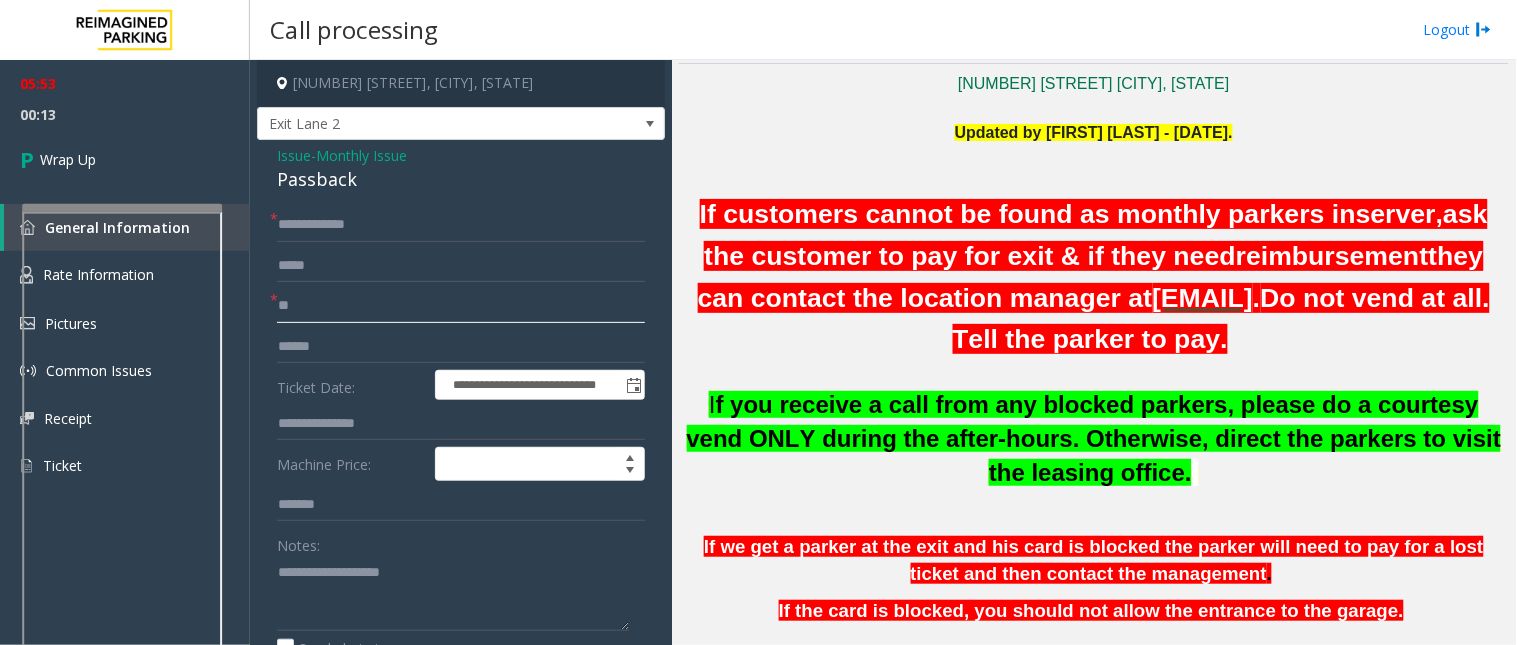 type on "*" 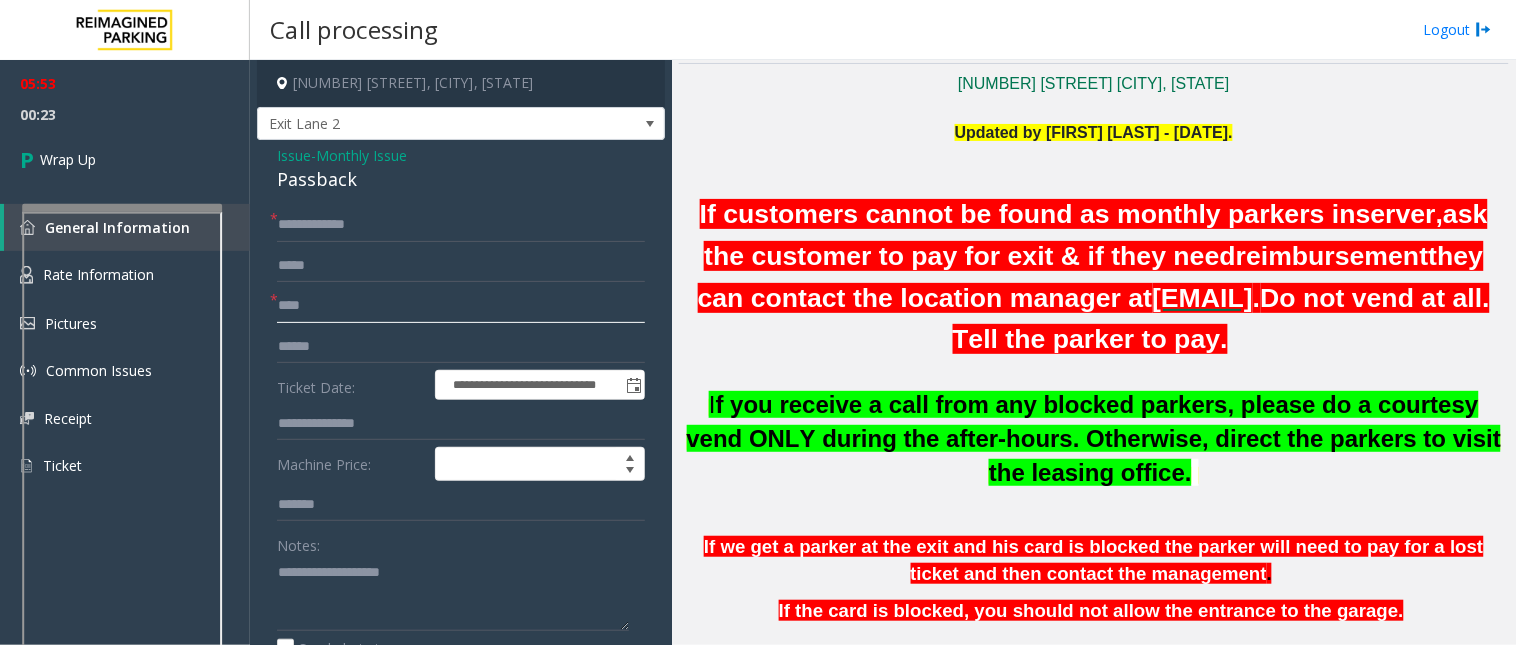 type on "****" 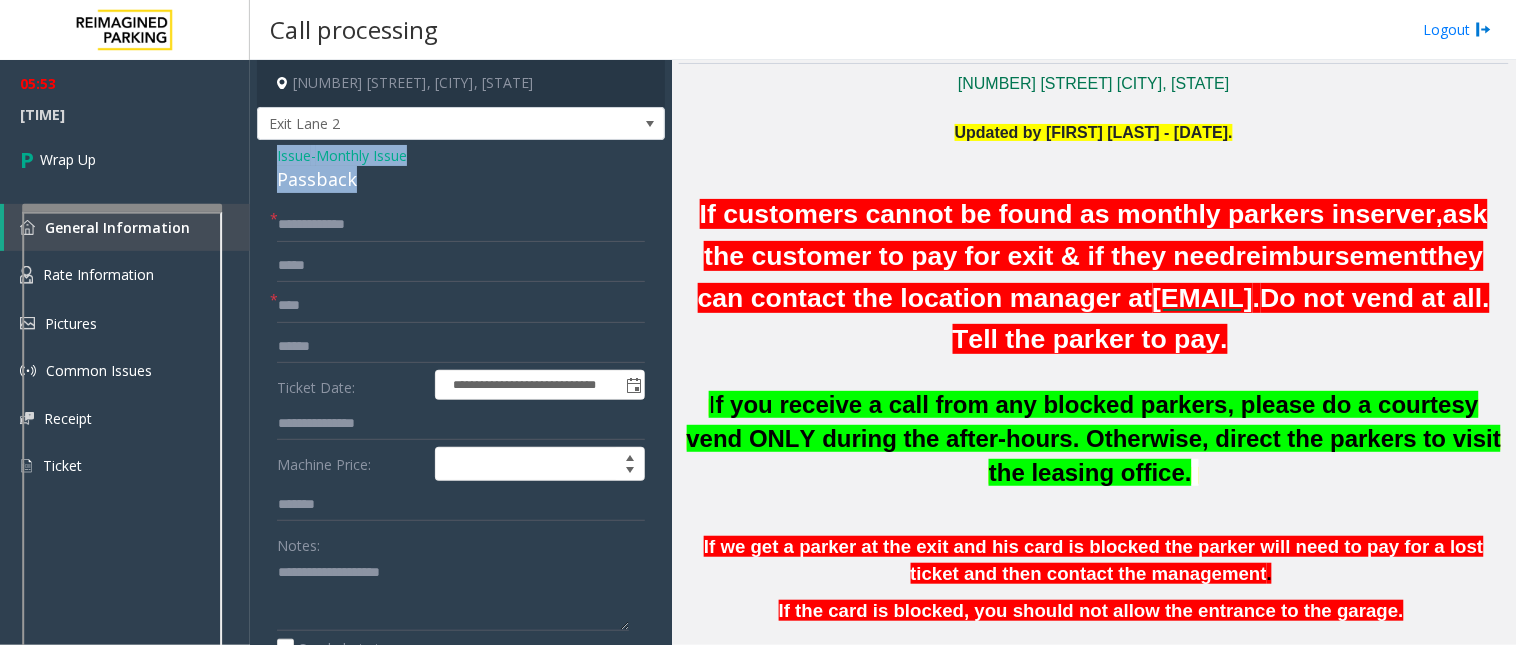 drag, startPoint x: 278, startPoint y: 145, endPoint x: 420, endPoint y: 185, distance: 147.52628 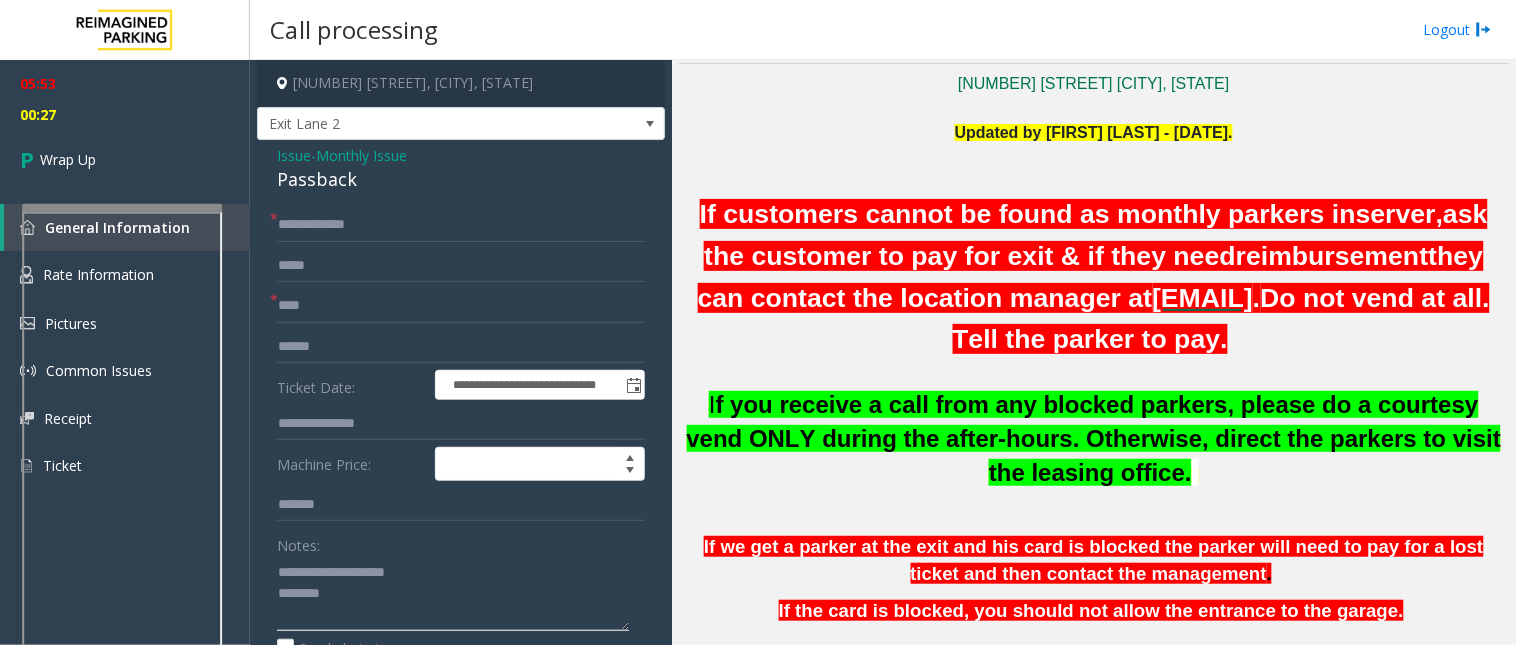 drag, startPoint x: 347, startPoint y: 596, endPoint x: 356, endPoint y: 590, distance: 10.816654 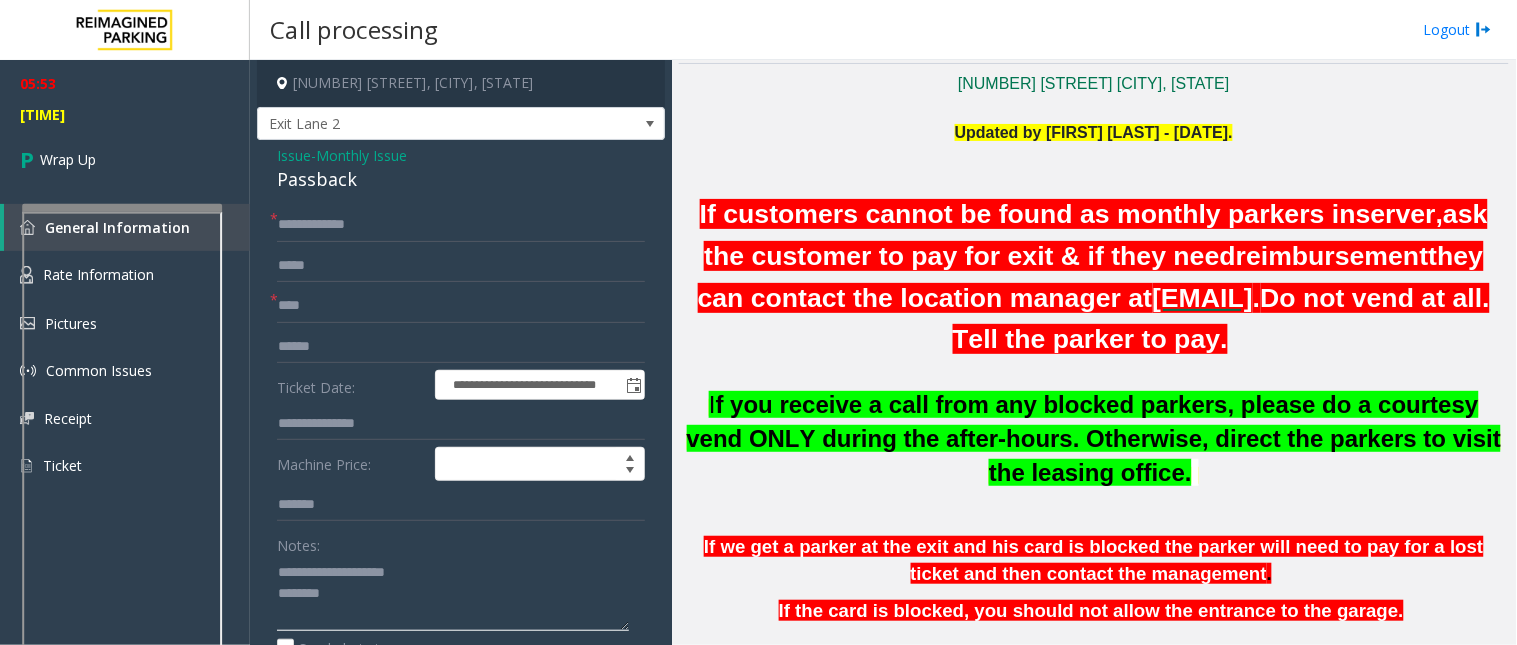 click 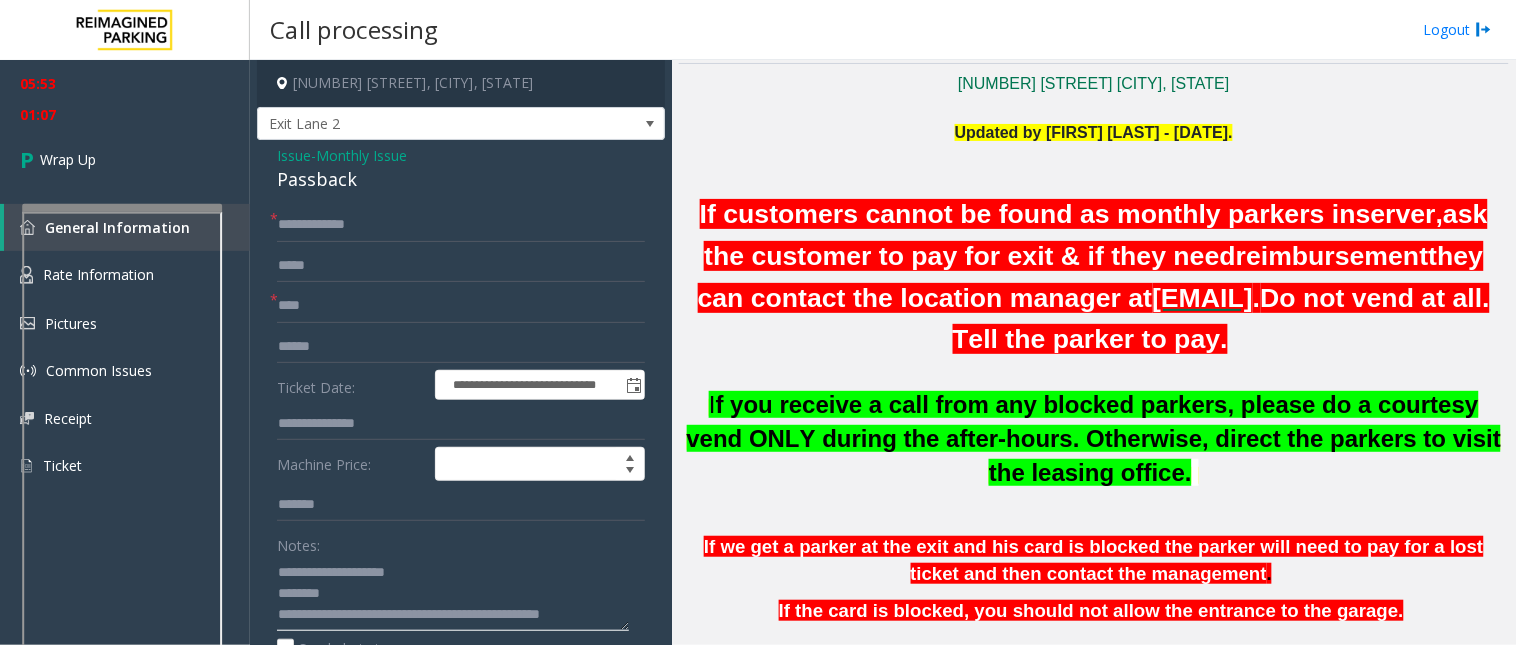 scroll, scrollTop: 14, scrollLeft: 0, axis: vertical 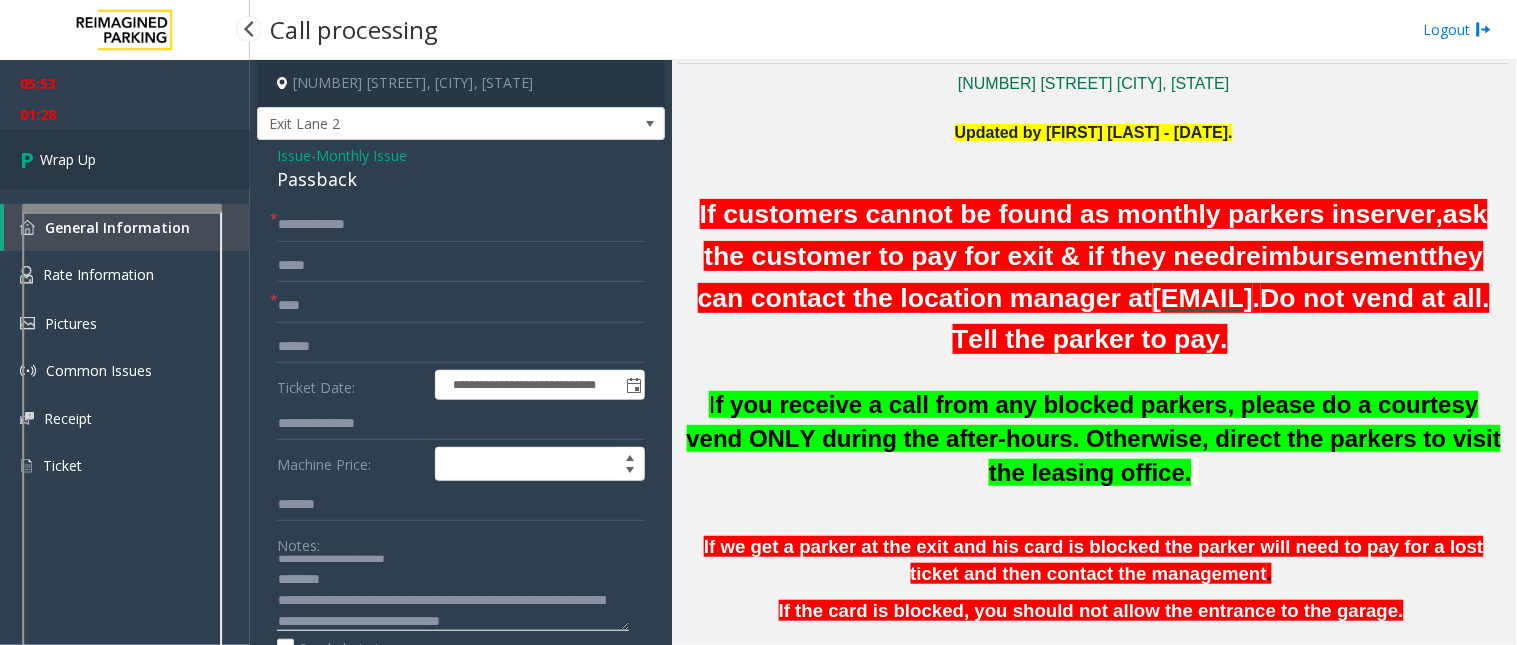 type on "**********" 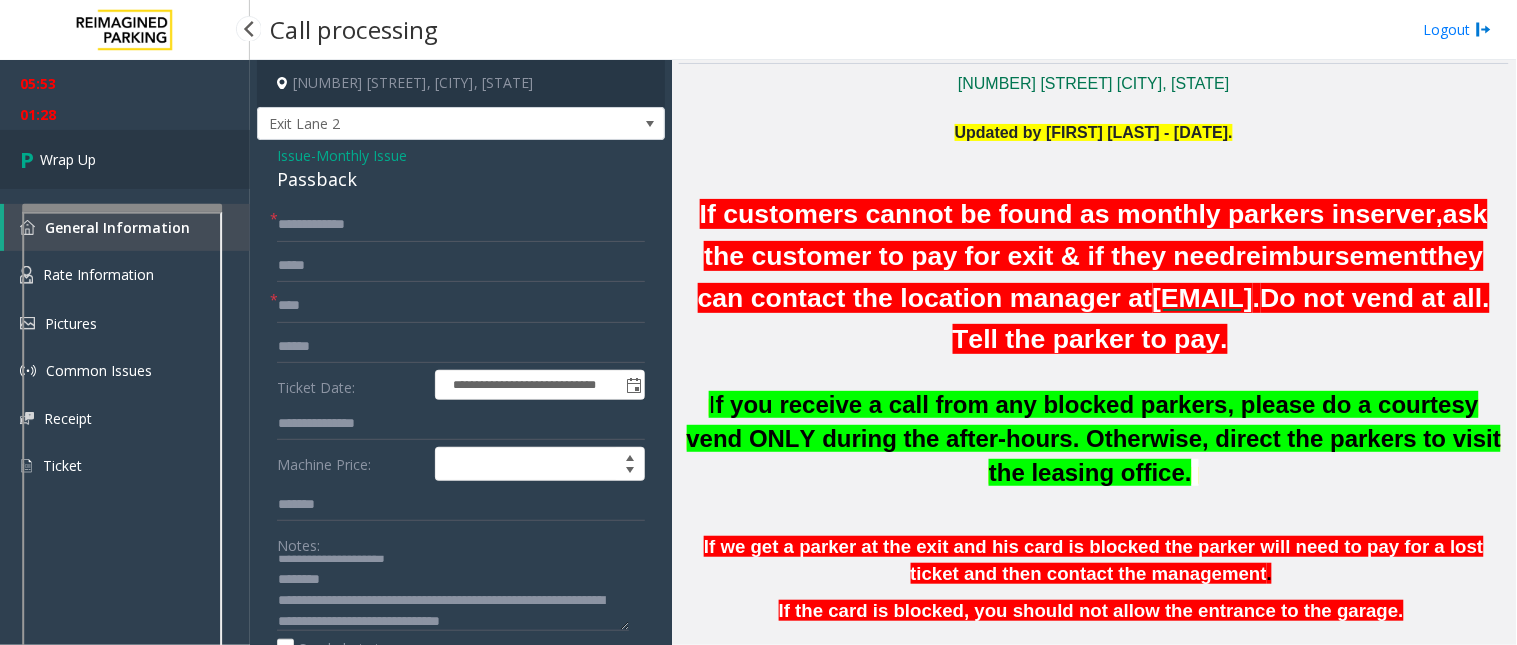 click on "Wrap Up" at bounding box center (125, 159) 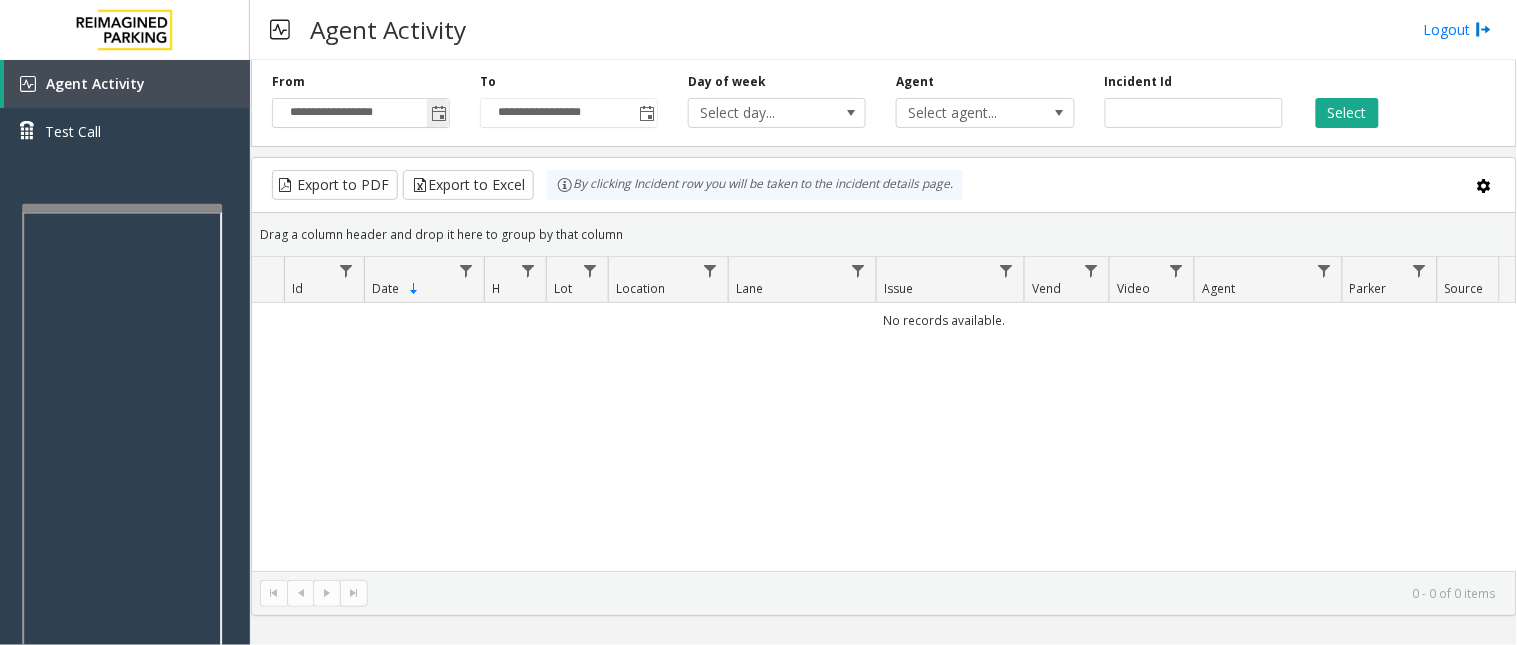 click 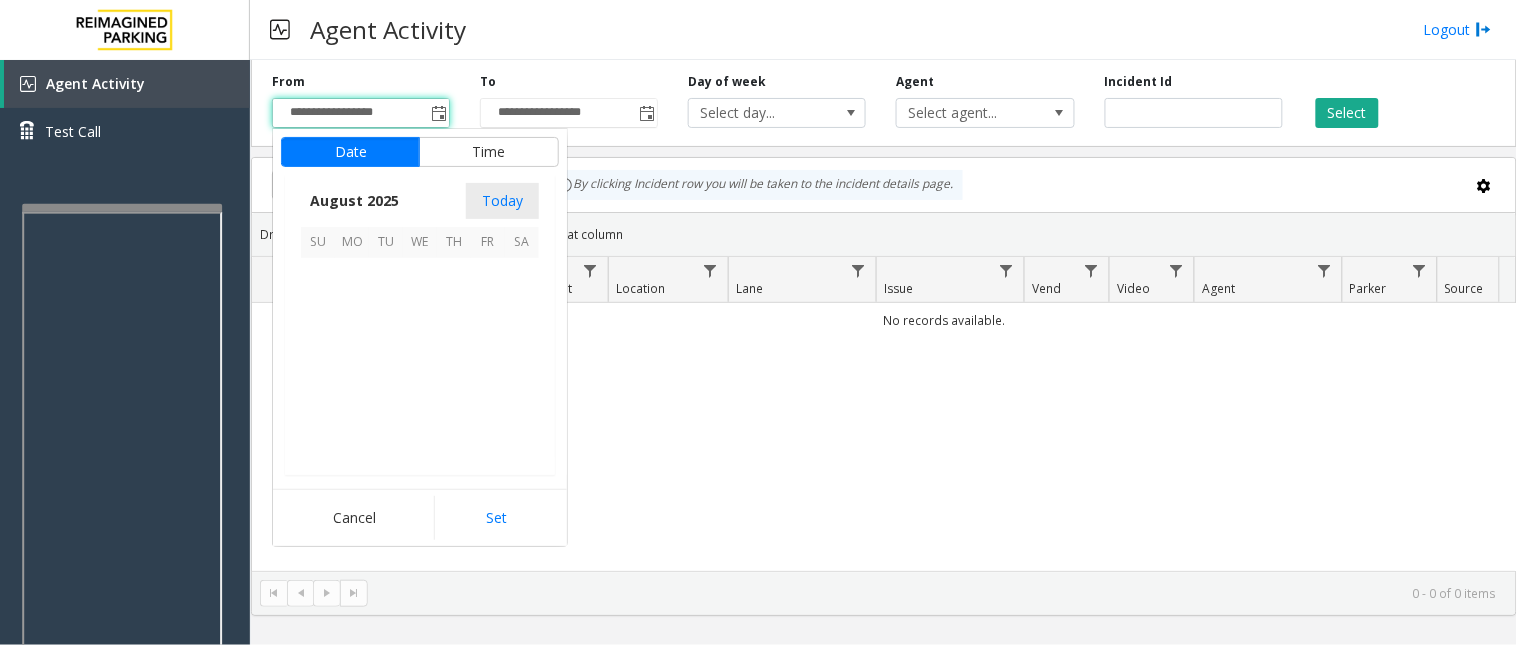scroll, scrollTop: 358592, scrollLeft: 0, axis: vertical 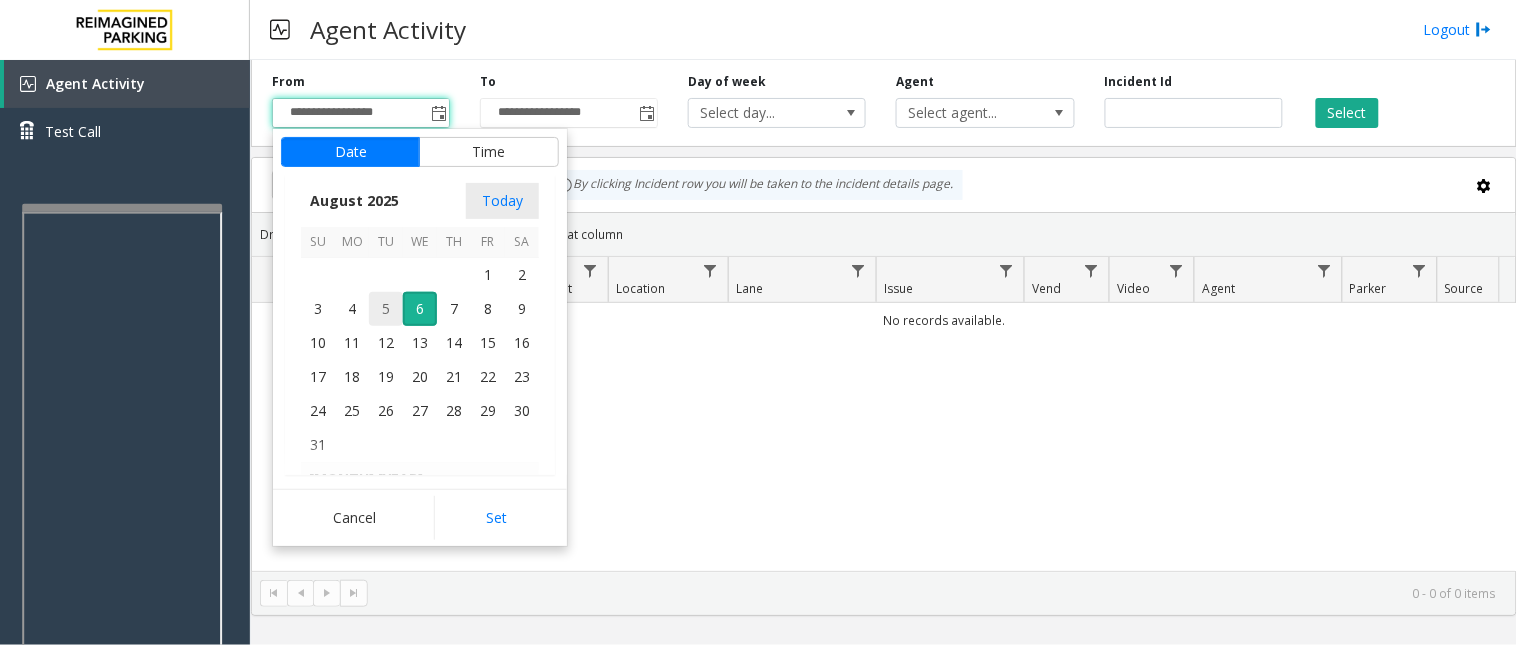click on "5" at bounding box center (386, 309) 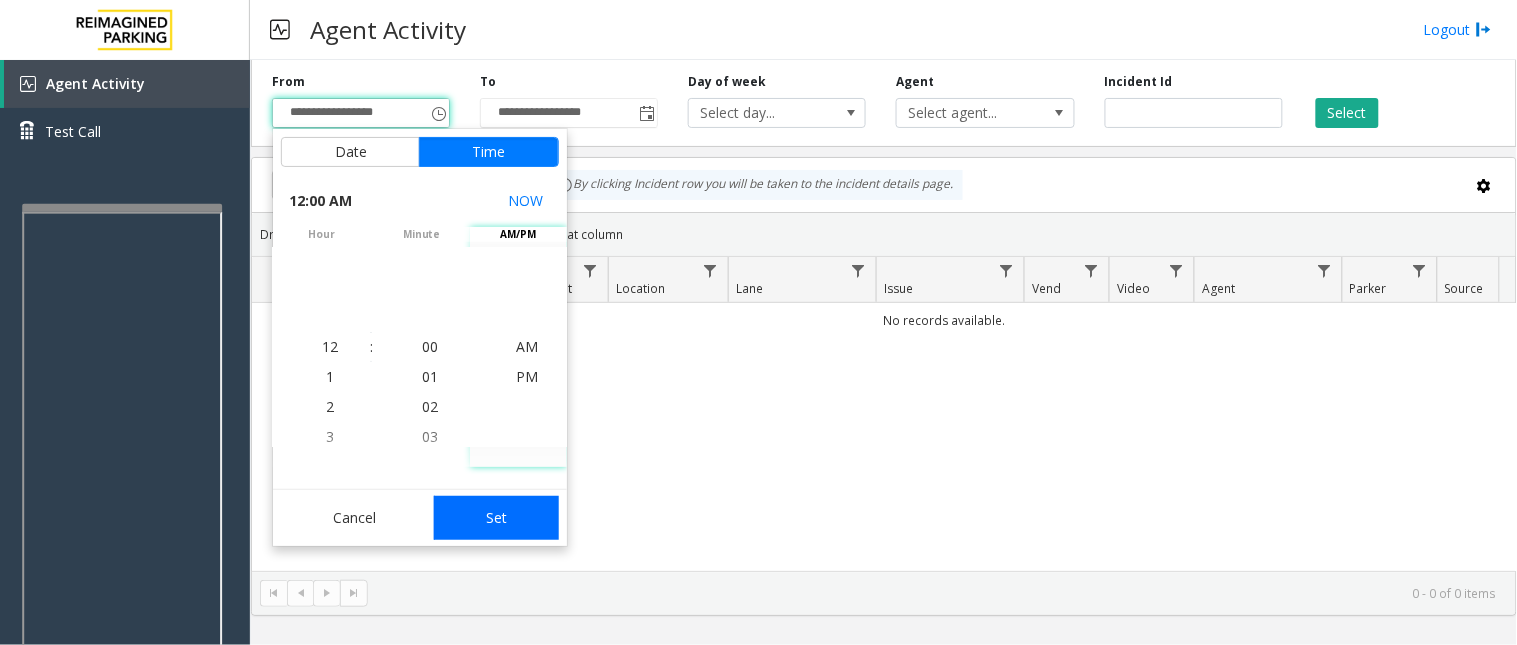 click on "Set" 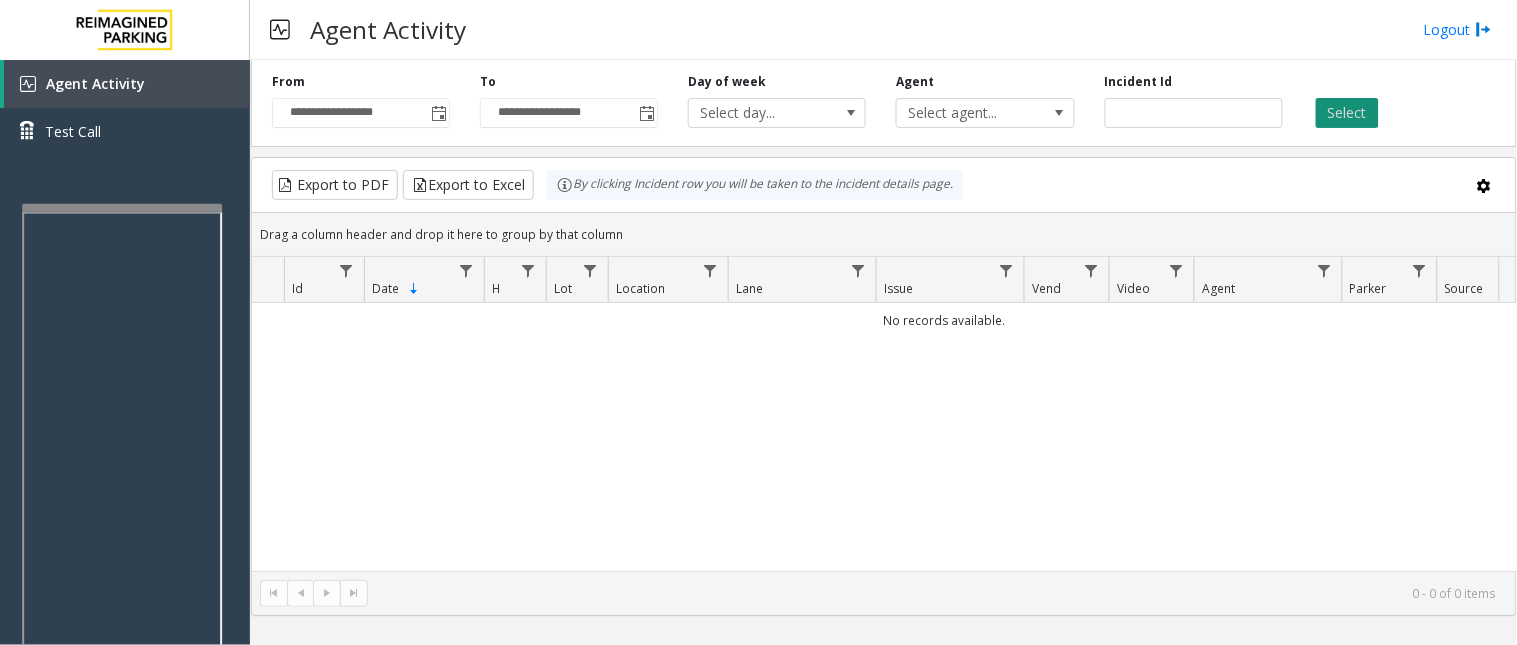 click on "Select" 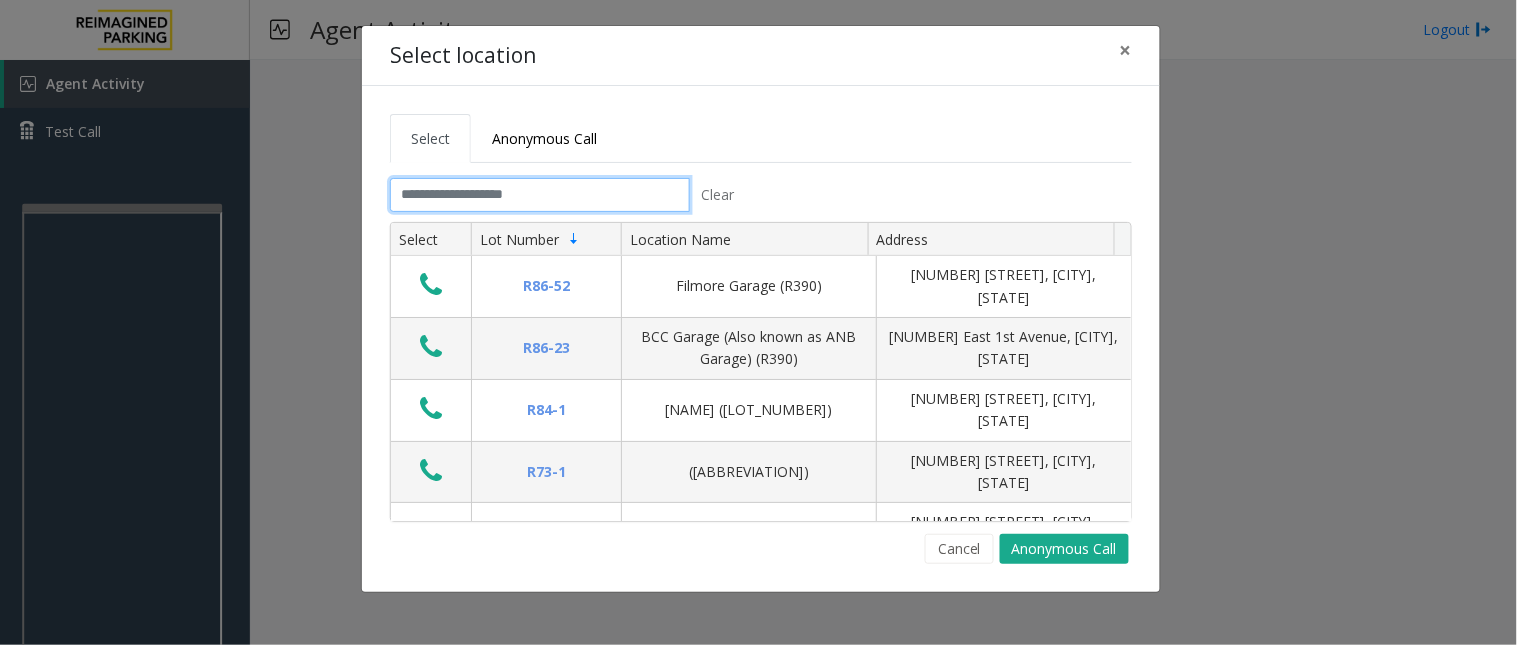 click 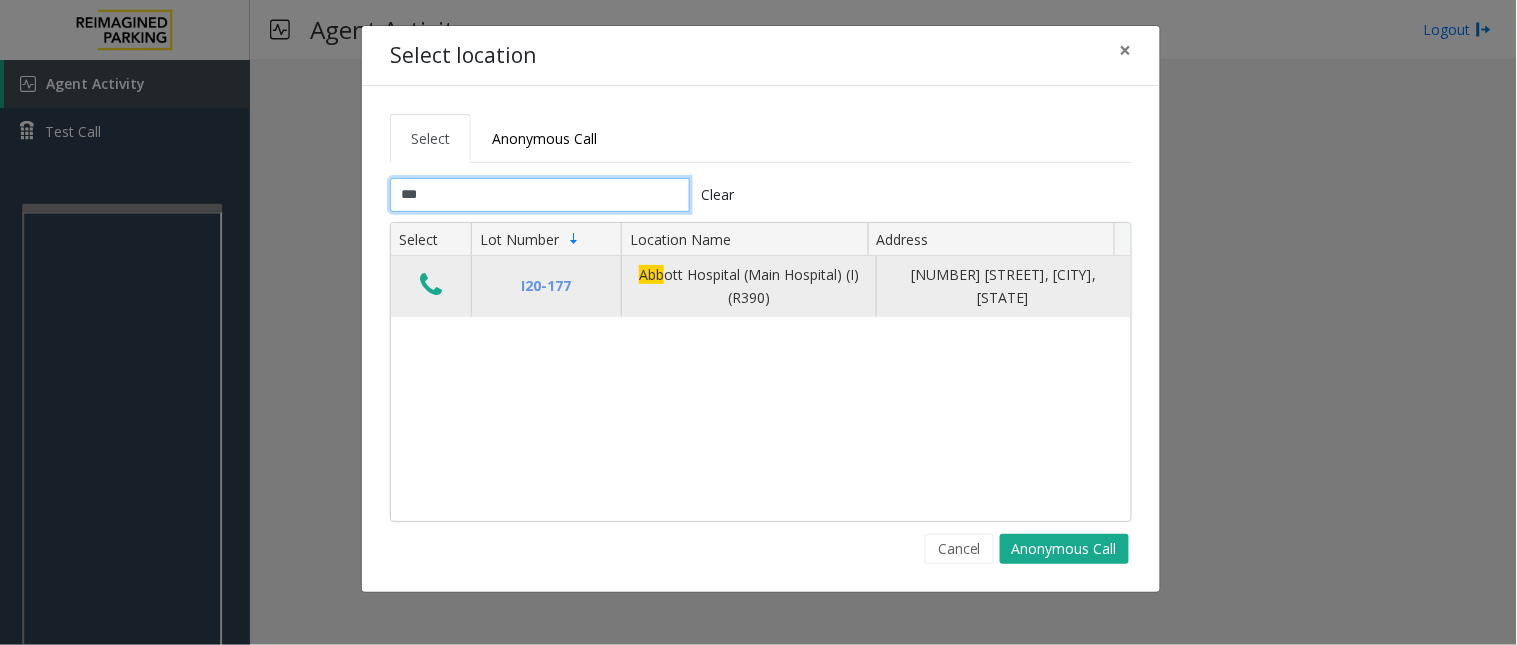 type on "***" 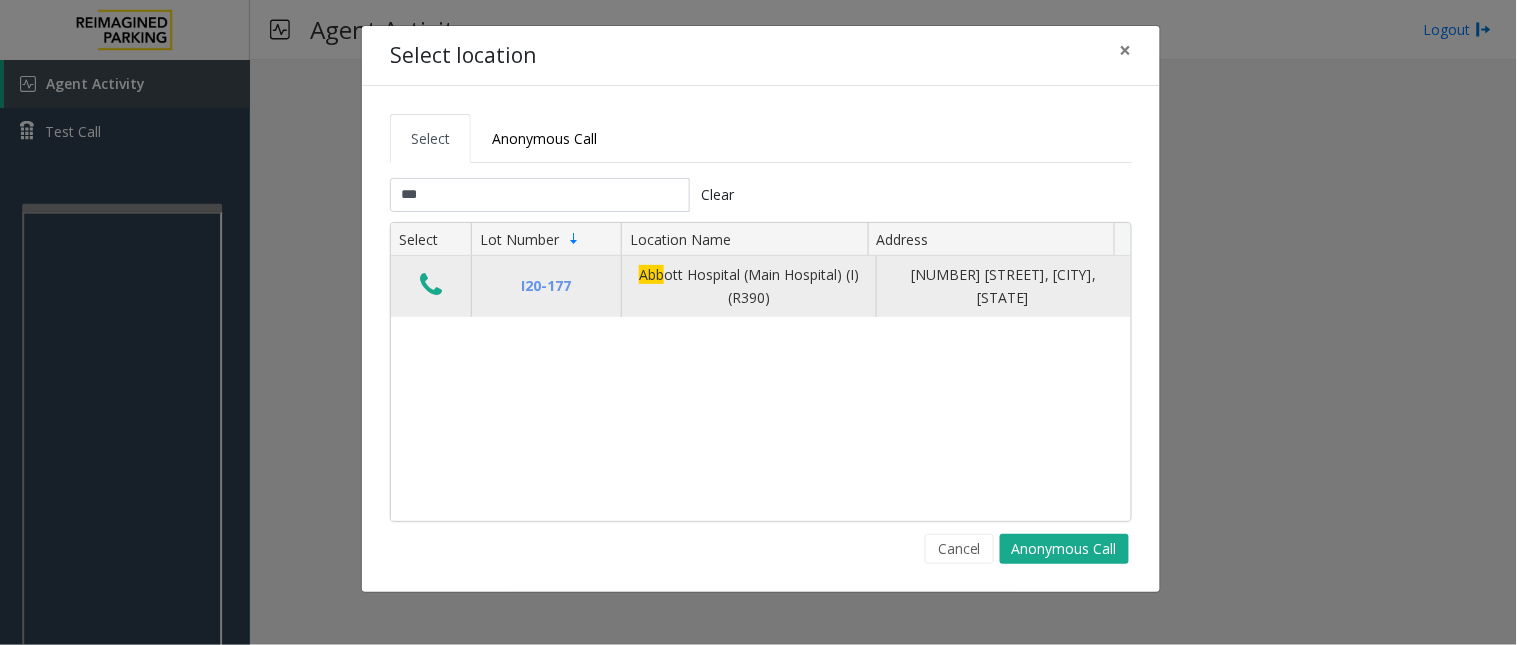 click 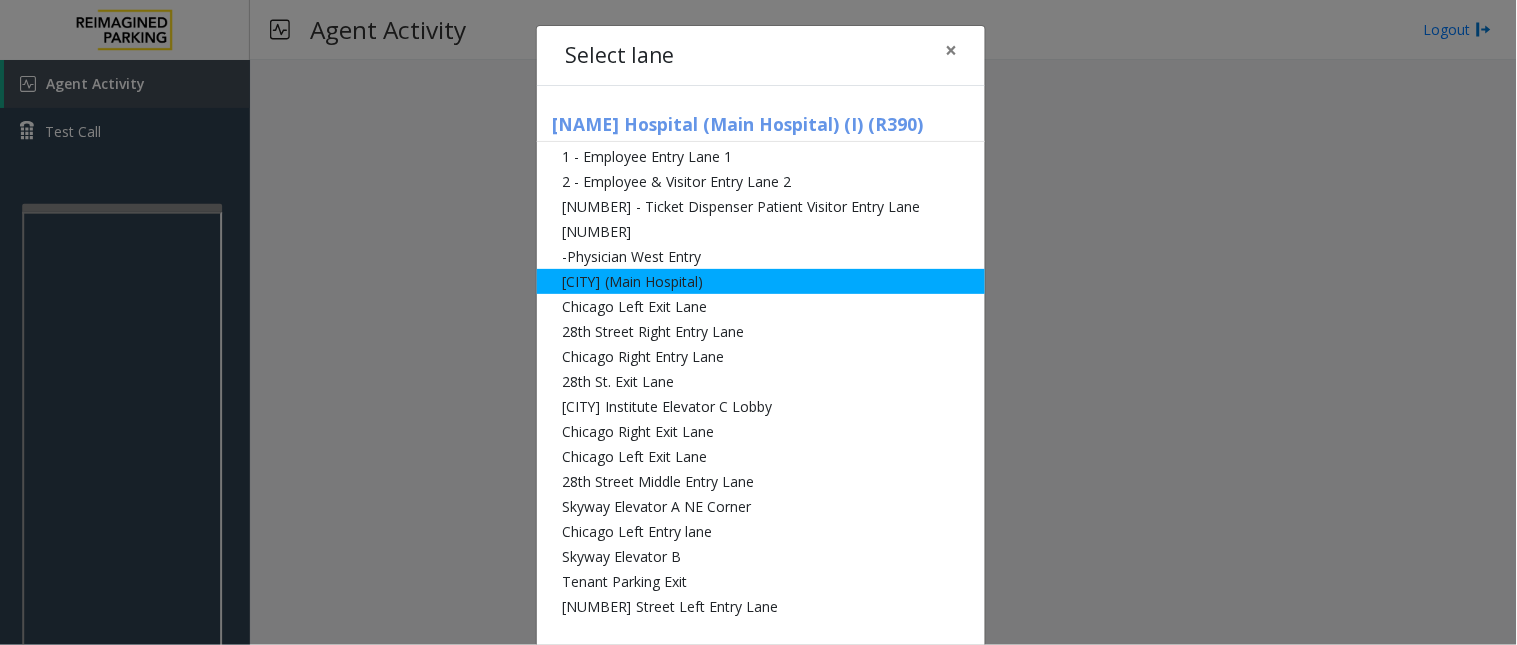 click on "[CITY] (Main Hospital)" 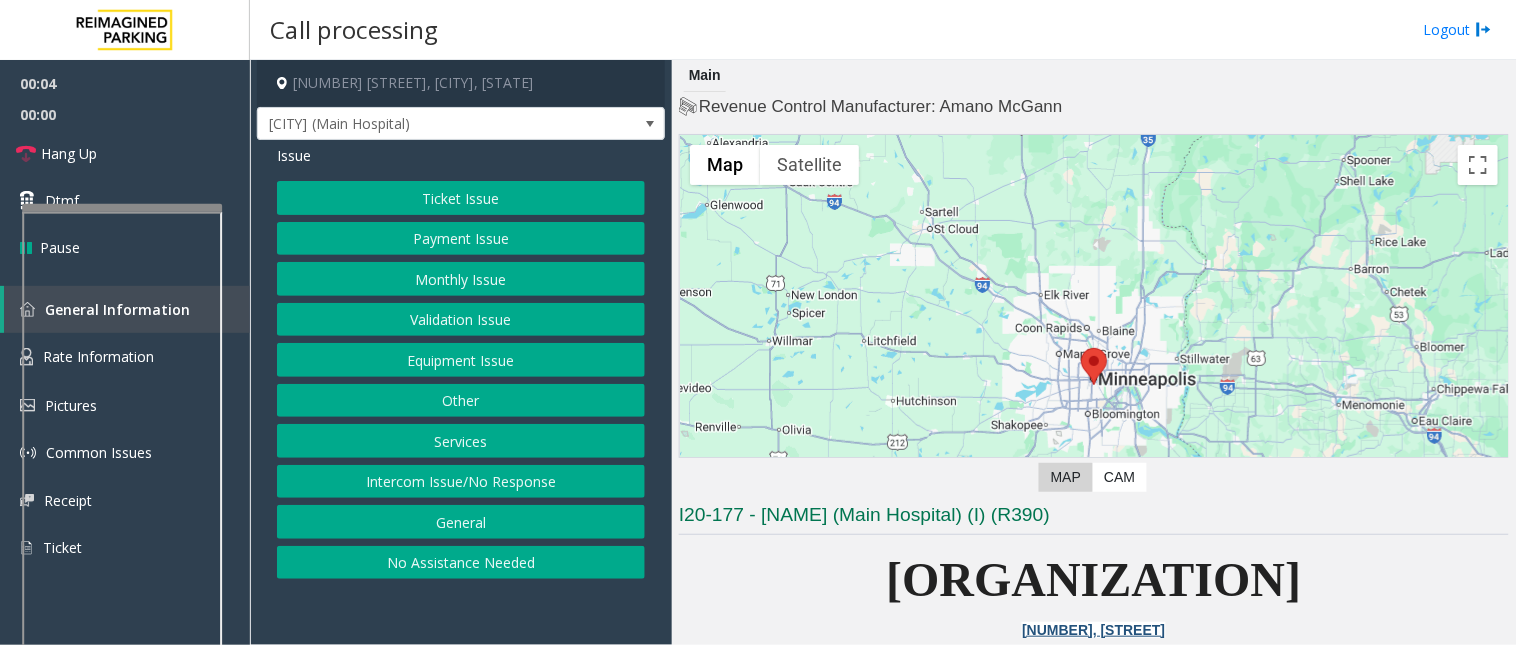click on "Monthly Issue" 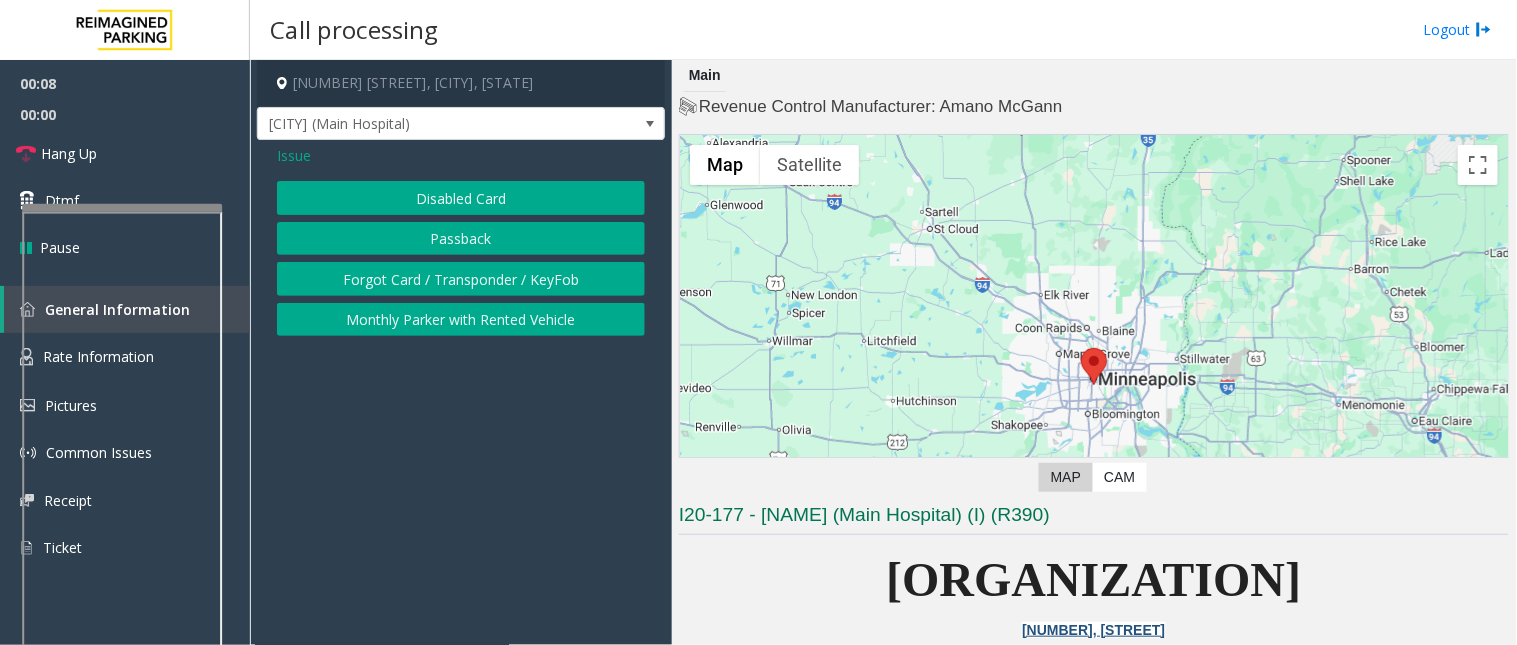 click on "Disabled Card" 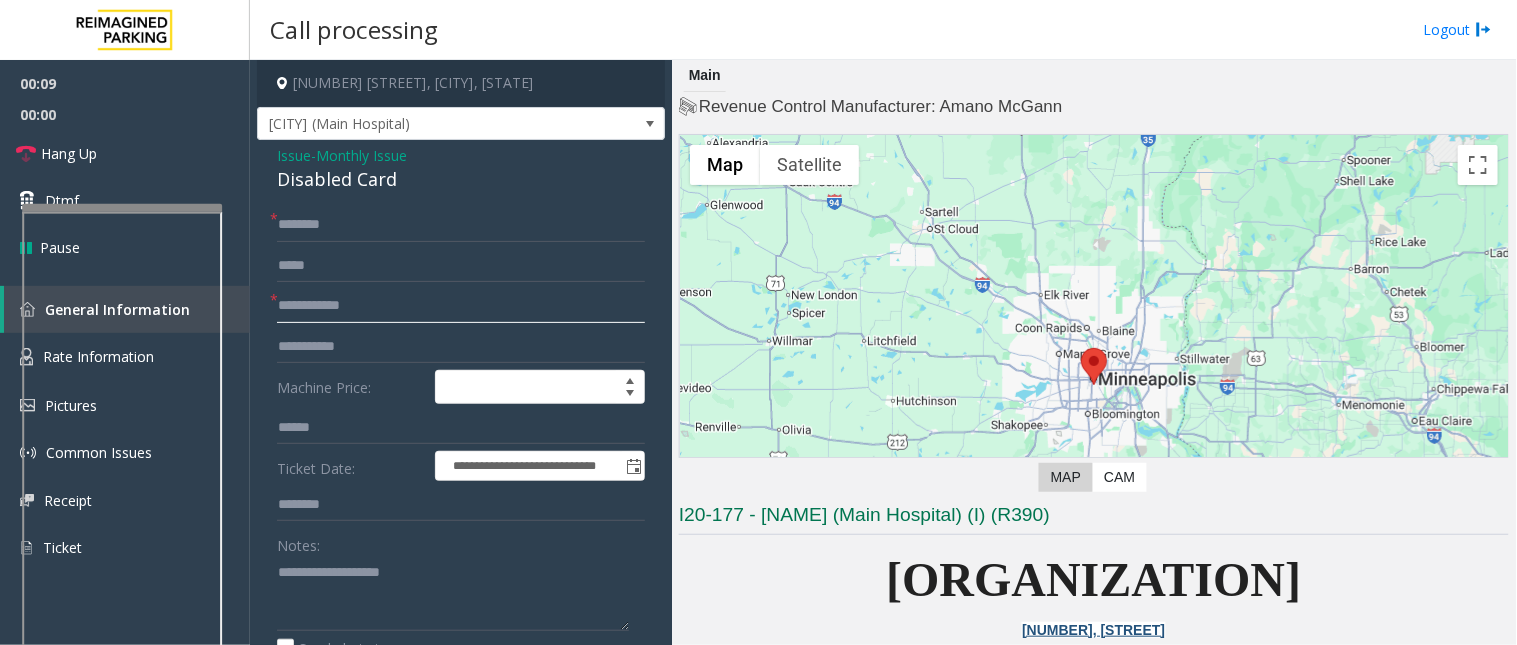click 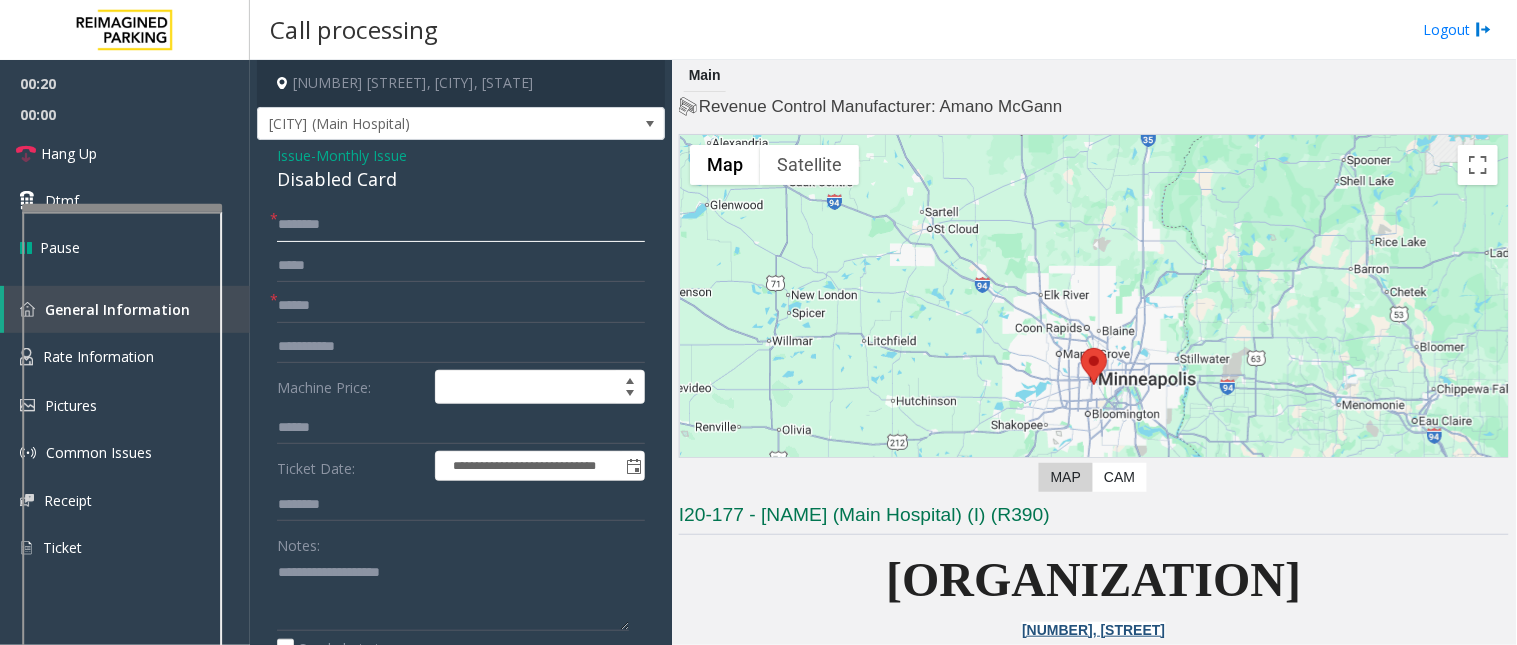 click 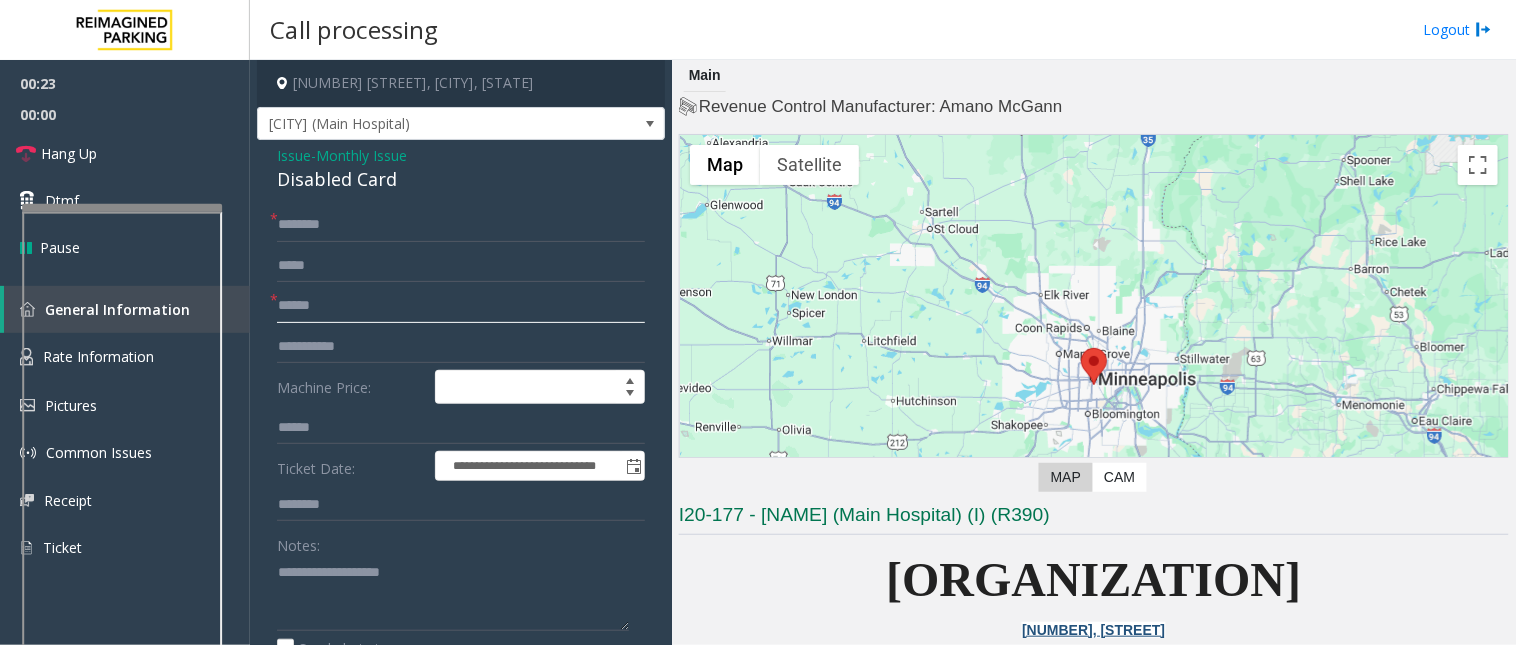 click on "******" 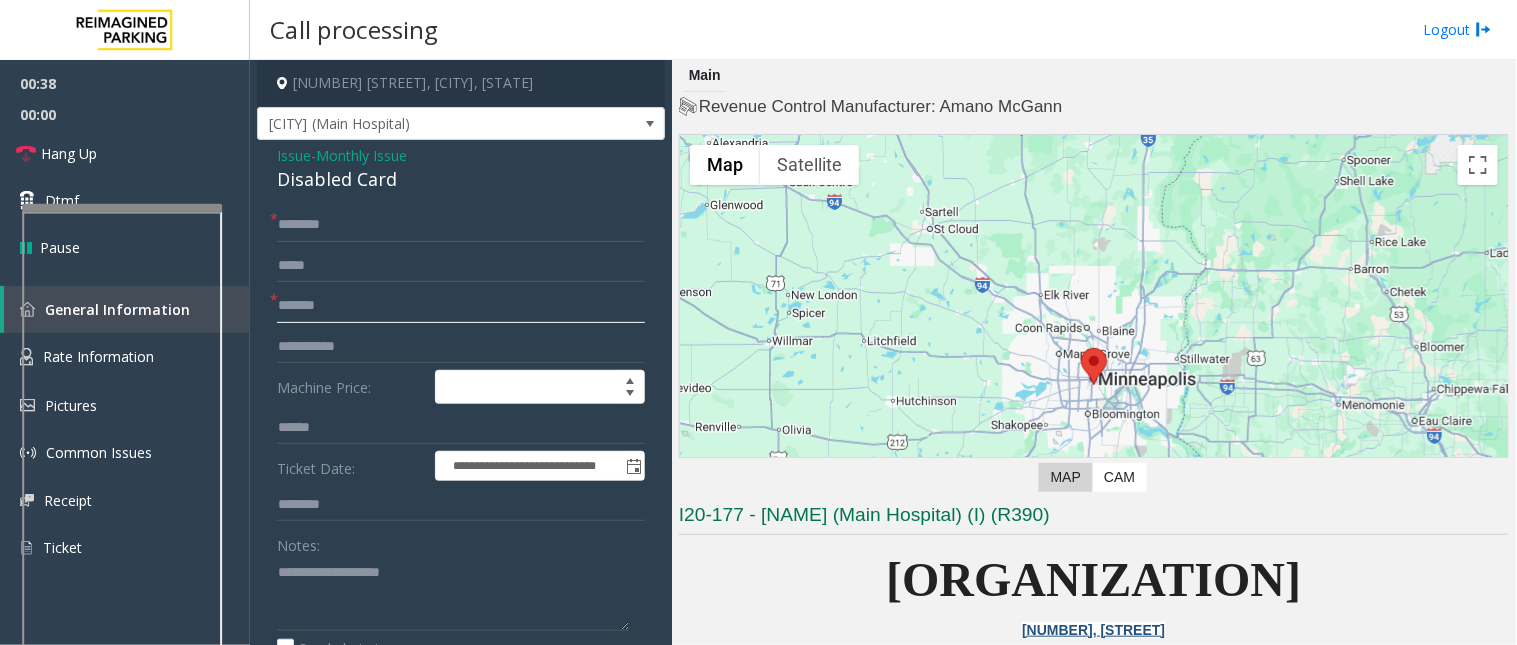 type on "*******" 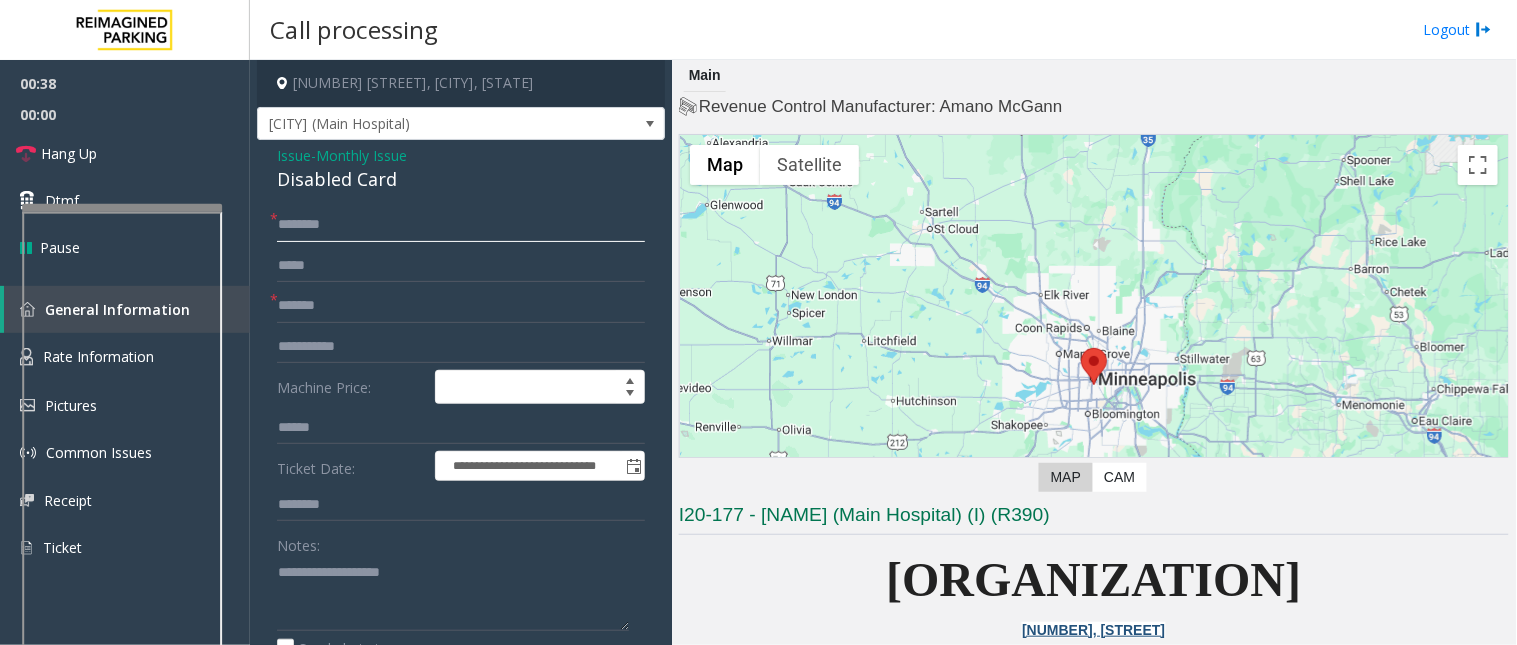 click 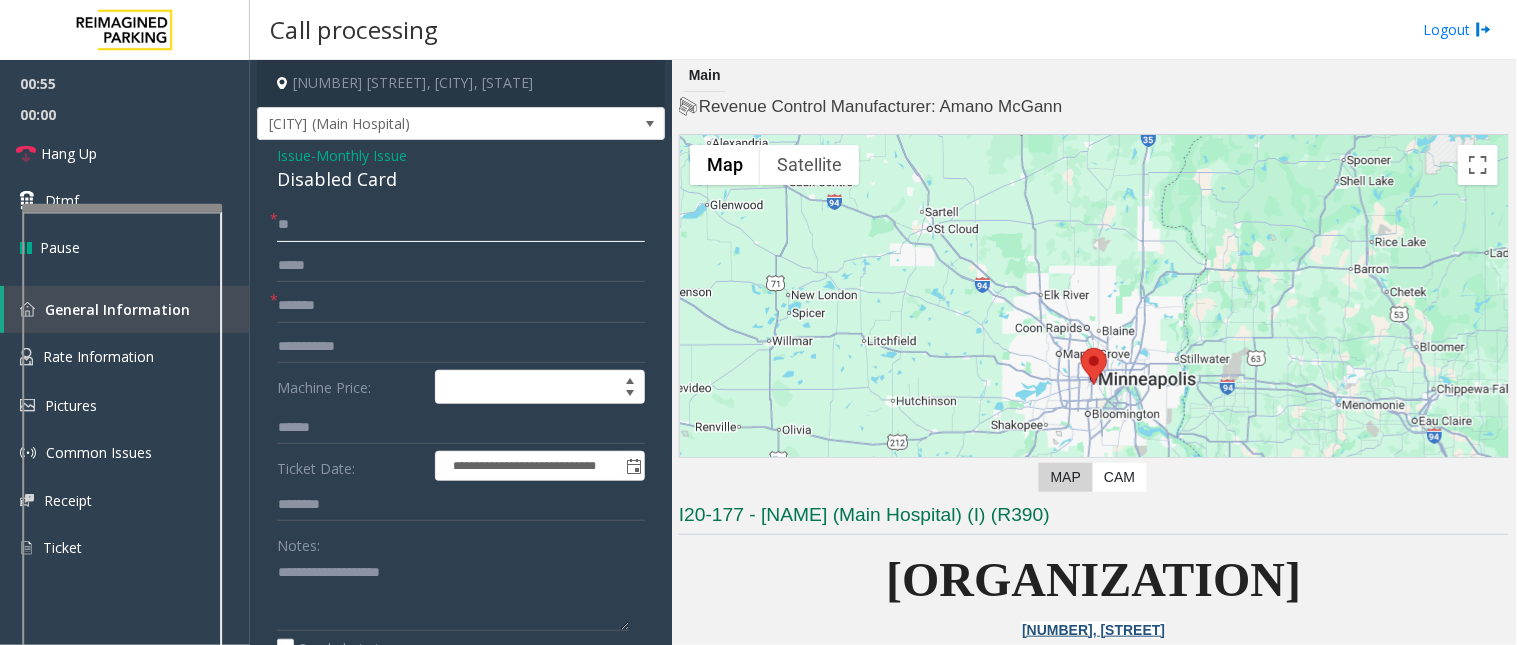 type on "*" 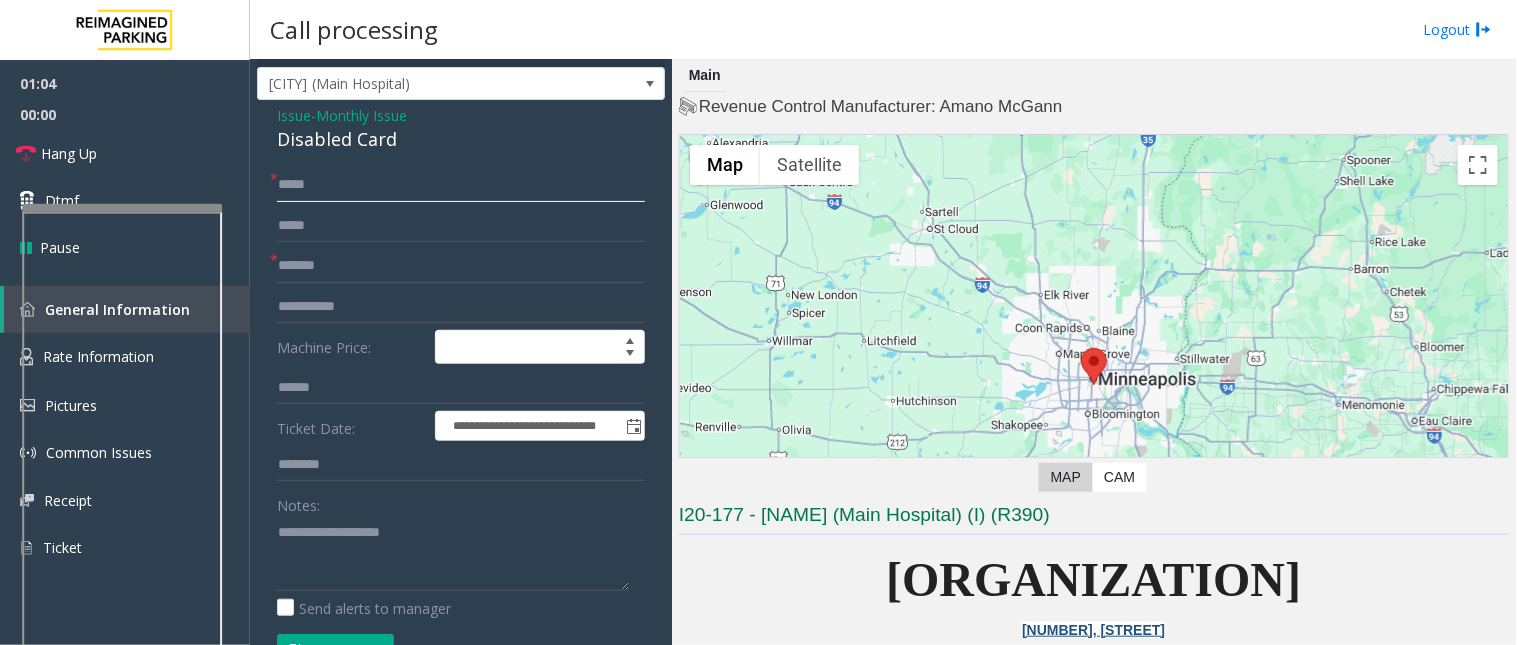 scroll, scrollTop: 111, scrollLeft: 0, axis: vertical 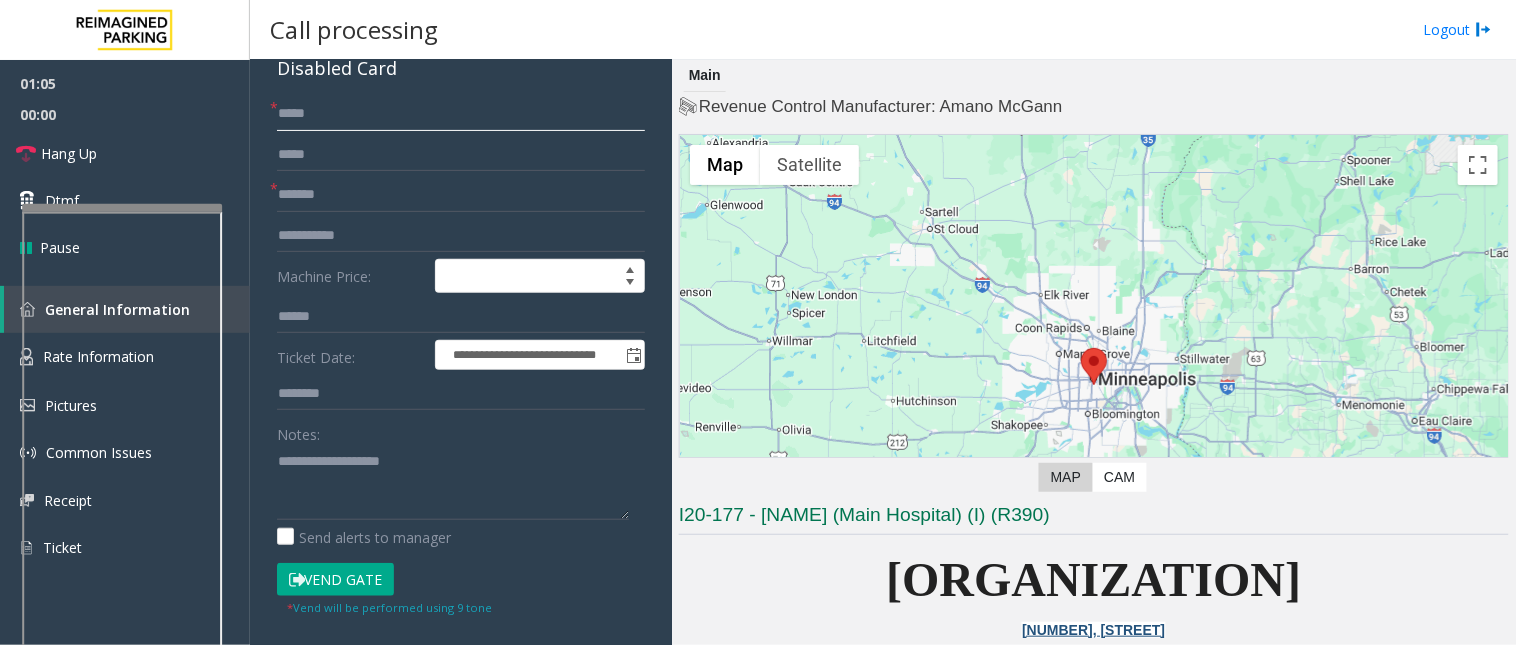 type on "*****" 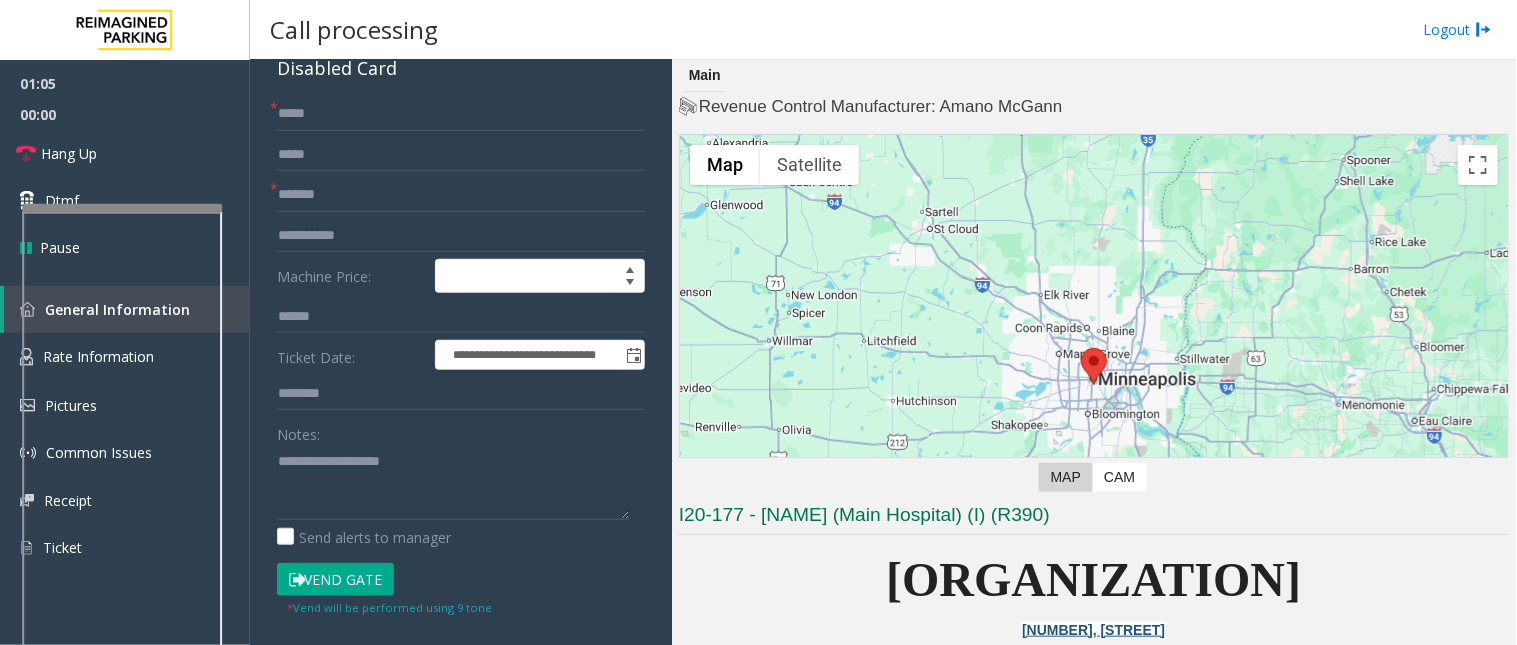 click on "Vend Gate" 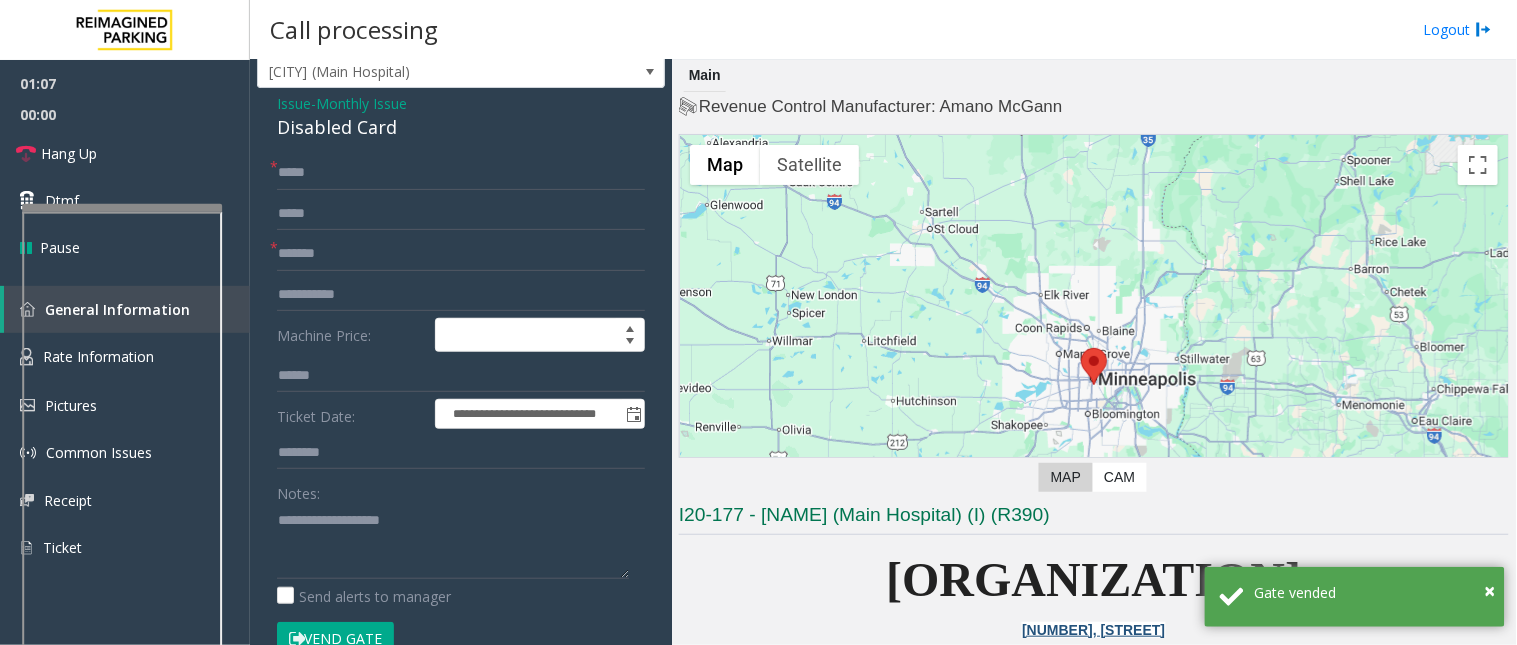 scroll, scrollTop: 0, scrollLeft: 0, axis: both 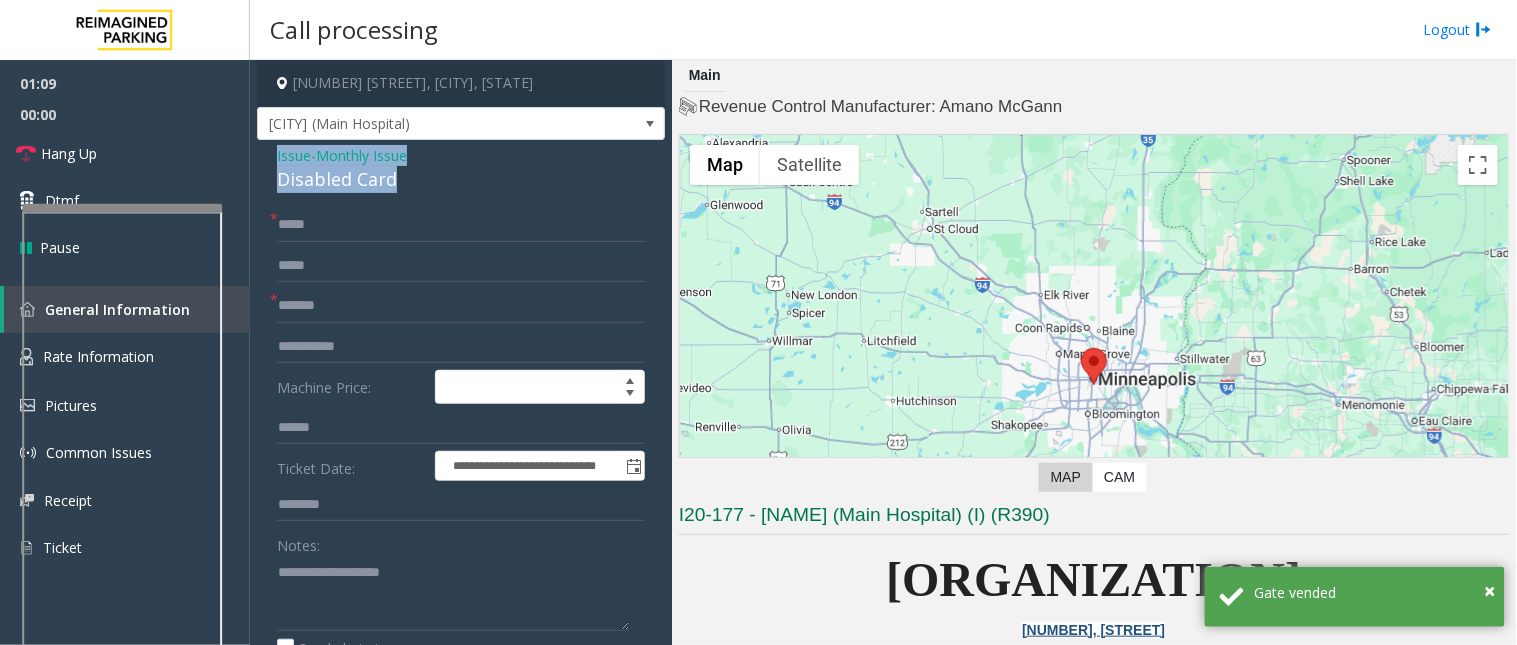 drag, startPoint x: 276, startPoint y: 151, endPoint x: 414, endPoint y: 186, distance: 142.36923 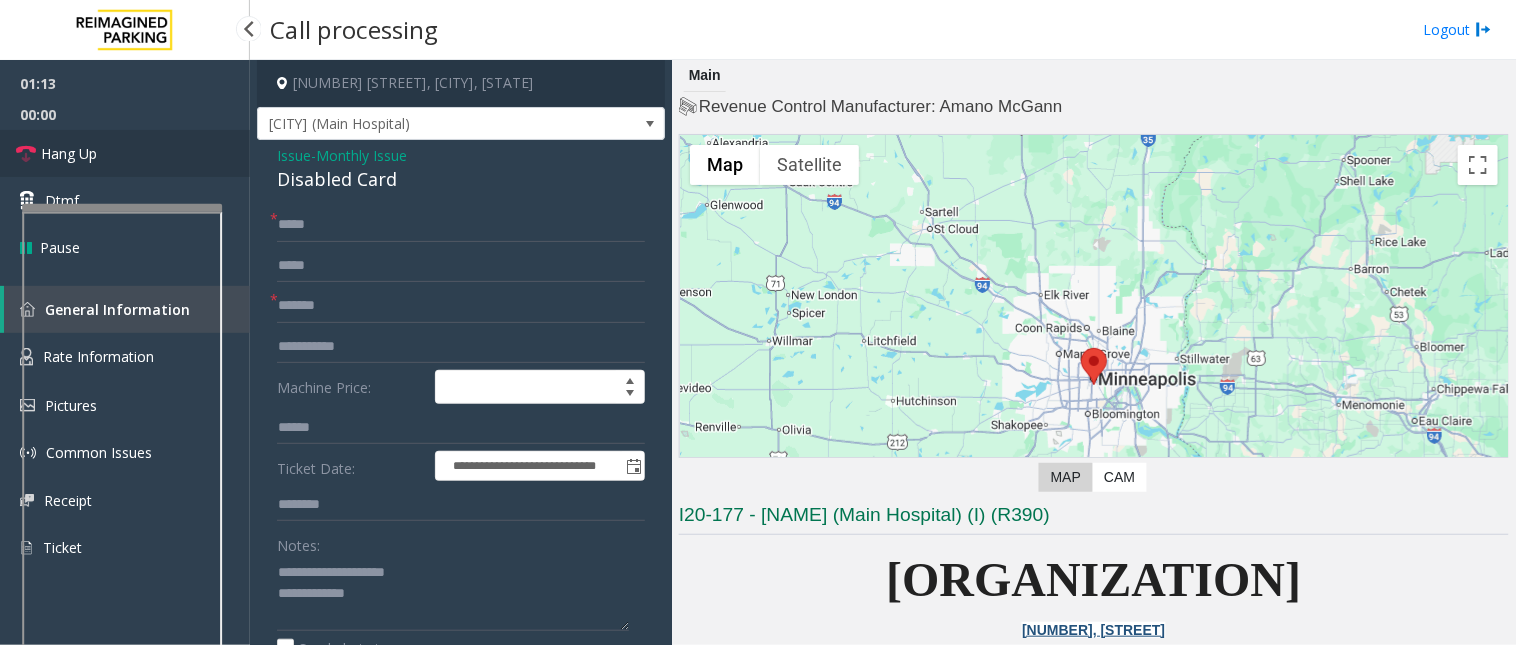 click on "Hang Up" at bounding box center (69, 153) 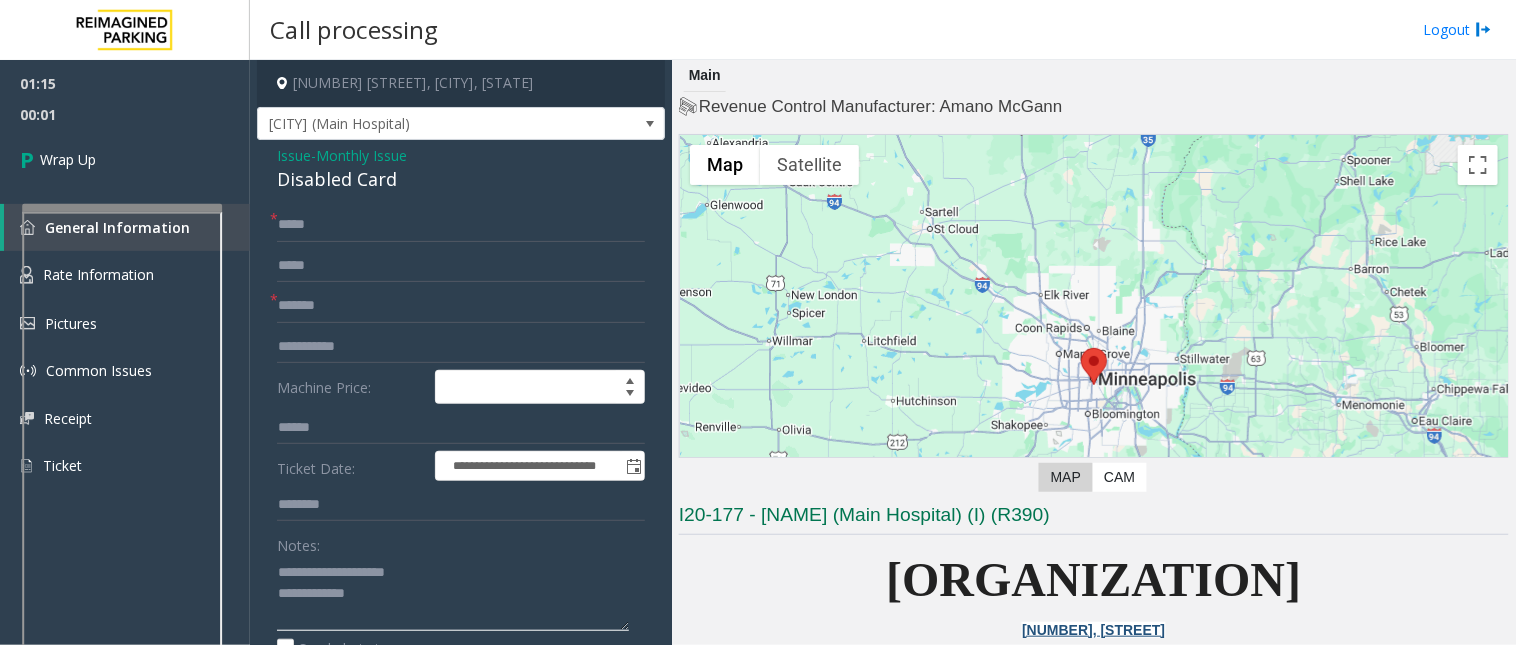 click 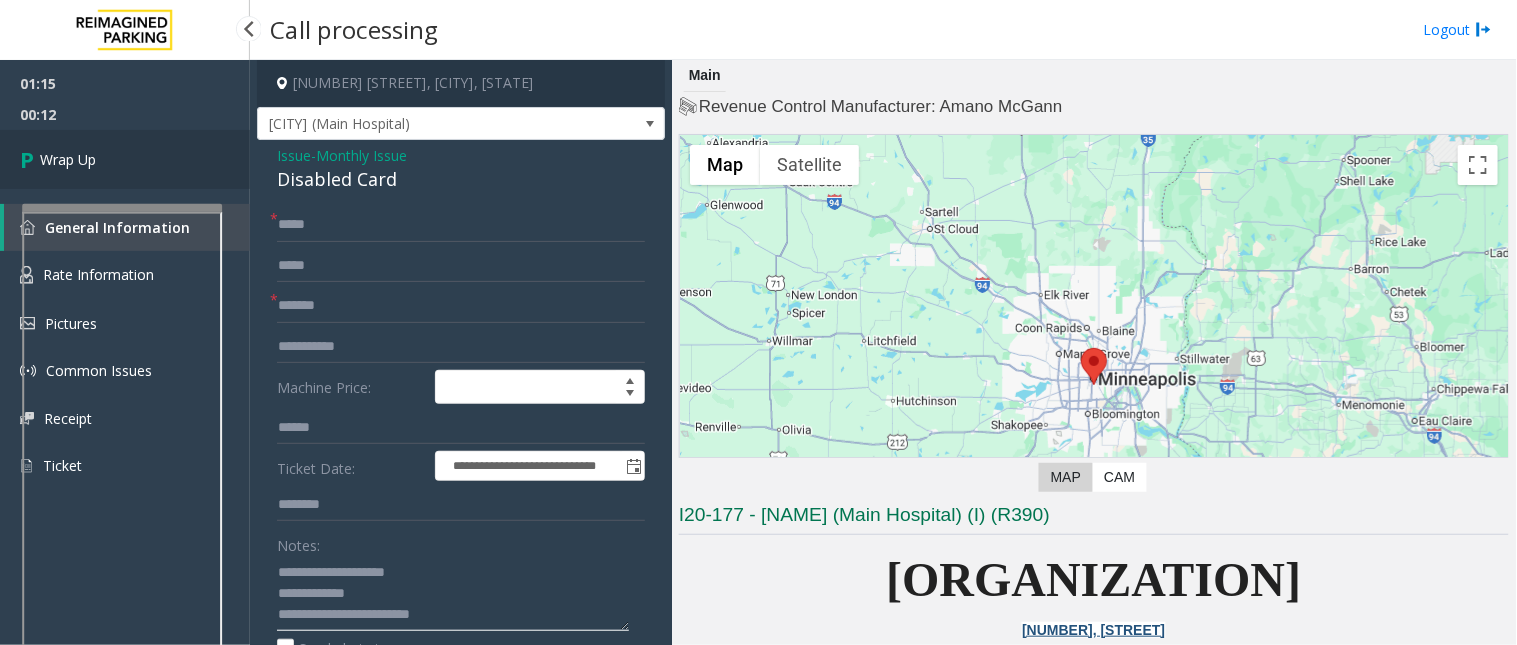 type on "**********" 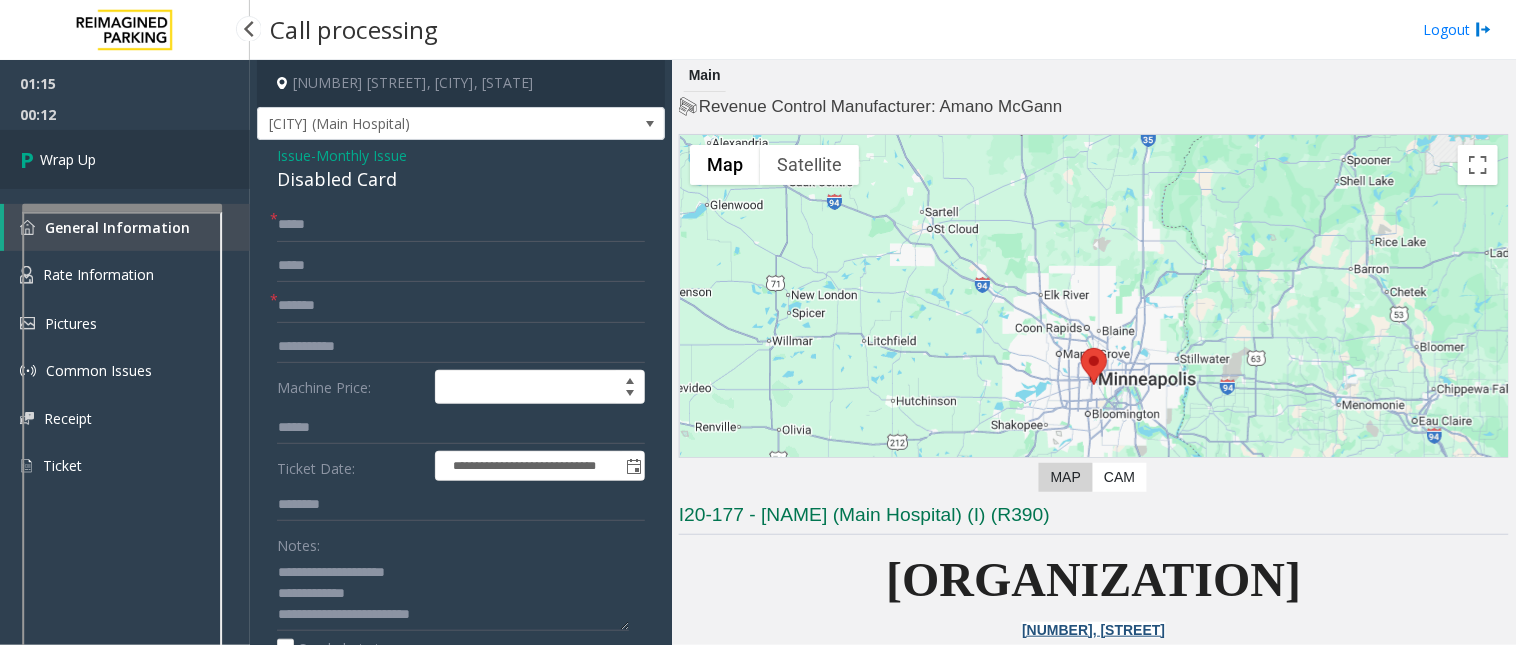 click on "Wrap Up" at bounding box center [125, 159] 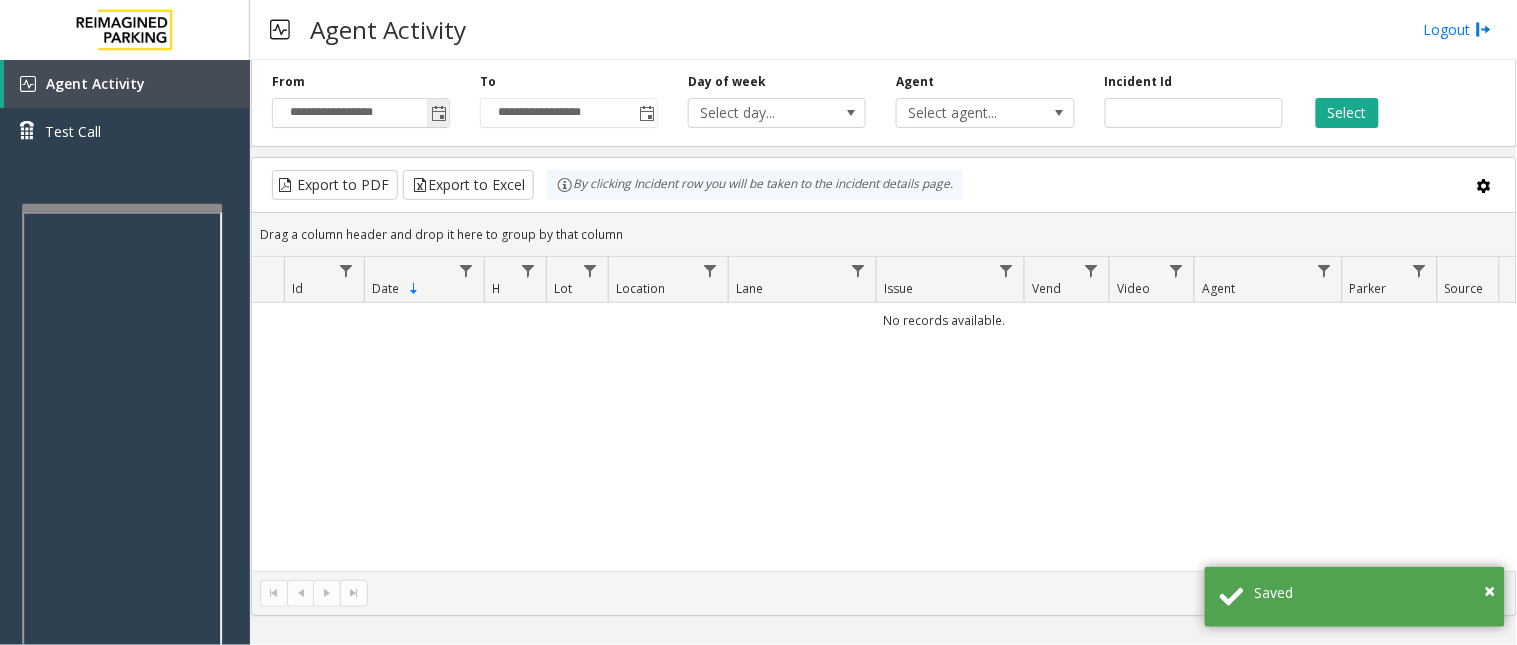 click 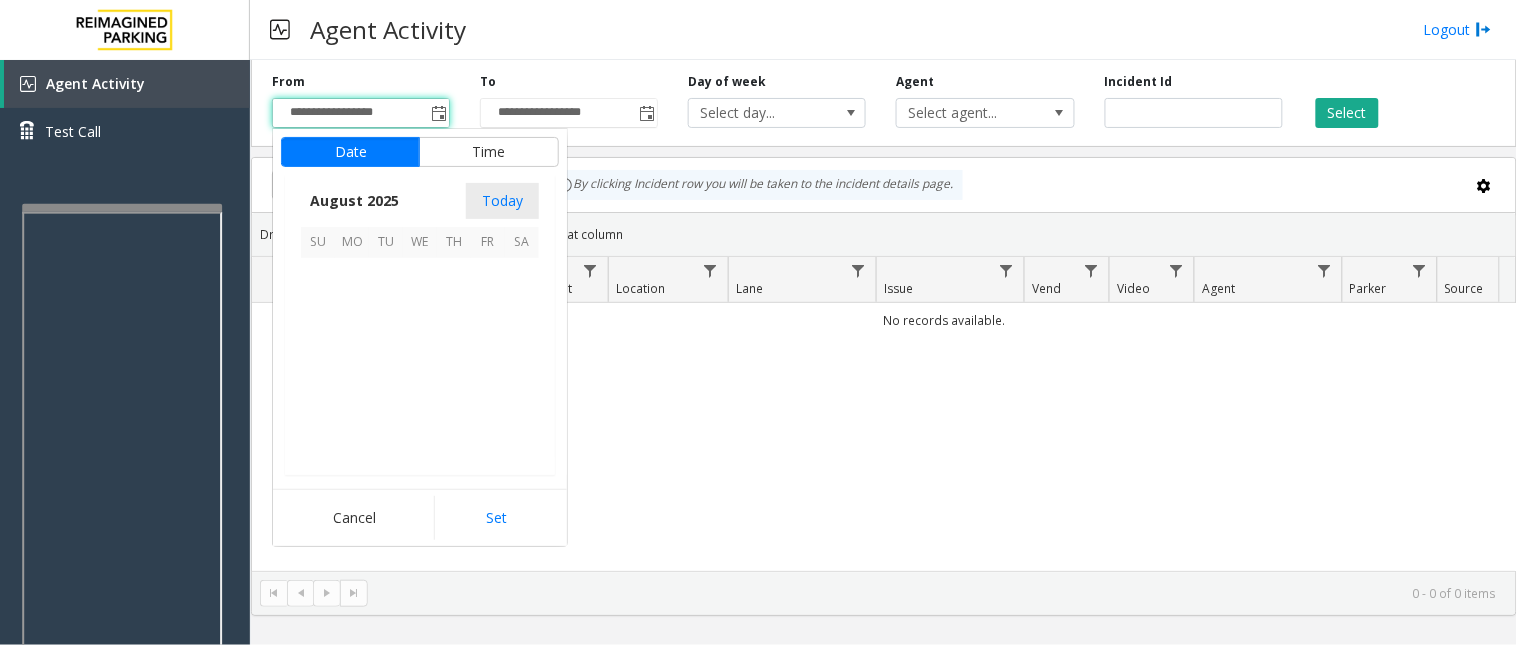 scroll, scrollTop: 358592, scrollLeft: 0, axis: vertical 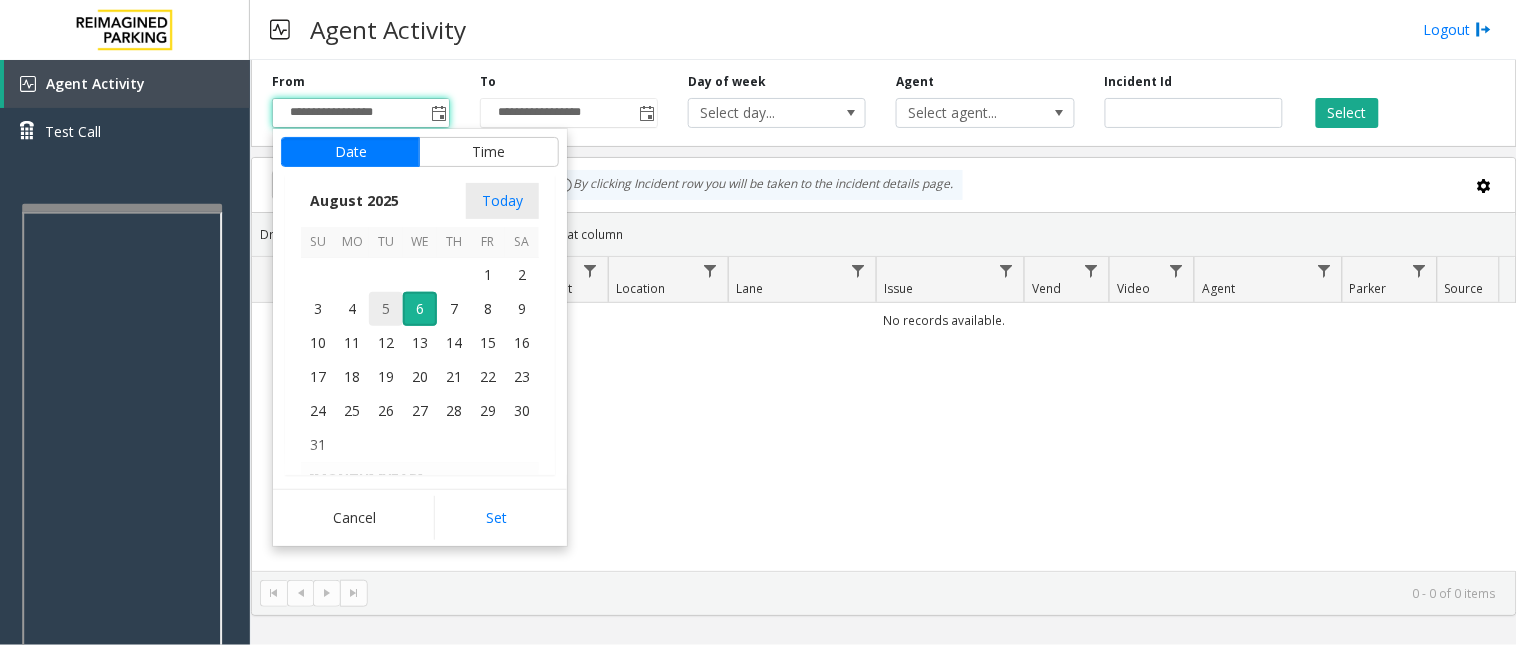 click on "5" at bounding box center (386, 309) 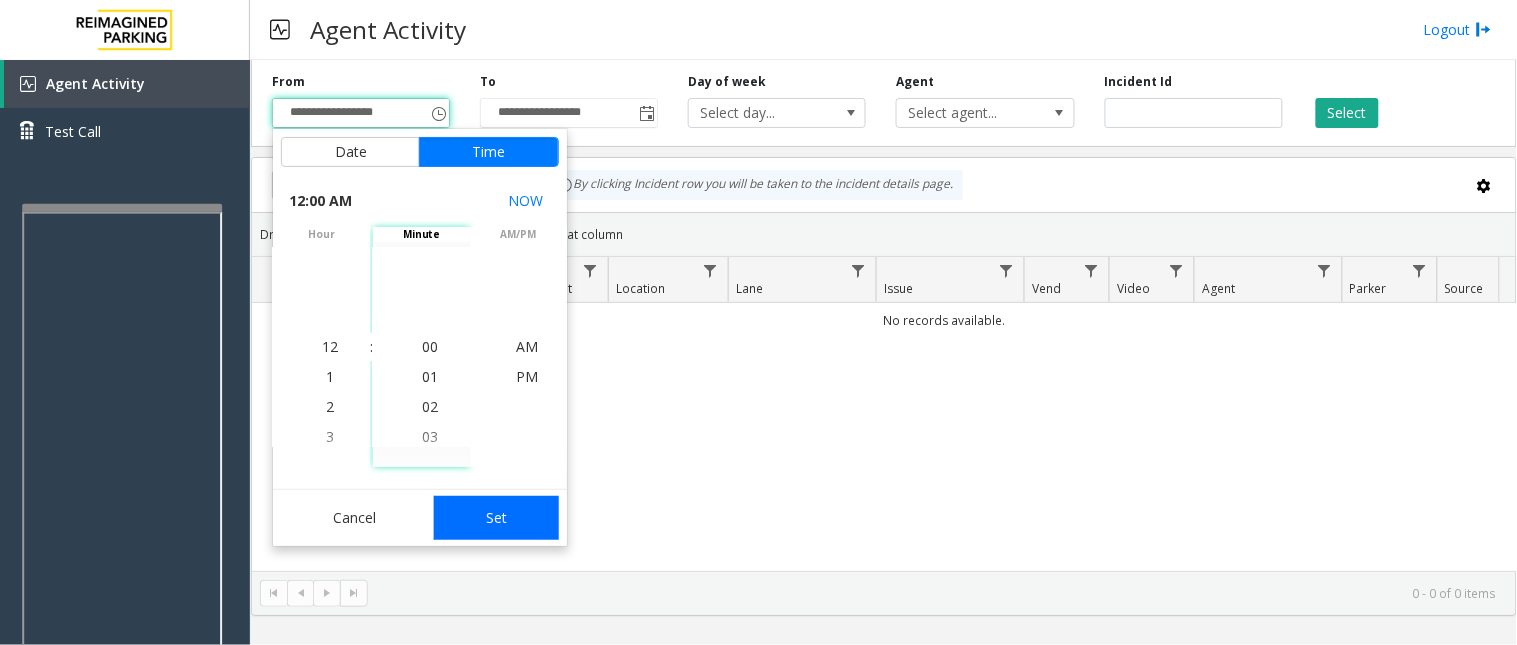 click on "Set" 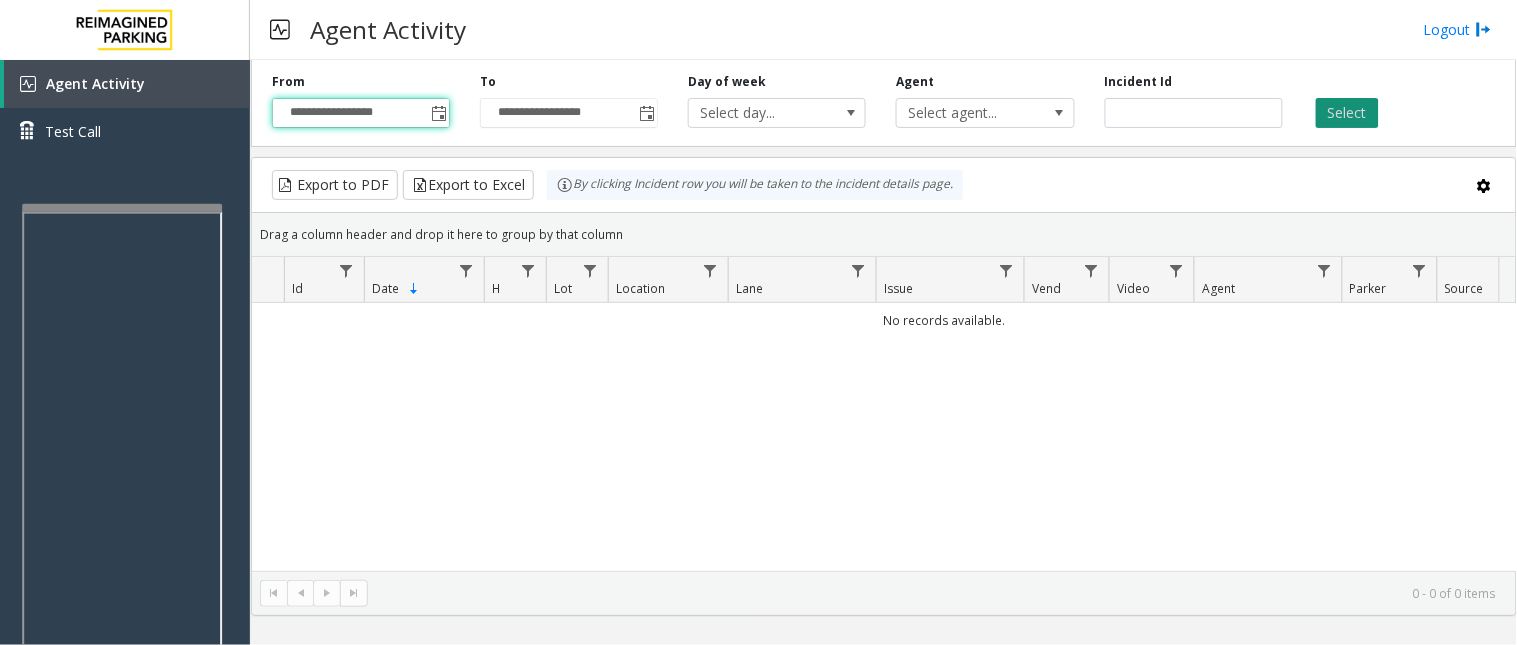 click on "Select" 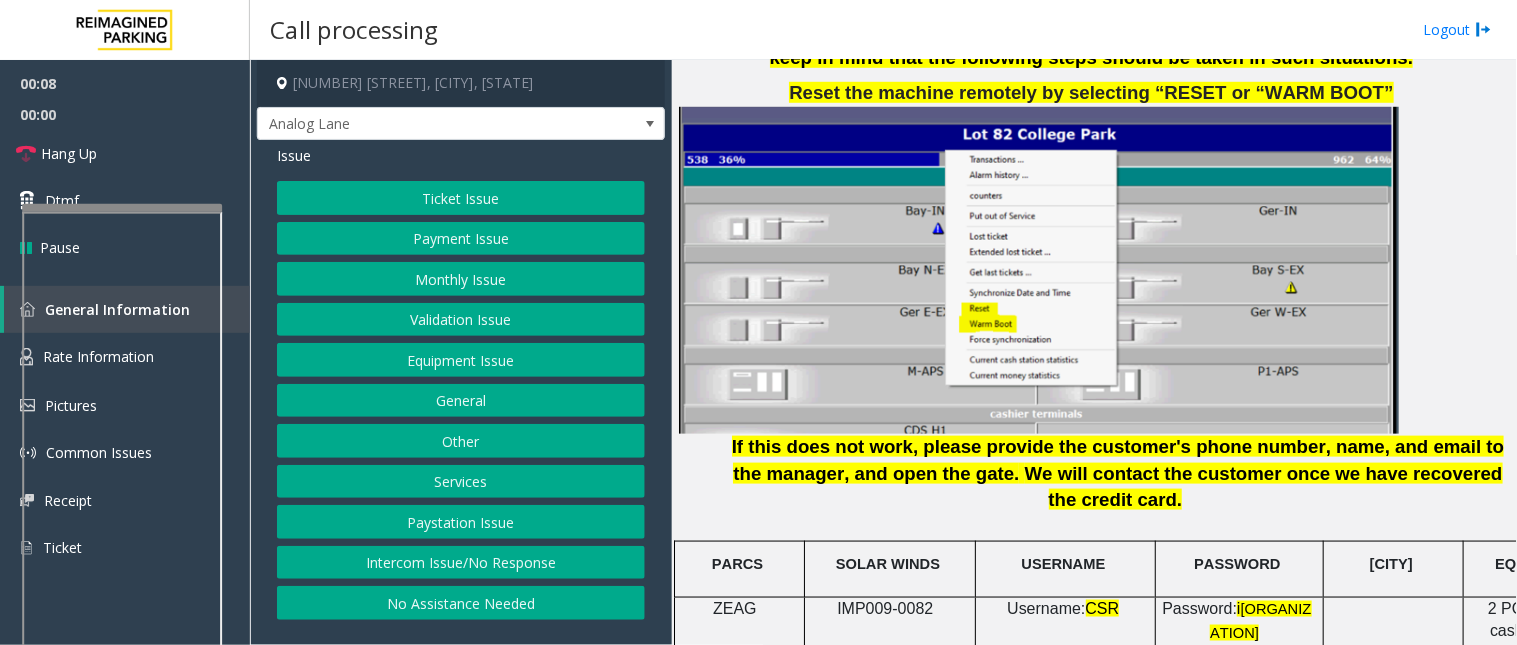 scroll, scrollTop: 2444, scrollLeft: 0, axis: vertical 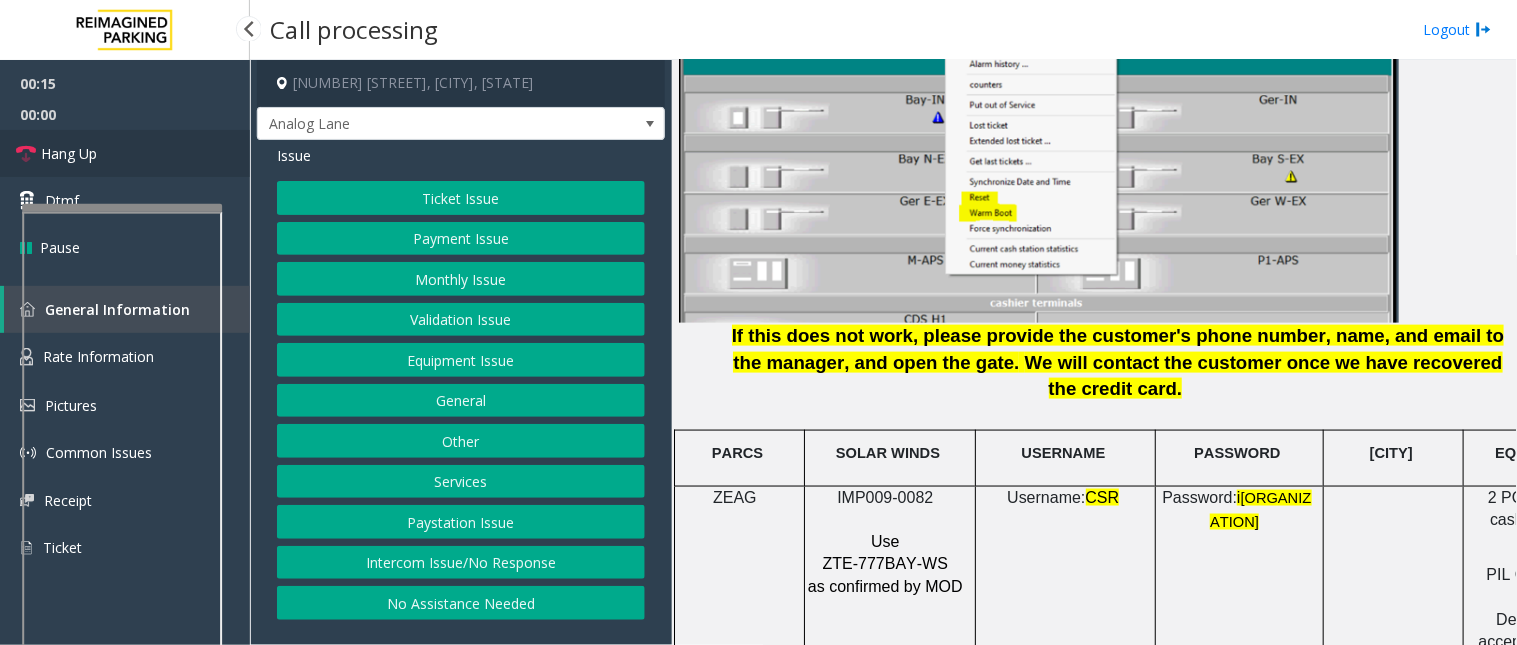 click on "Hang Up" at bounding box center [125, 153] 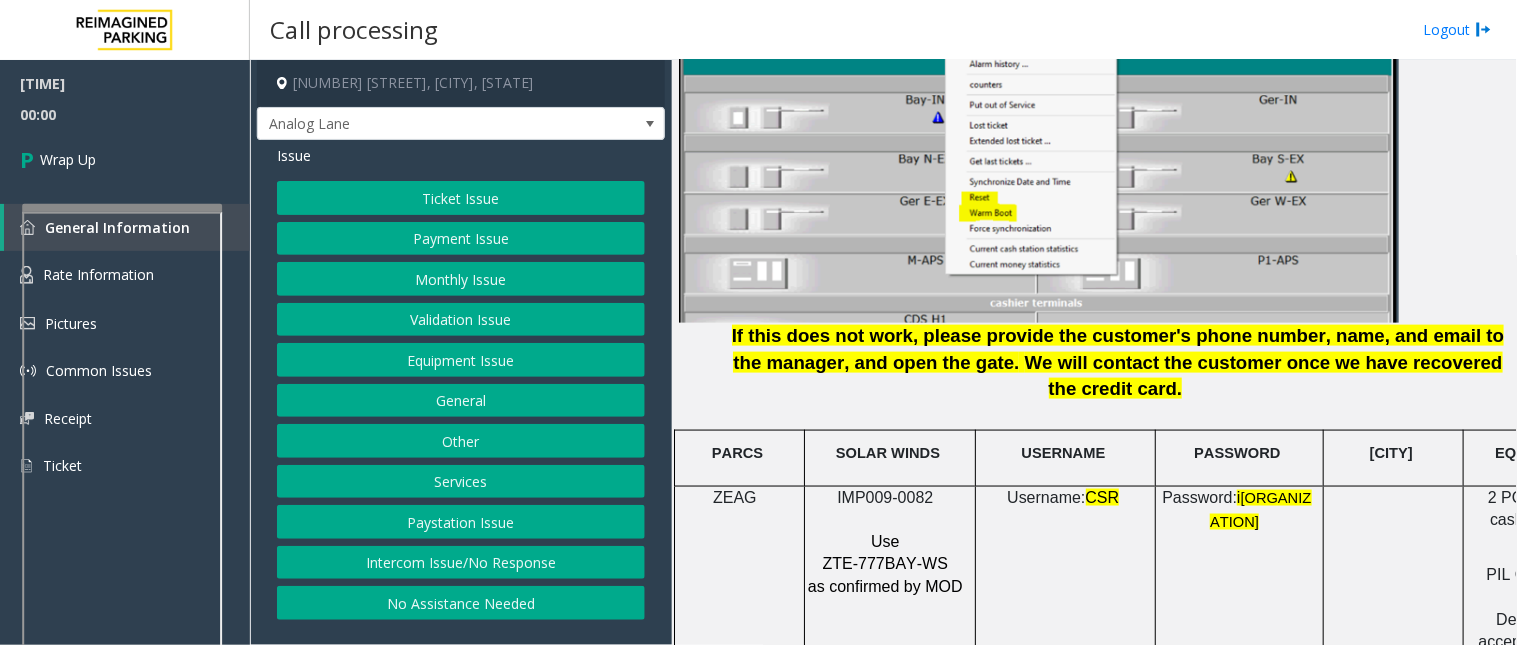 click on "No Assistance Needed" 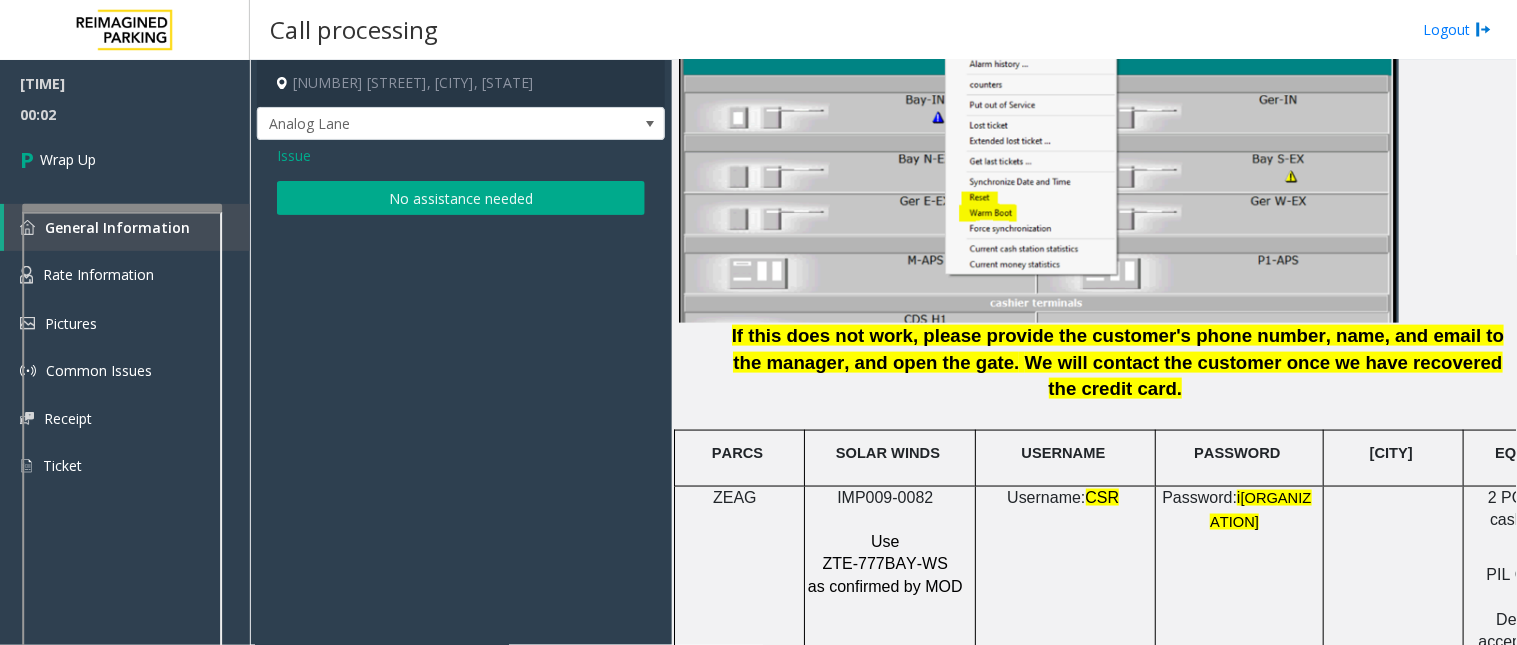 click on "No assistance needed" 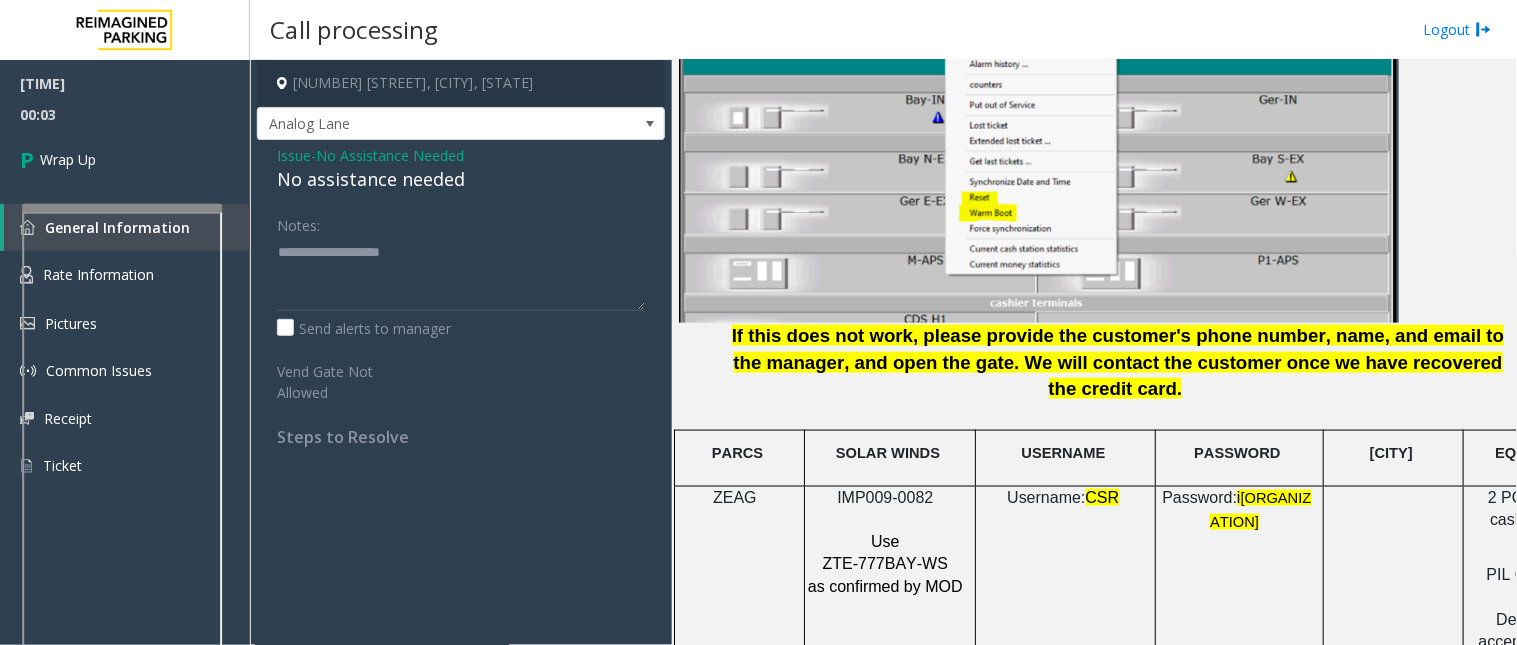 click on "No assistance needed" 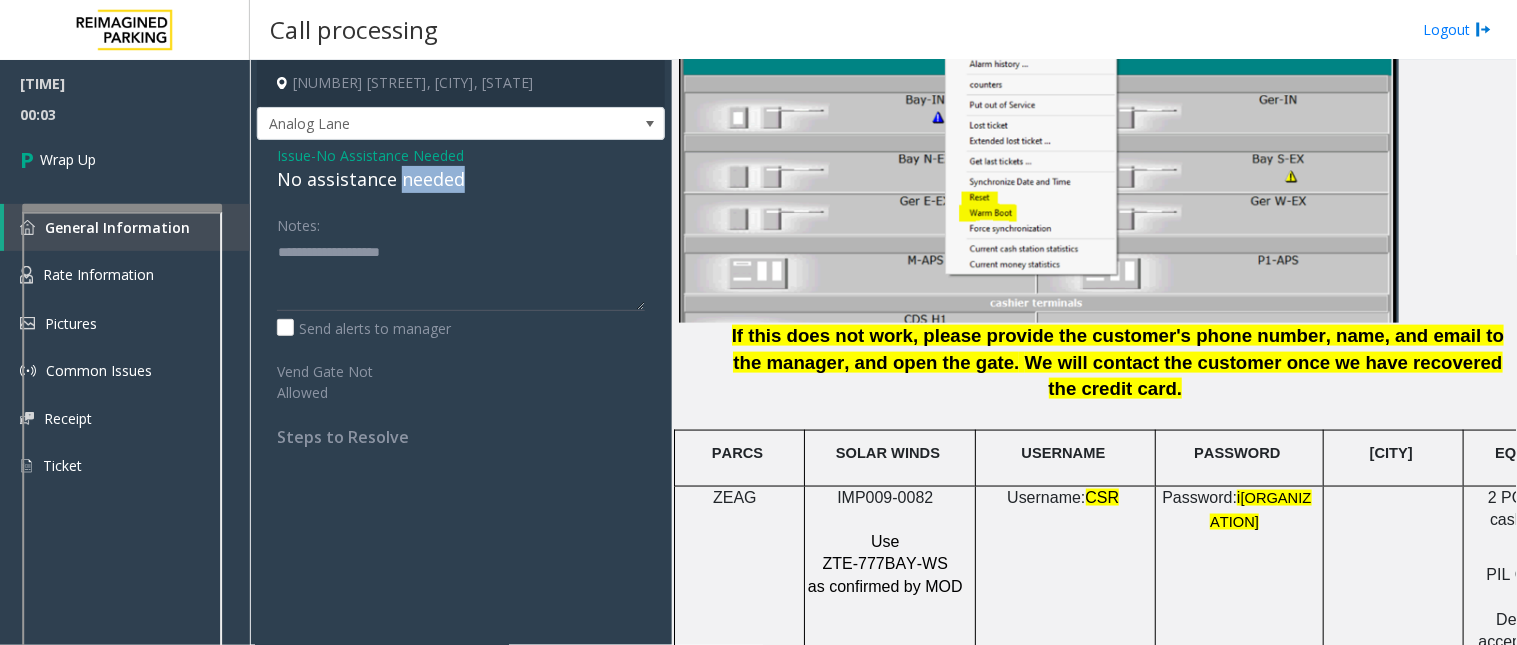 click on "No assistance needed" 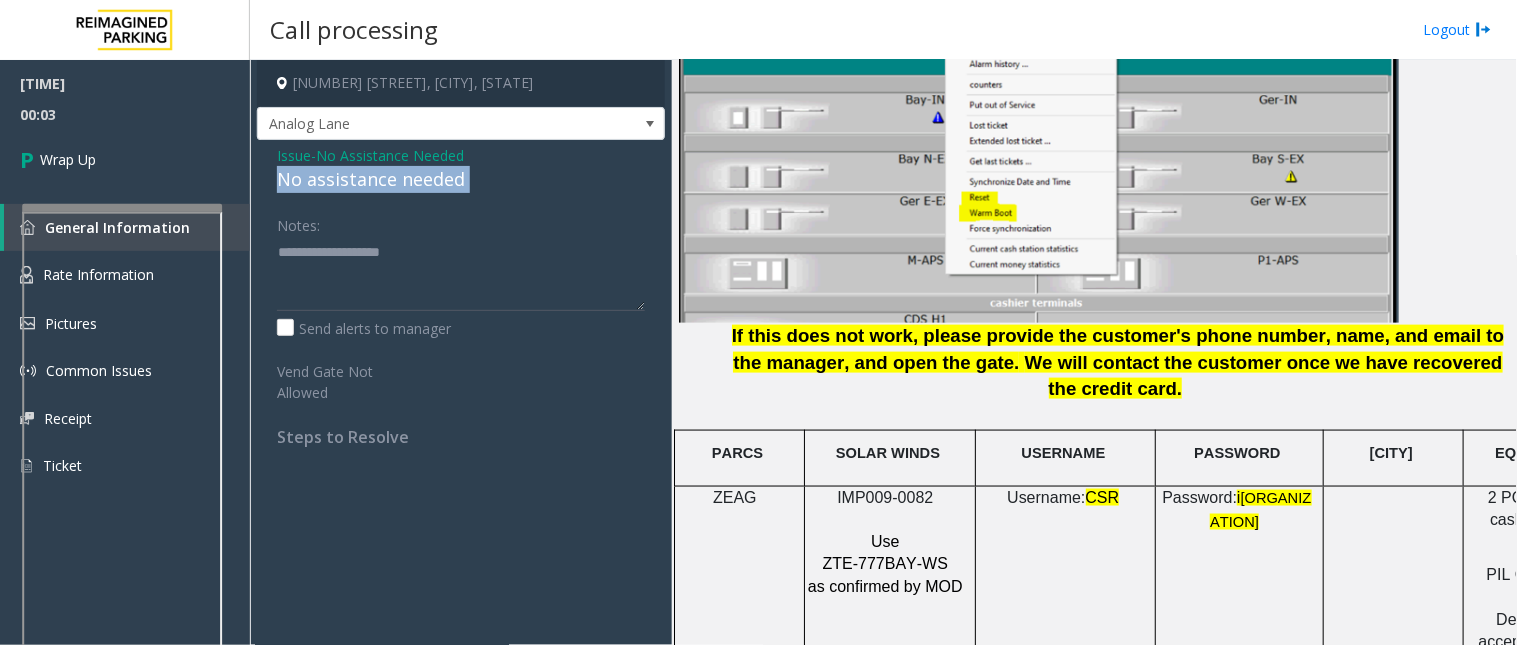 click on "No assistance needed" 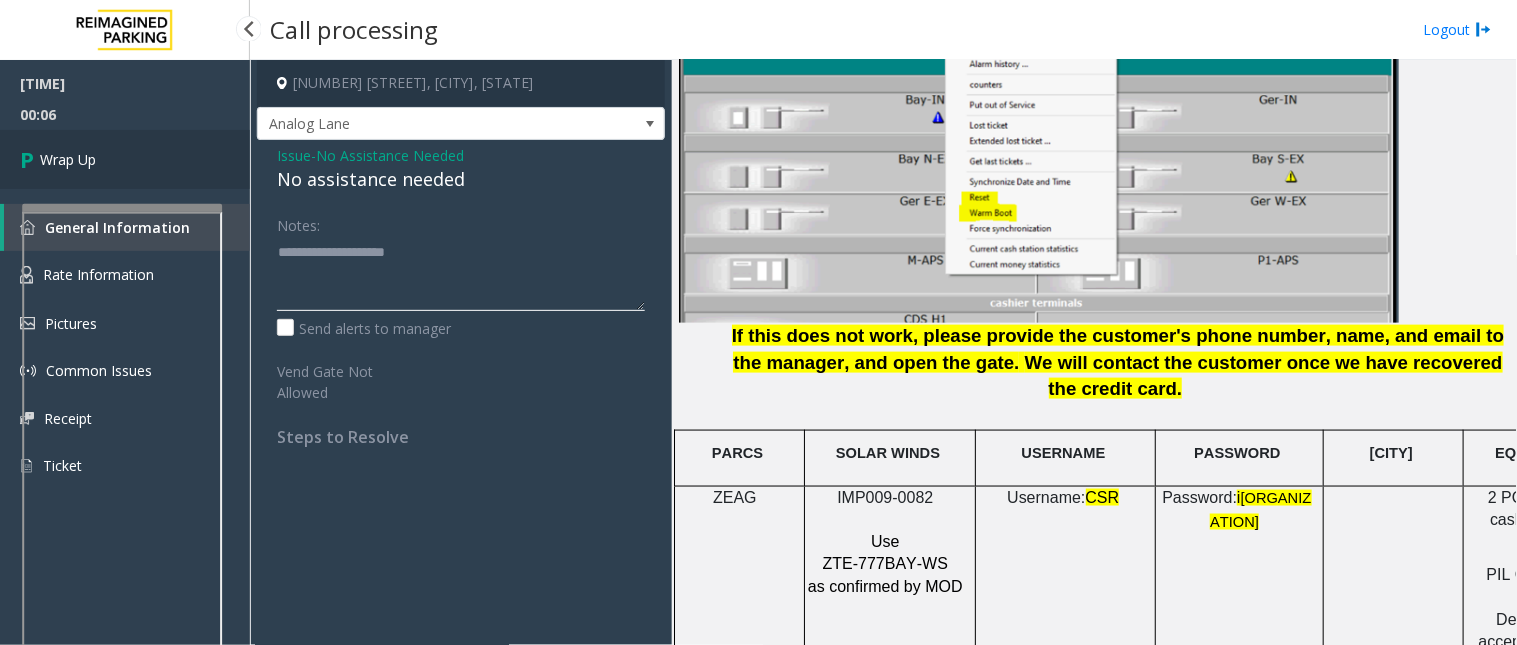 type on "**********" 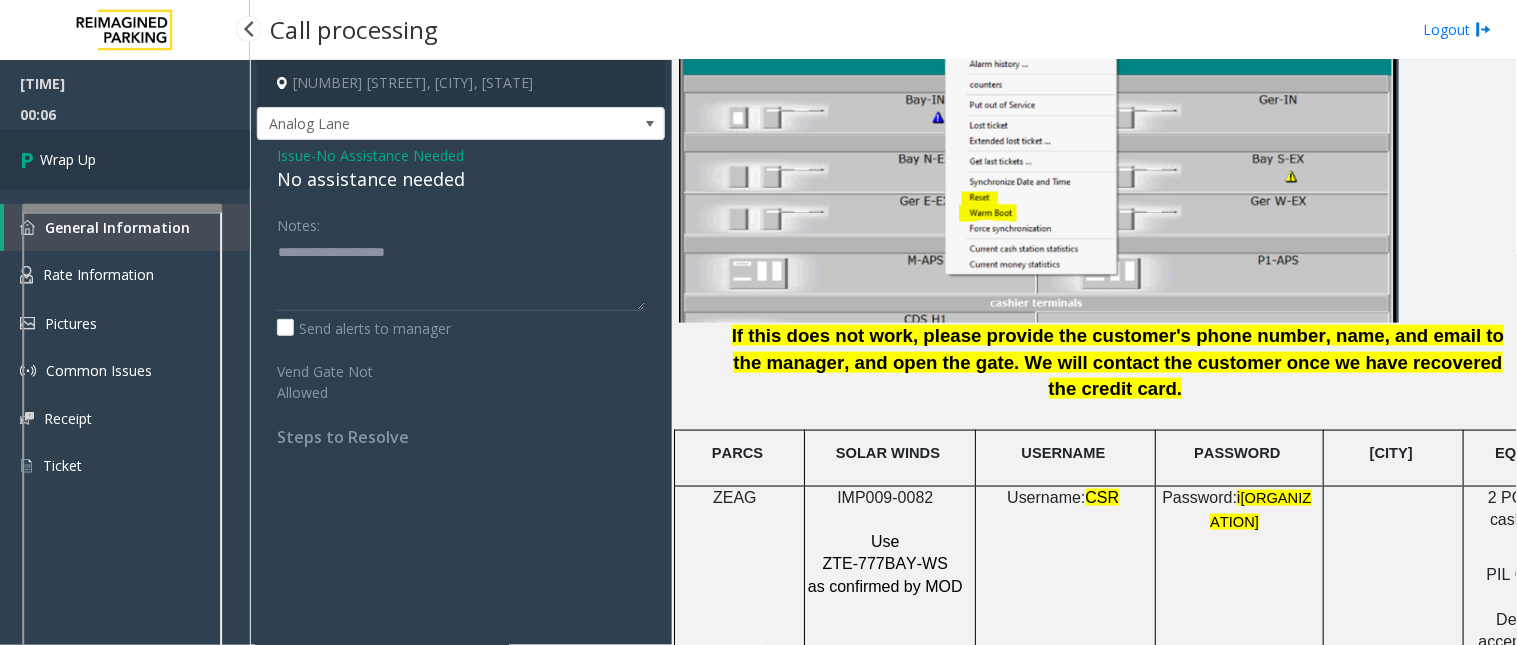click on "Wrap Up" at bounding box center [125, 159] 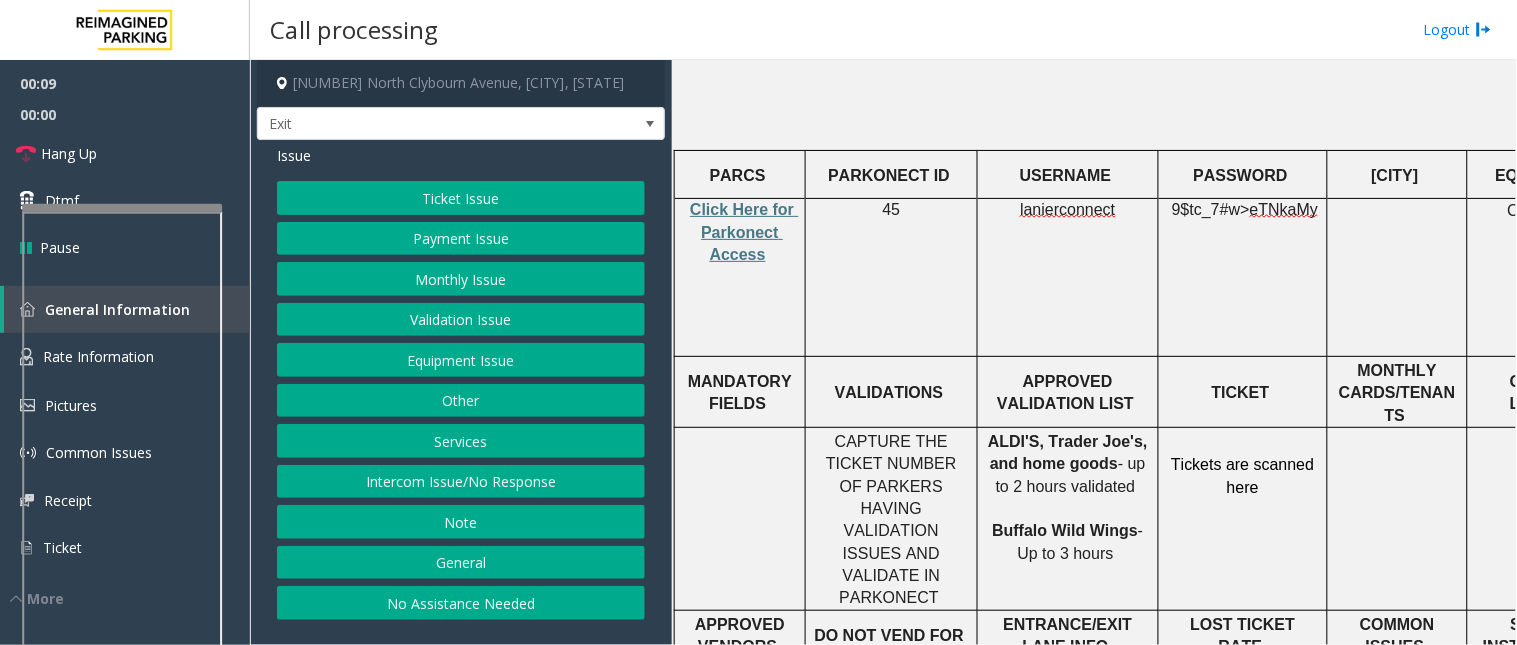 scroll, scrollTop: 666, scrollLeft: 0, axis: vertical 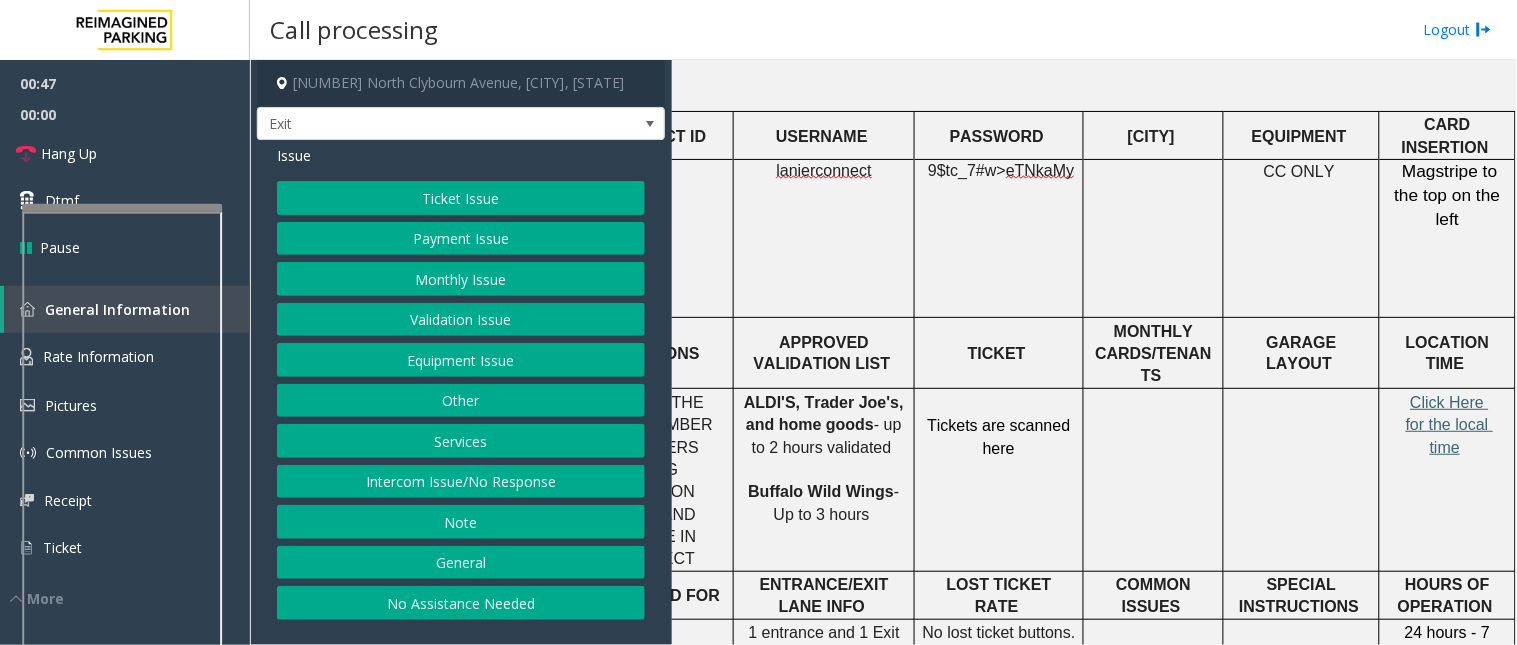 click on "Click Here for the local time" 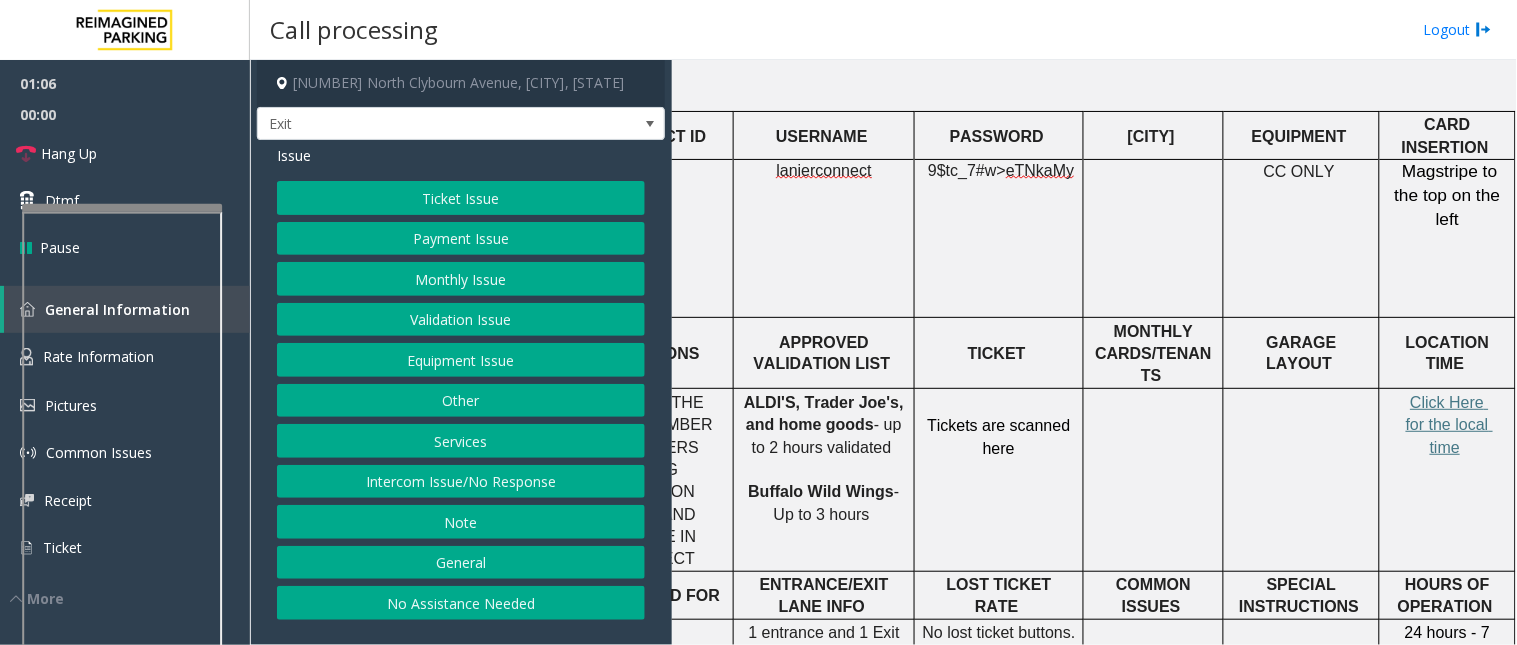 click on "Validation Issue" 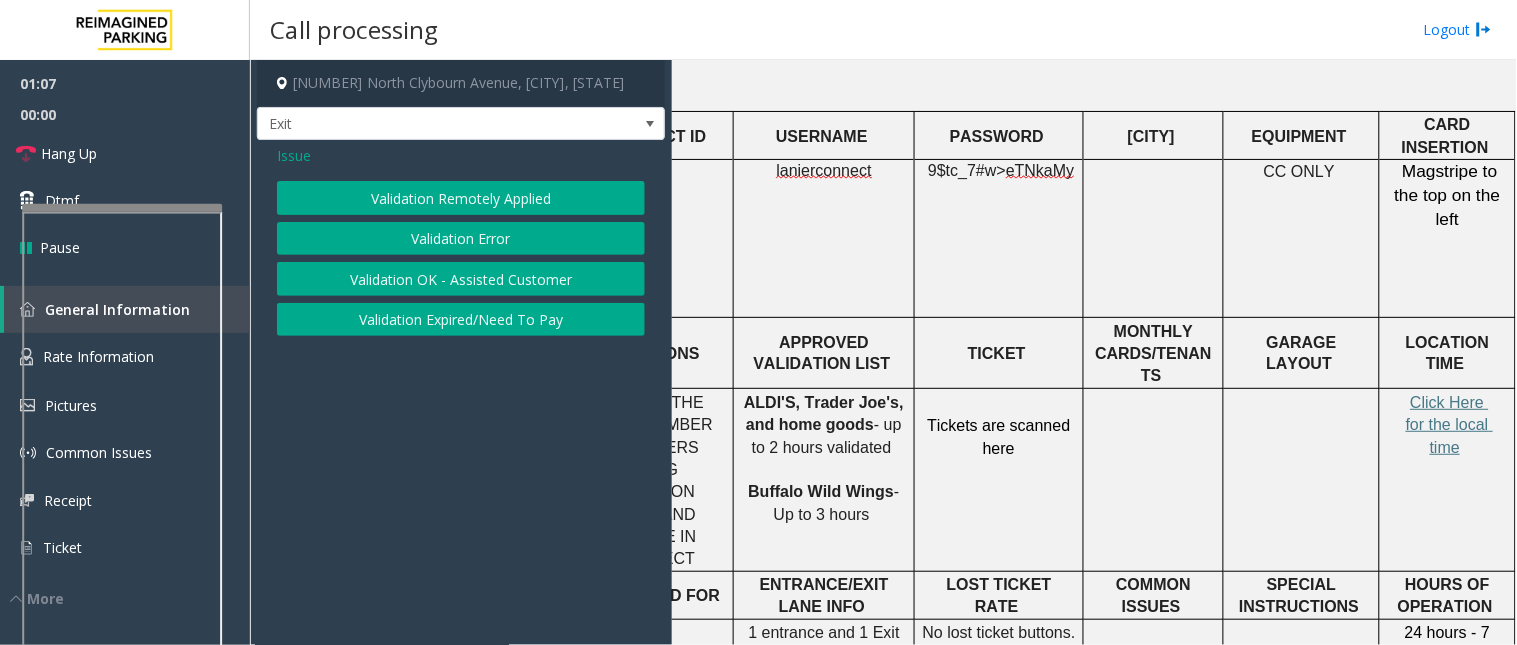 click on "Validation Error" 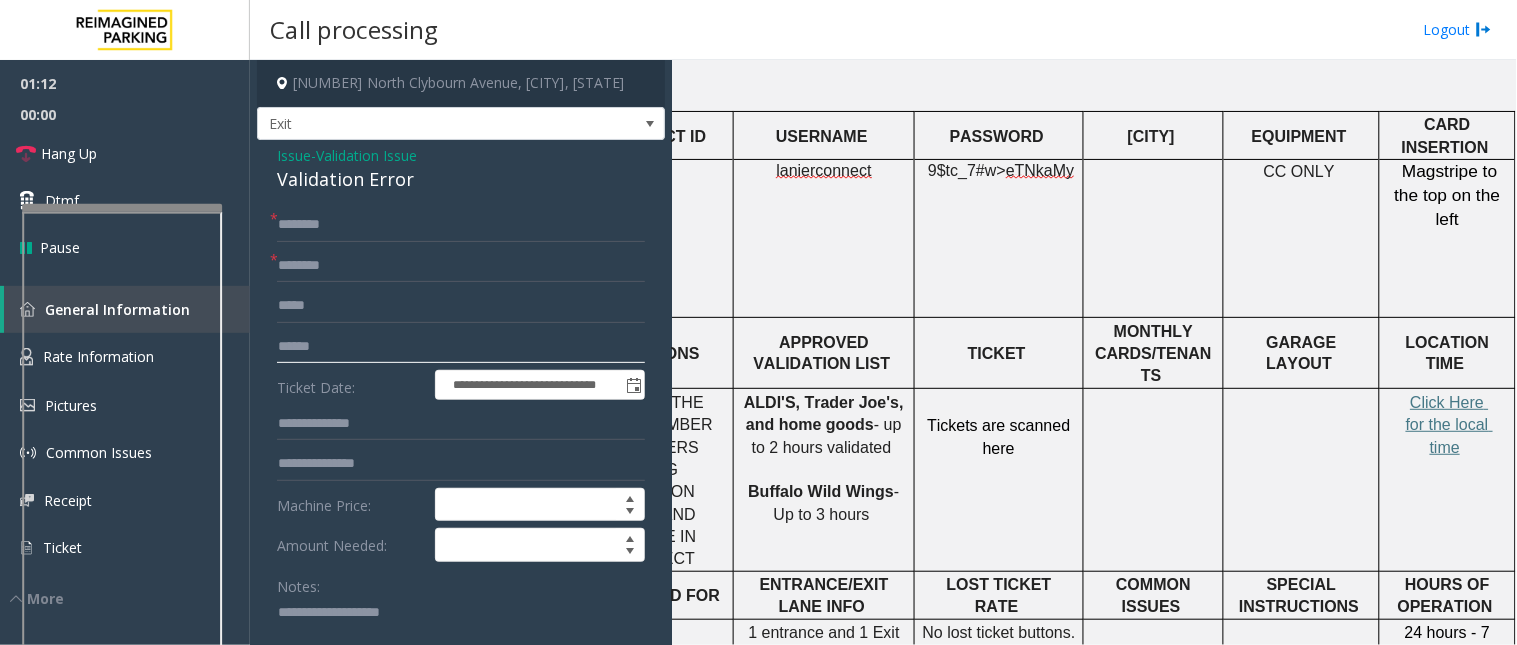 click 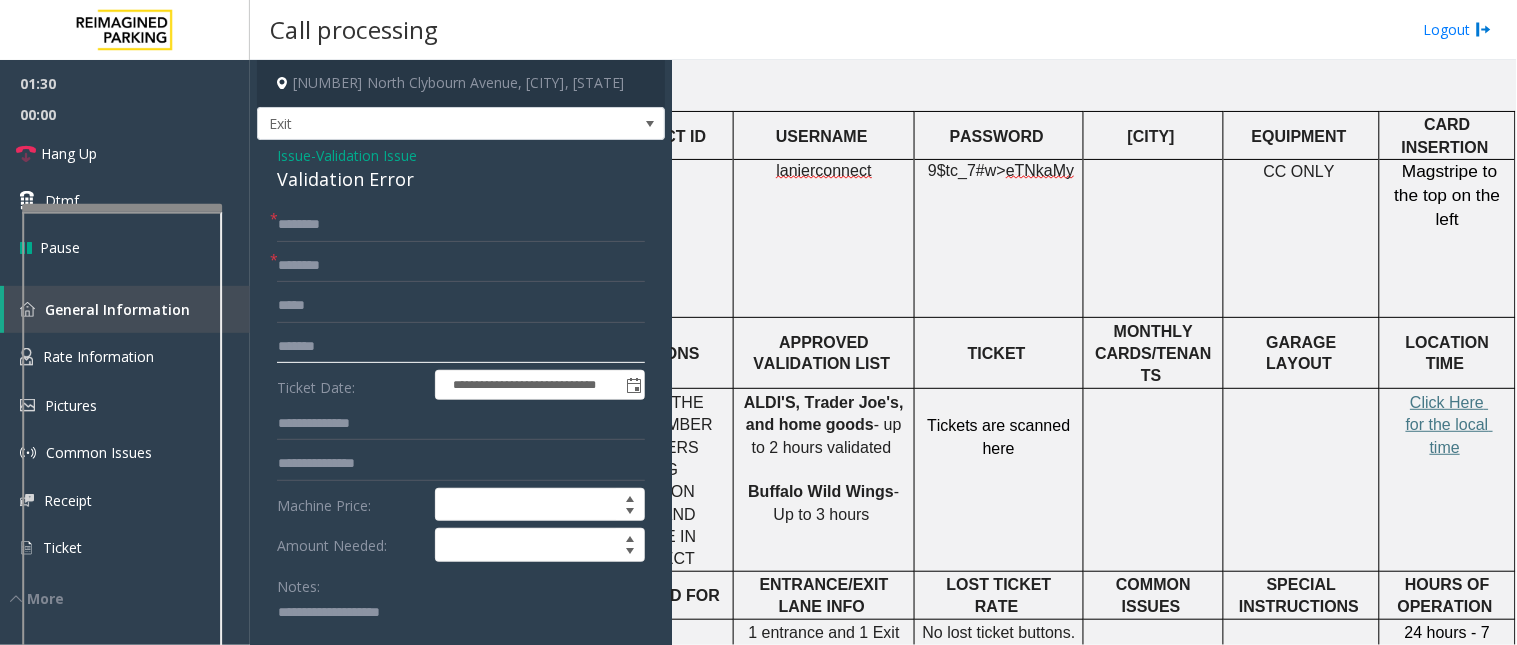 type on "*******" 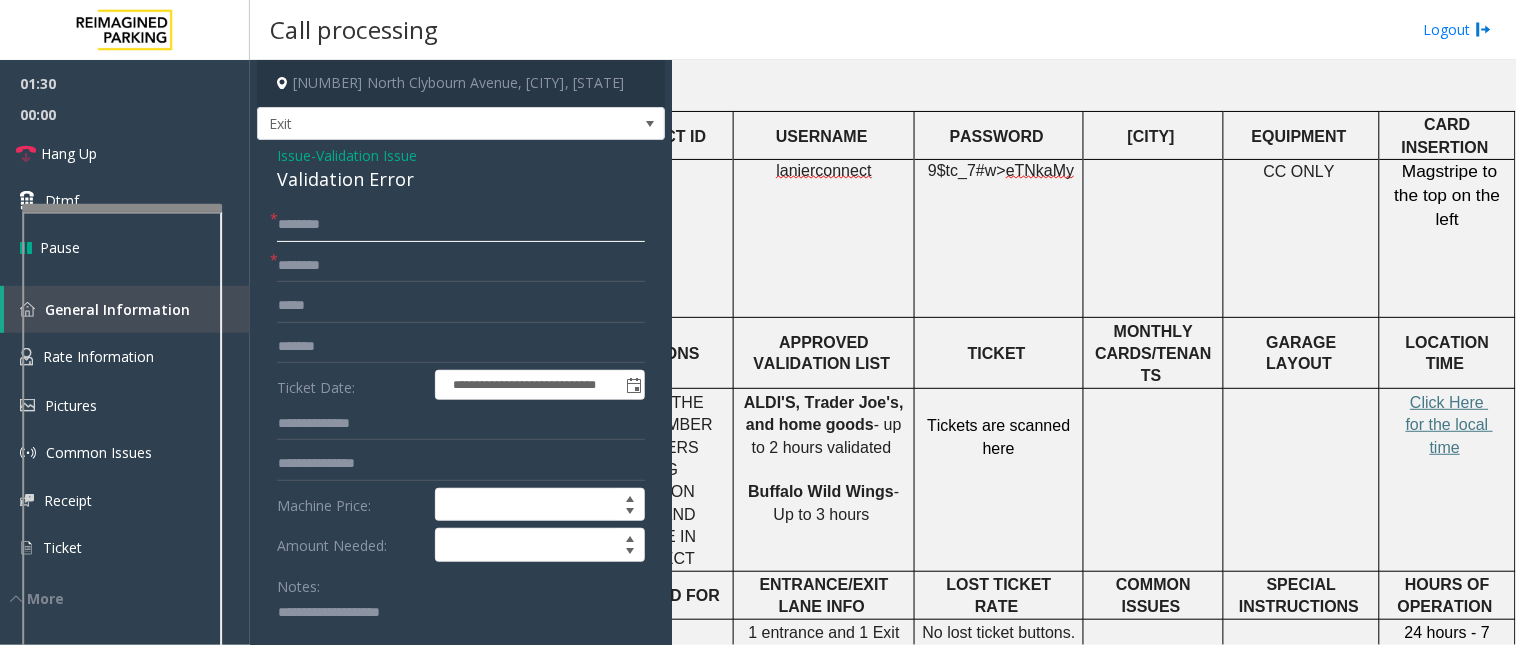 click 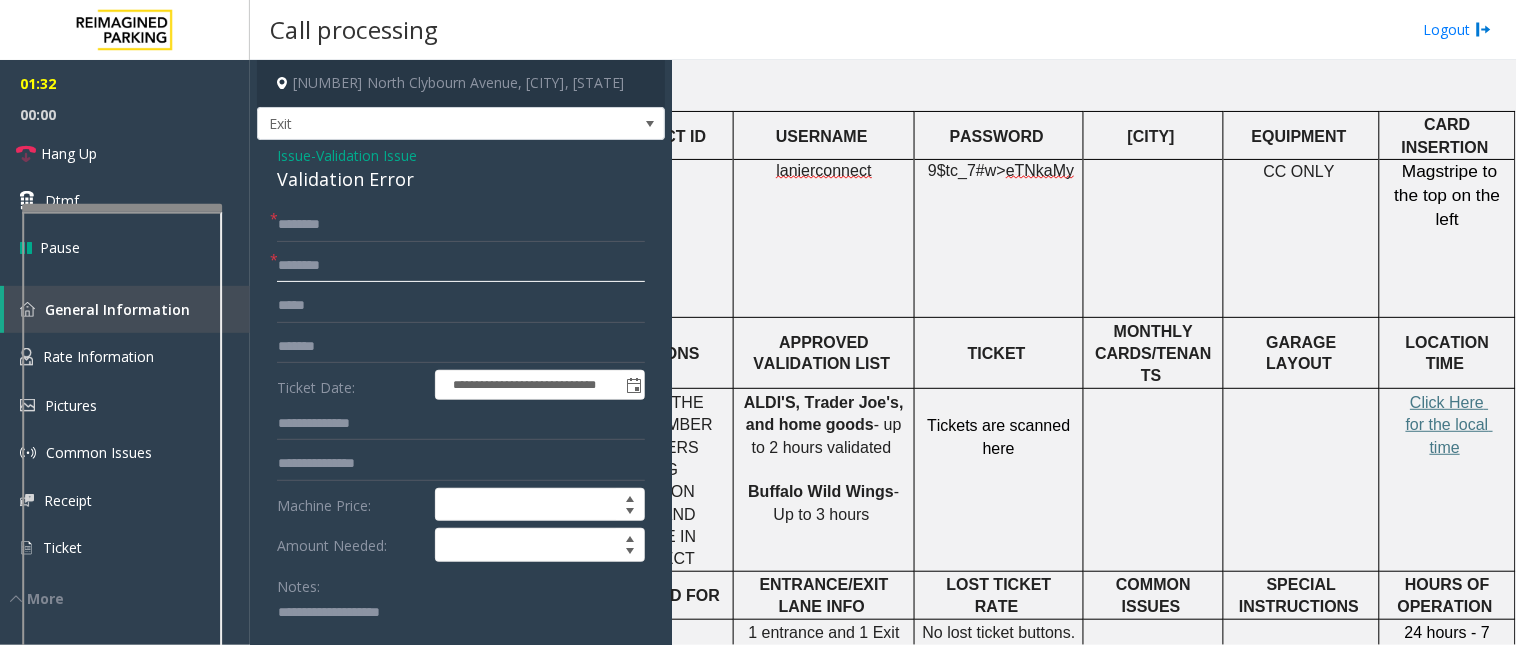 click 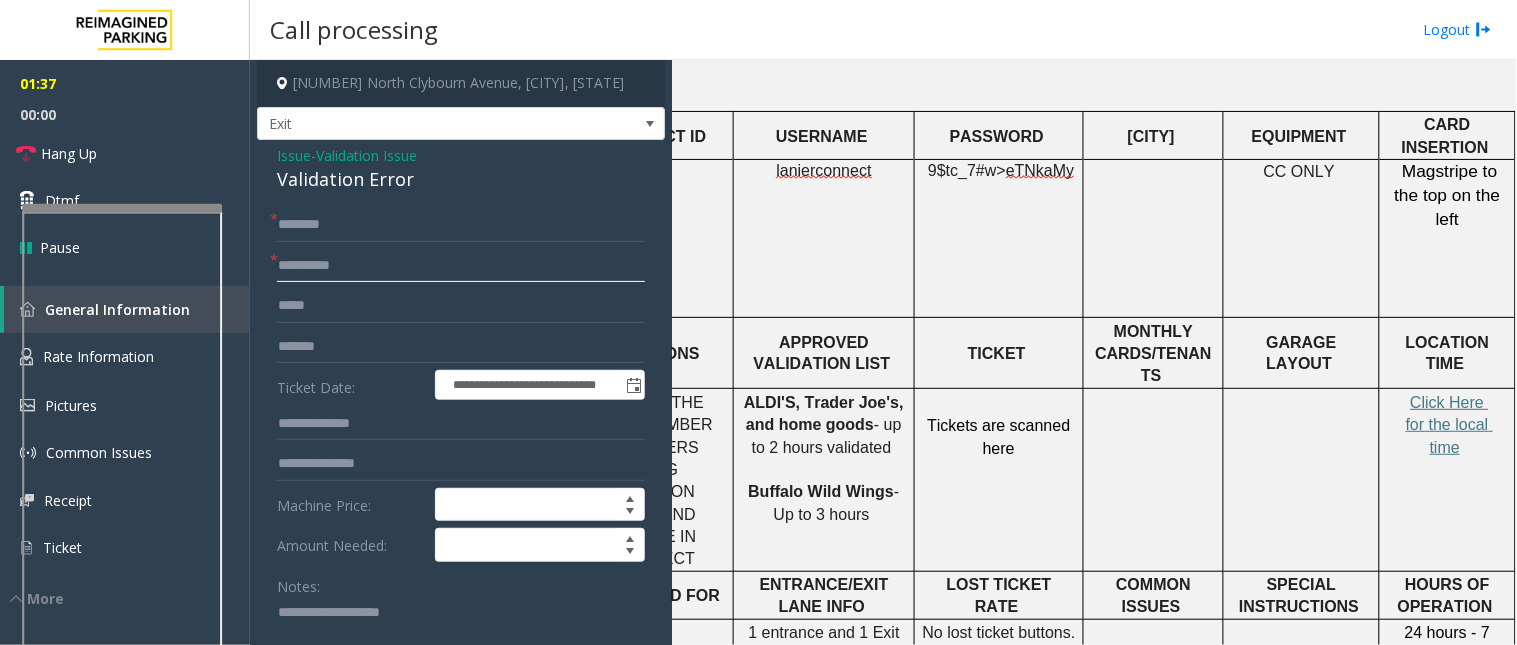 type on "**********" 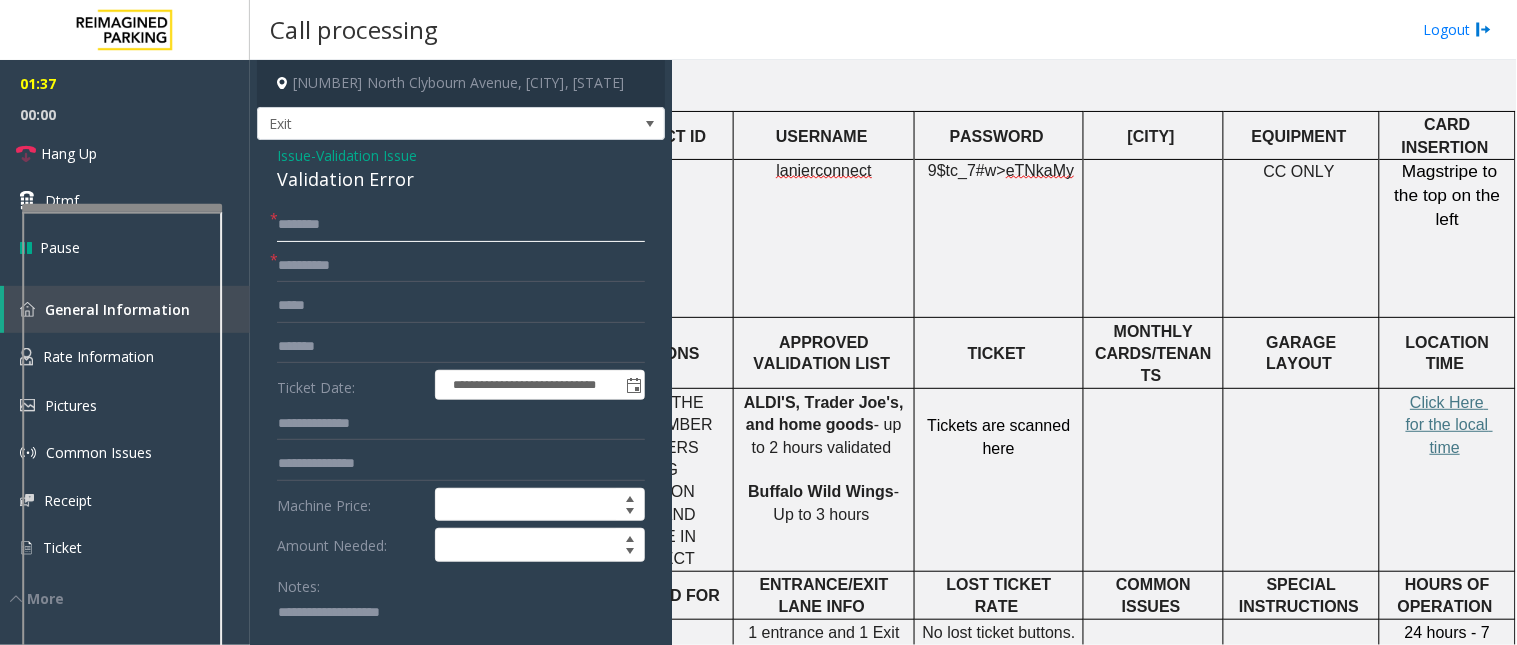 click 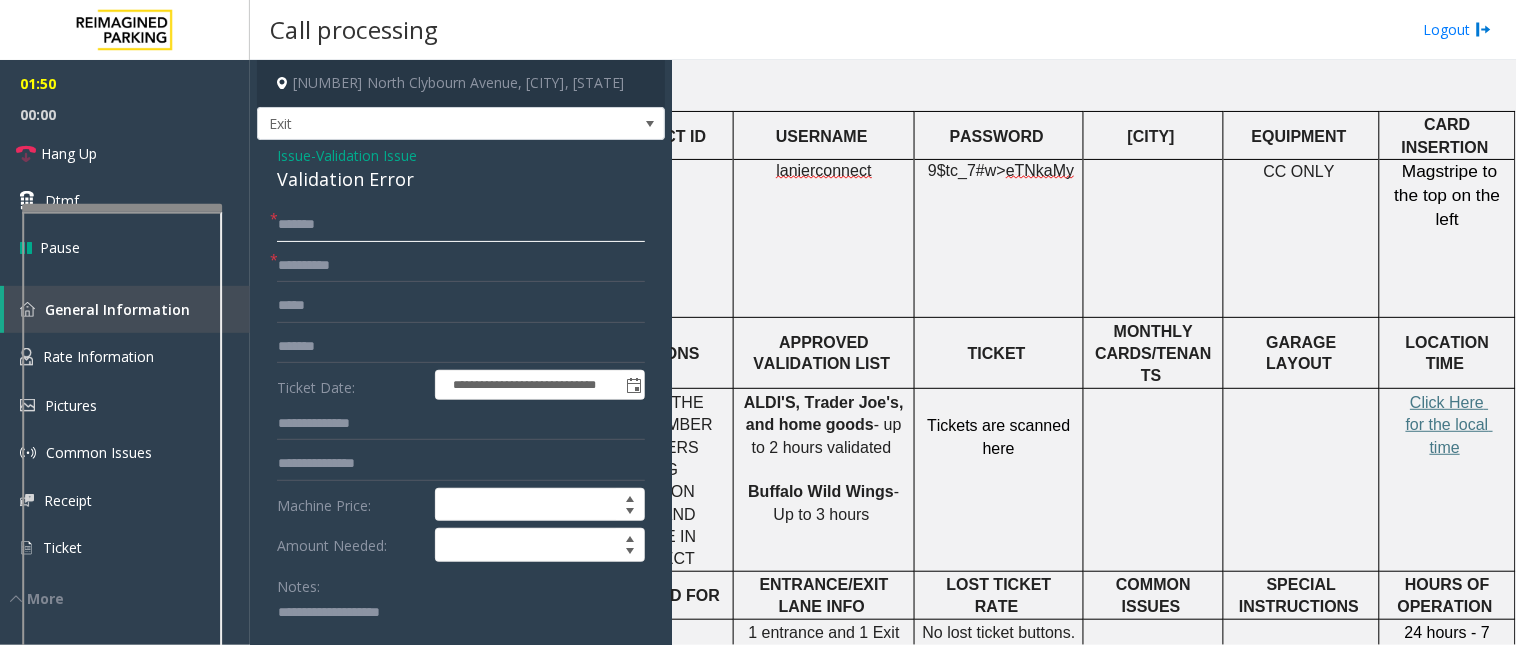 scroll, scrollTop: 111, scrollLeft: 0, axis: vertical 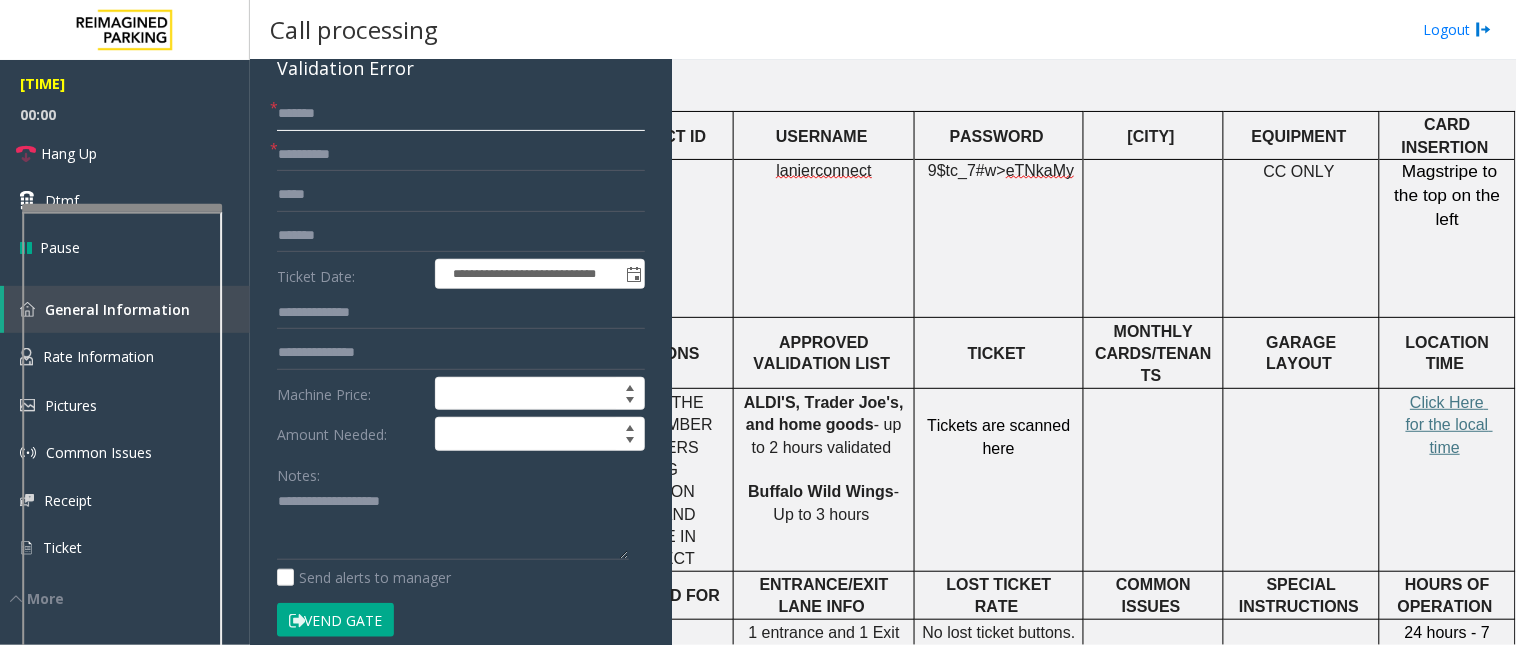type on "*******" 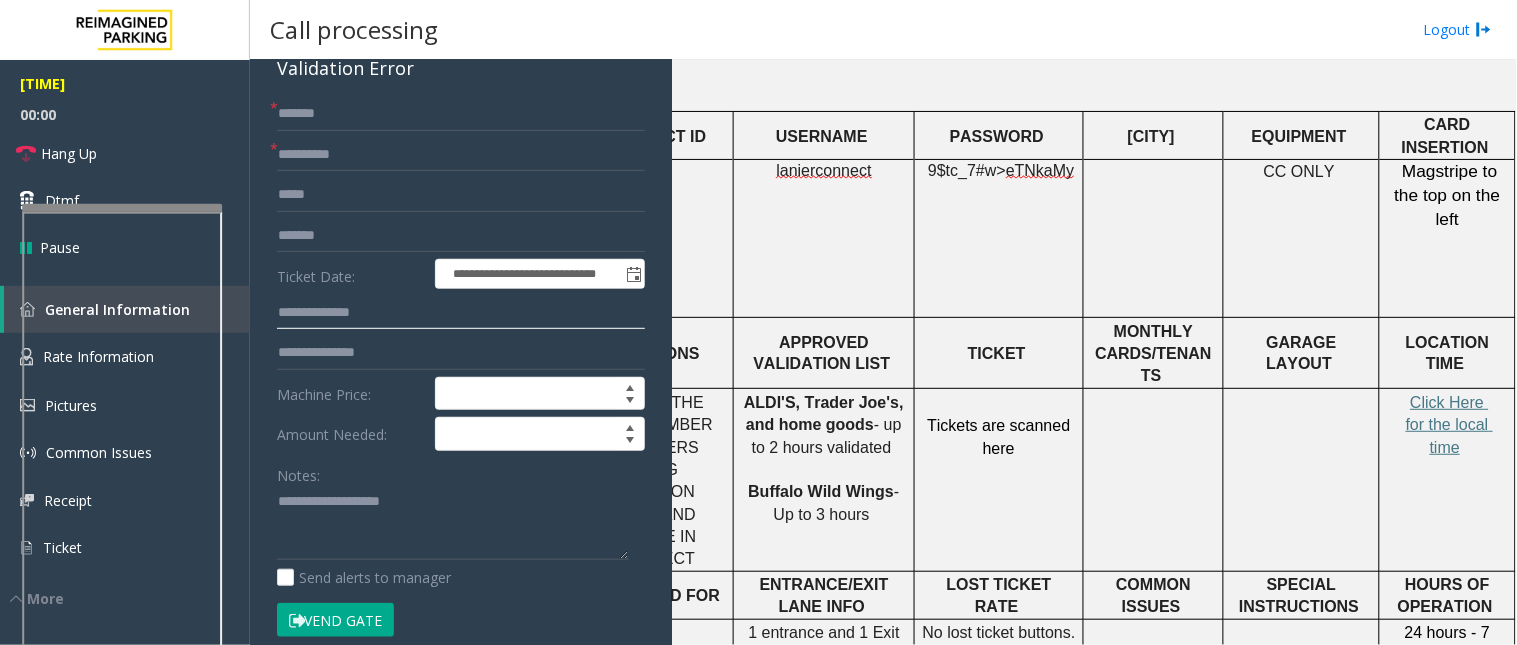click 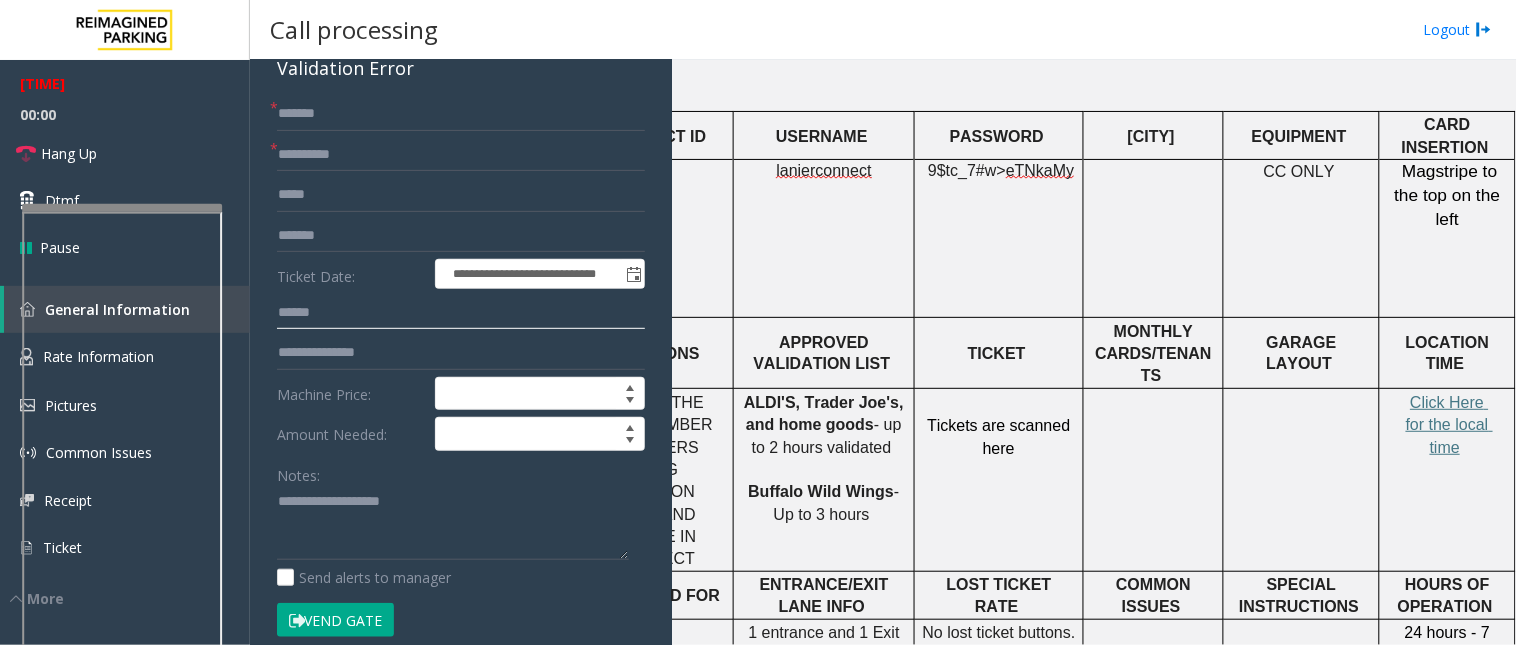 scroll, scrollTop: 0, scrollLeft: 0, axis: both 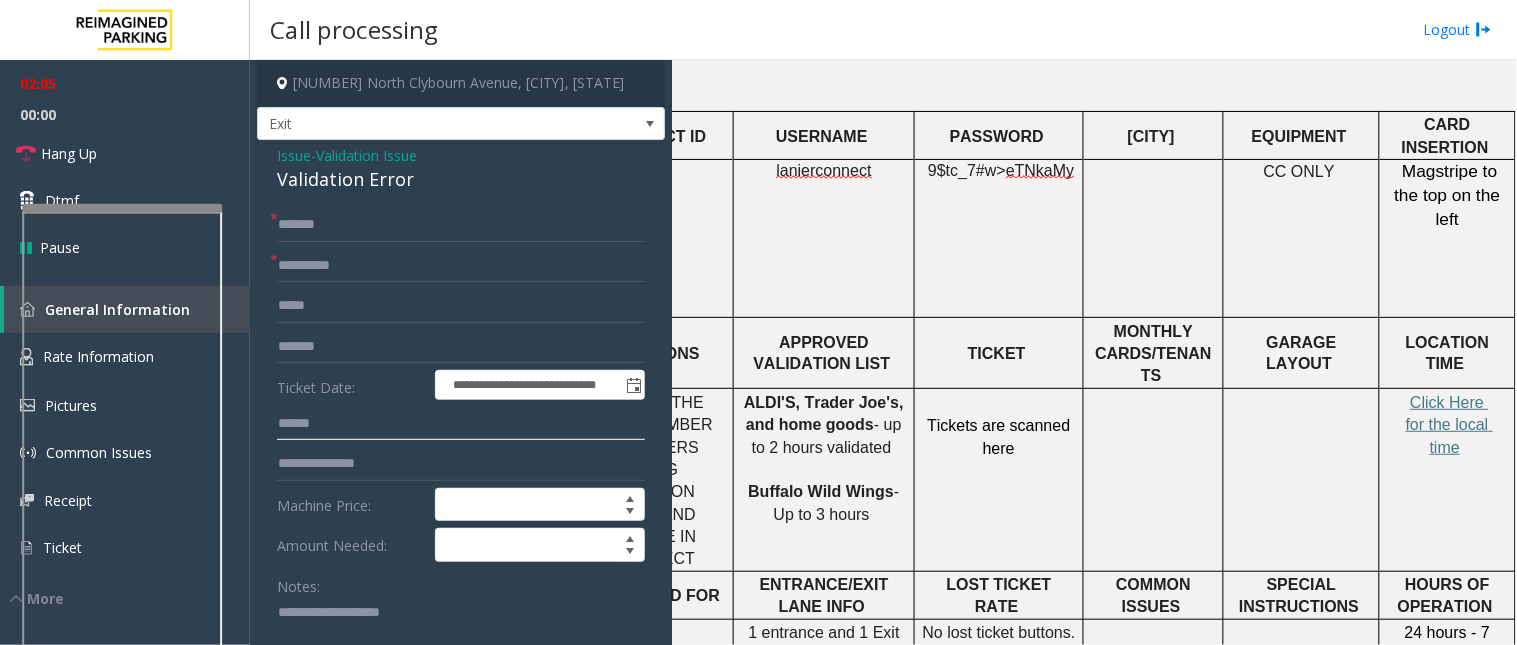 type on "******" 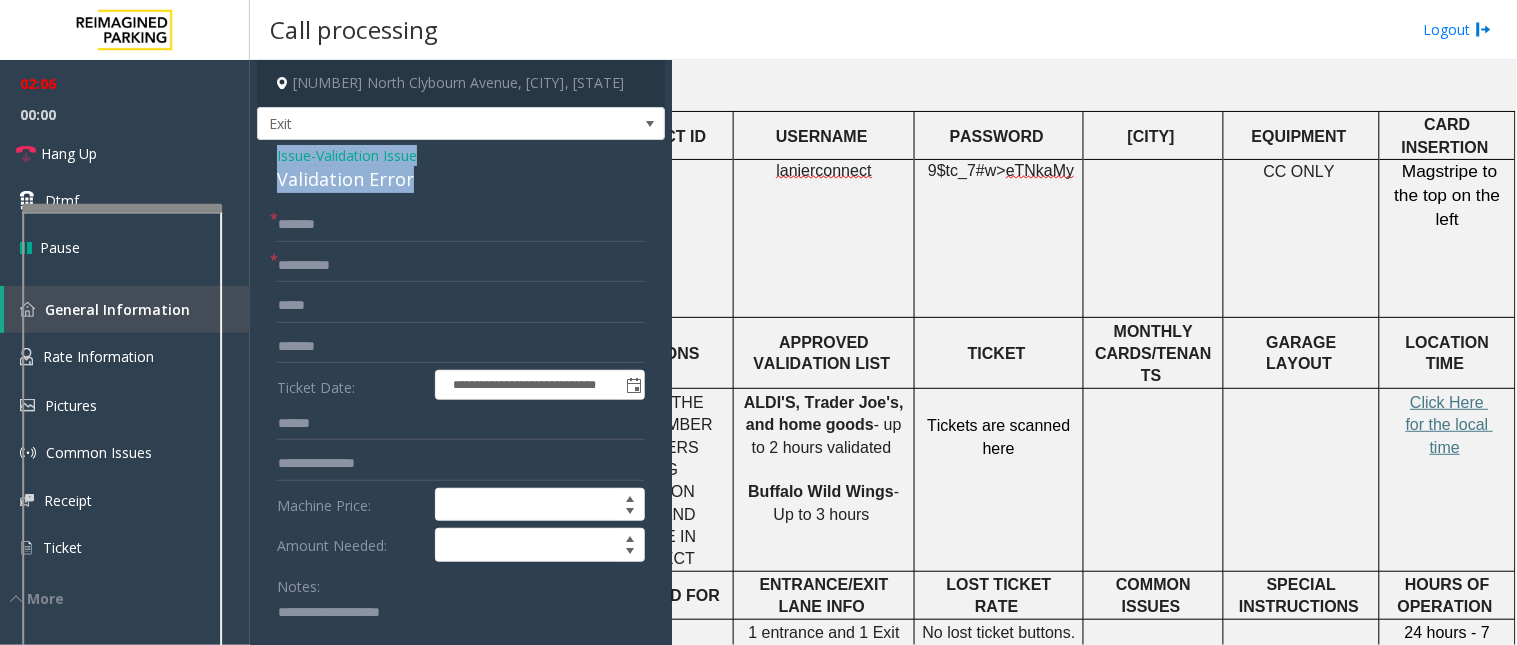 drag, startPoint x: 290, startPoint y: 152, endPoint x: 411, endPoint y: 173, distance: 122.80879 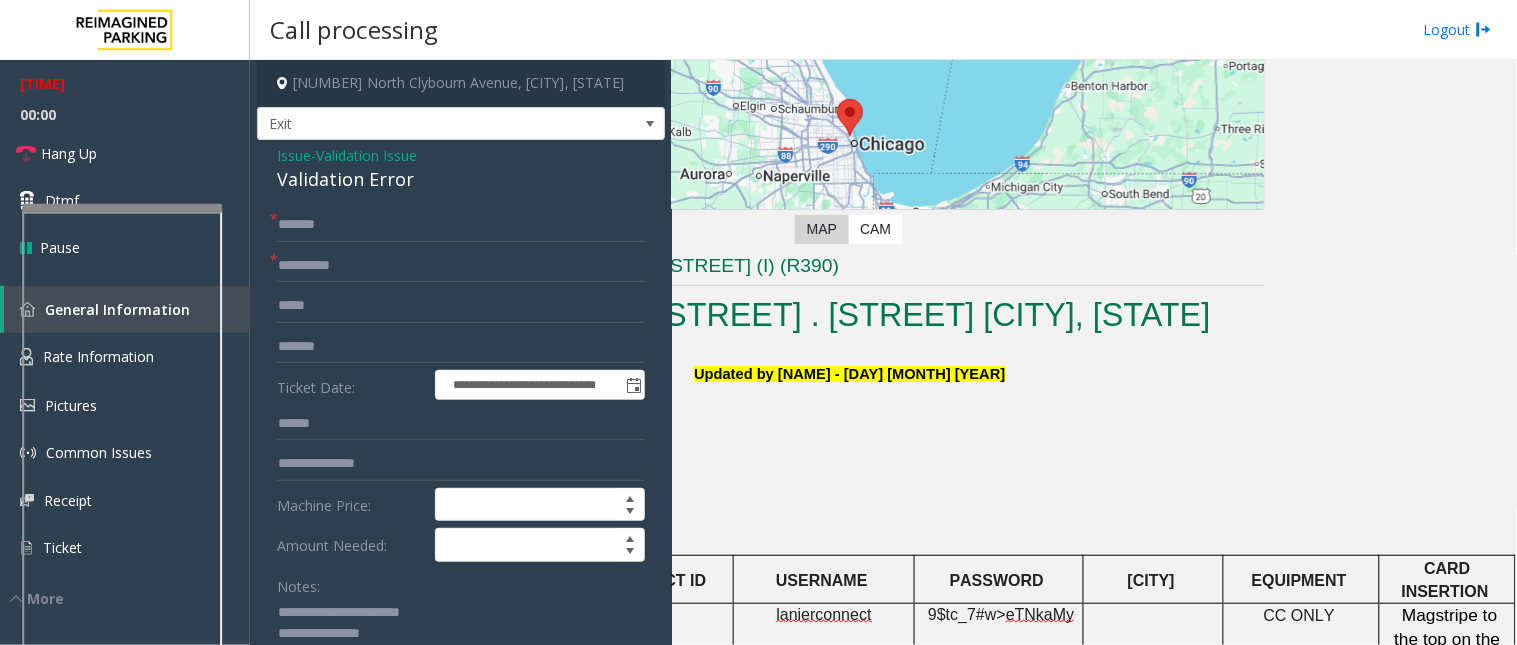 scroll, scrollTop: 111, scrollLeft: 260, axis: both 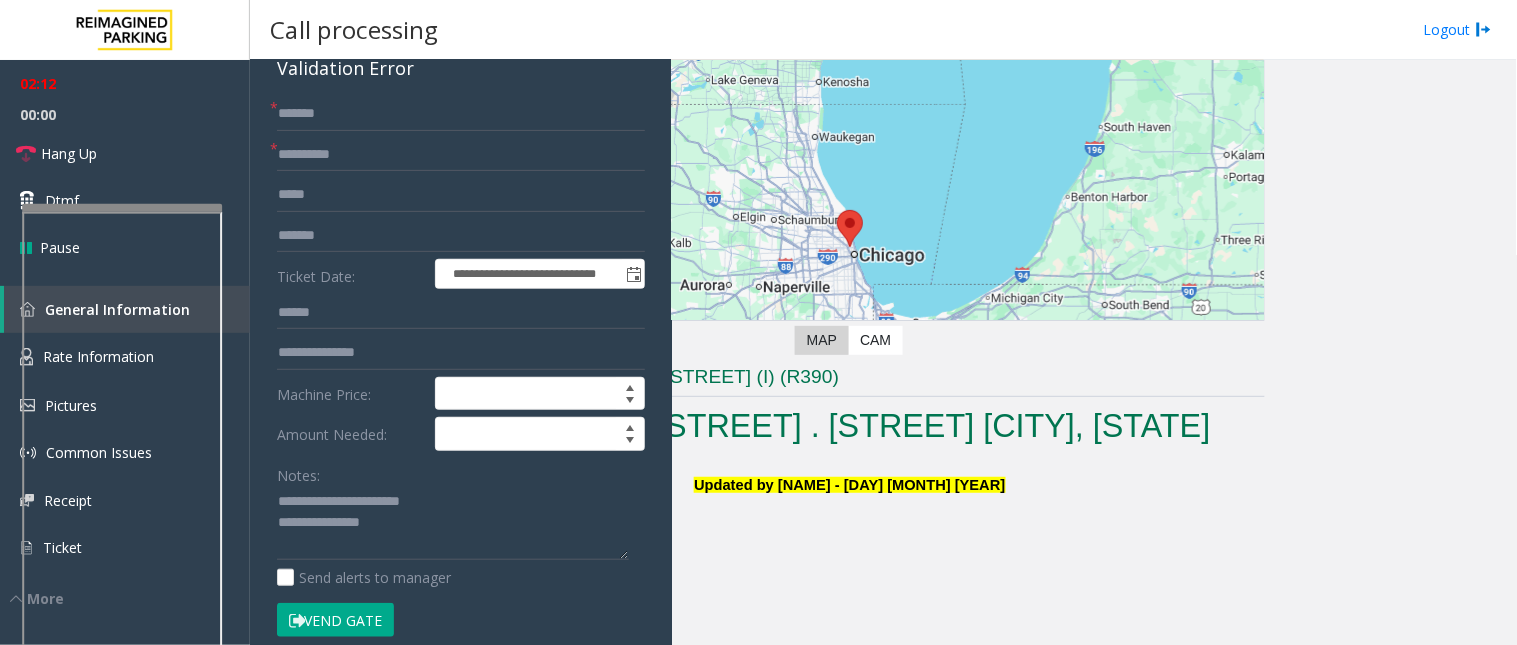 click on "Vend Gate" 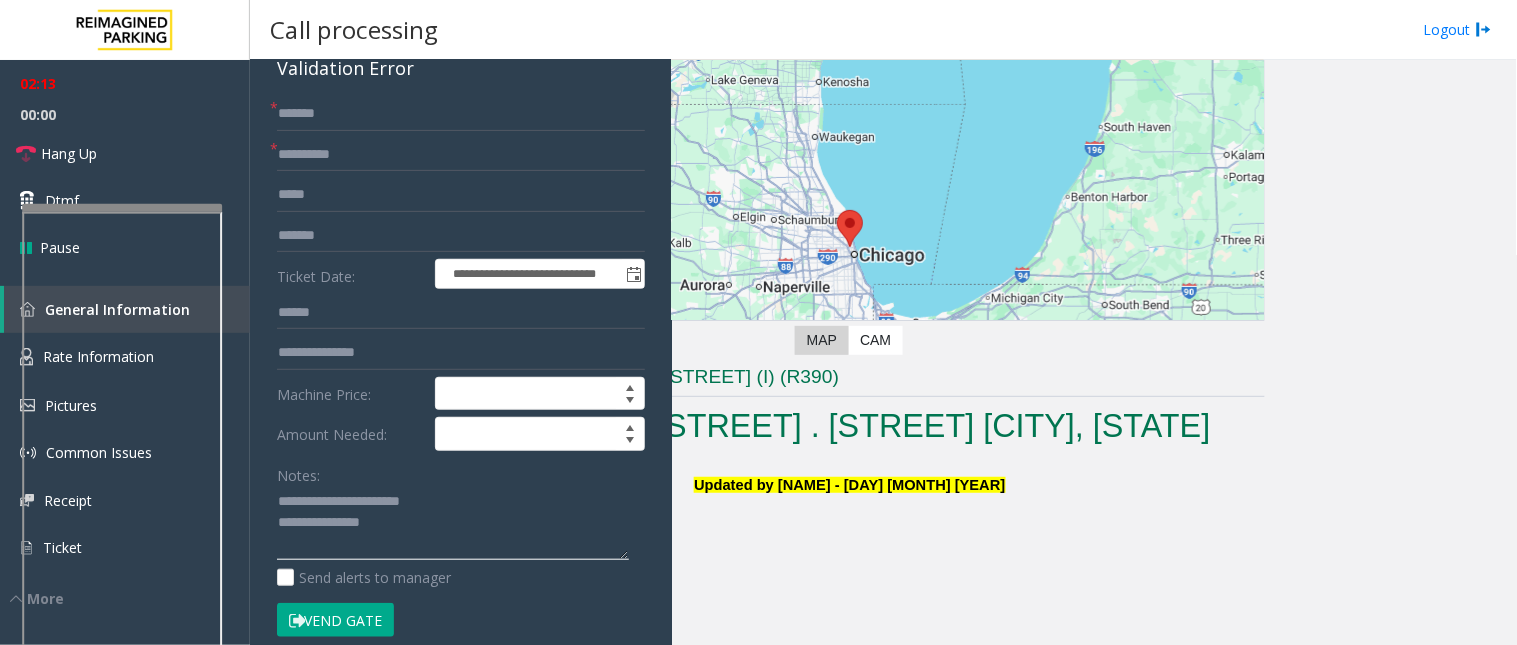 click 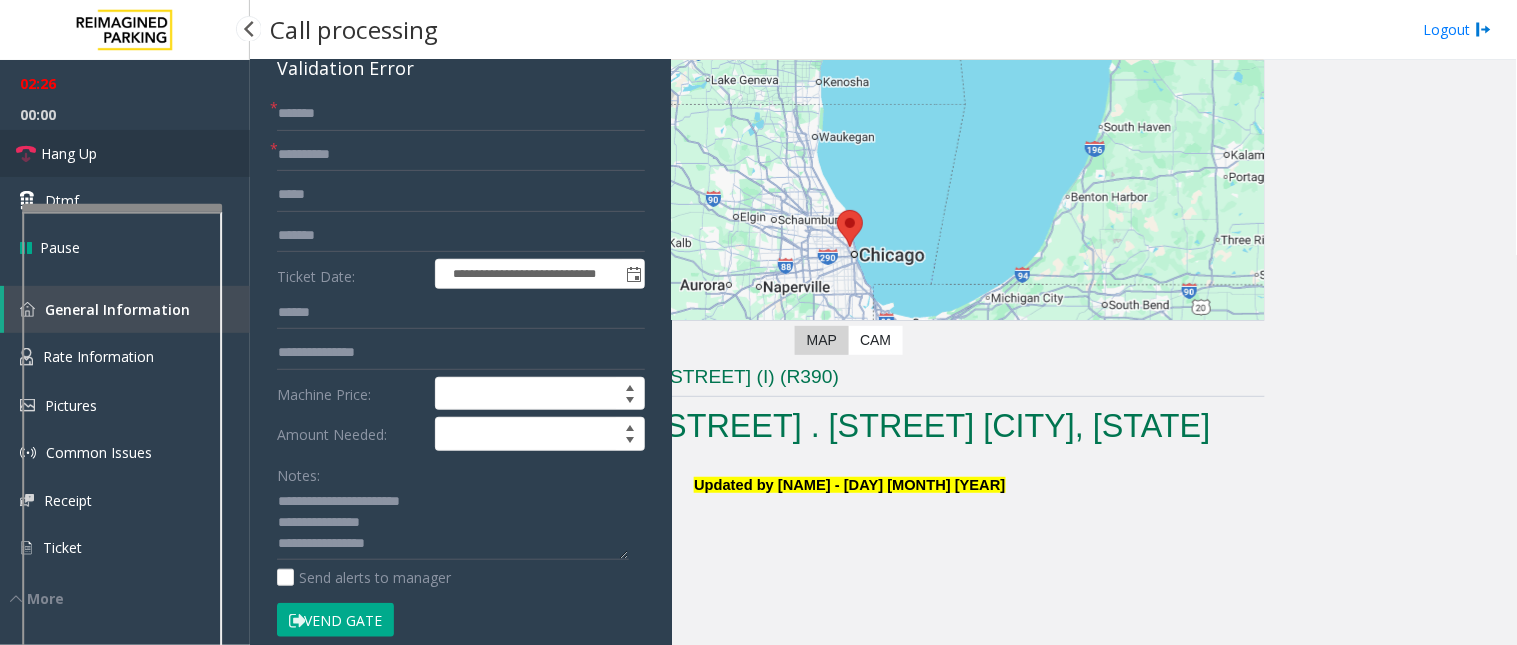 click on "Hang Up" at bounding box center [125, 153] 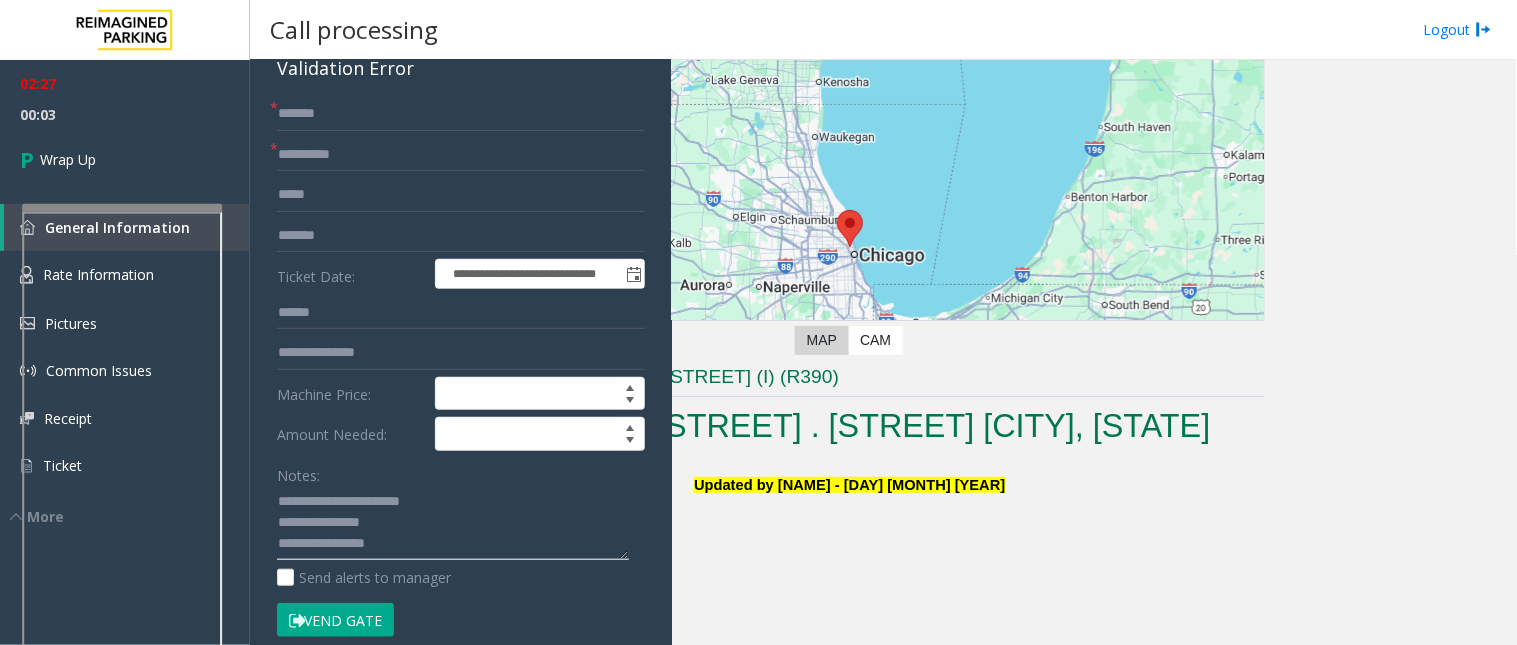 click 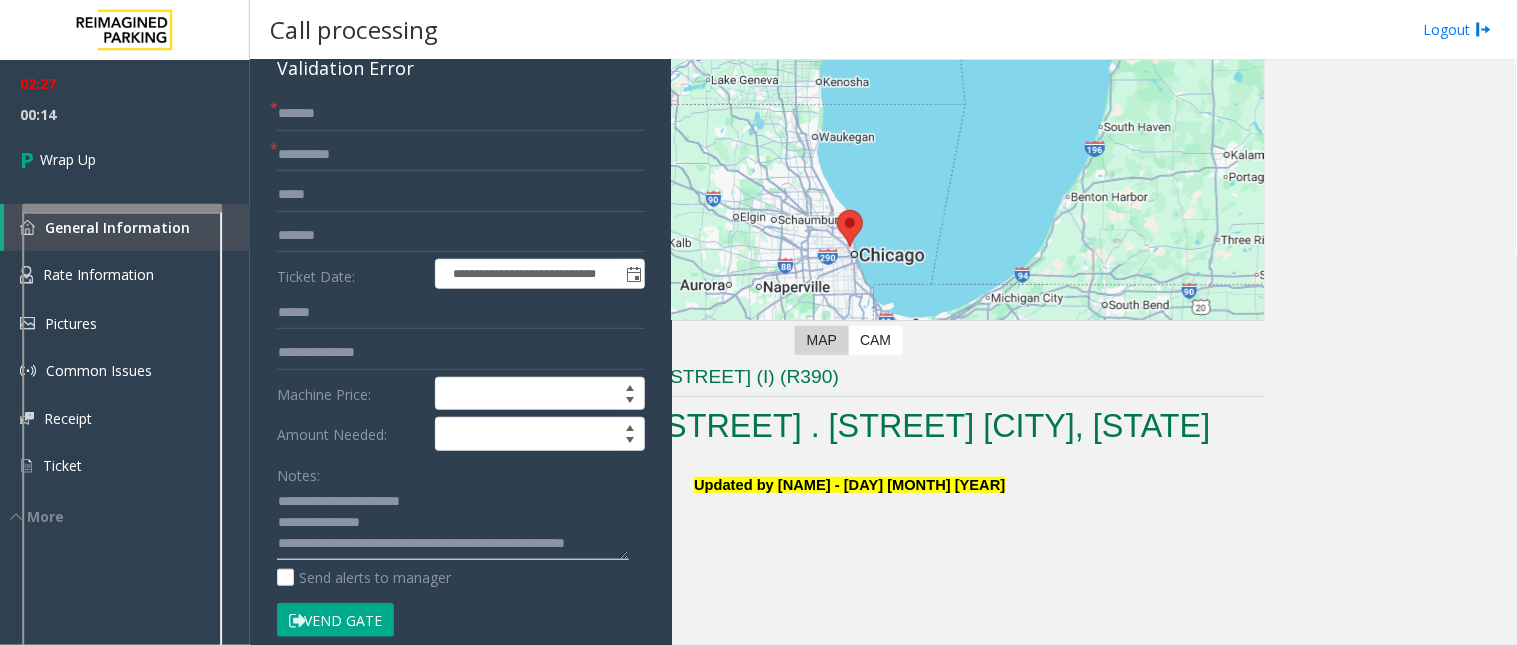 scroll, scrollTop: 14, scrollLeft: 0, axis: vertical 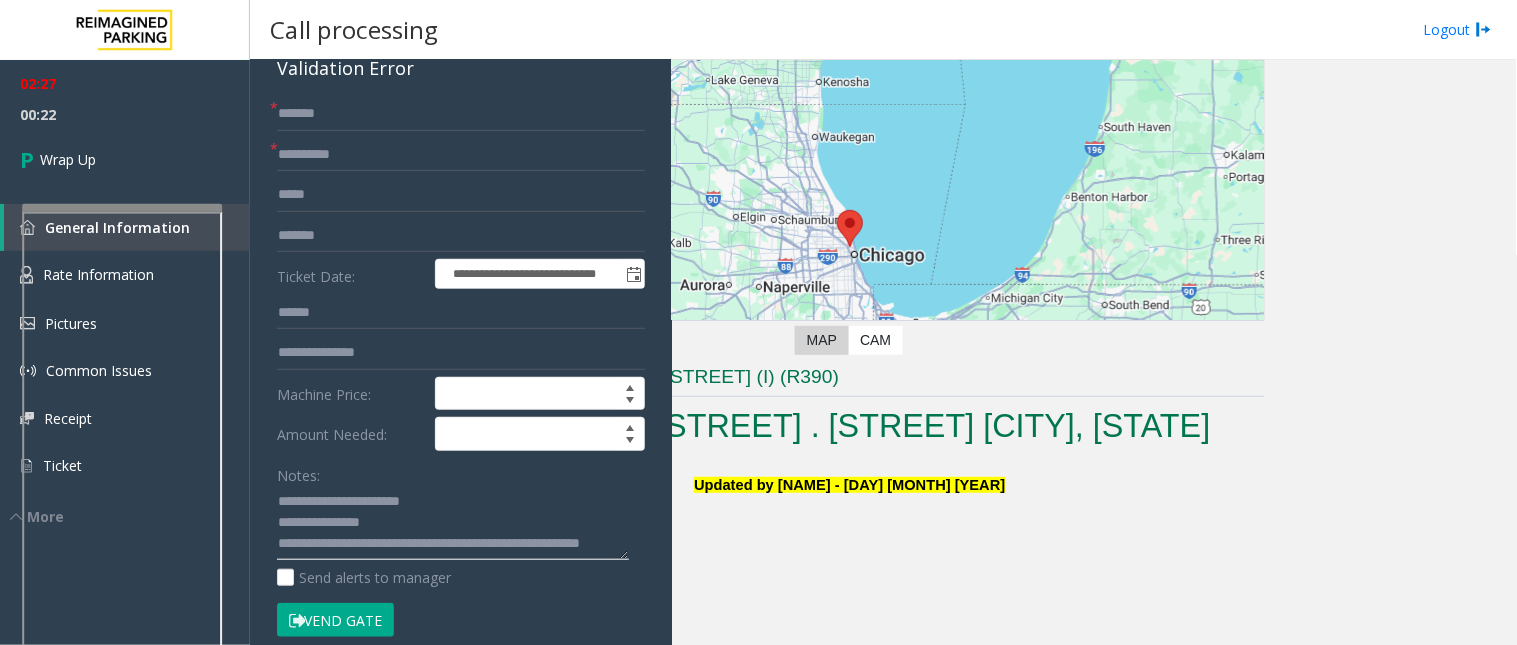 click 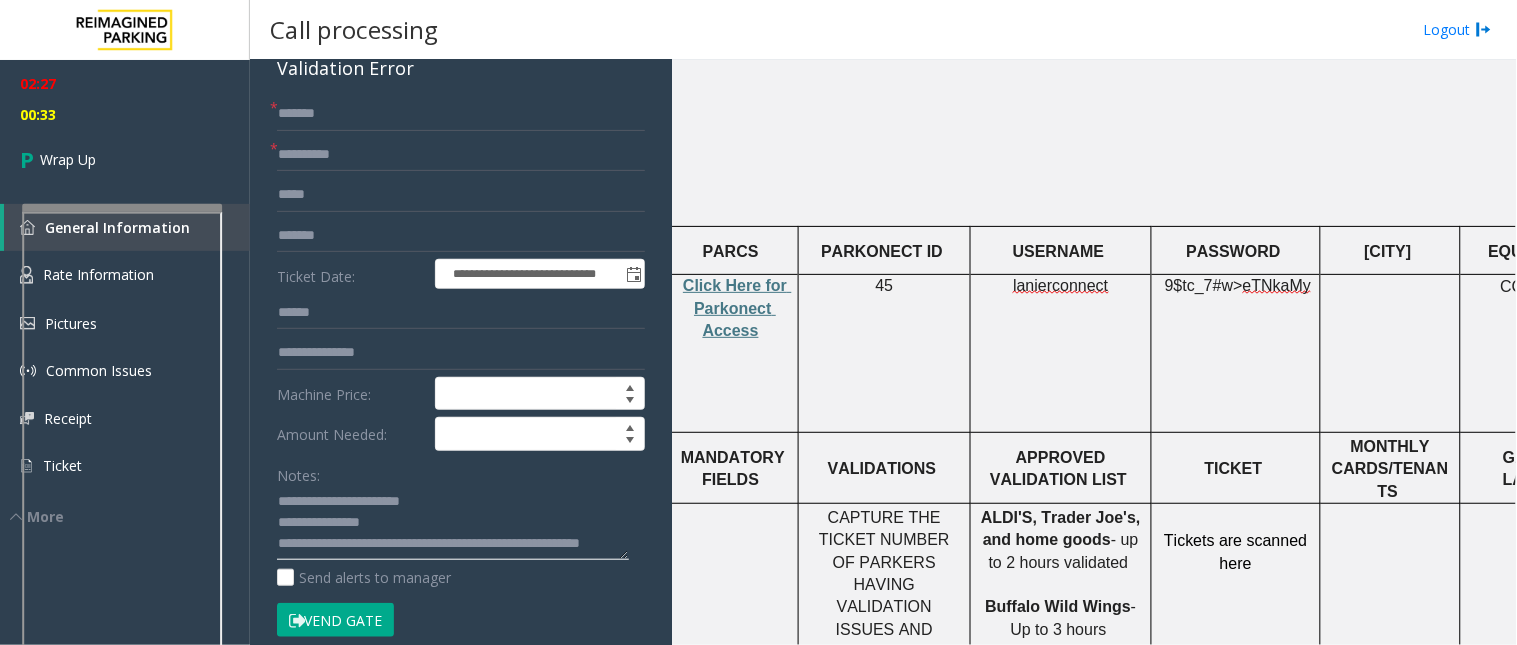 scroll, scrollTop: 555, scrollLeft: 7, axis: both 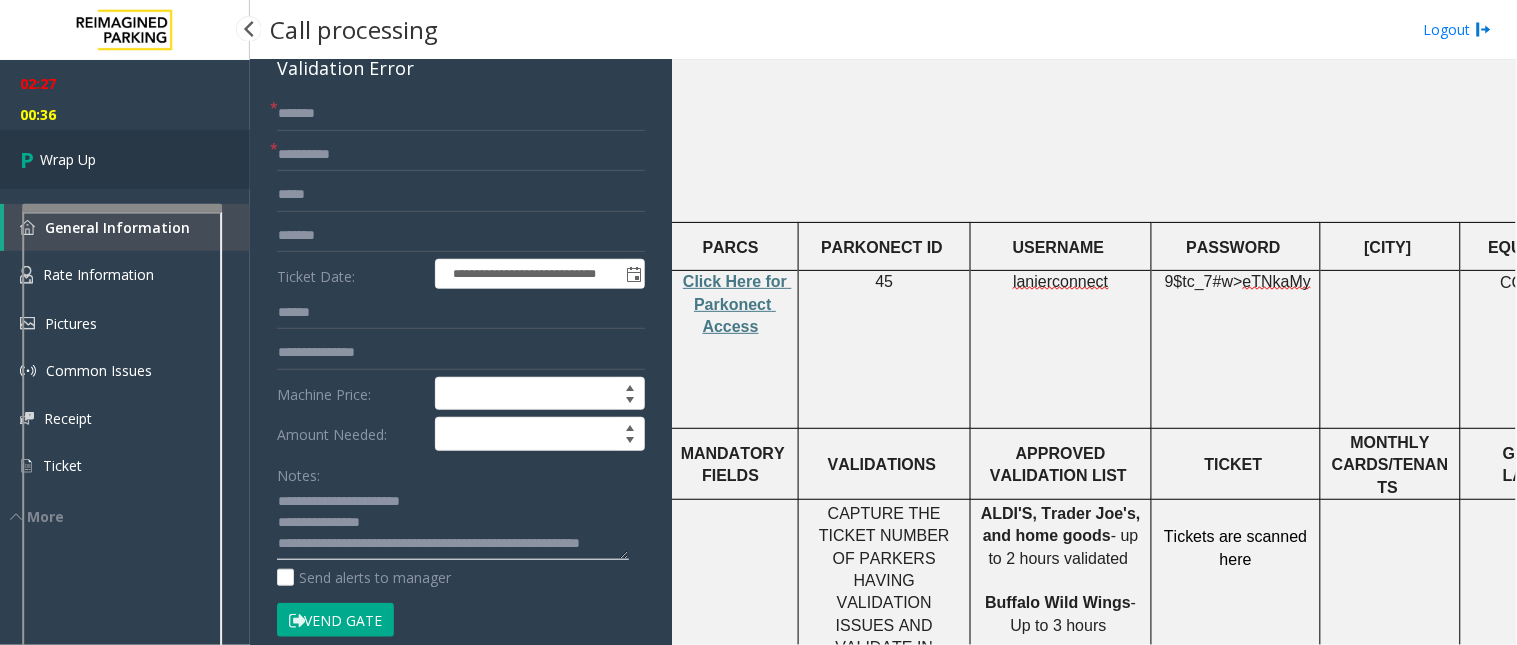 type on "**********" 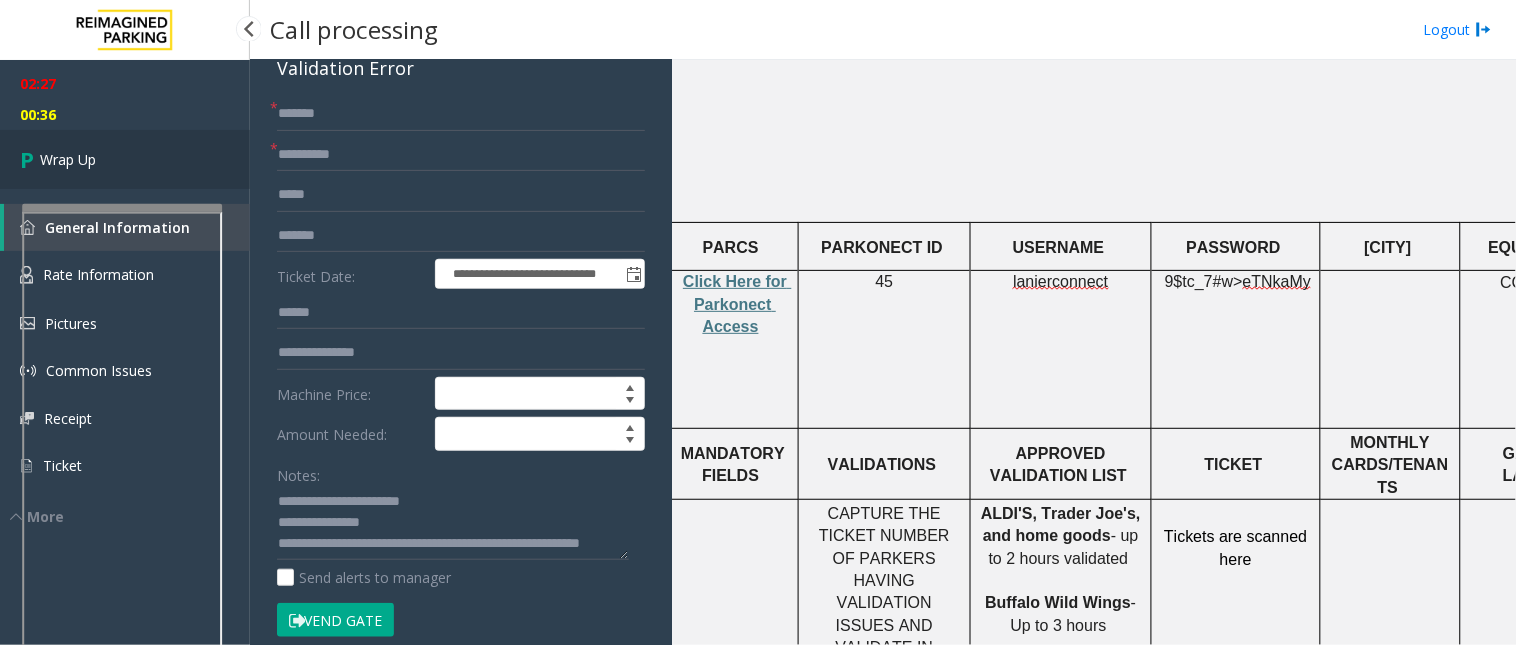 click on "Wrap Up" at bounding box center (125, 159) 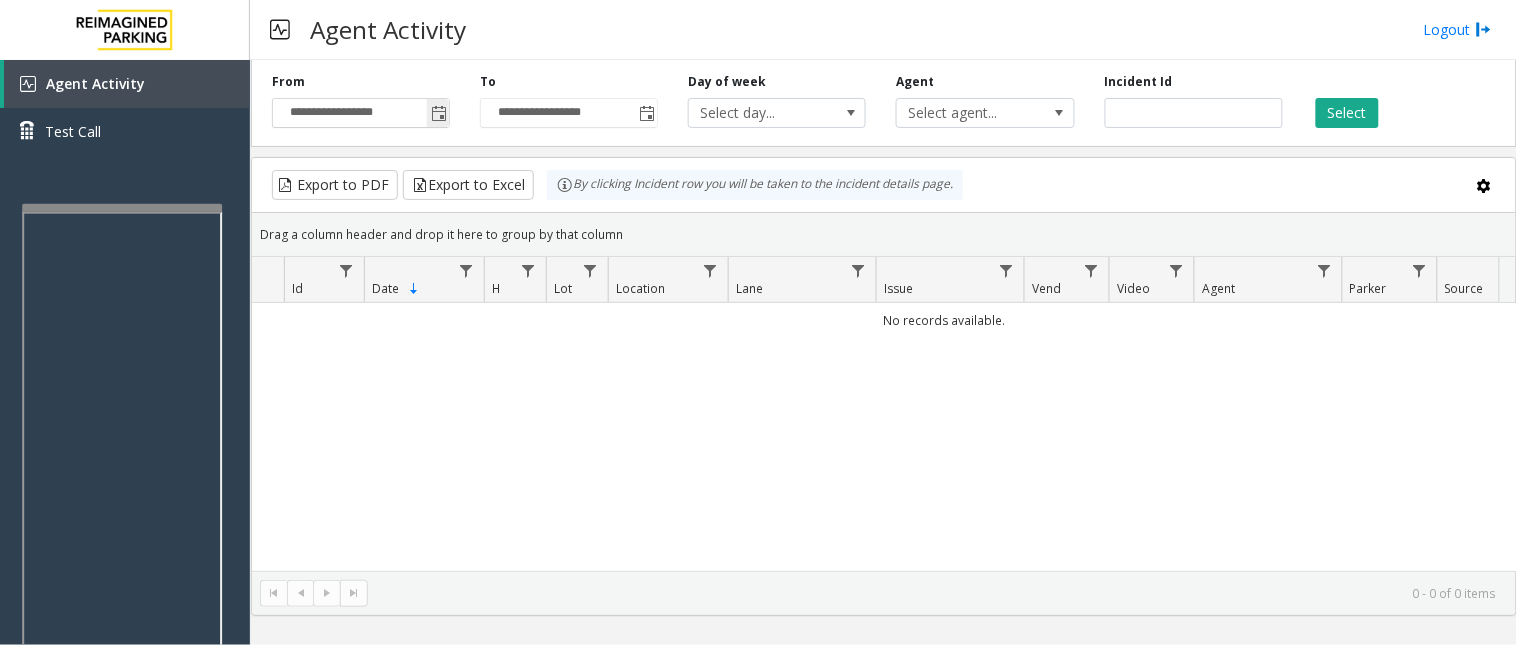 click on "**********" 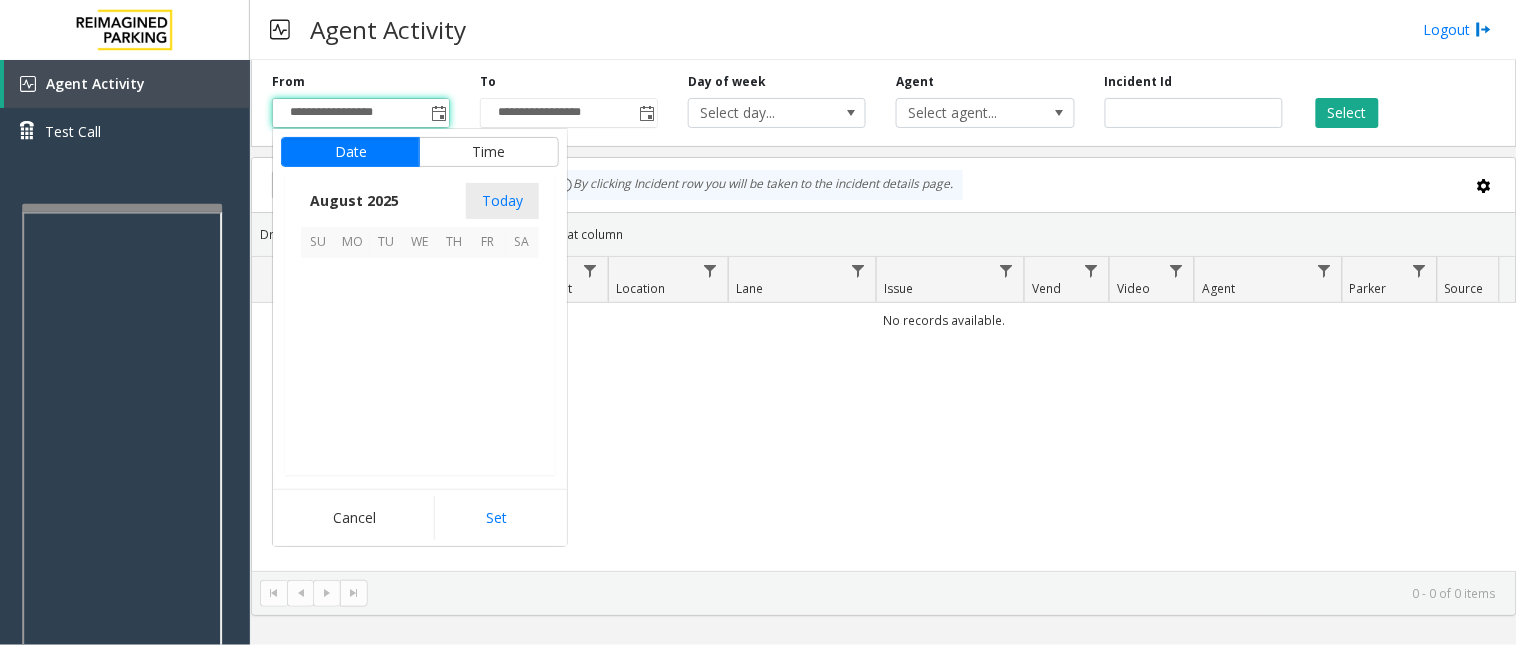 scroll, scrollTop: 358592, scrollLeft: 0, axis: vertical 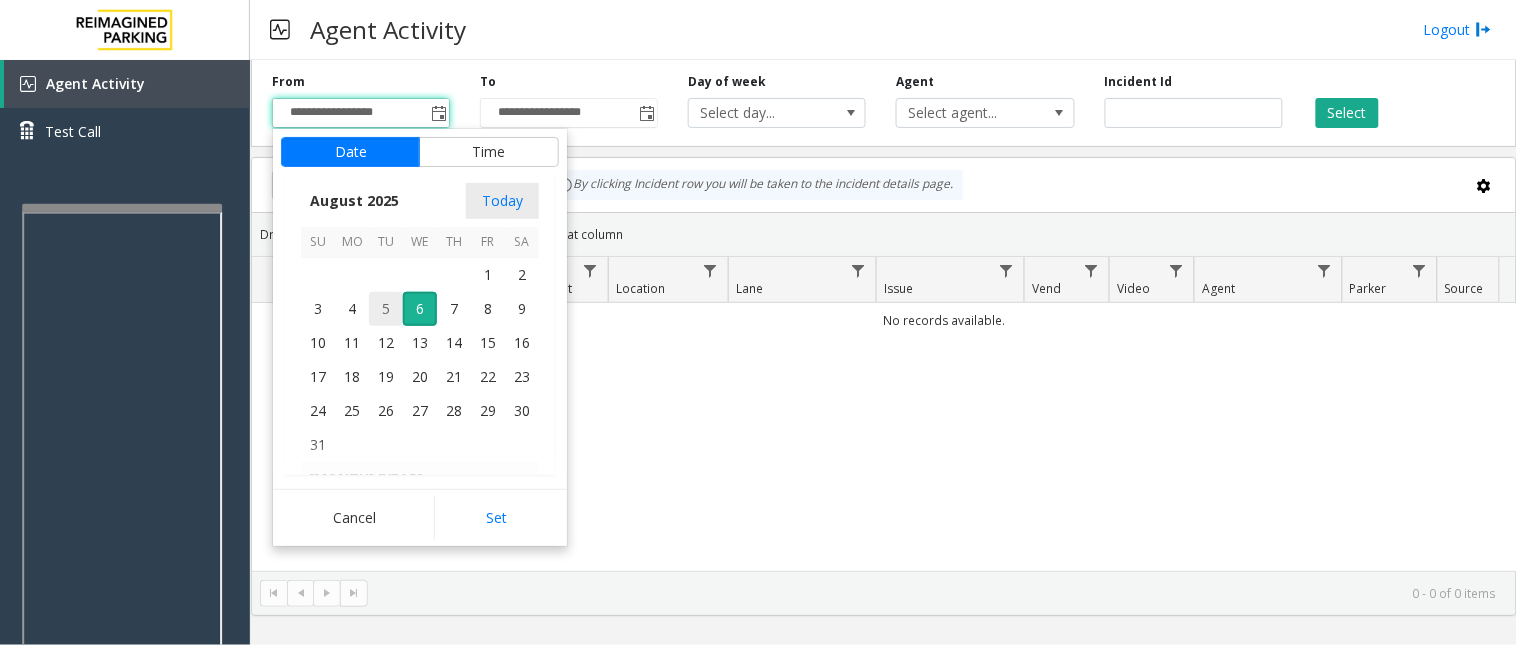 click on "5" at bounding box center [386, 309] 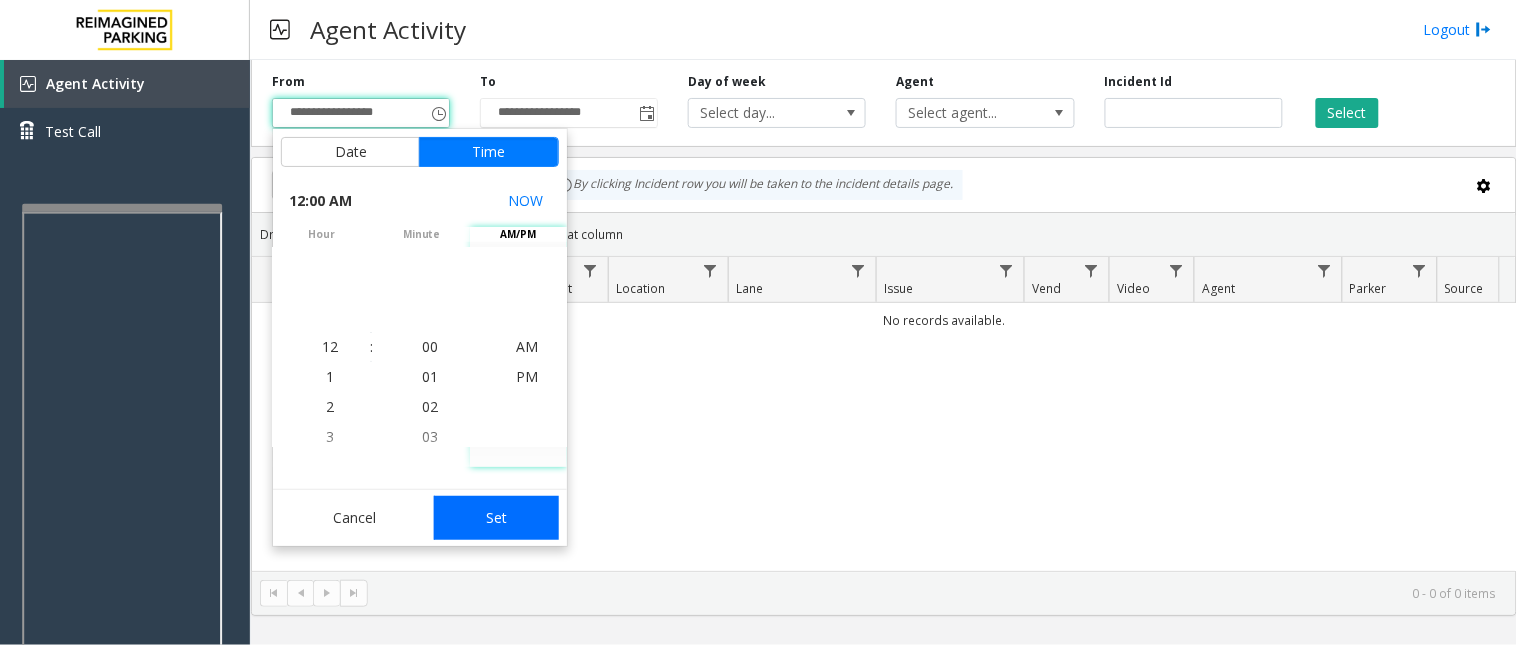 click on "Set" 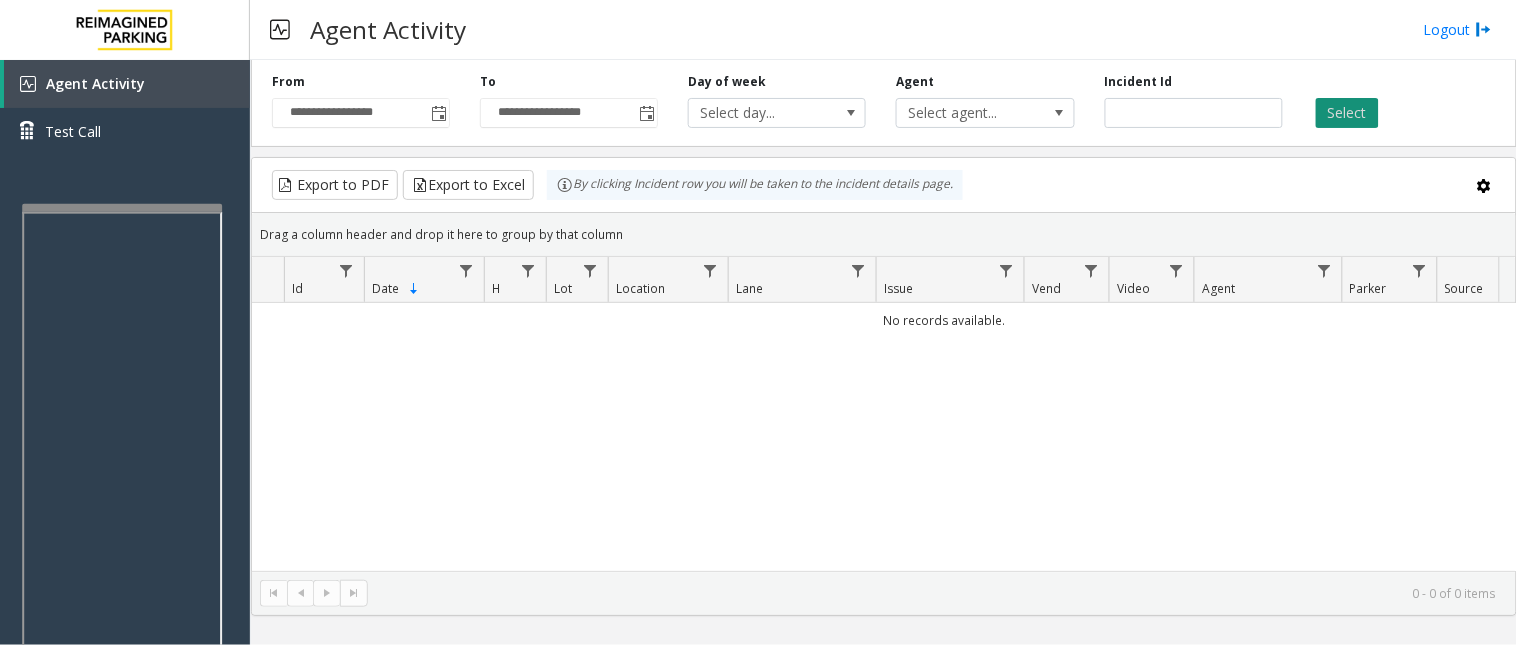 click on "Select" 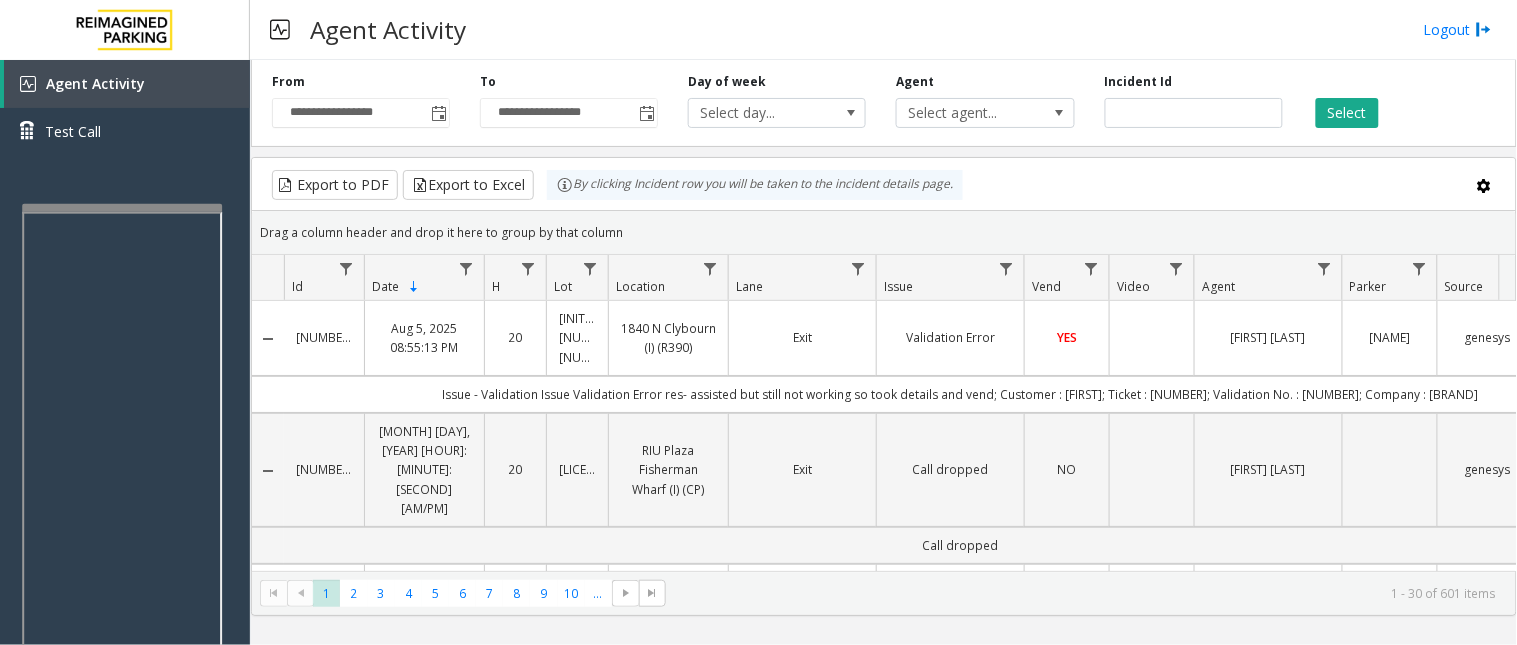 scroll, scrollTop: 0, scrollLeft: 136, axis: horizontal 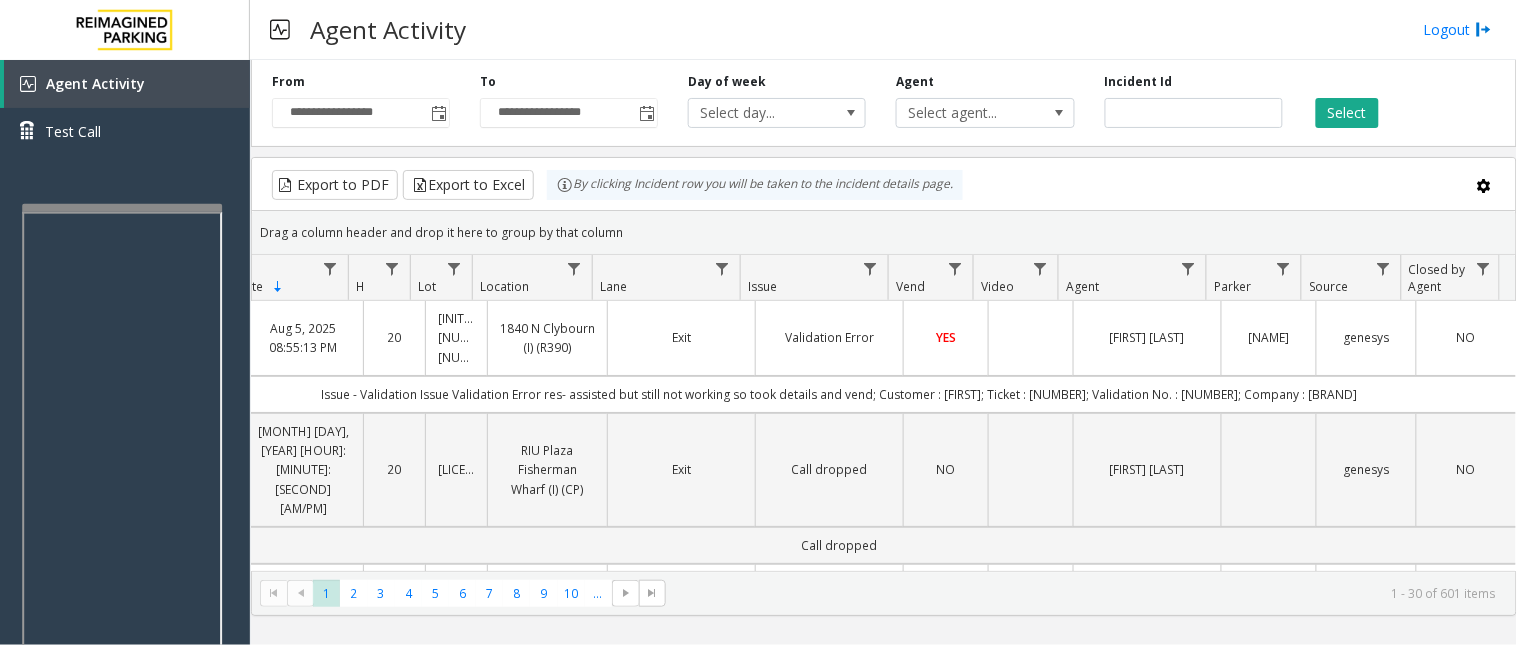 click on "NO" 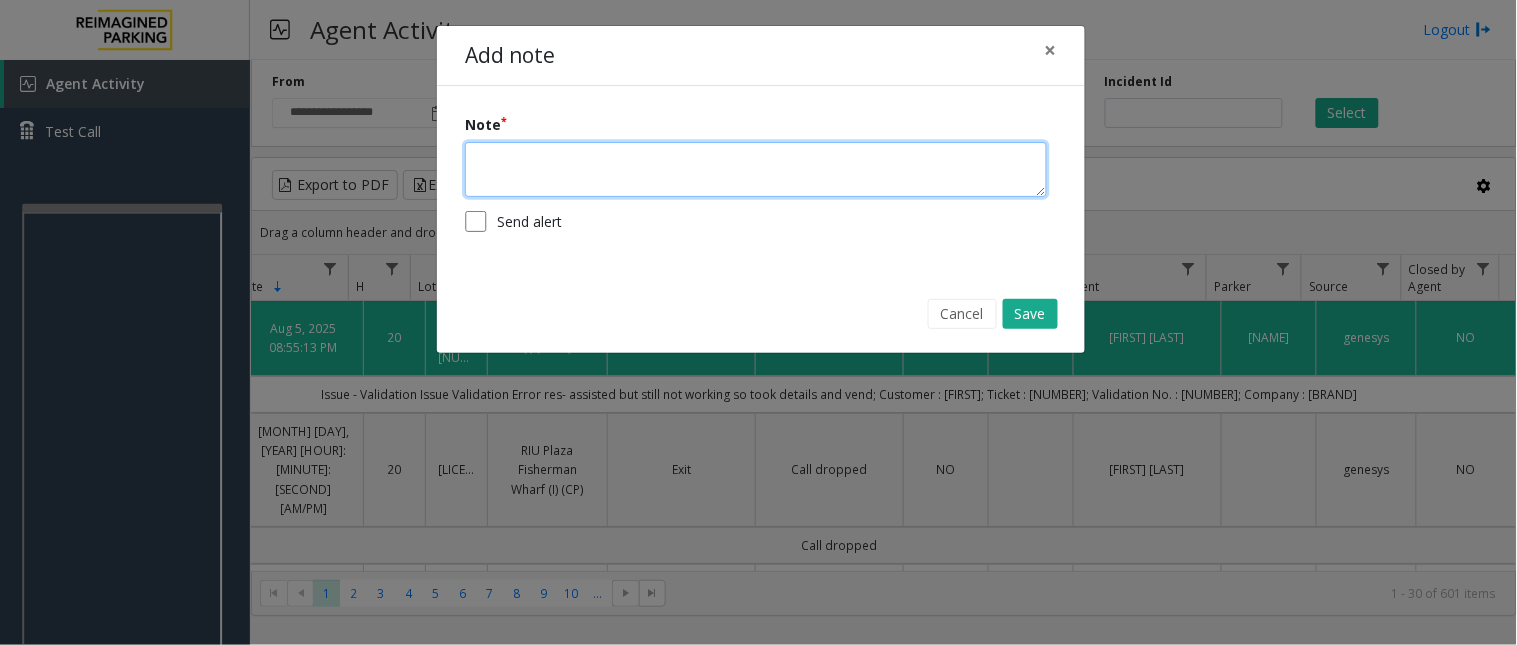 click 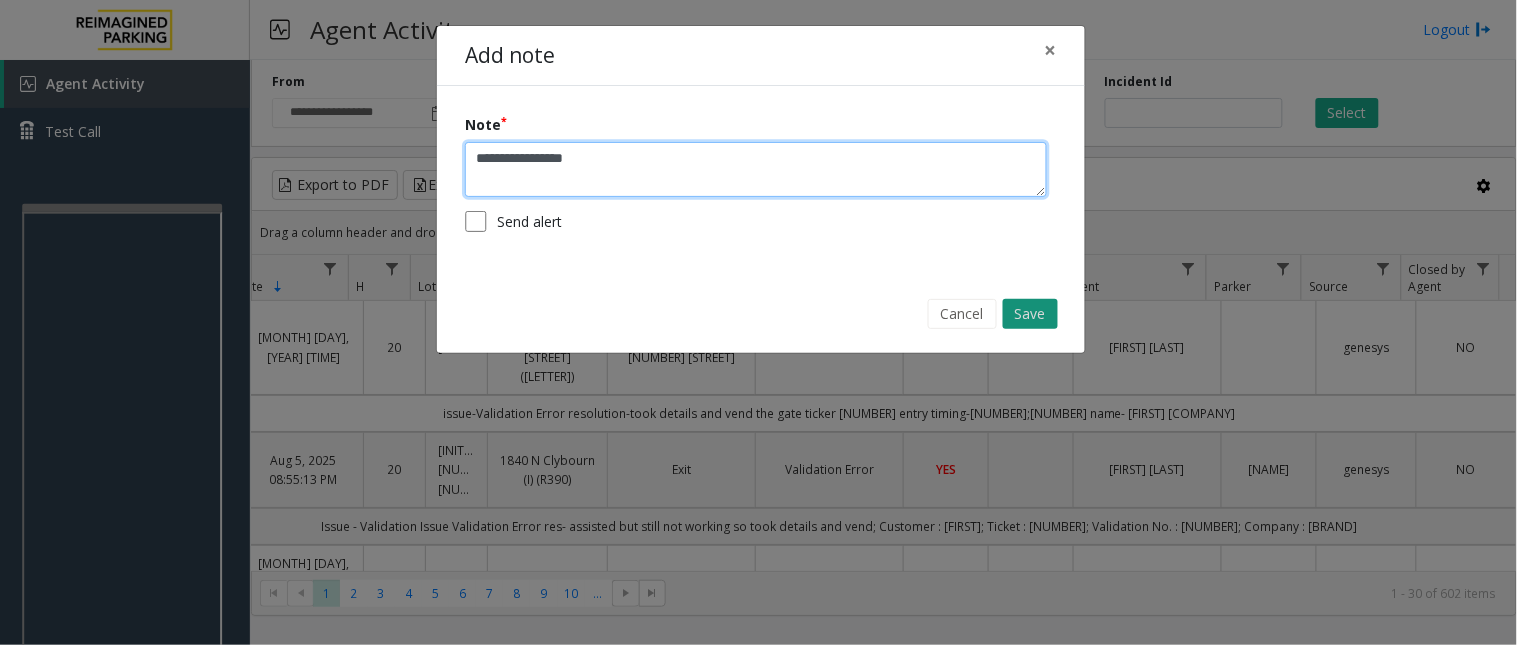 type on "**********" 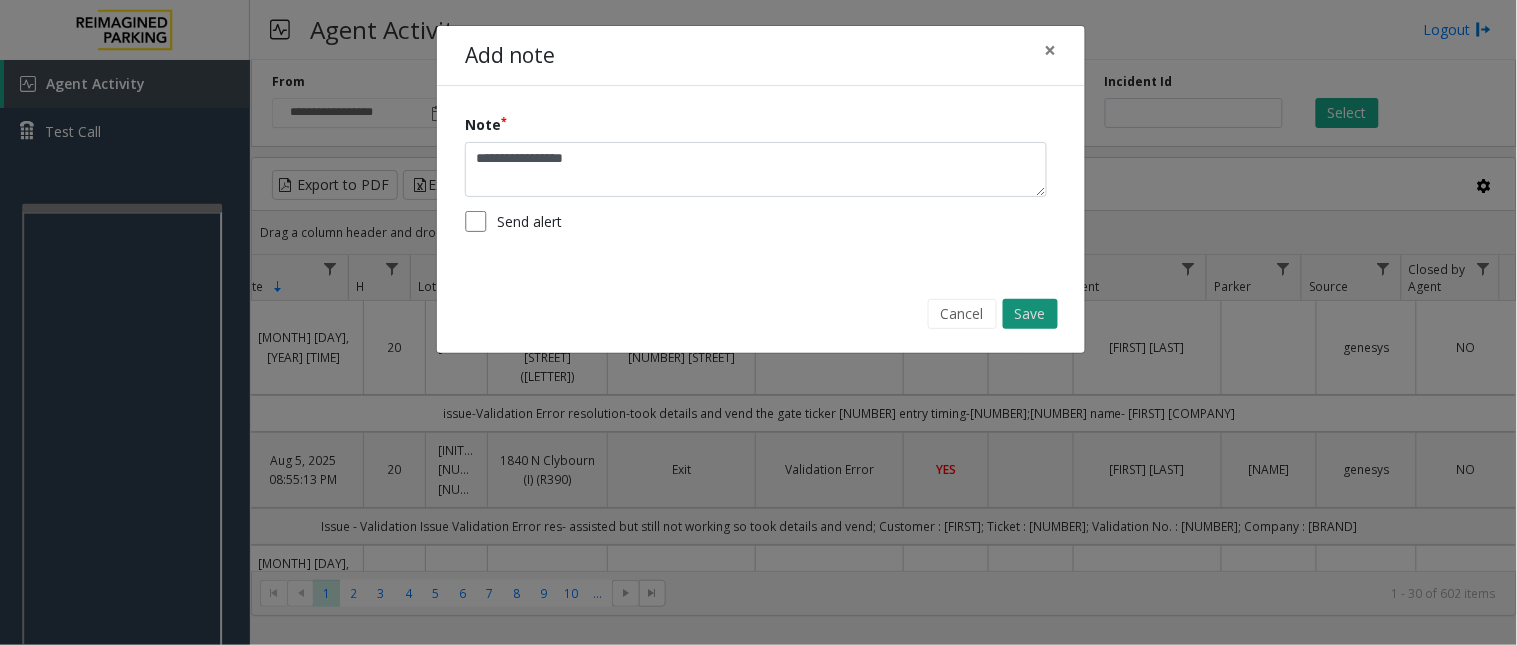 click on "Save" 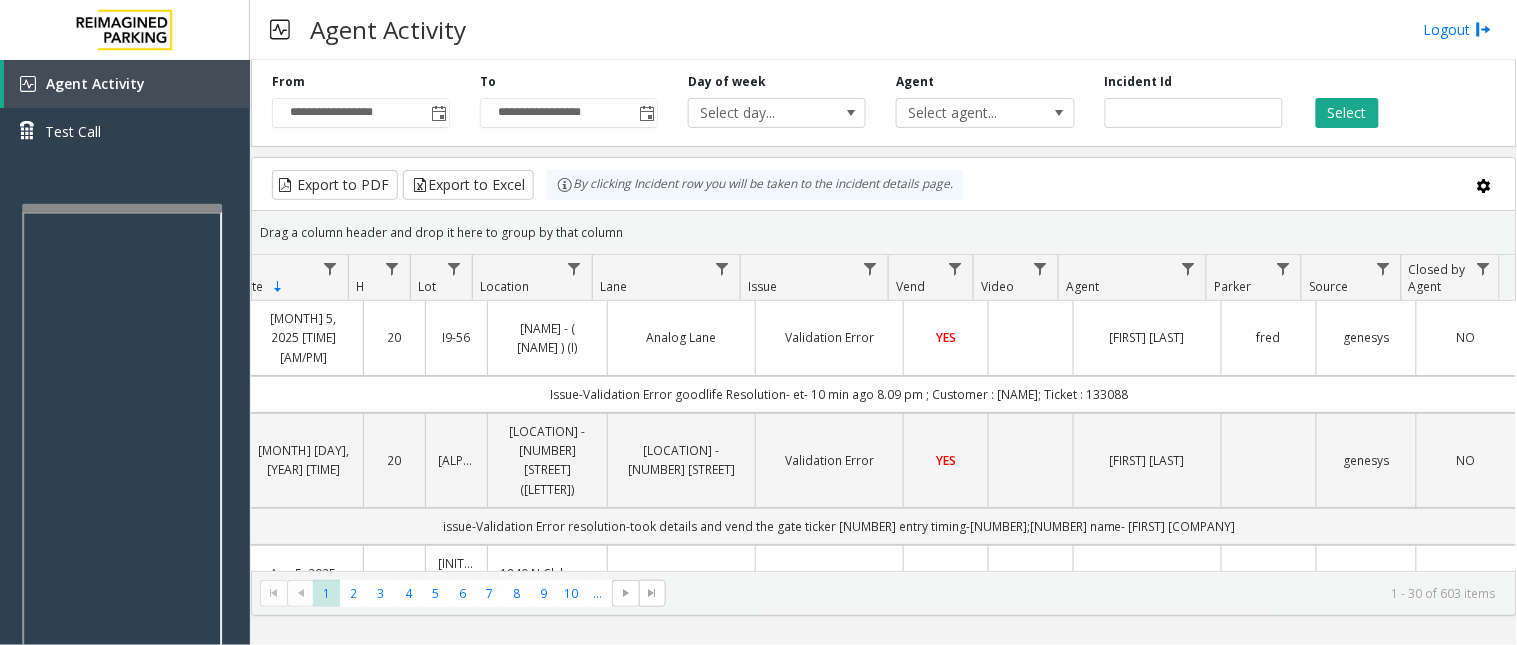 click on "Agent Activity Logout" at bounding box center (883, 30) 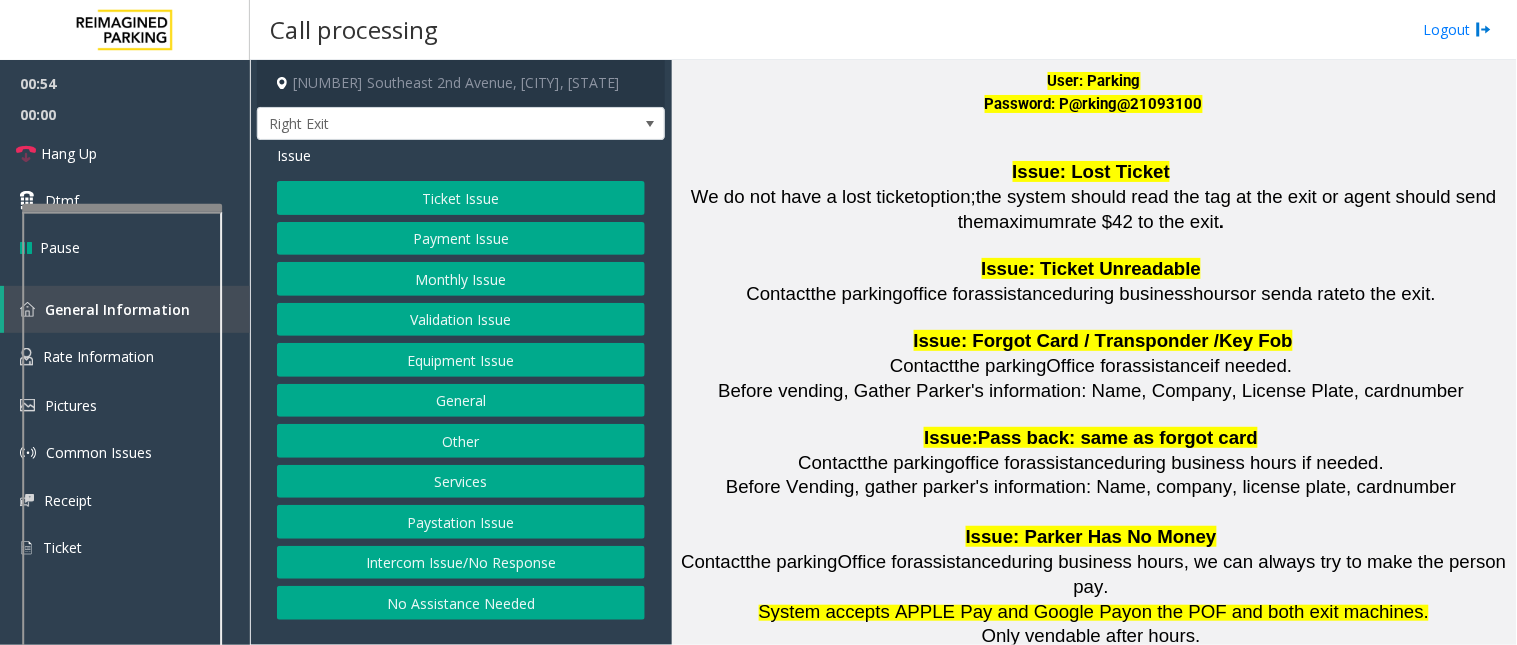 scroll, scrollTop: 3000, scrollLeft: 0, axis: vertical 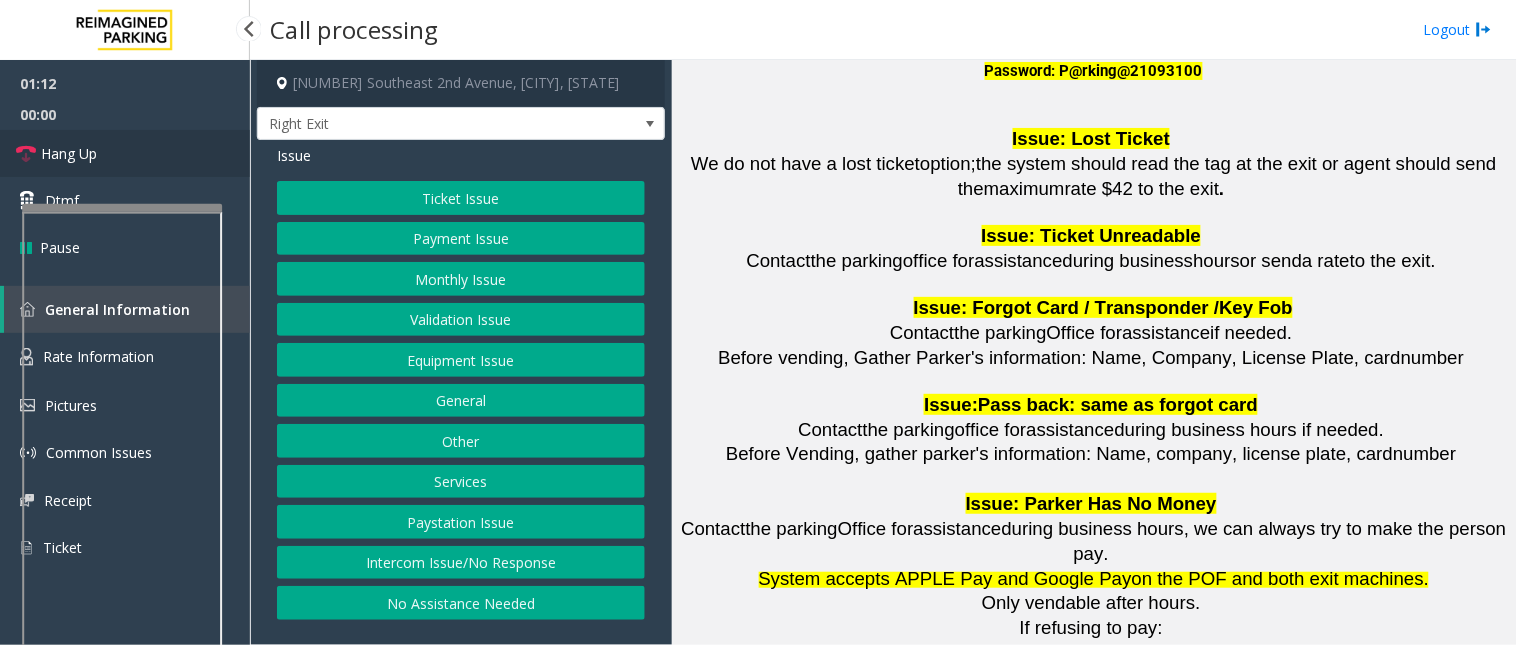 click on "Hang Up" at bounding box center (69, 153) 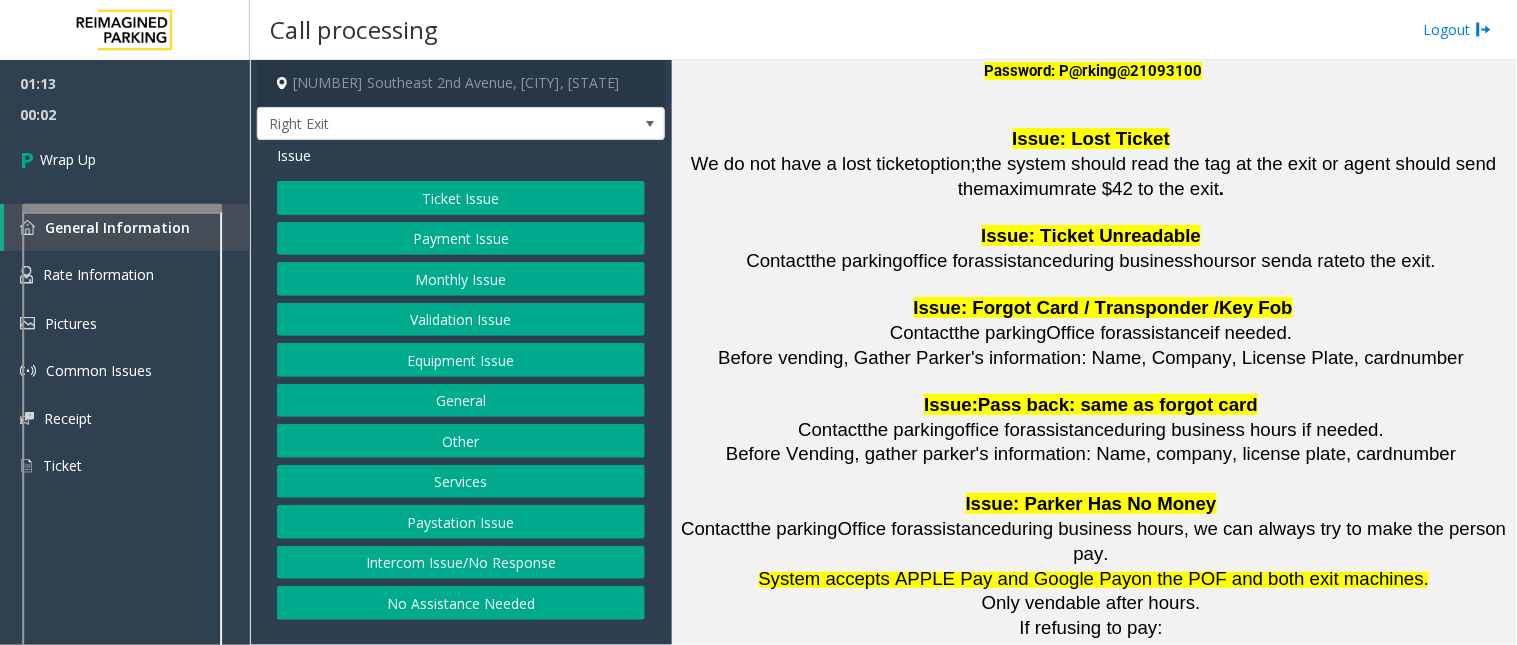 click on "Intercom Issue/No Response" 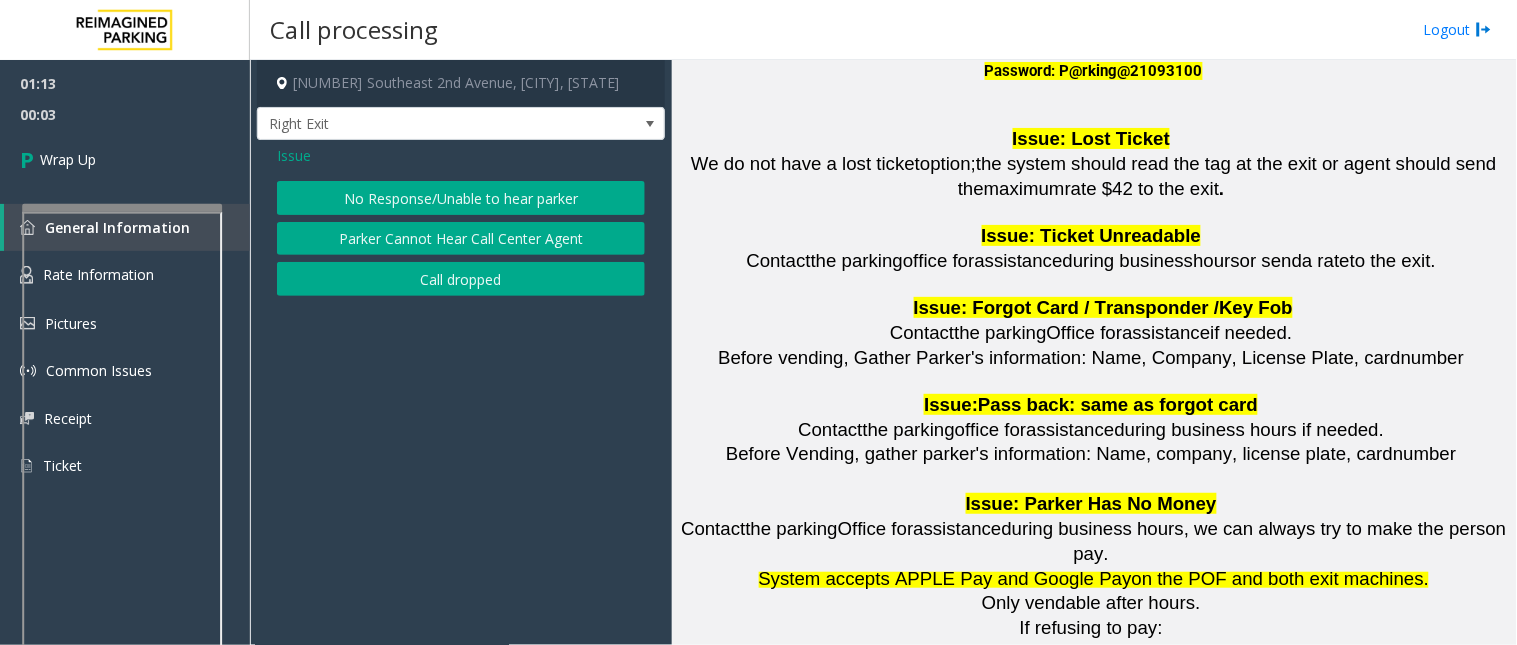 click on "No Response/Unable to hear parker" 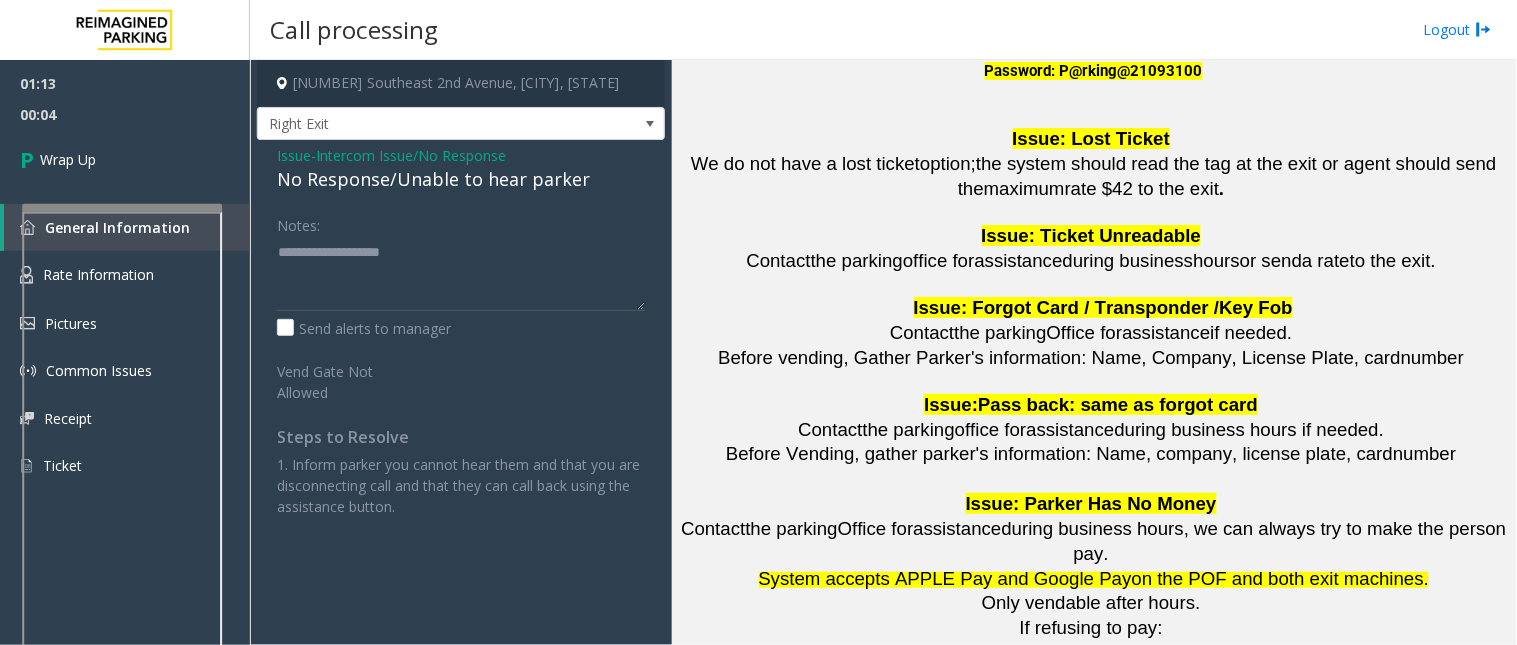 click on "No Response/Unable to hear parker" 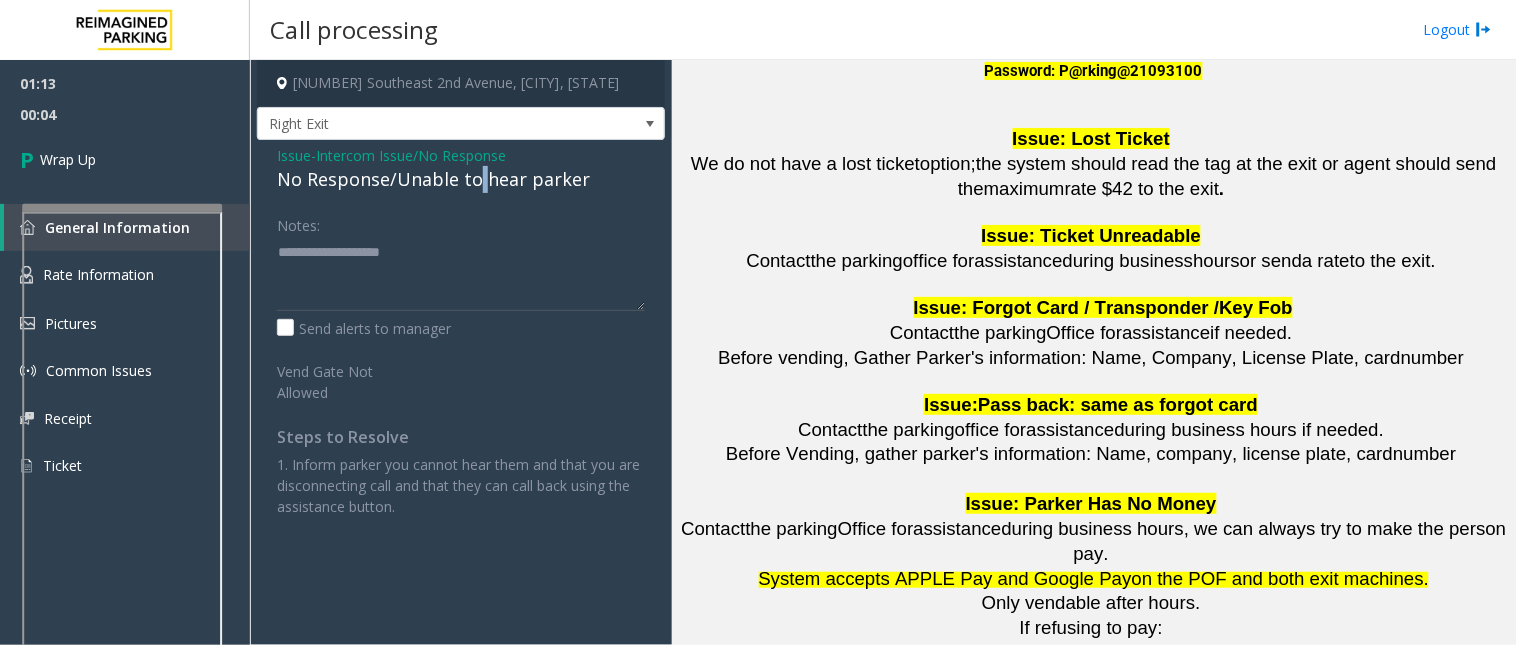 click on "No Response/Unable to hear parker" 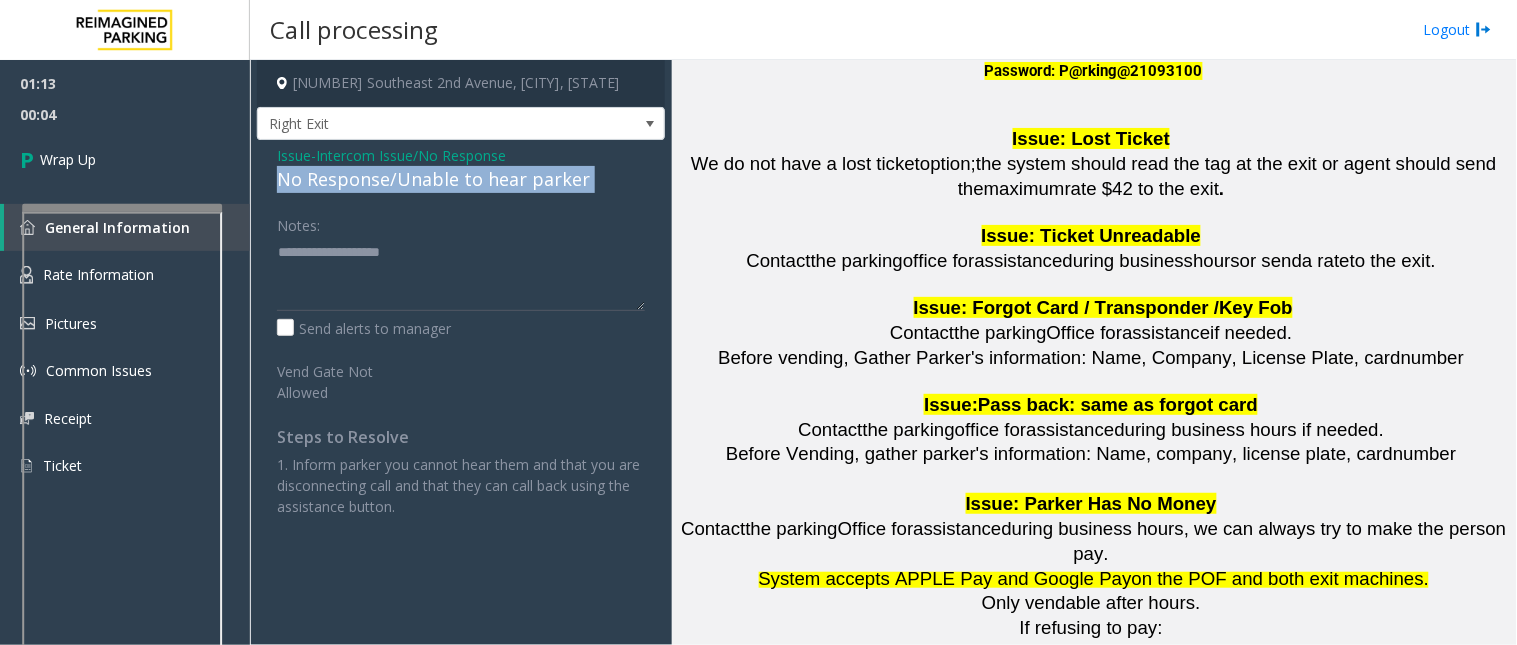 click on "No Response/Unable to hear parker" 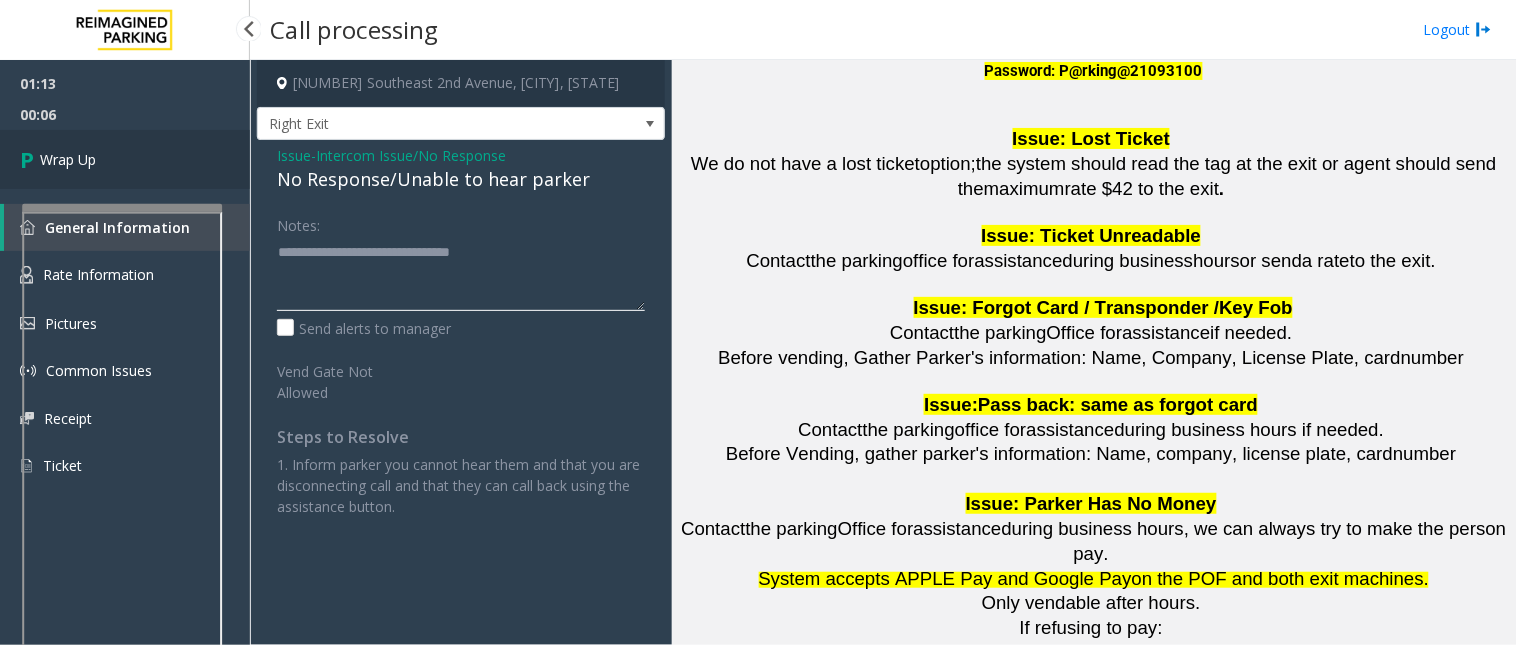 type on "**********" 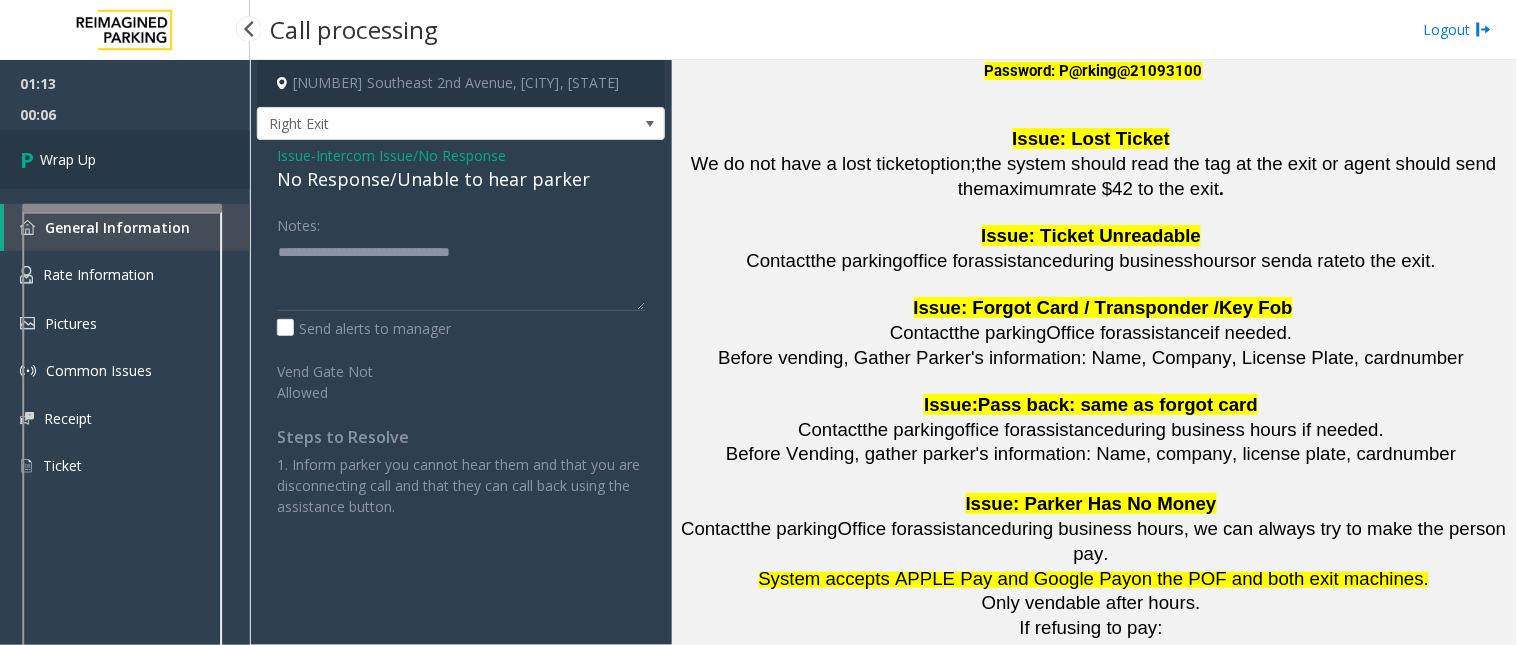 click on "Wrap Up" at bounding box center (125, 159) 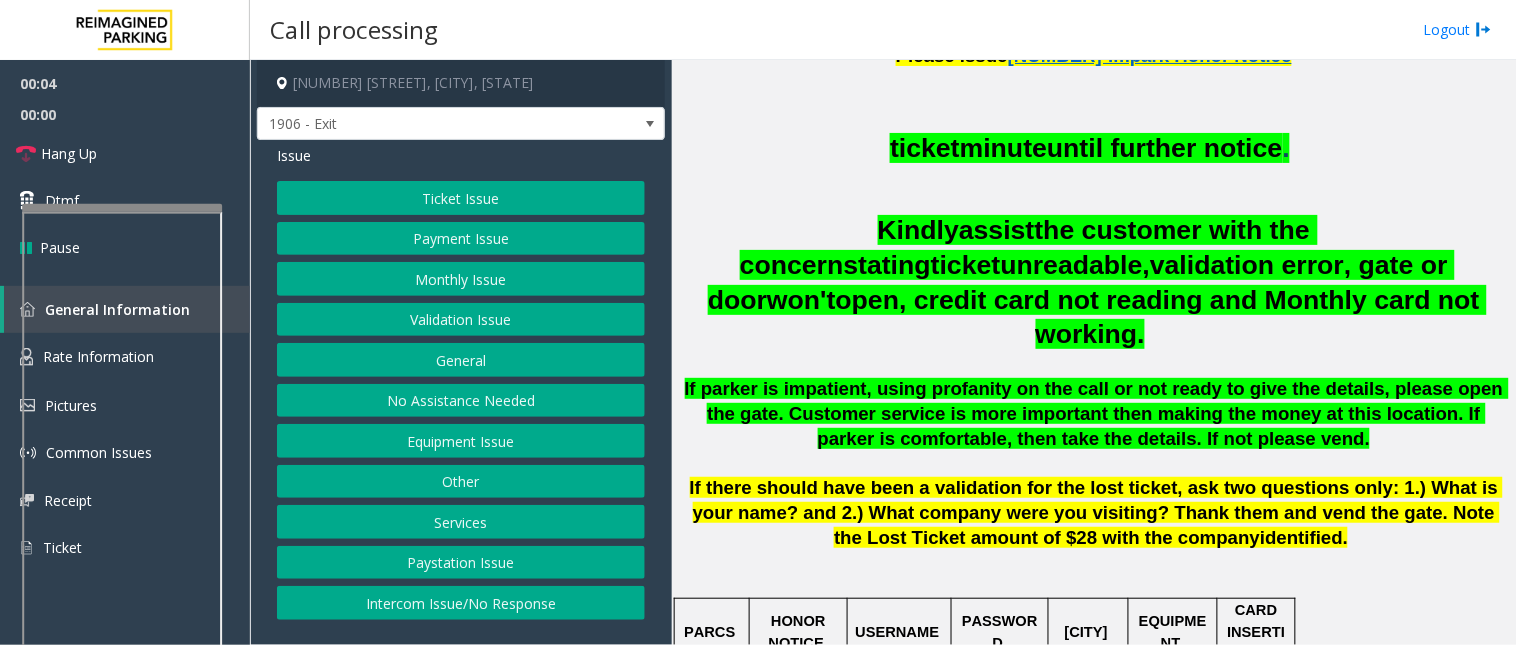 scroll, scrollTop: 777, scrollLeft: 0, axis: vertical 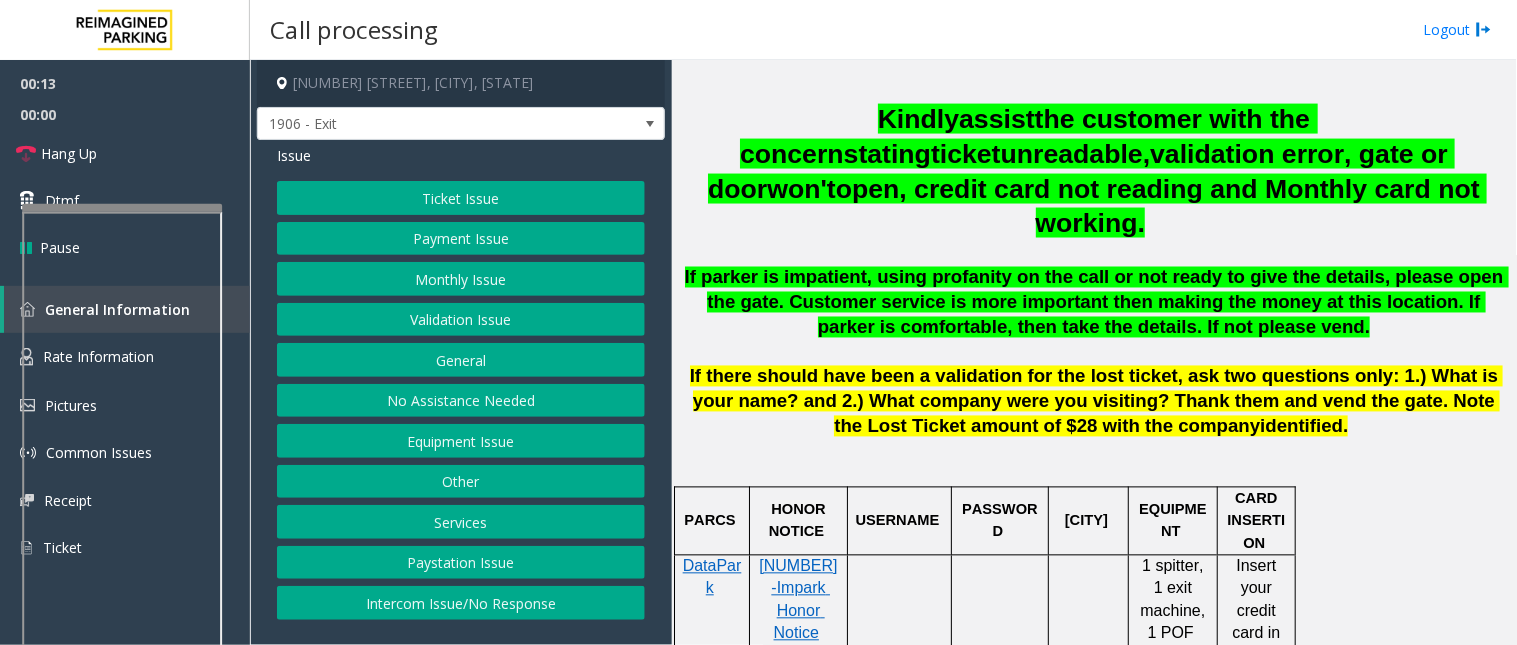 click on "Monthly Issue" 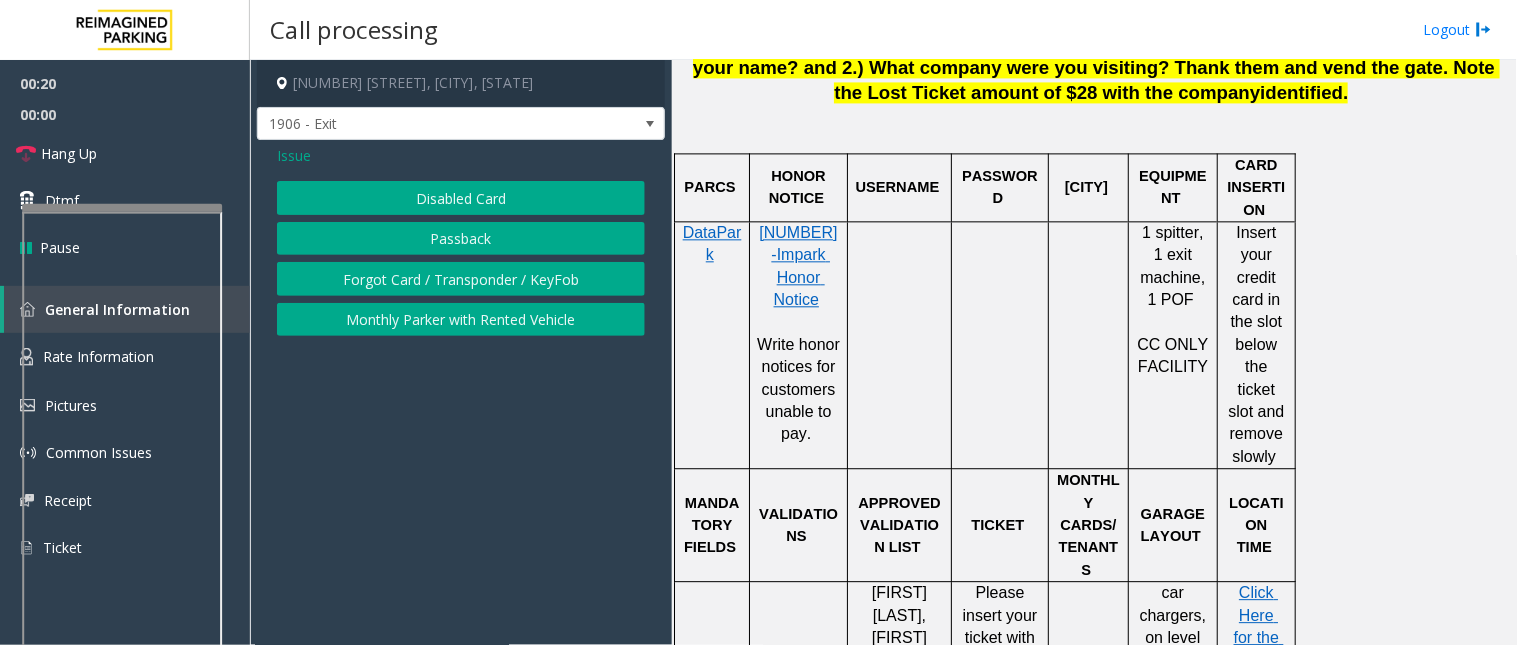 scroll, scrollTop: 1222, scrollLeft: 0, axis: vertical 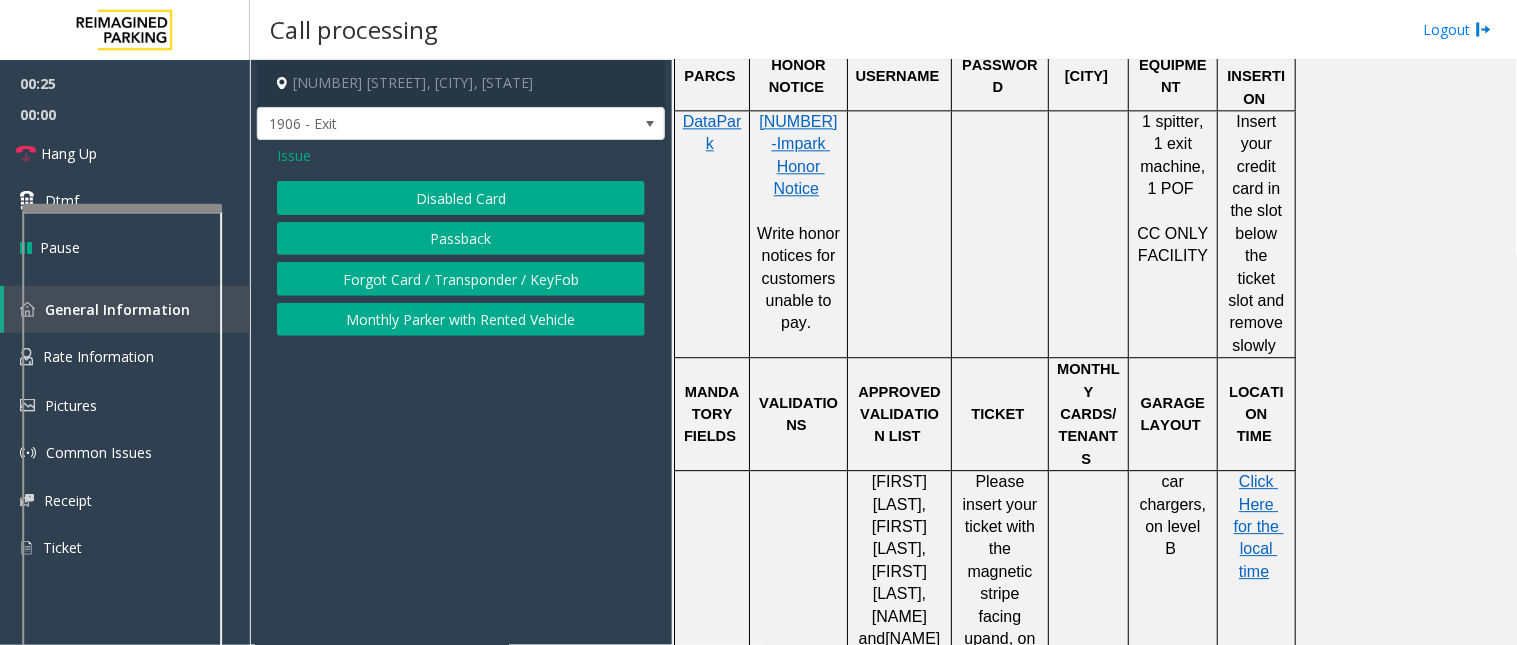 click on "Disabled Card" 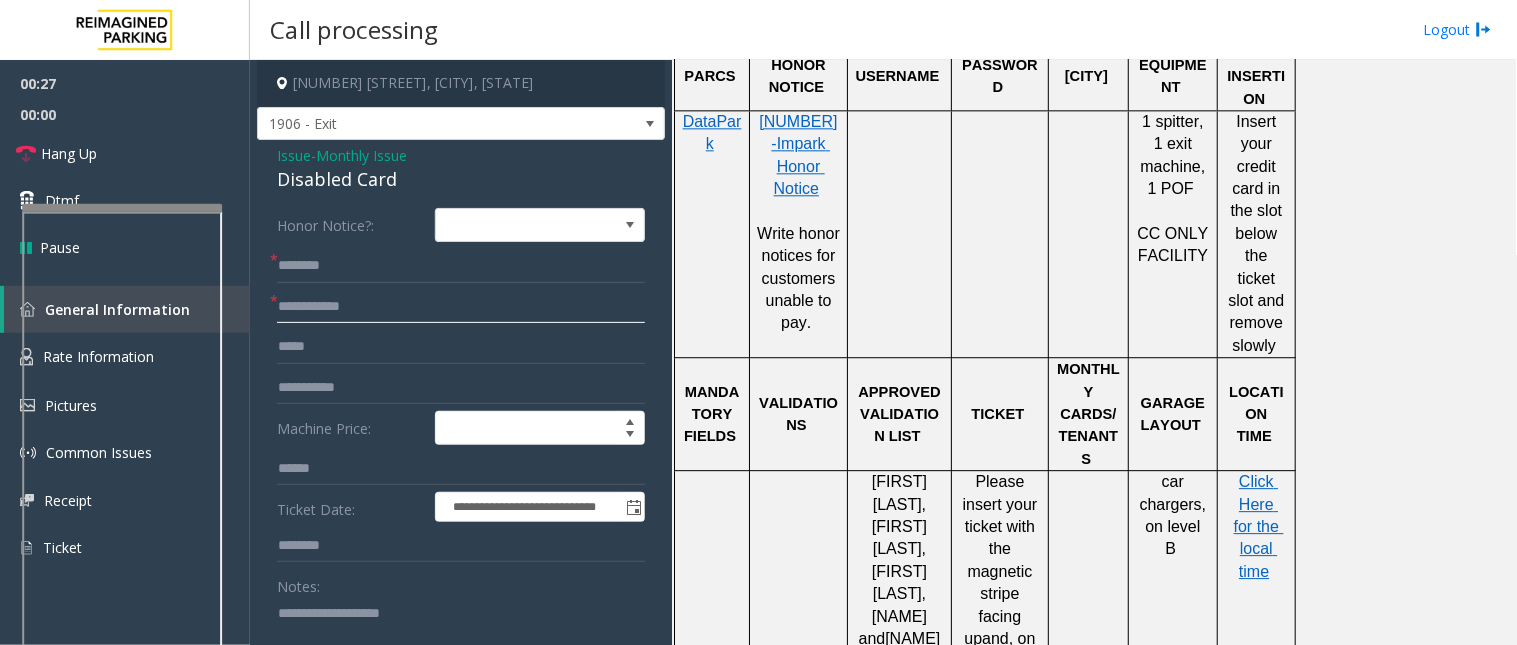 click 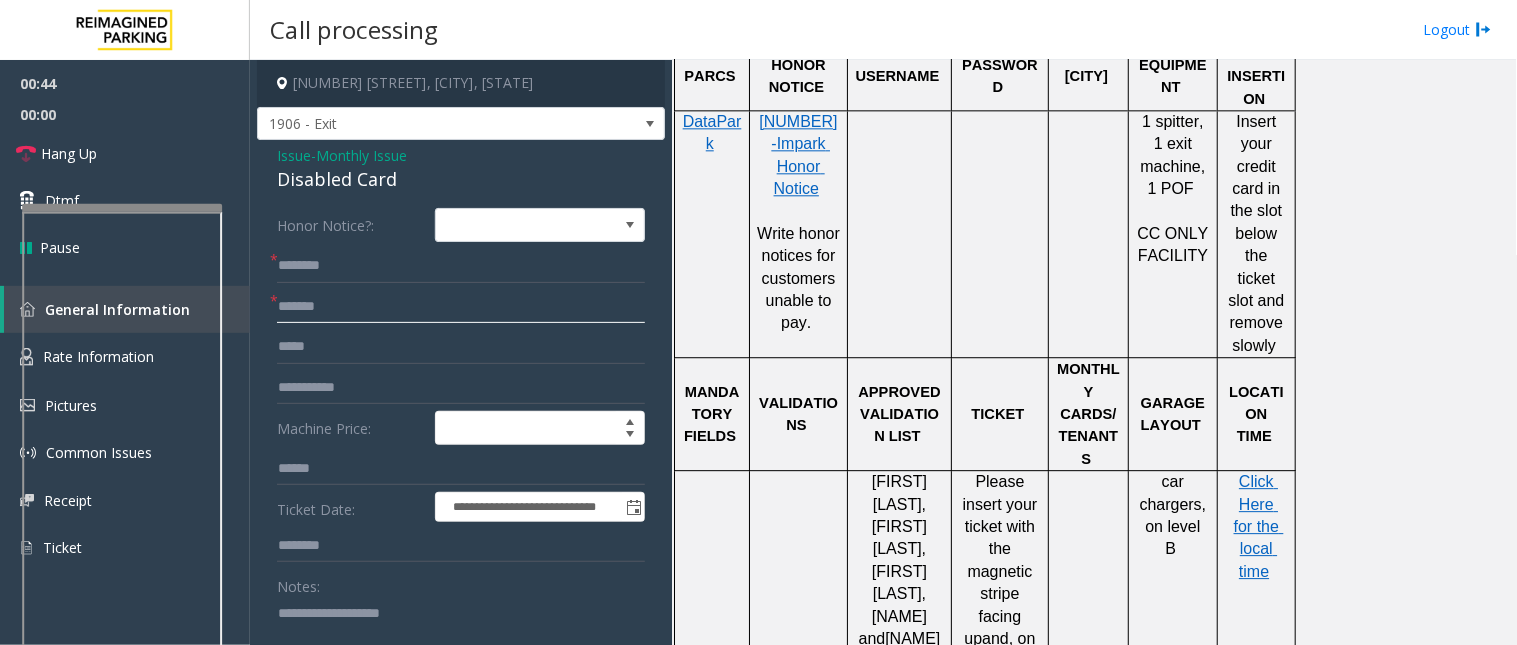 type on "*******" 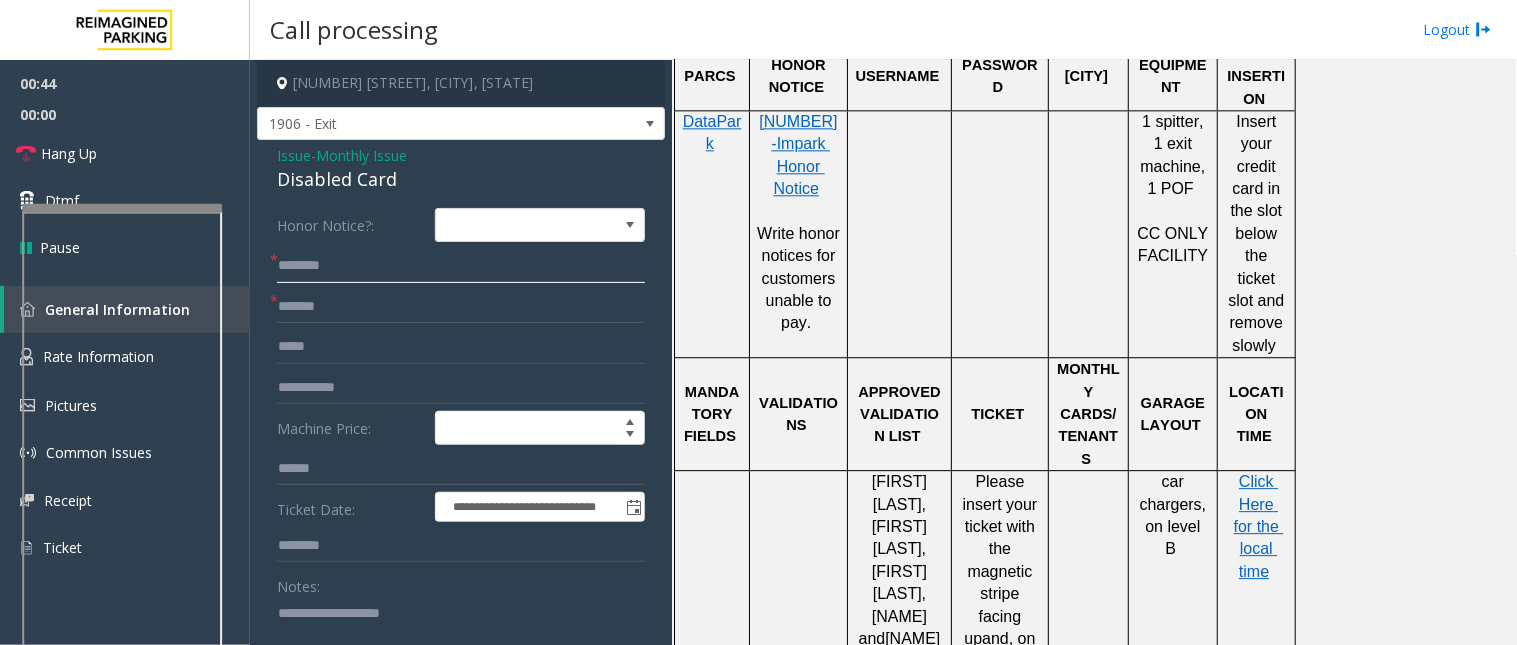 click 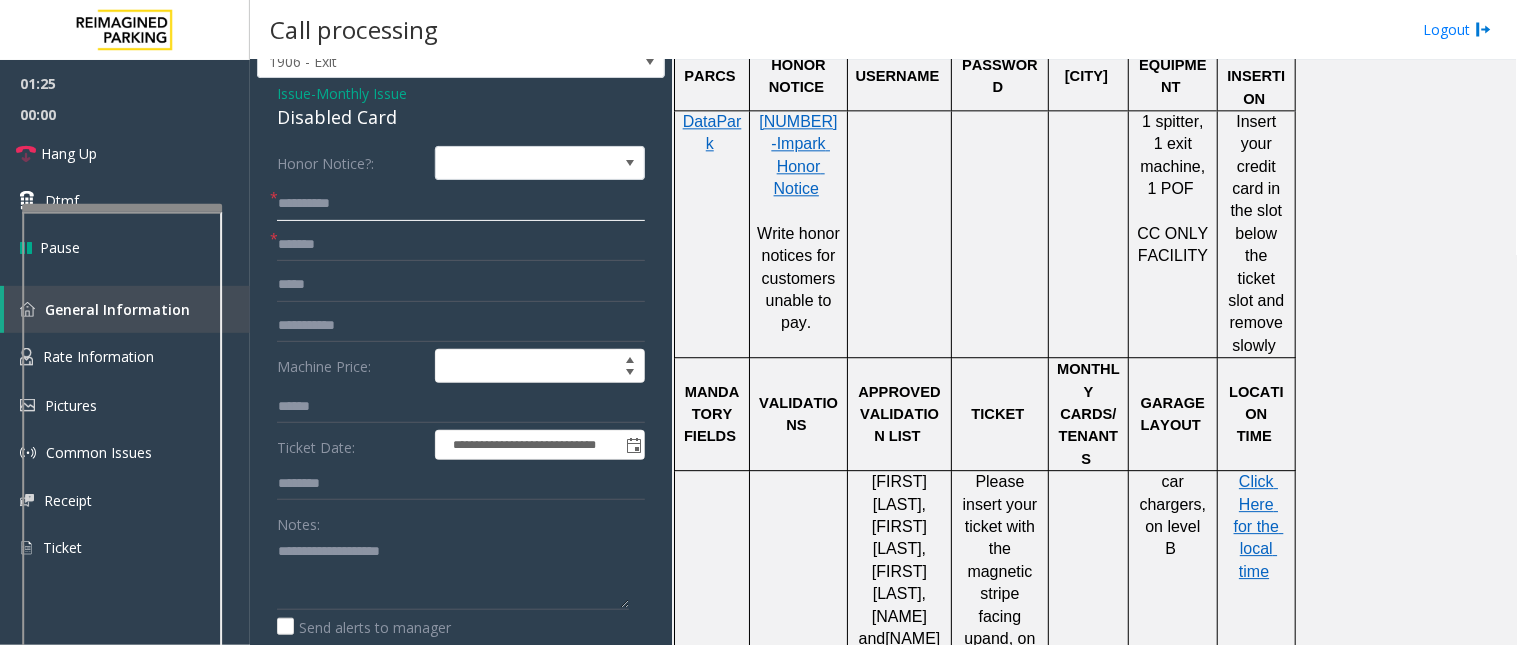 scroll, scrollTop: 111, scrollLeft: 0, axis: vertical 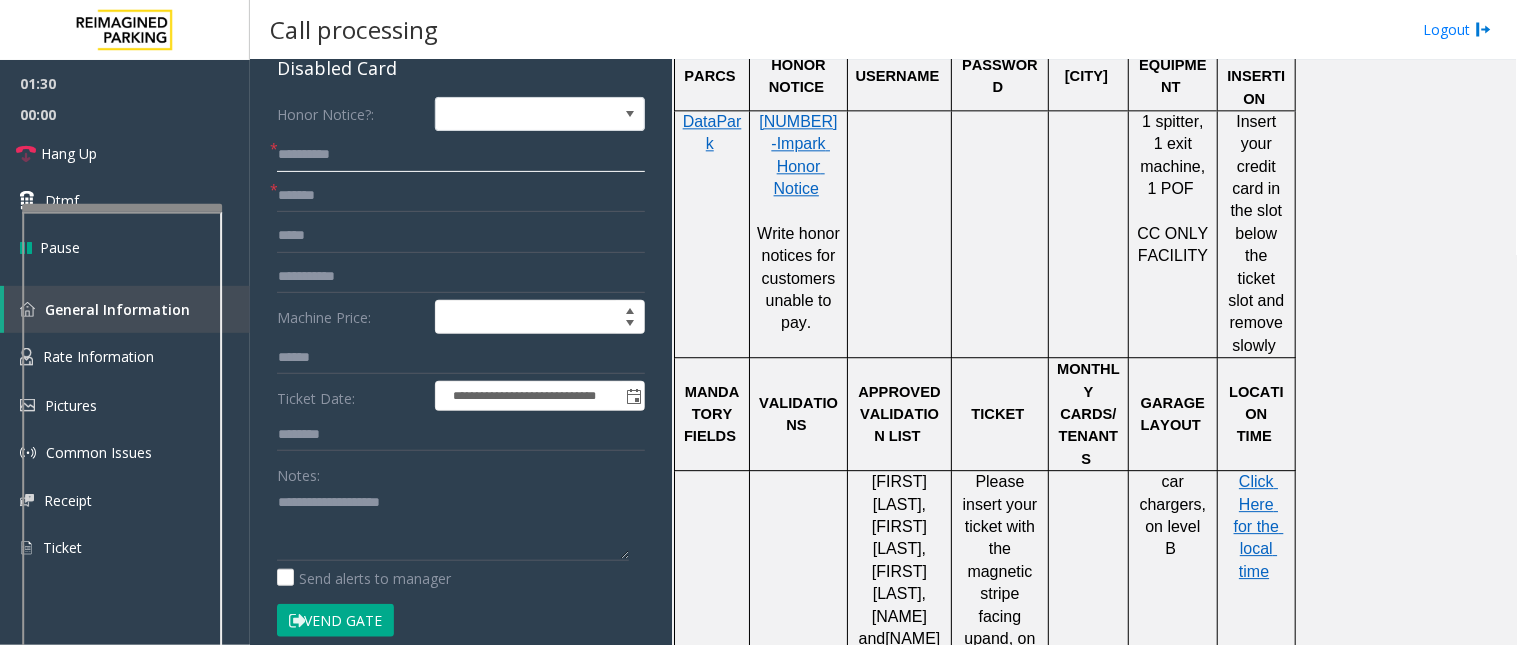 type on "**********" 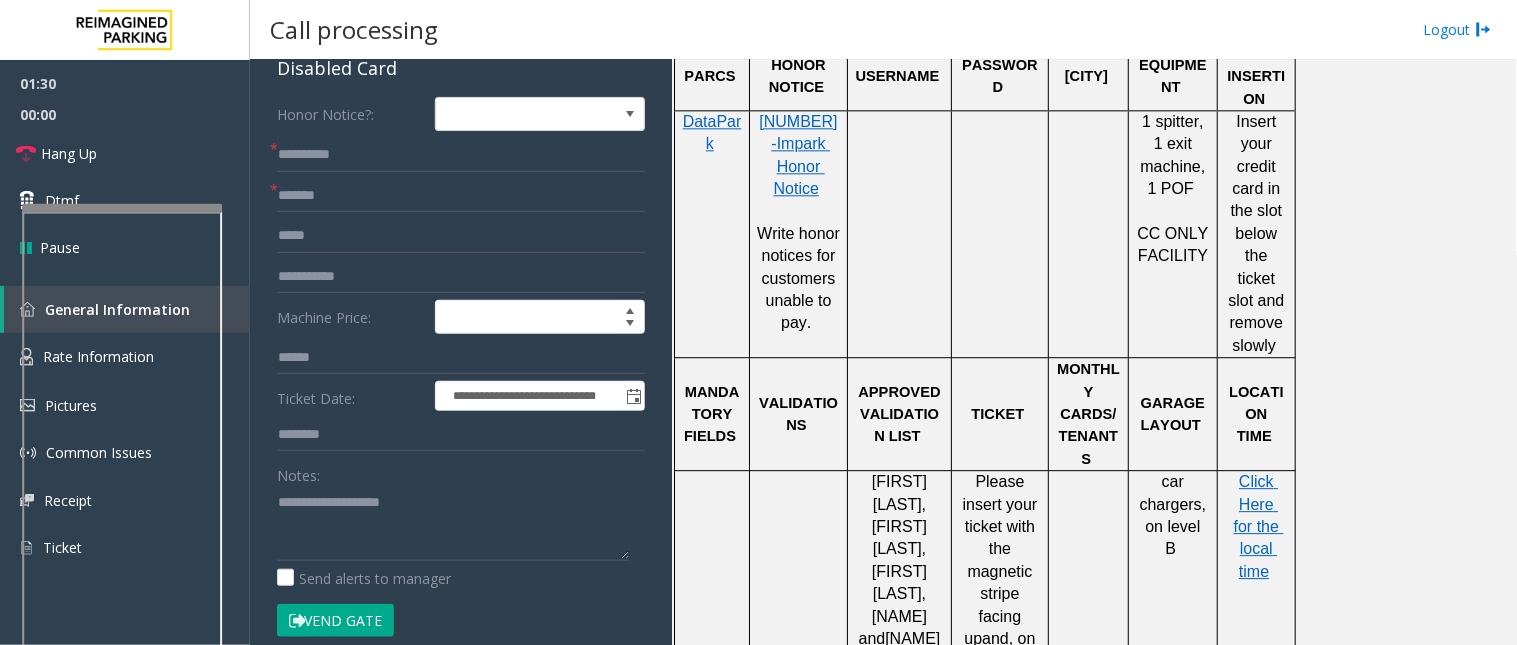 click on "Vend Gate" 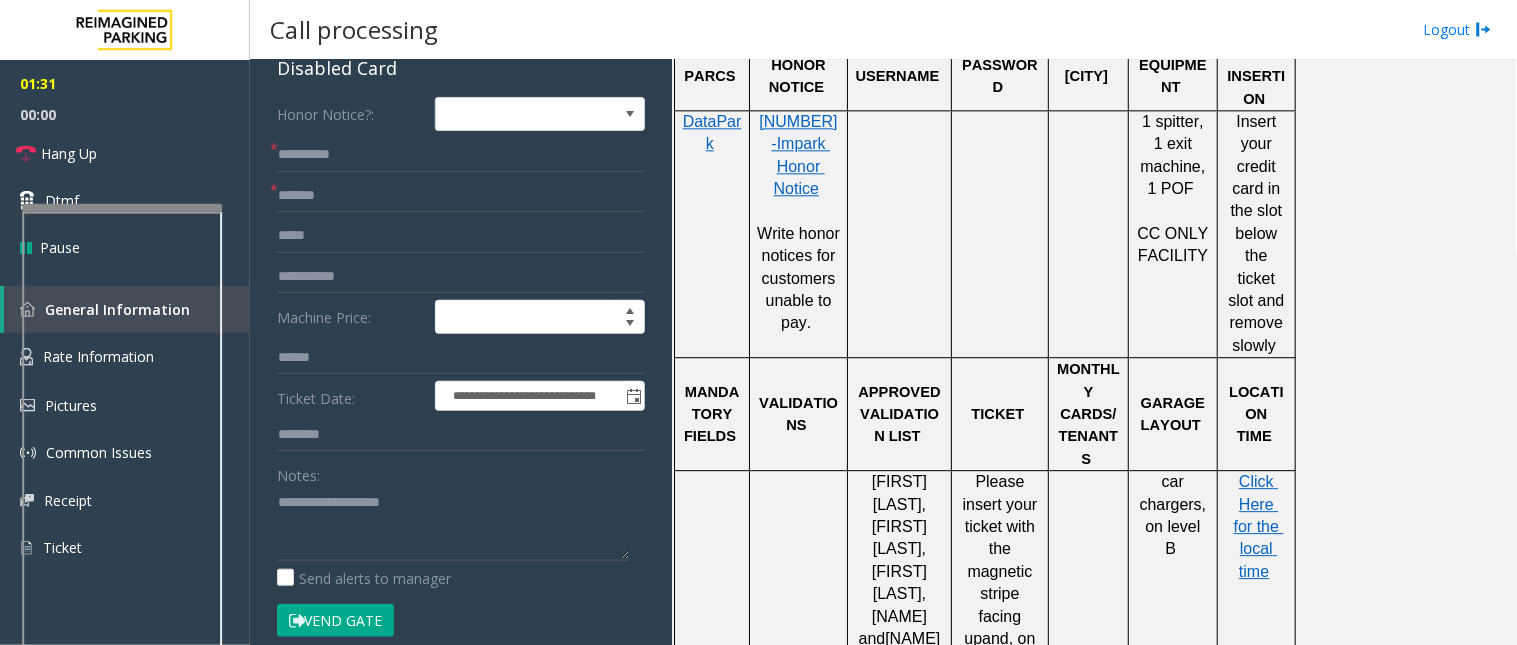 scroll, scrollTop: 0, scrollLeft: 0, axis: both 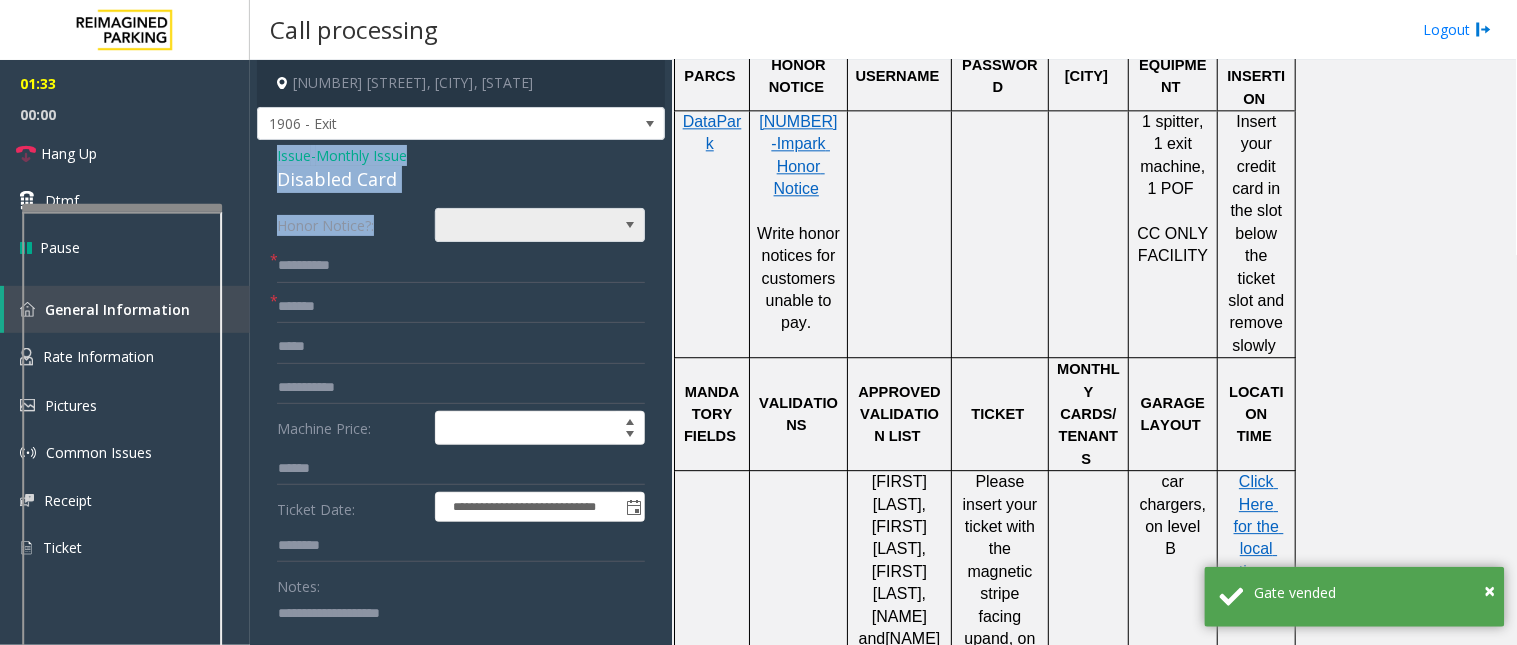 drag, startPoint x: 275, startPoint y: 152, endPoint x: 444, endPoint y: 213, distance: 179.67192 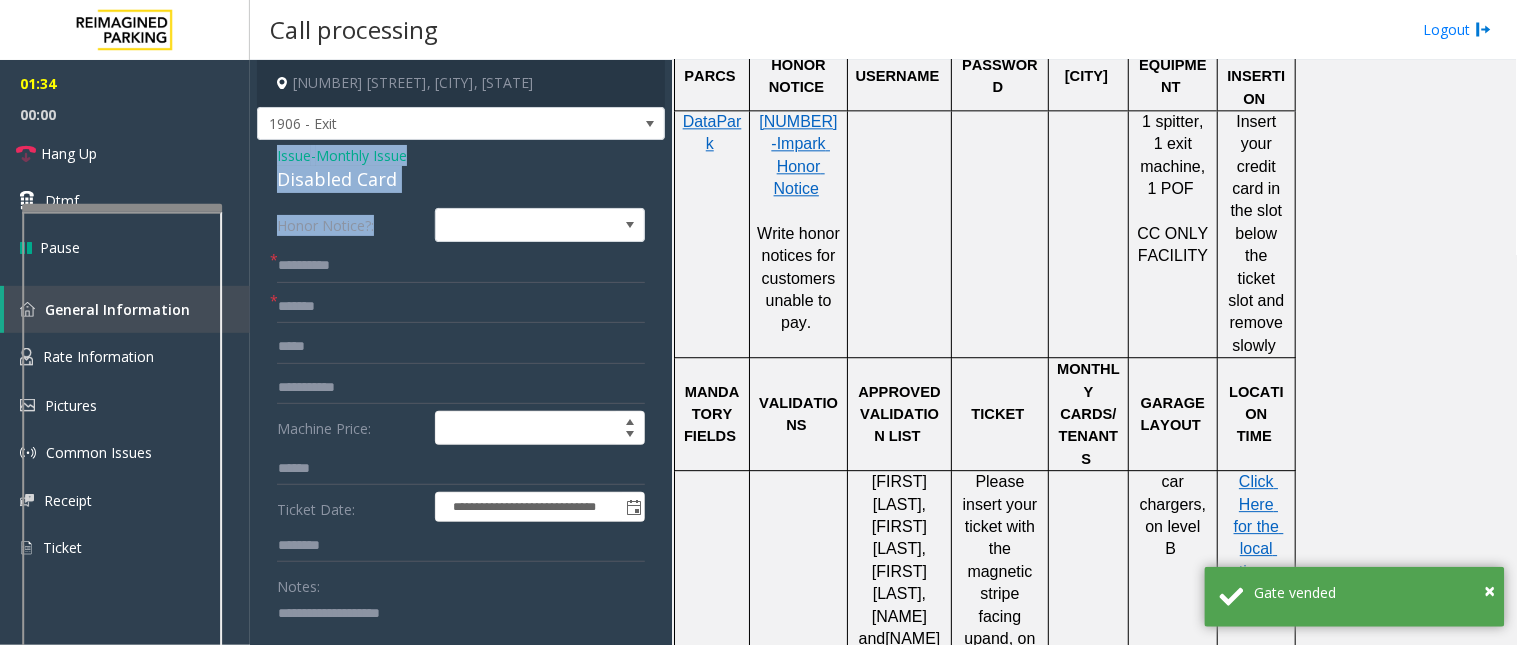 click on "Disabled Card" 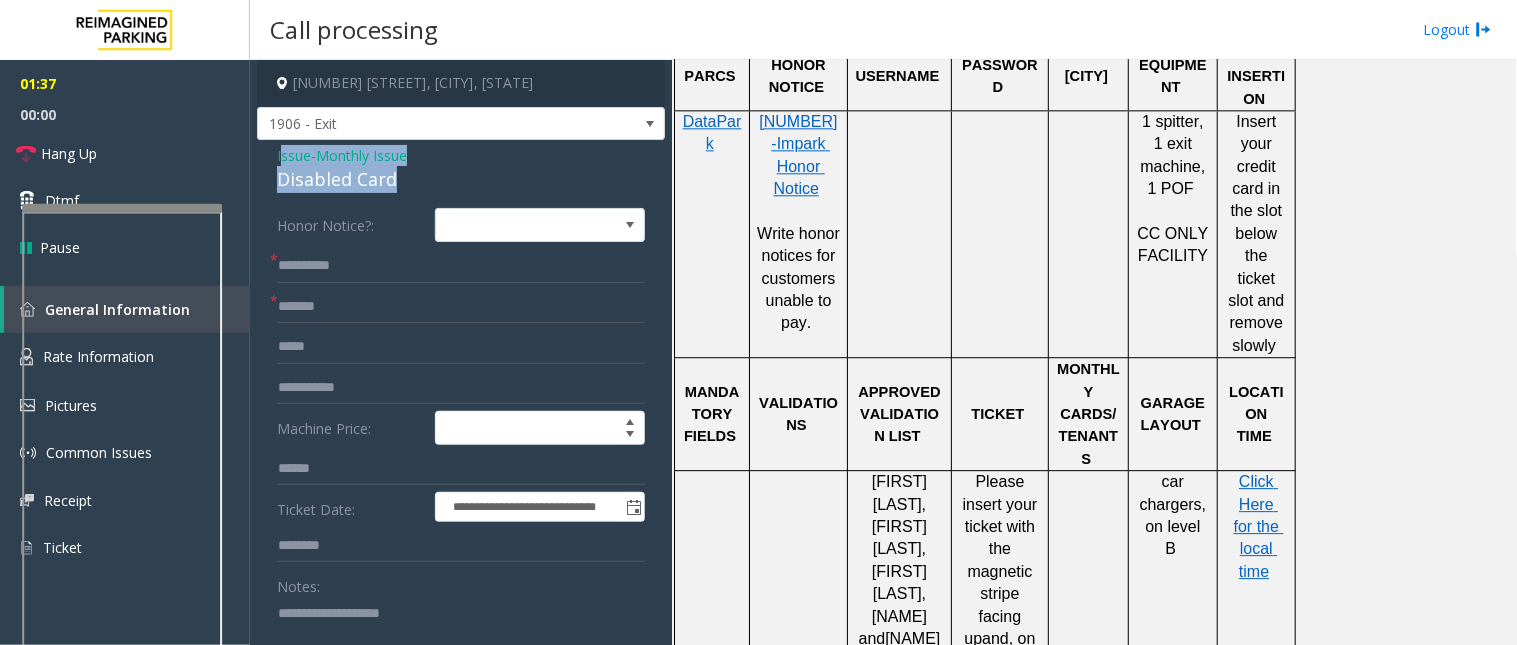 drag, startPoint x: 303, startPoint y: 157, endPoint x: 396, endPoint y: 176, distance: 94.92102 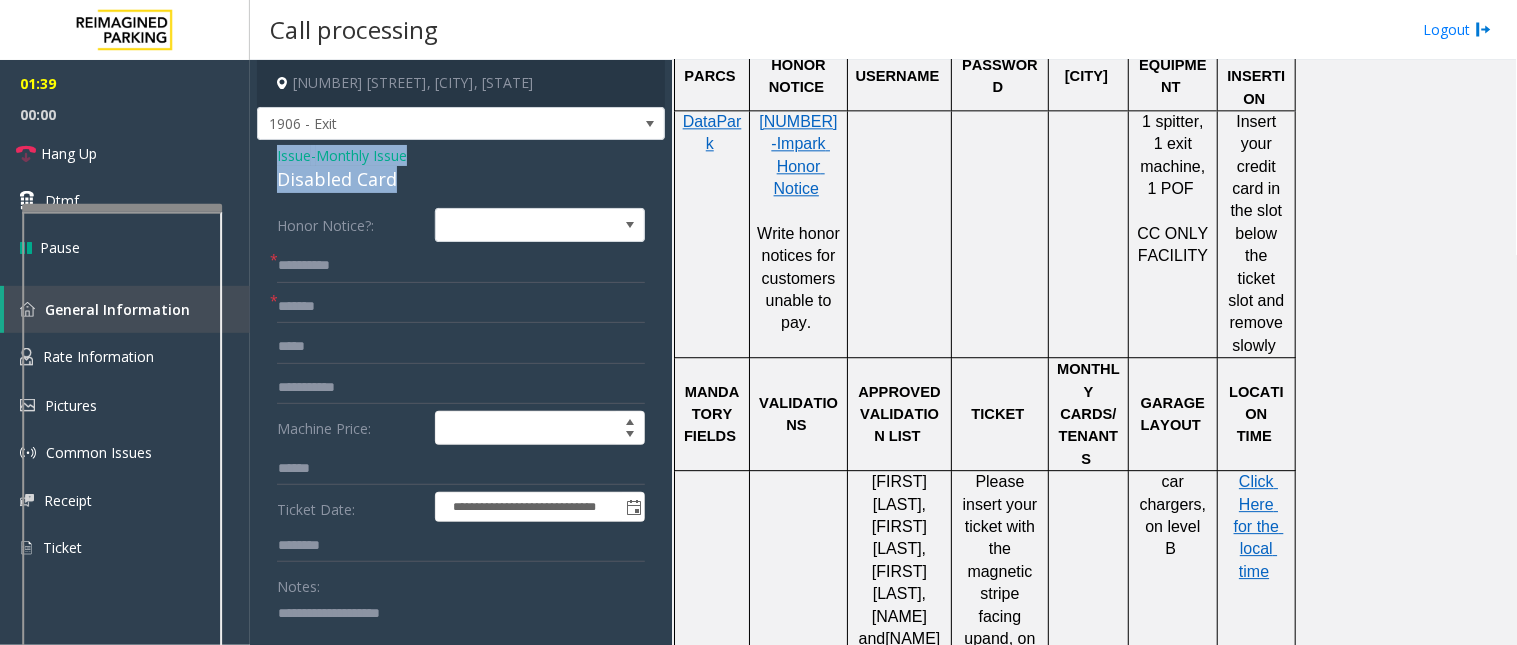 drag, startPoint x: 268, startPoint y: 147, endPoint x: 402, endPoint y: 182, distance: 138.49548 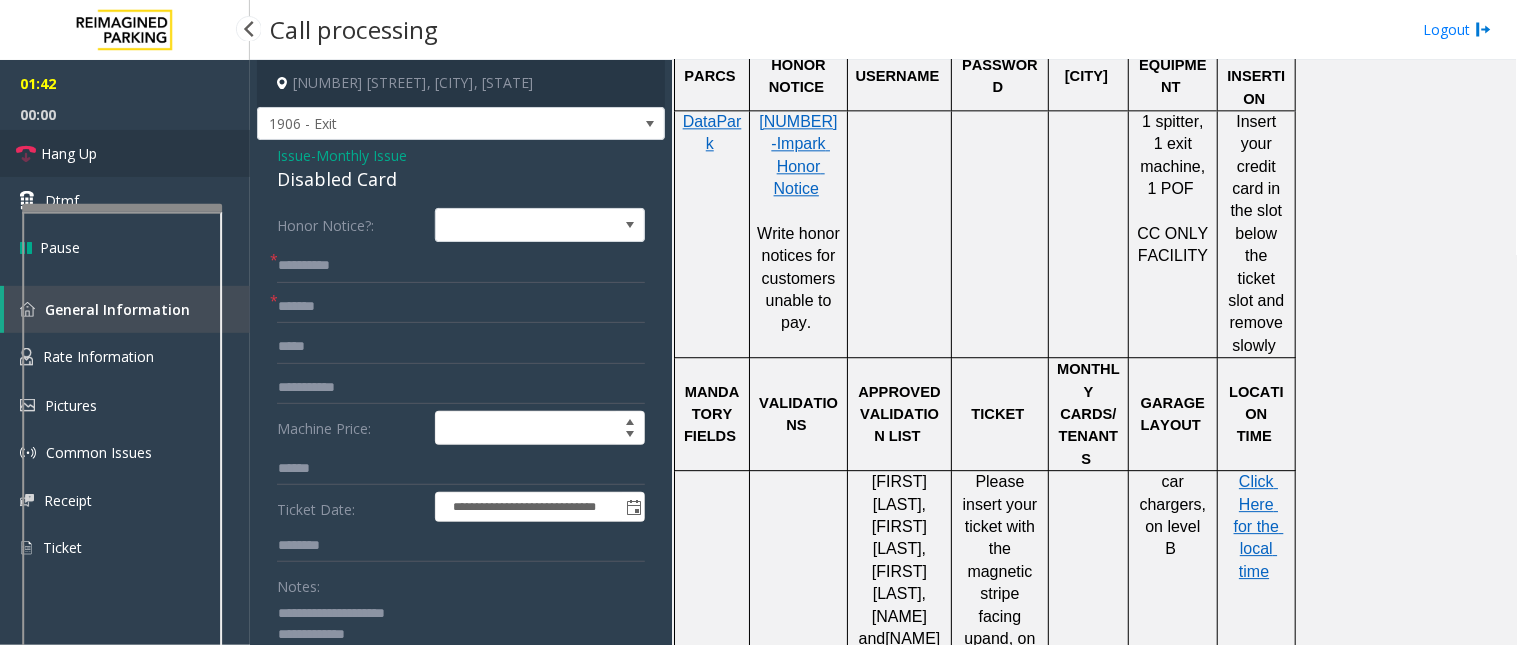 click on "Hang Up" at bounding box center [125, 153] 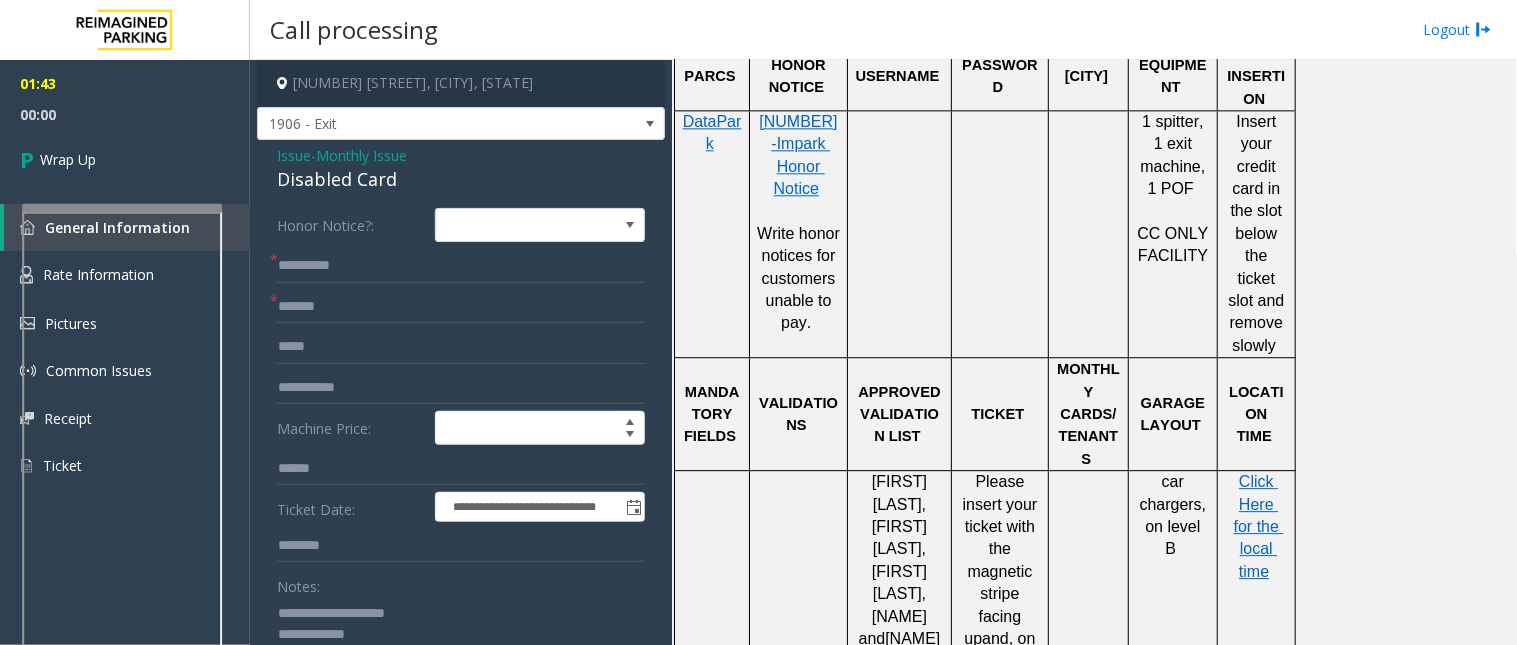 scroll, scrollTop: 111, scrollLeft: 0, axis: vertical 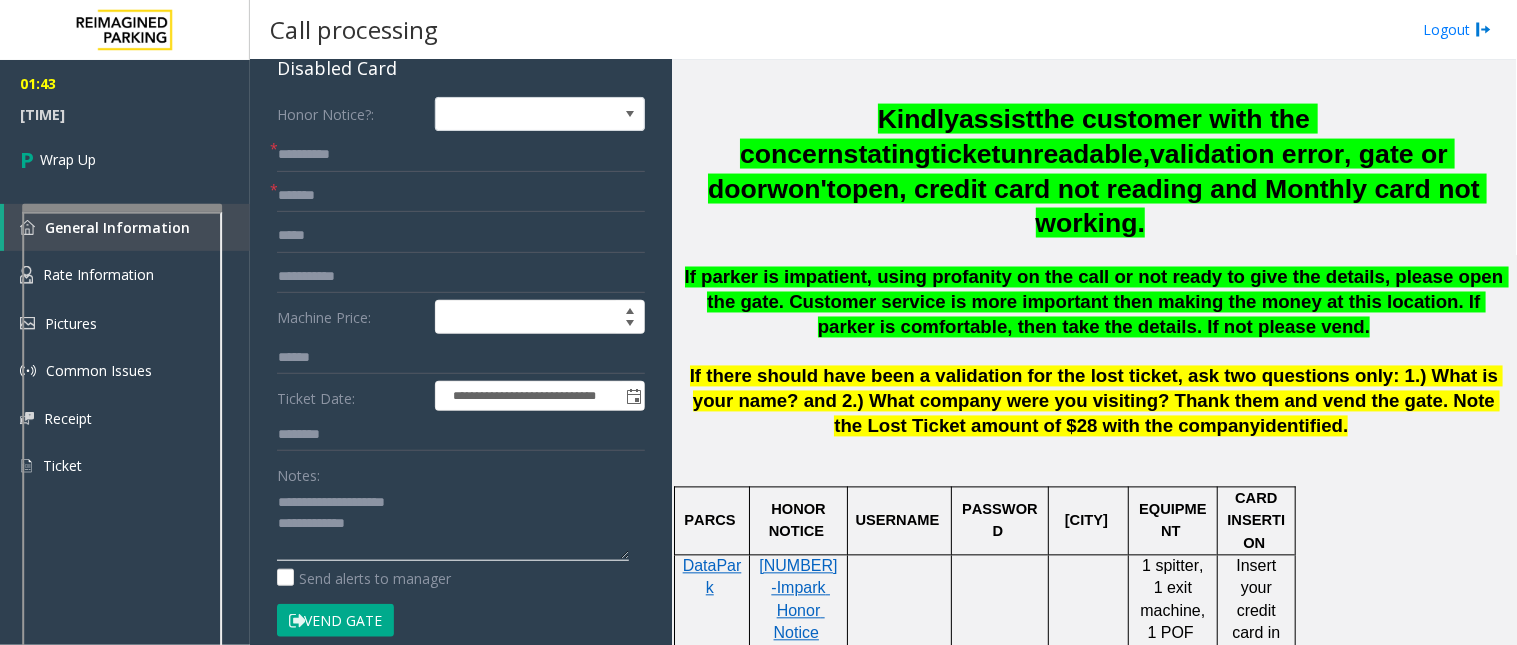 click 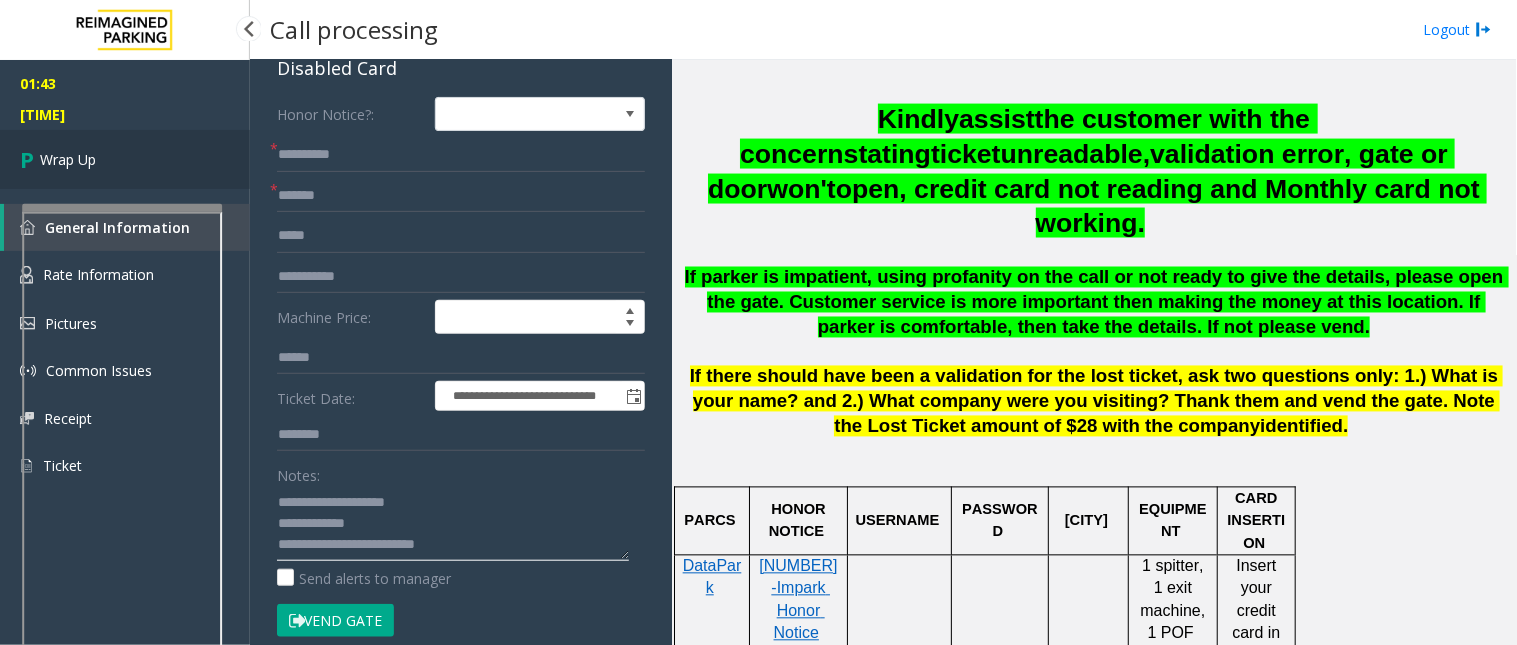 type on "**********" 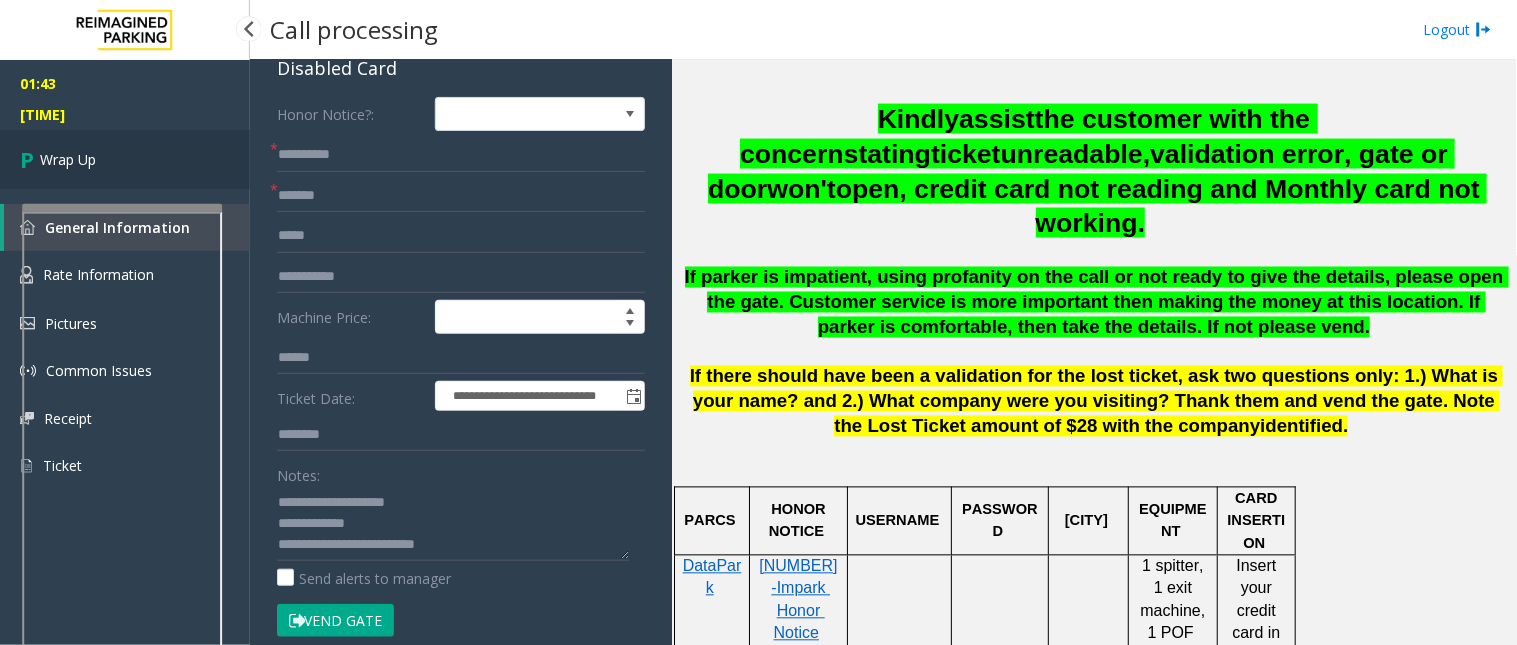 click on "Wrap Up" at bounding box center [125, 159] 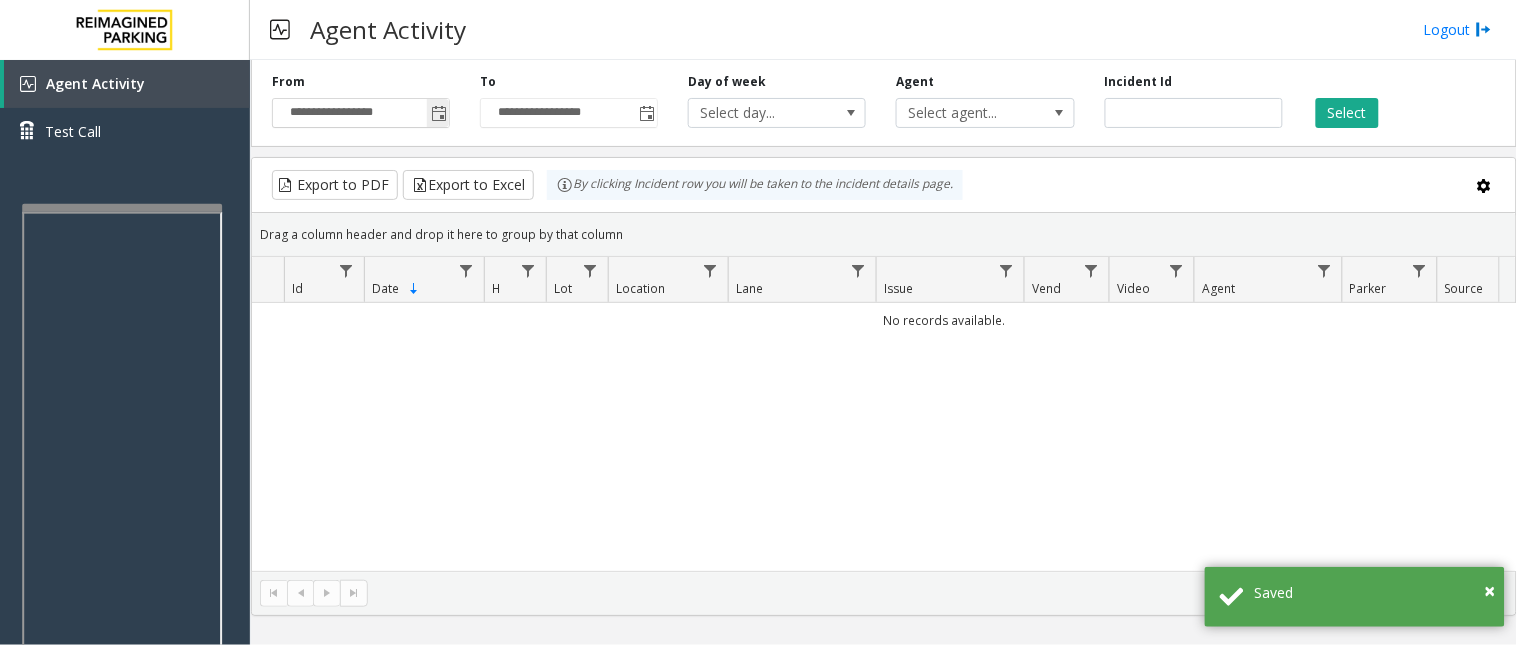click 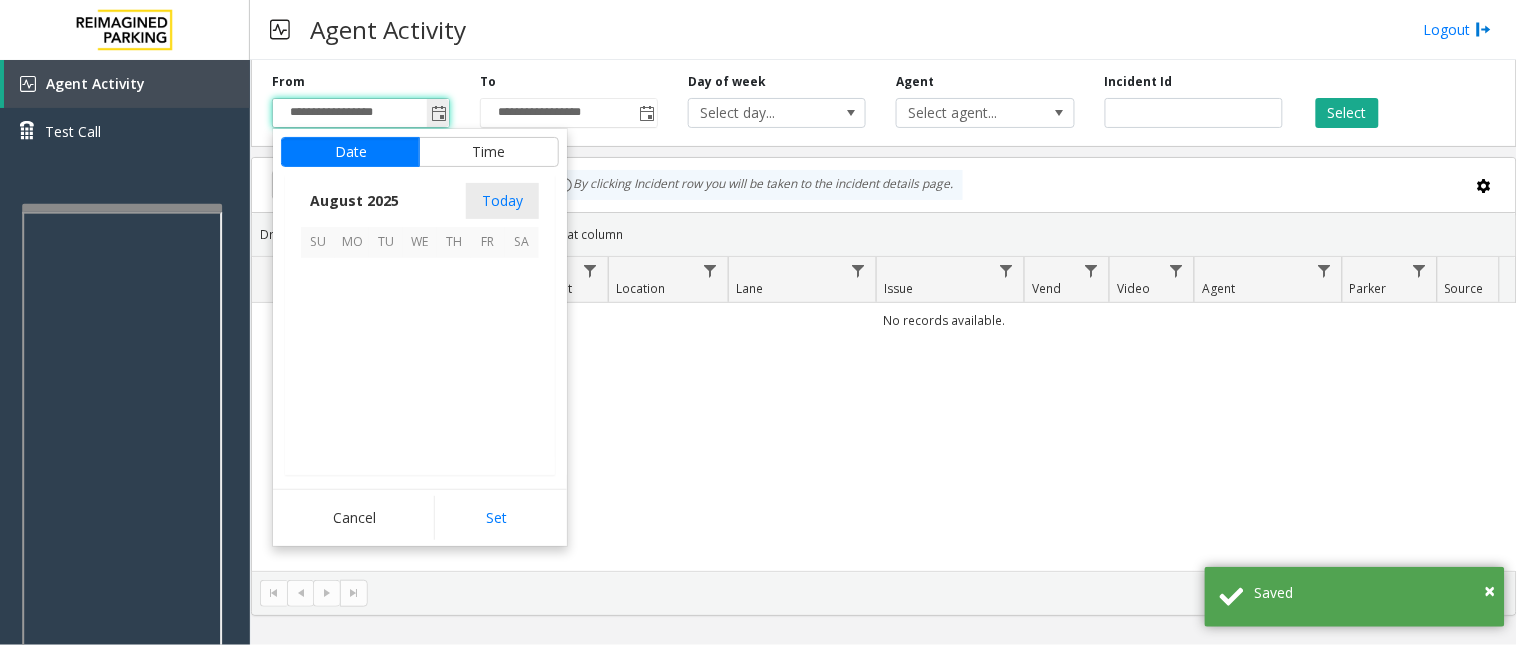 scroll, scrollTop: 358592, scrollLeft: 0, axis: vertical 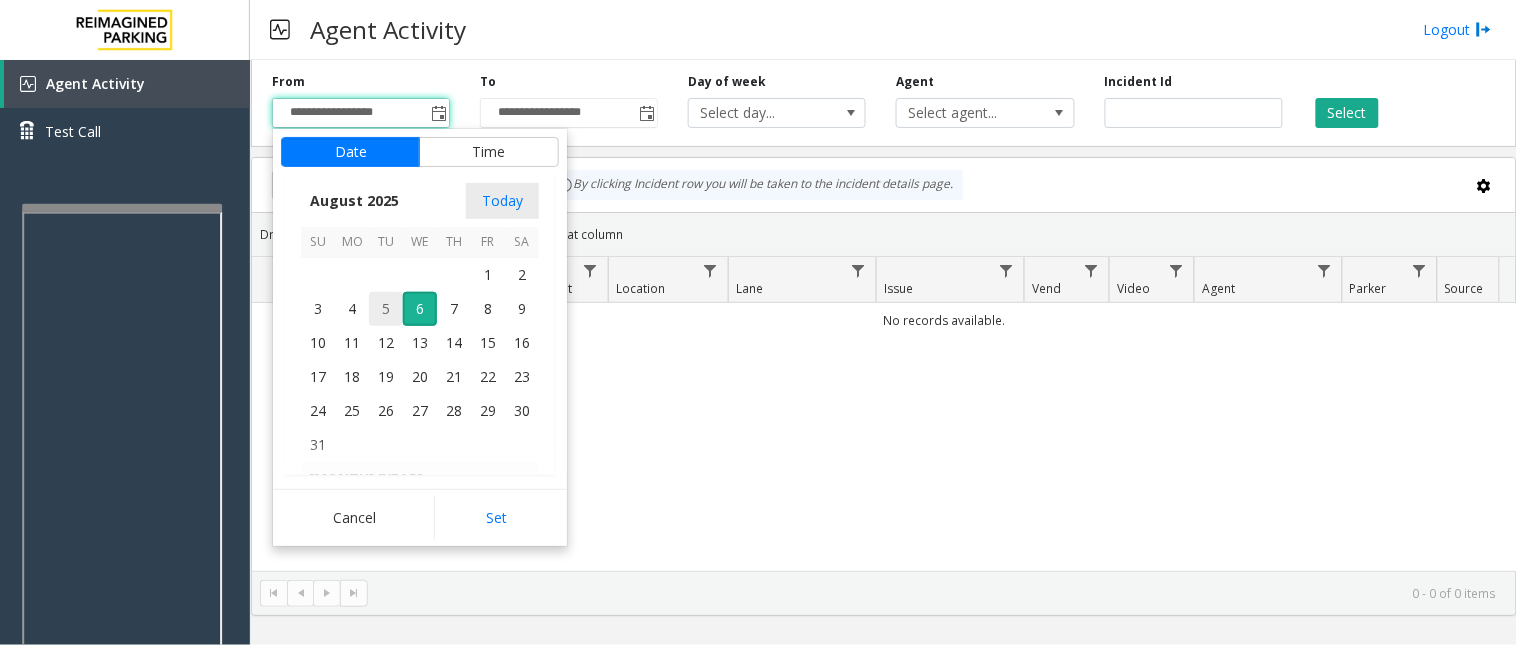 click on "5" at bounding box center [386, 309] 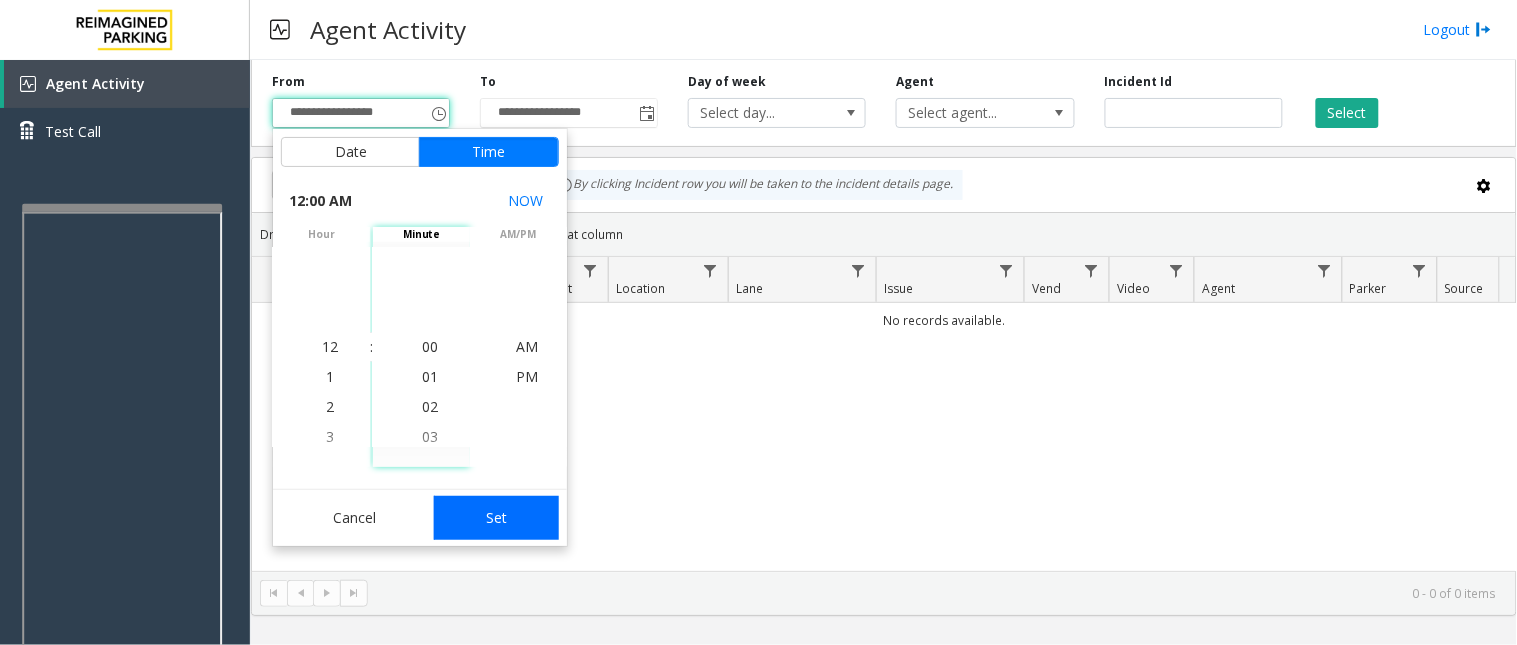click on "Set" 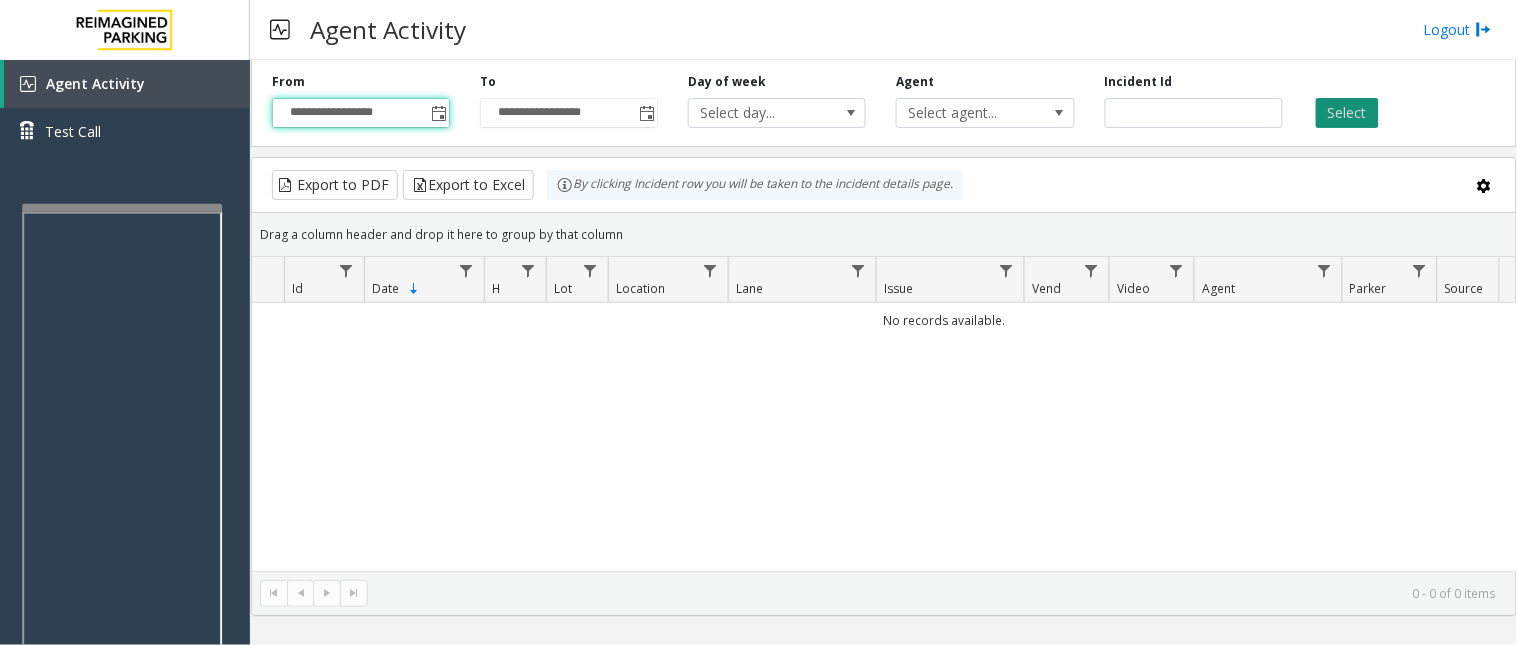 click on "Select" 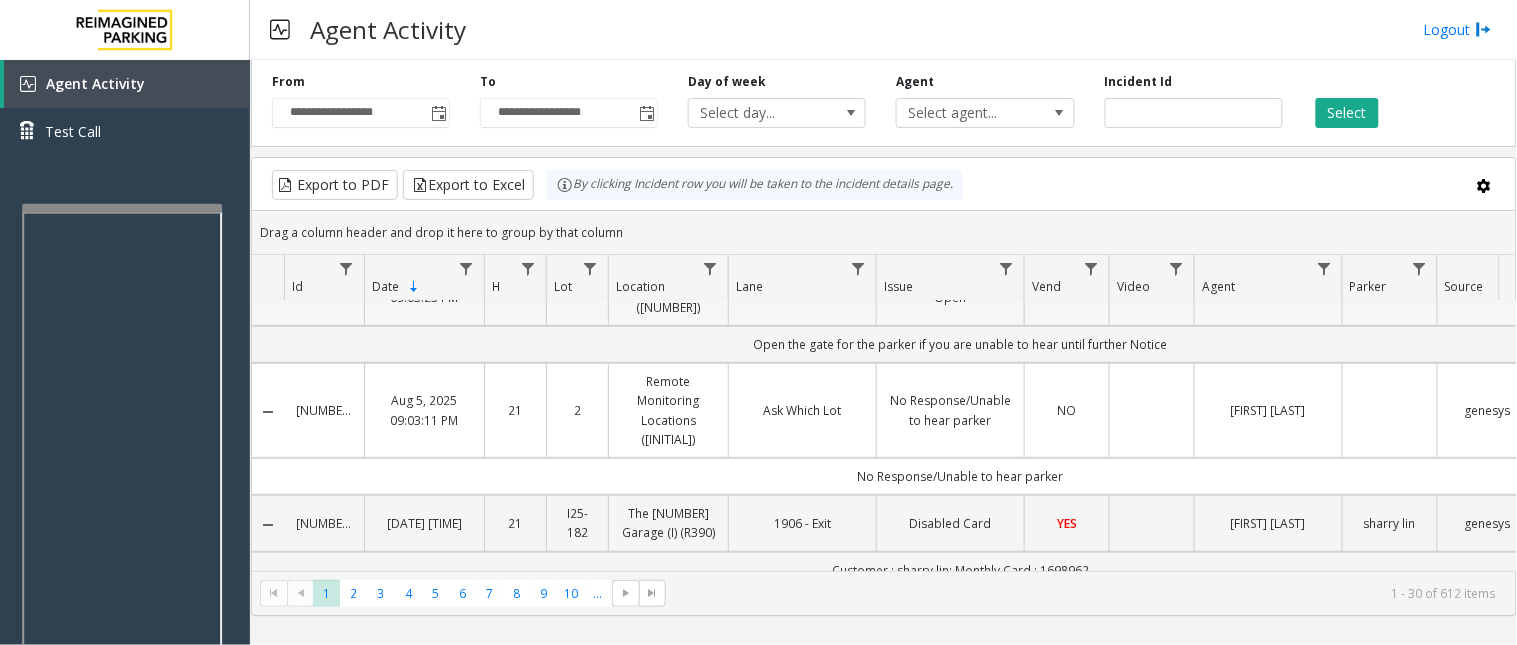 scroll, scrollTop: 222, scrollLeft: 0, axis: vertical 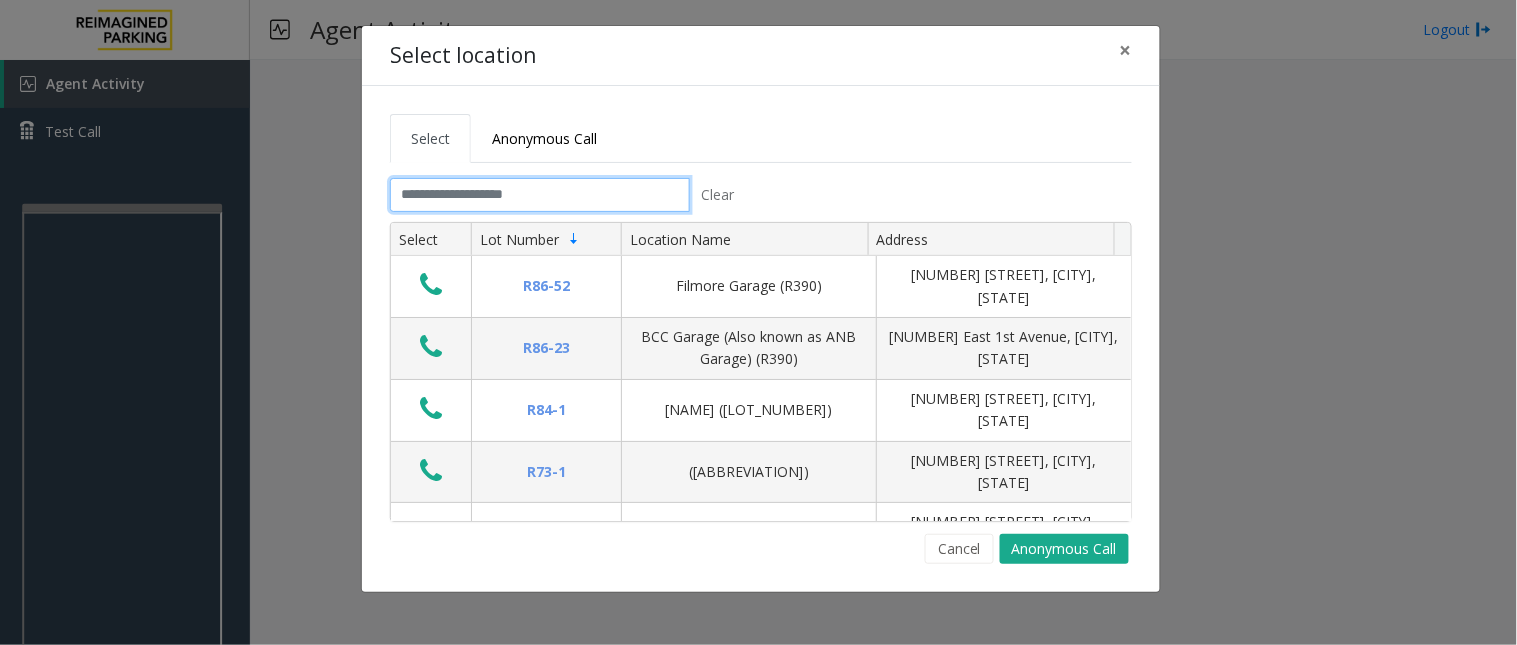 click 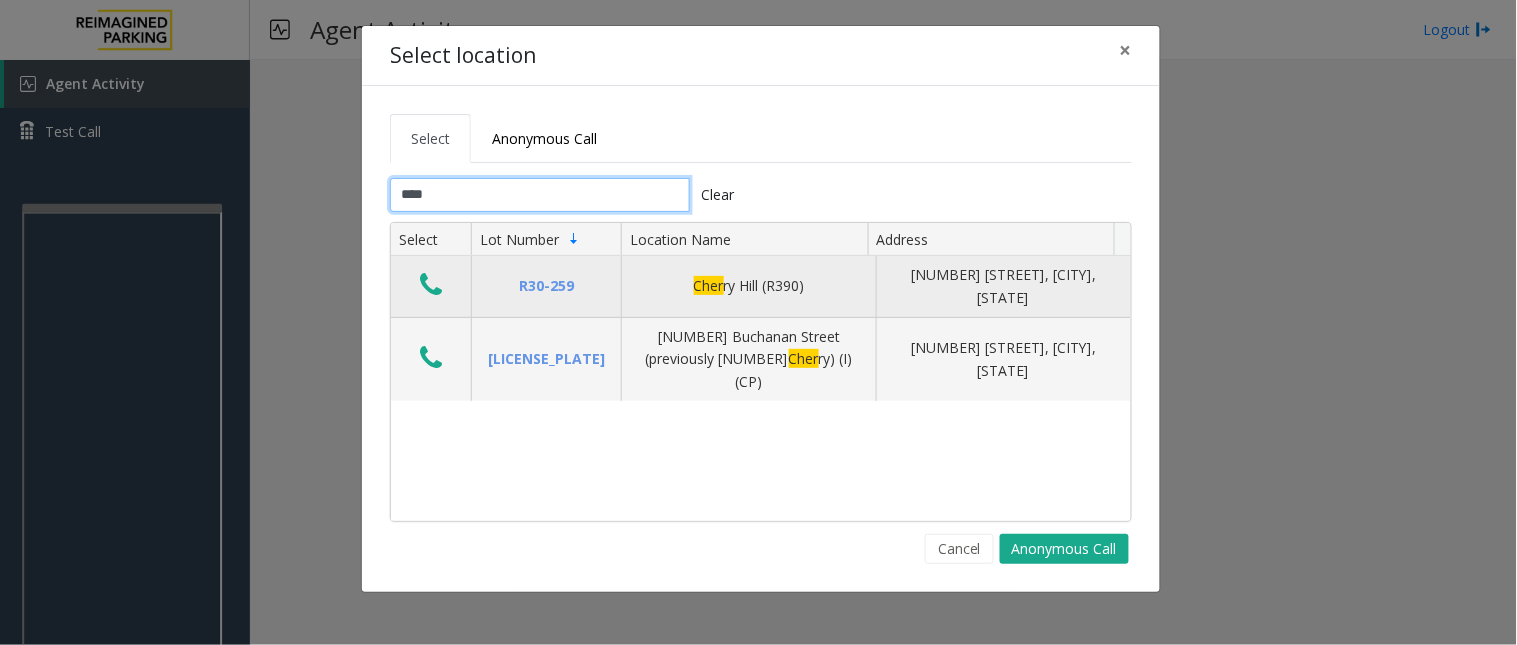 type on "****" 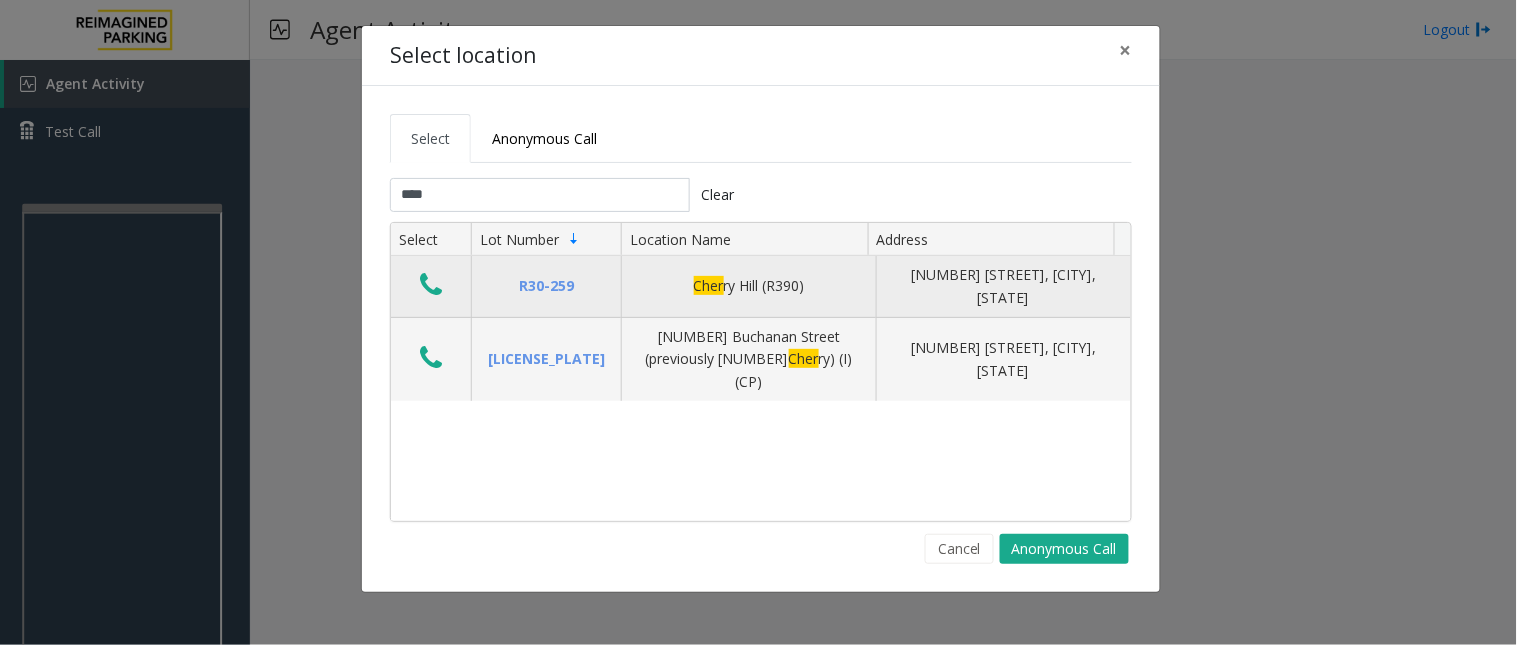 click 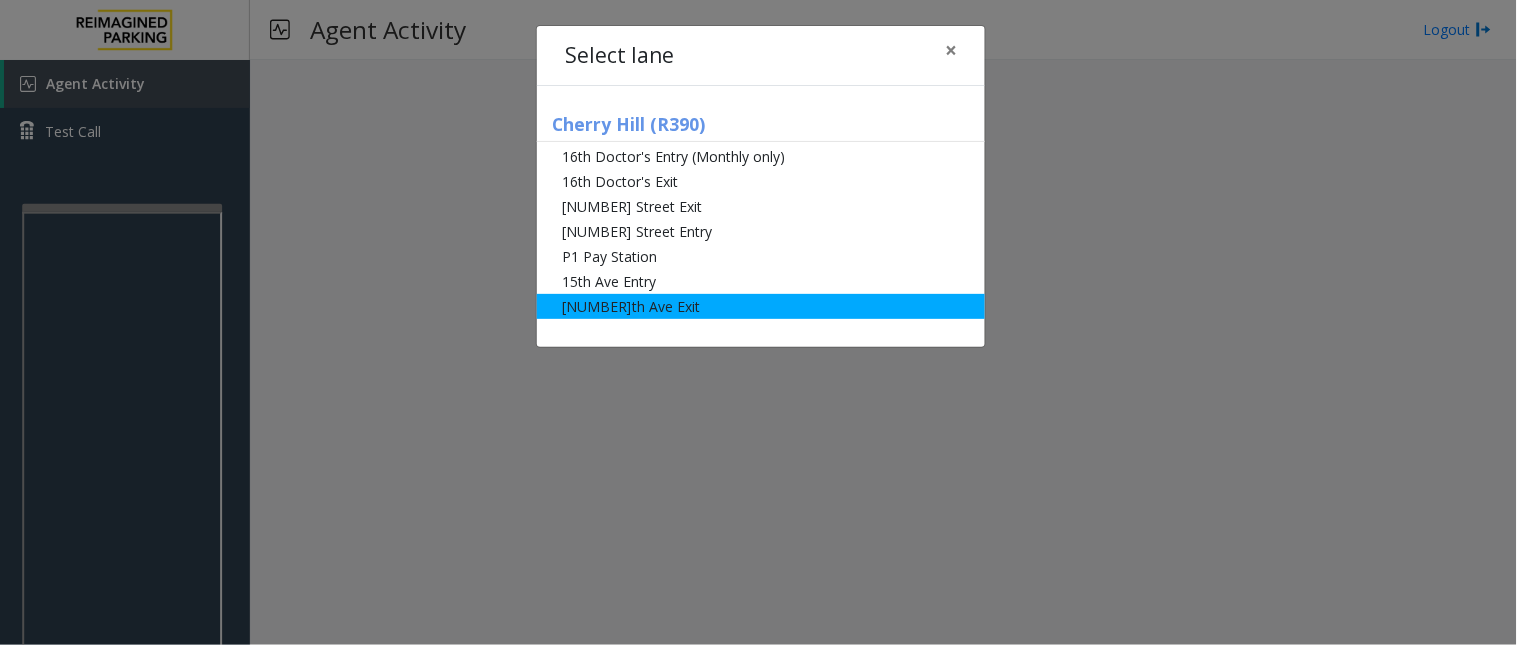 click on "[NUMBER]th Ave Exit" 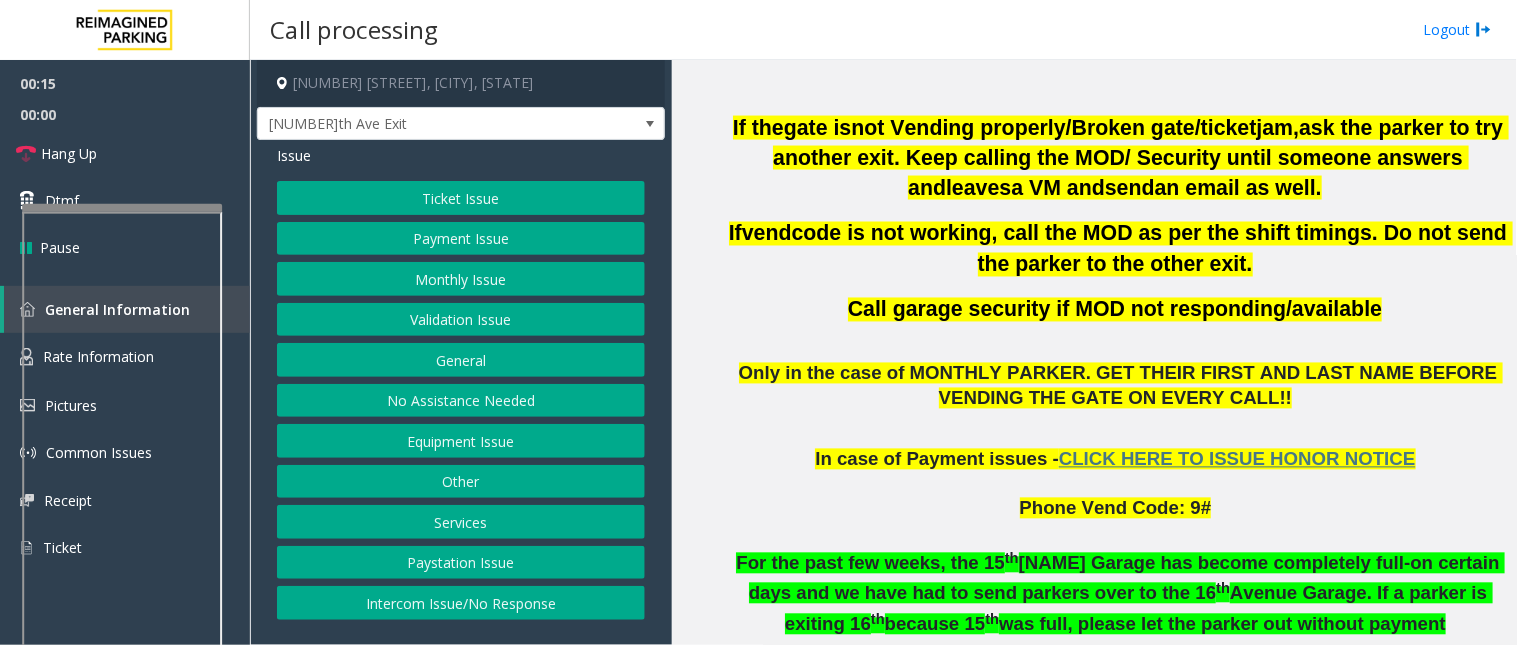 scroll, scrollTop: 777, scrollLeft: 0, axis: vertical 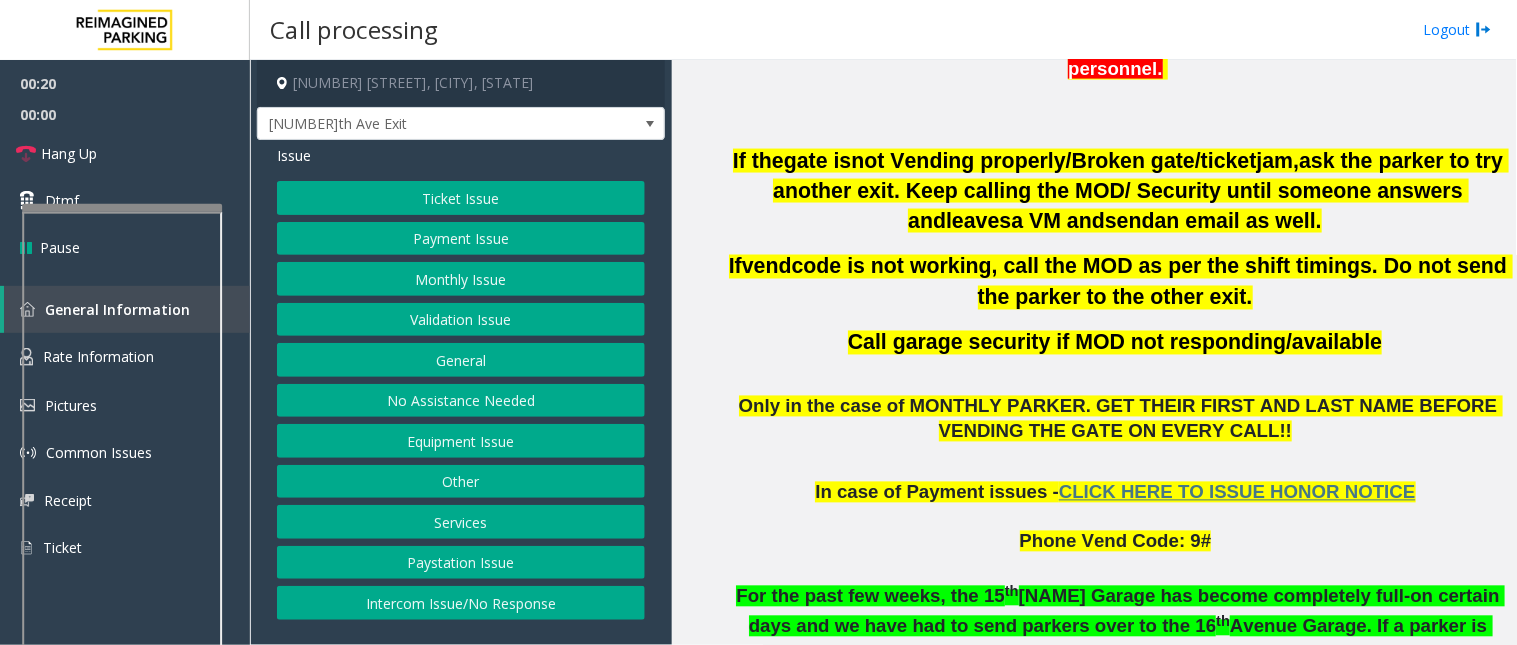 click on "Monthly Issue" 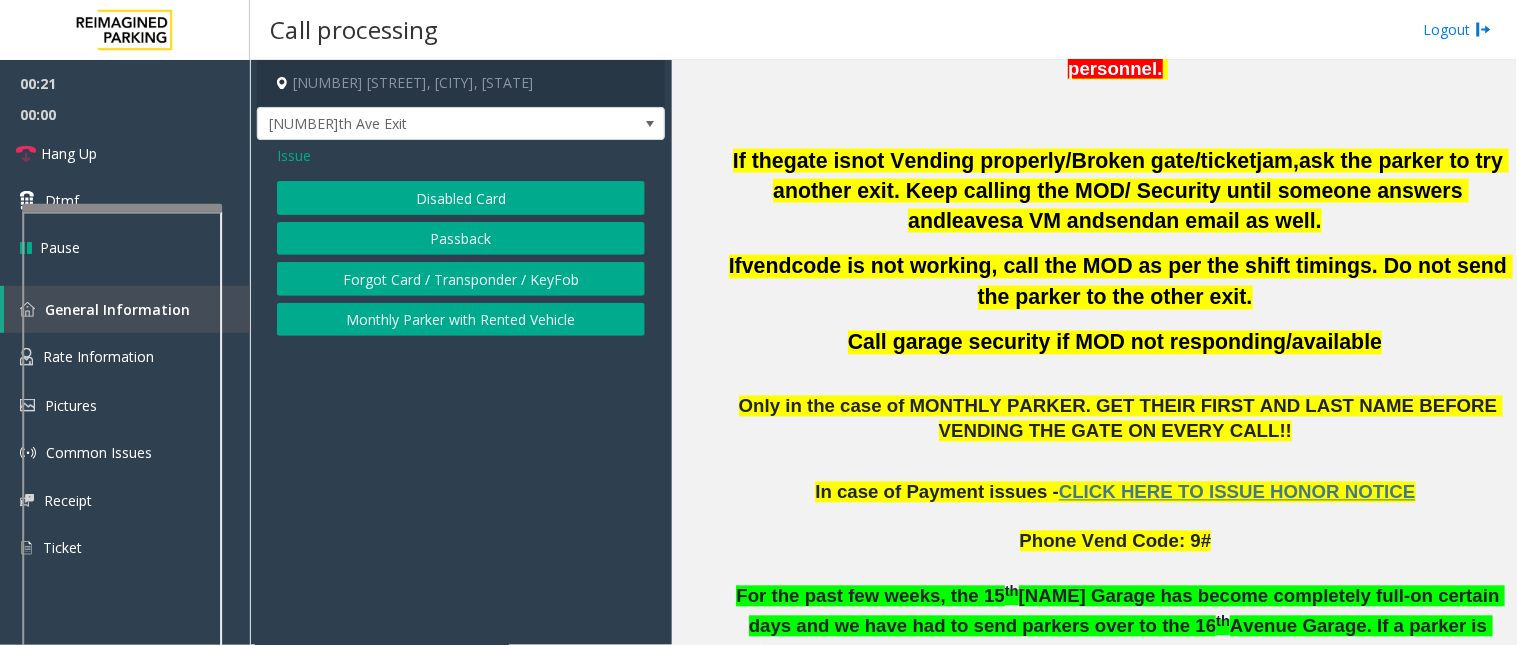 click on "Disabled Card" 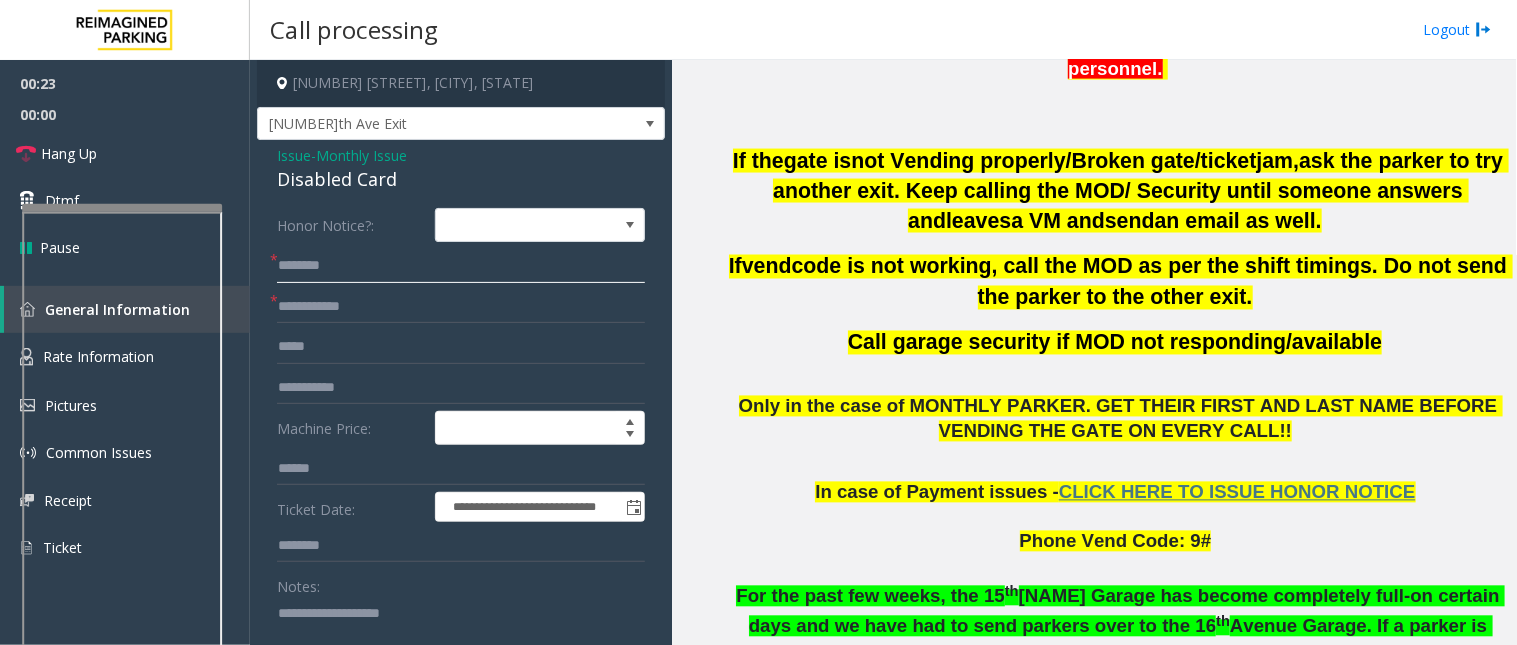 click 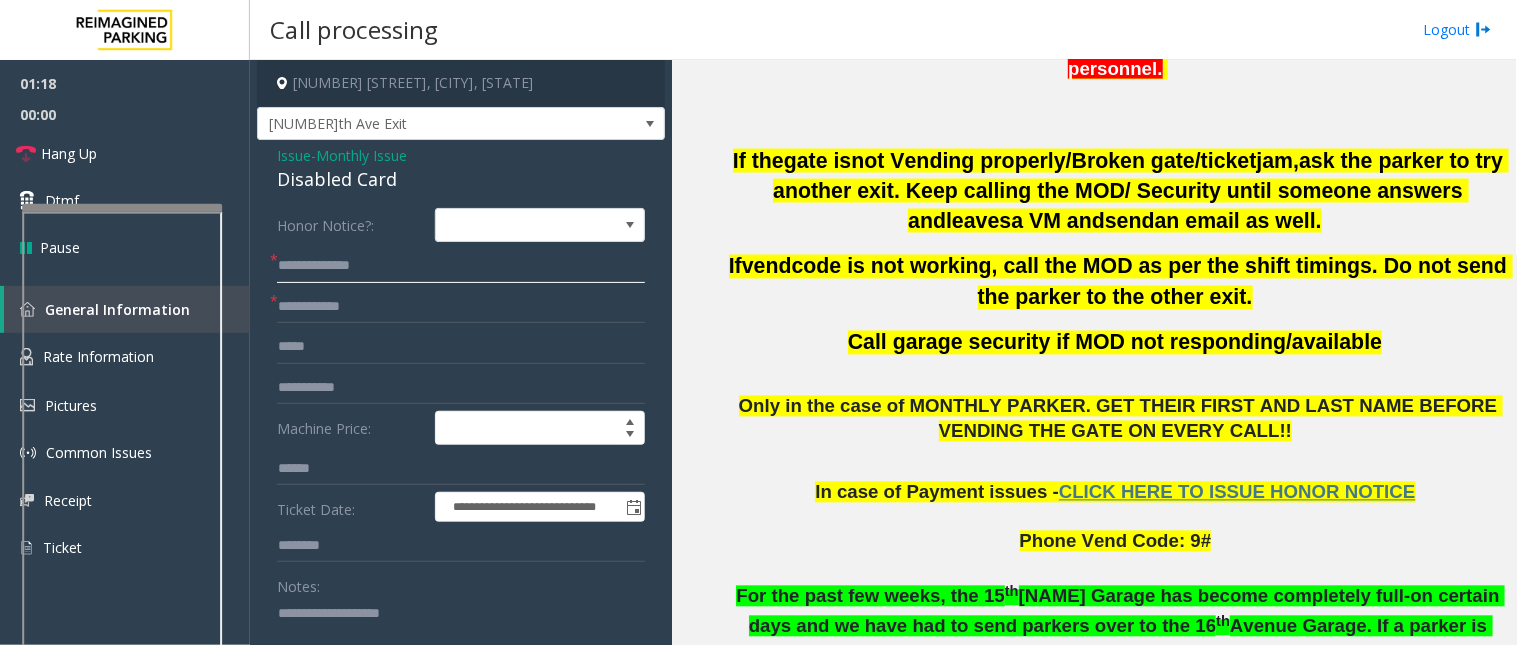 click on "**********" 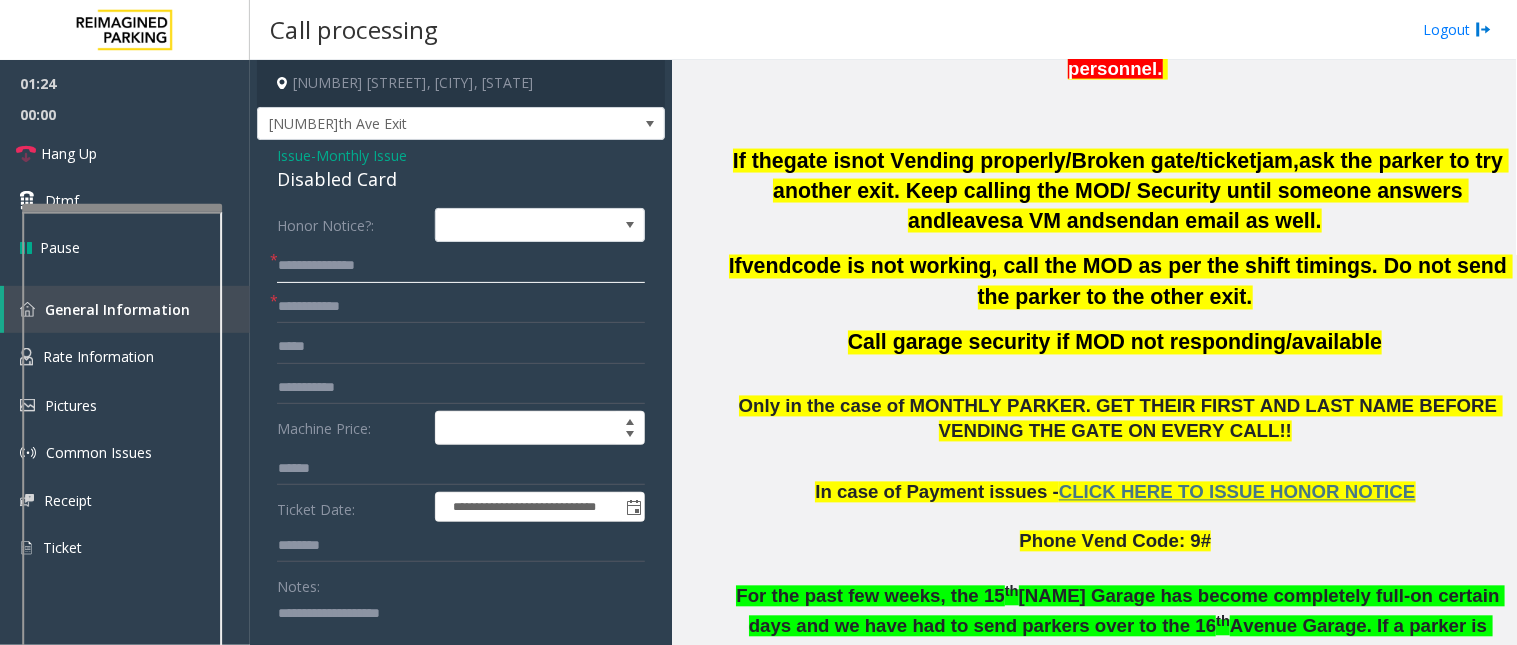 type on "**********" 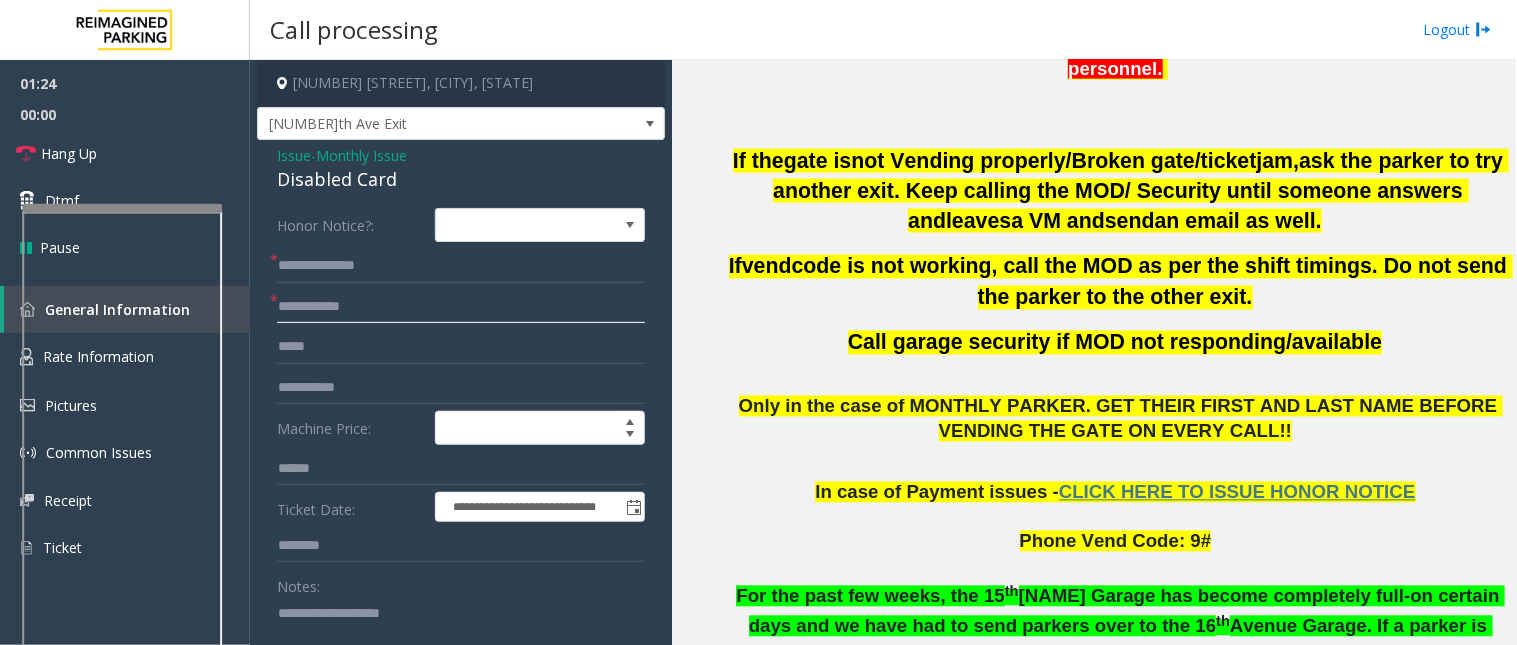 click 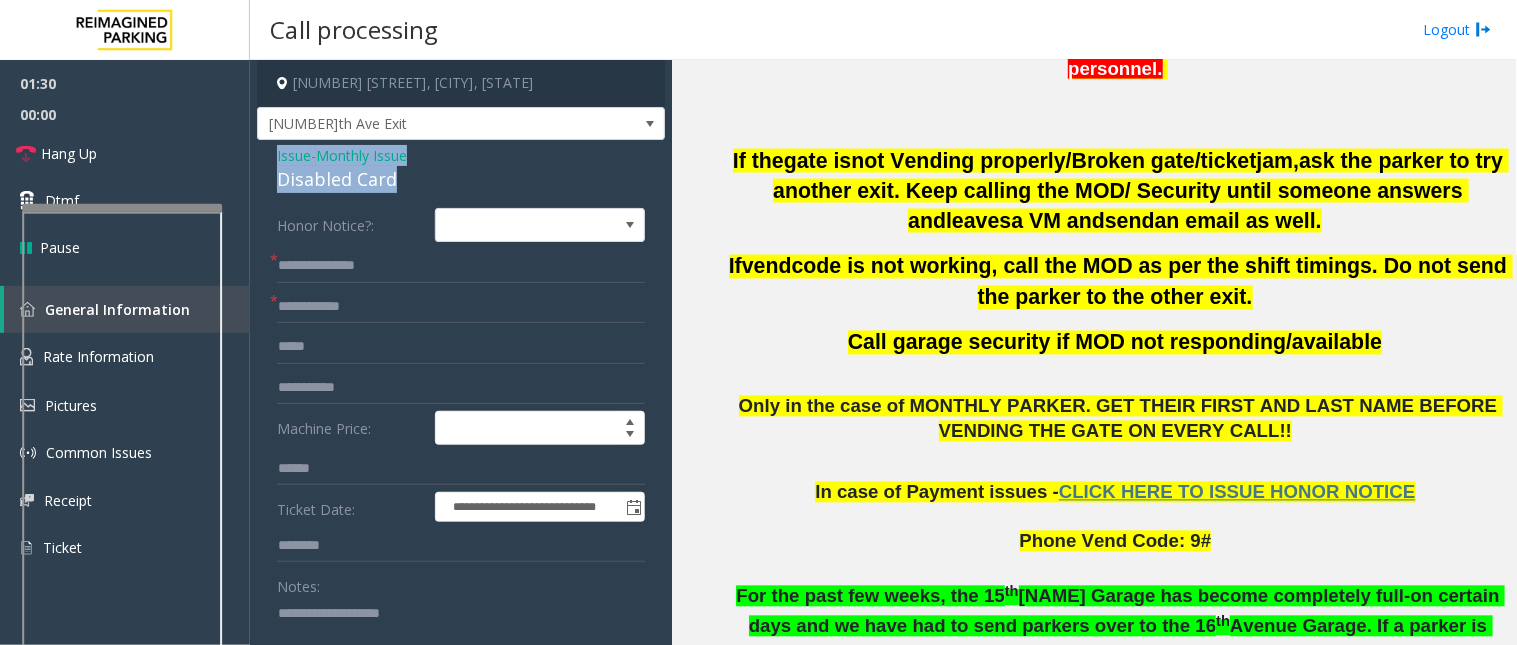 drag, startPoint x: 275, startPoint y: 147, endPoint x: 413, endPoint y: 180, distance: 141.89081 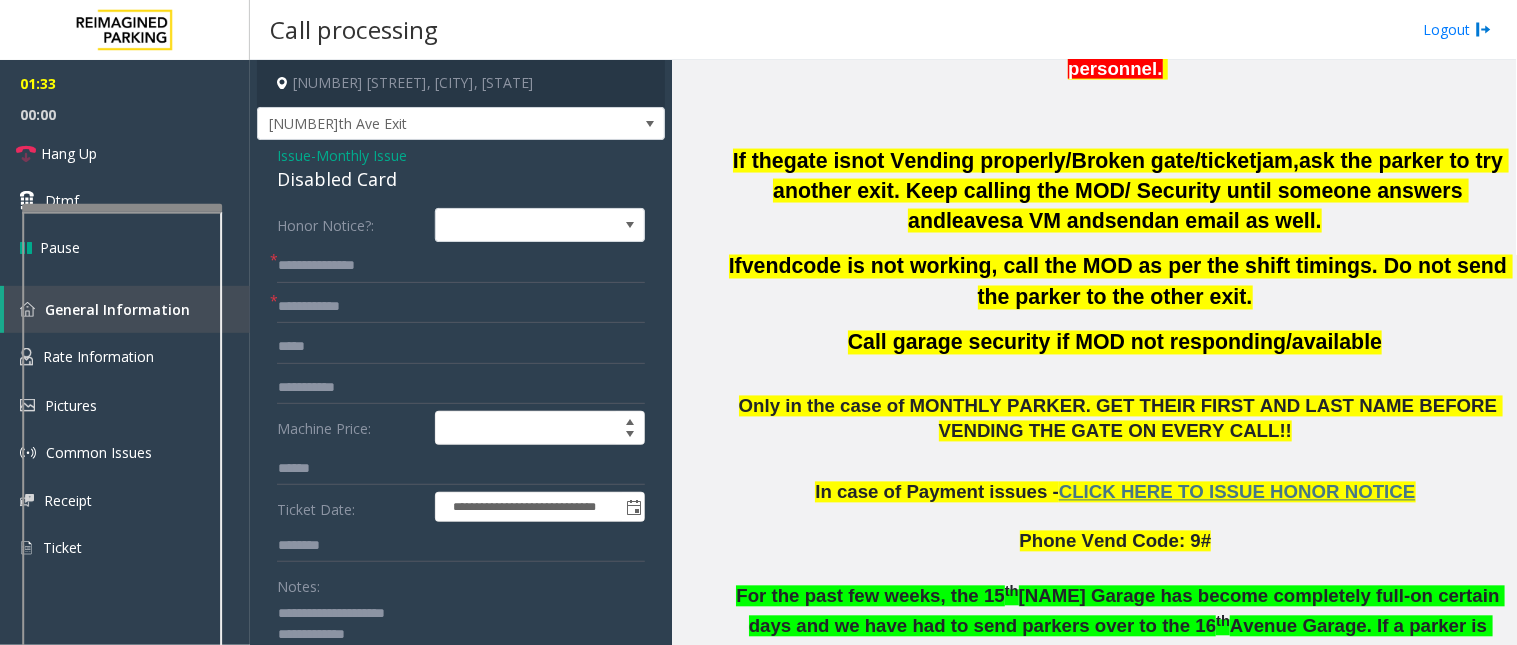 scroll, scrollTop: 111, scrollLeft: 0, axis: vertical 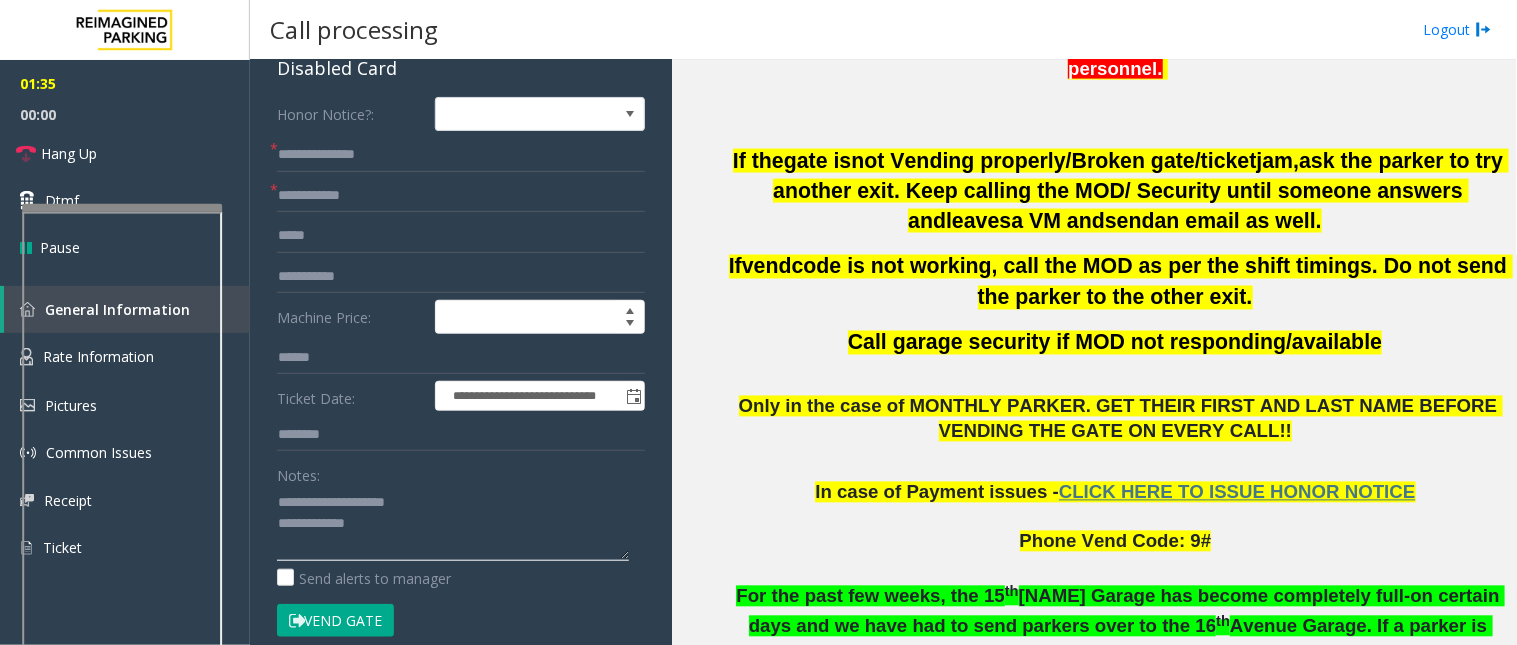 click 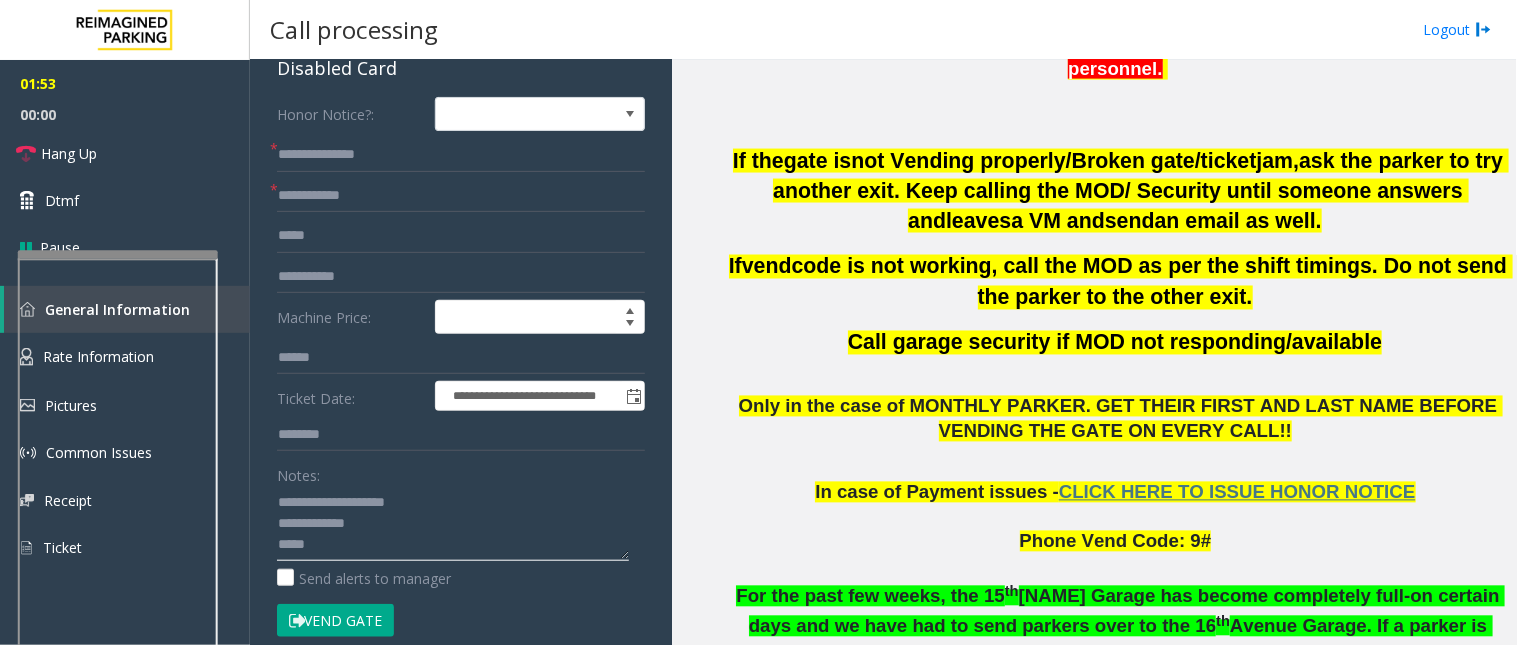 click at bounding box center [118, 254] 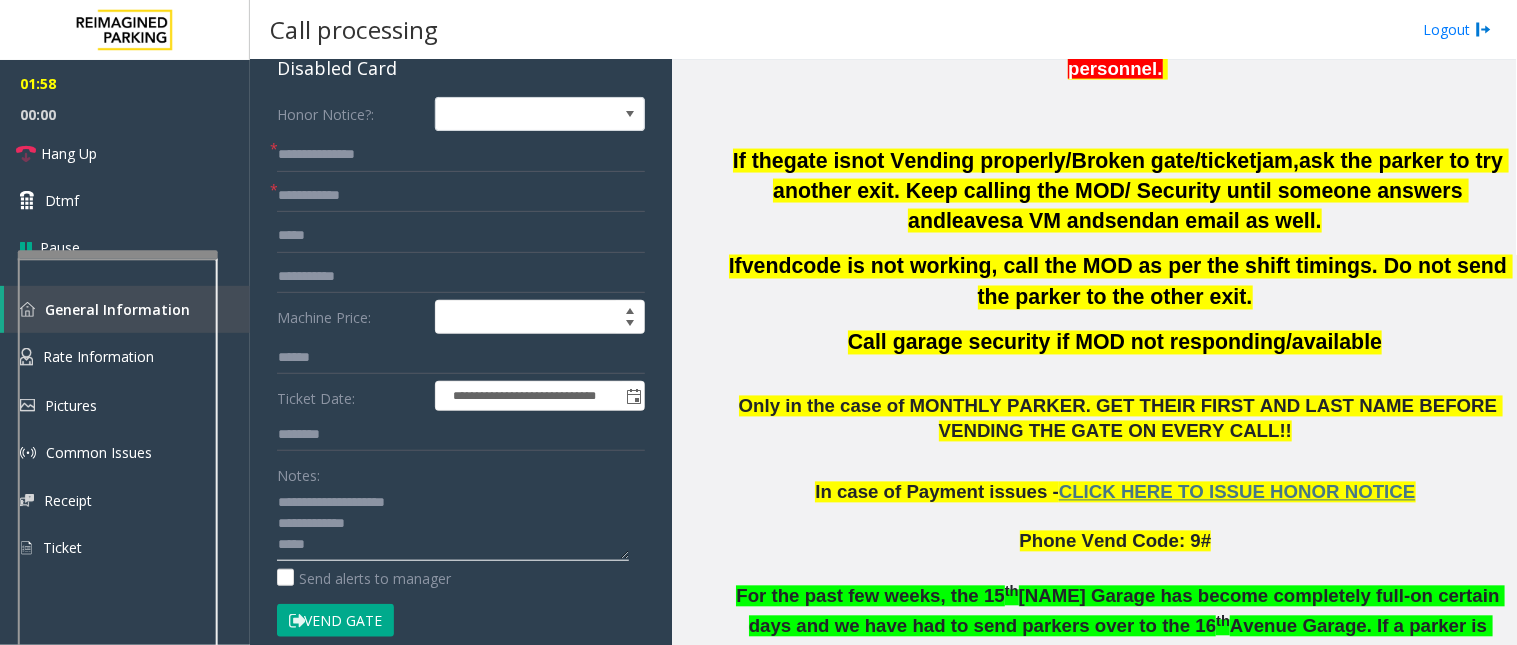 type on "**********" 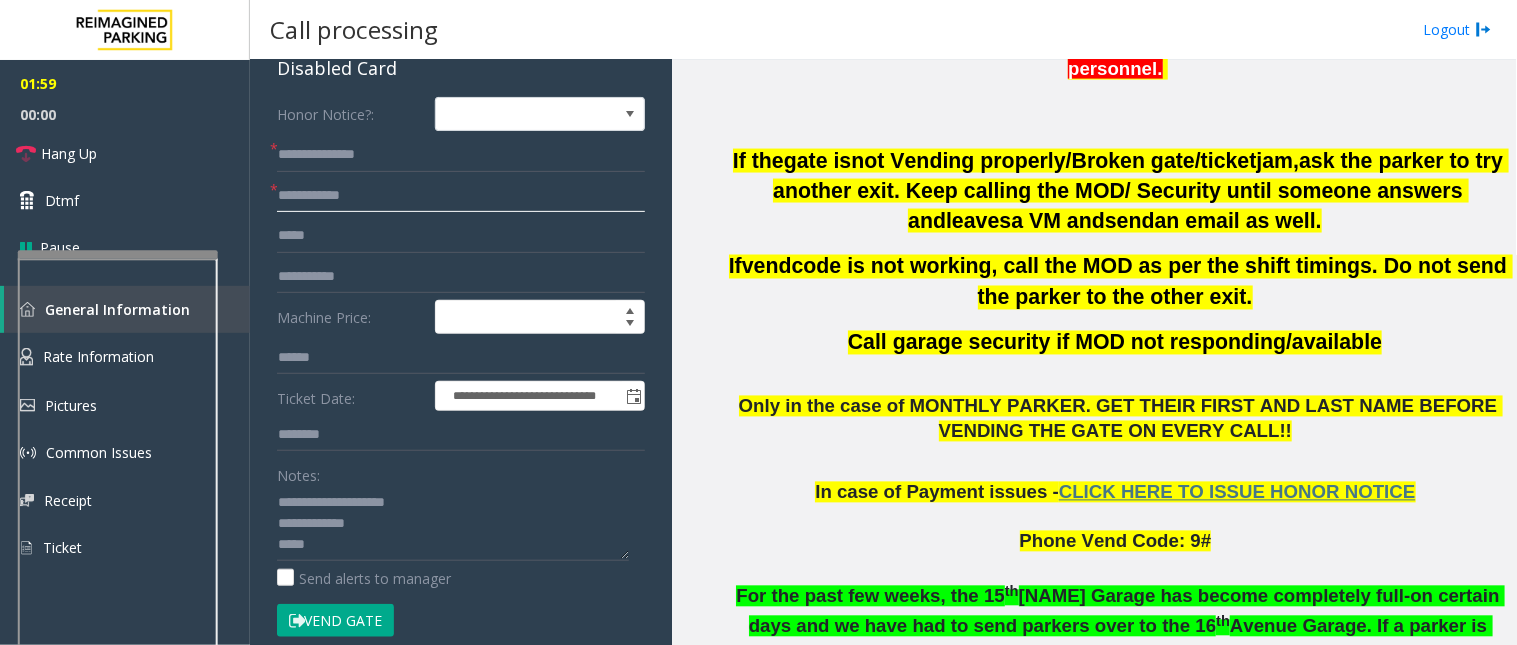 click 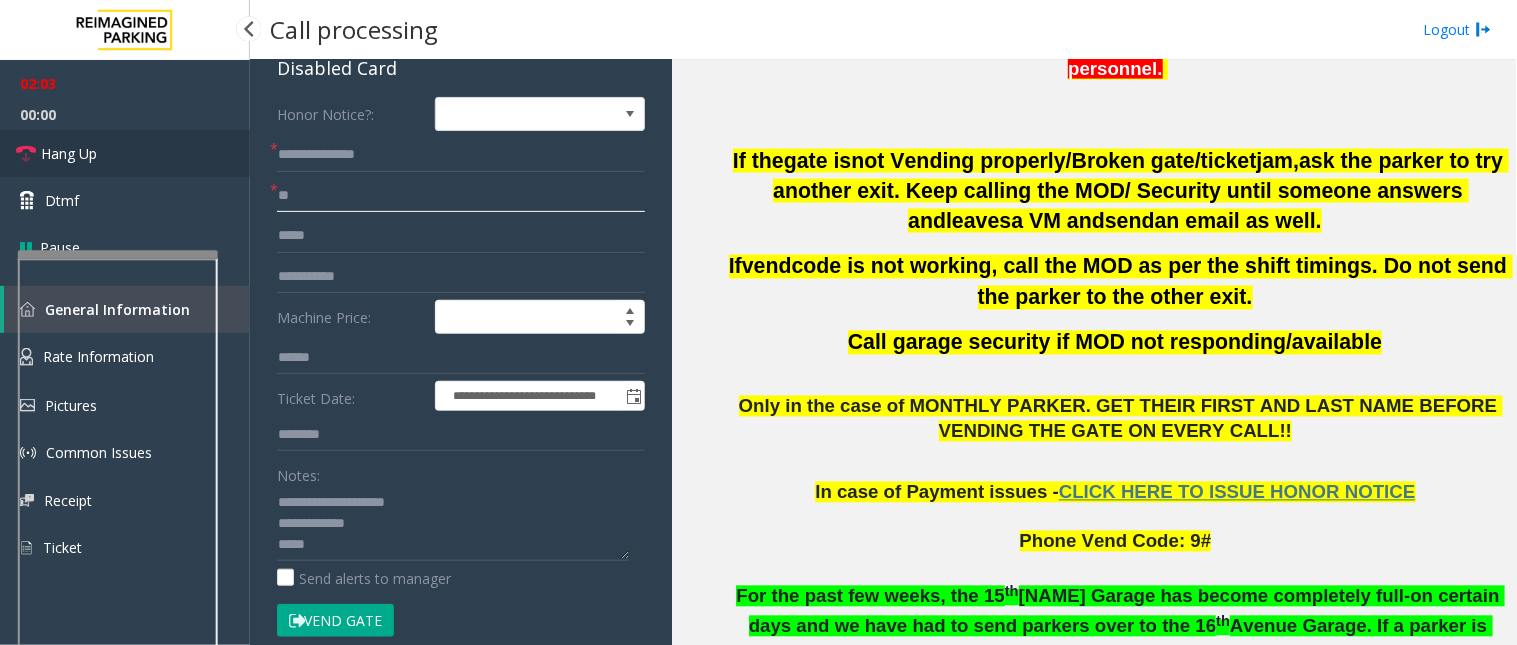 type on "**" 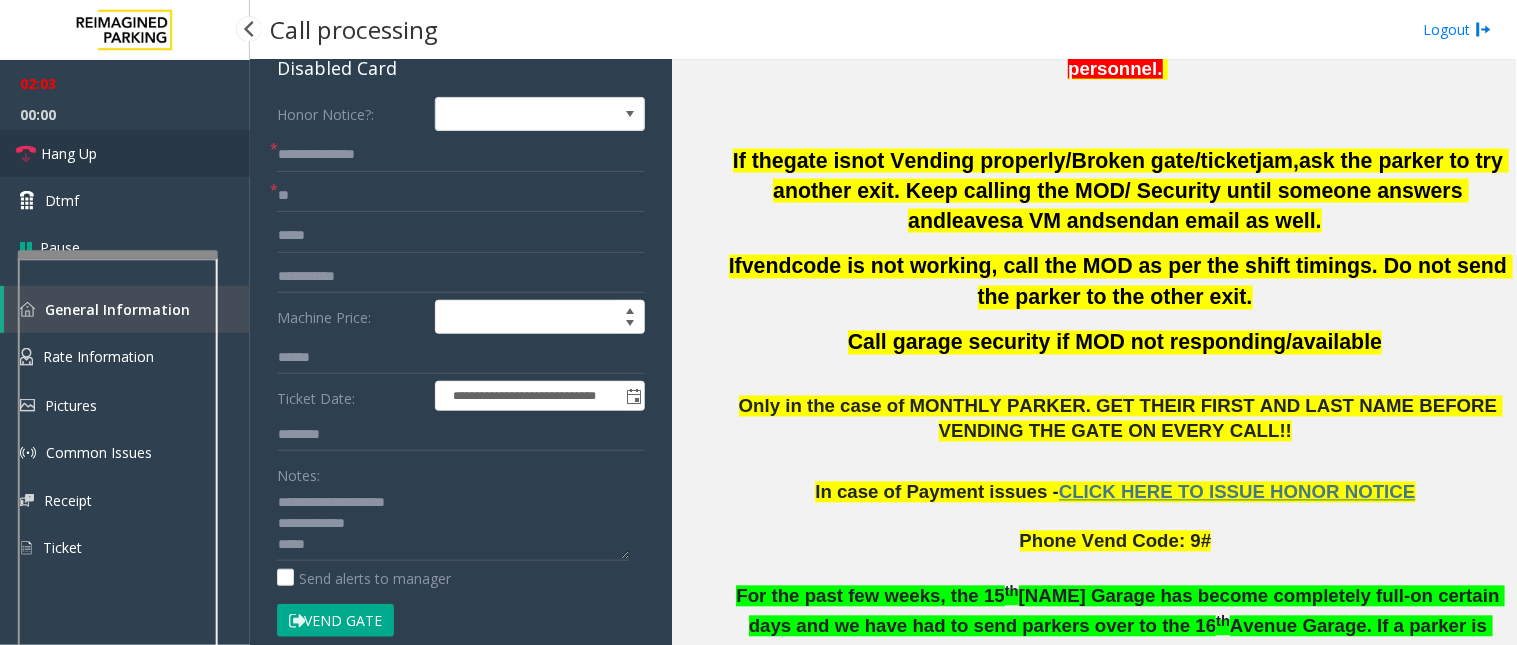 click on "Hang Up" at bounding box center (125, 153) 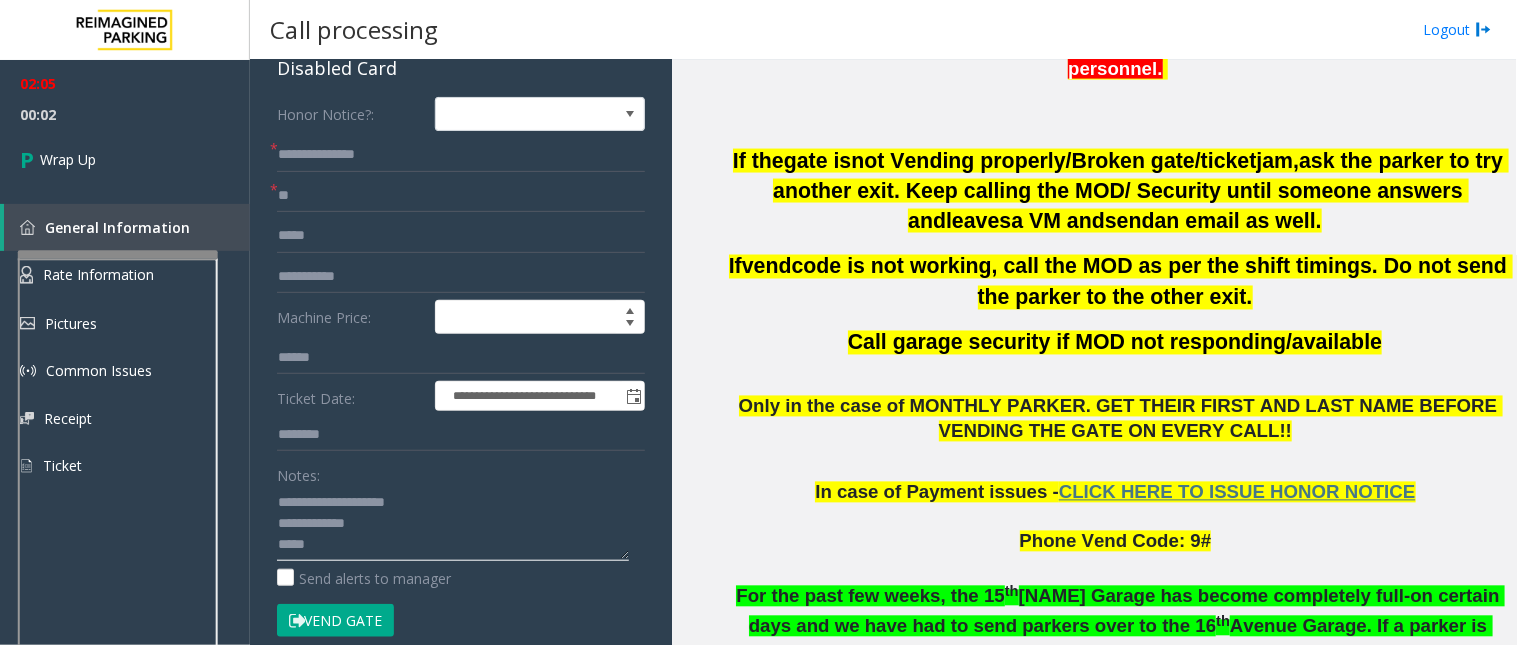 click 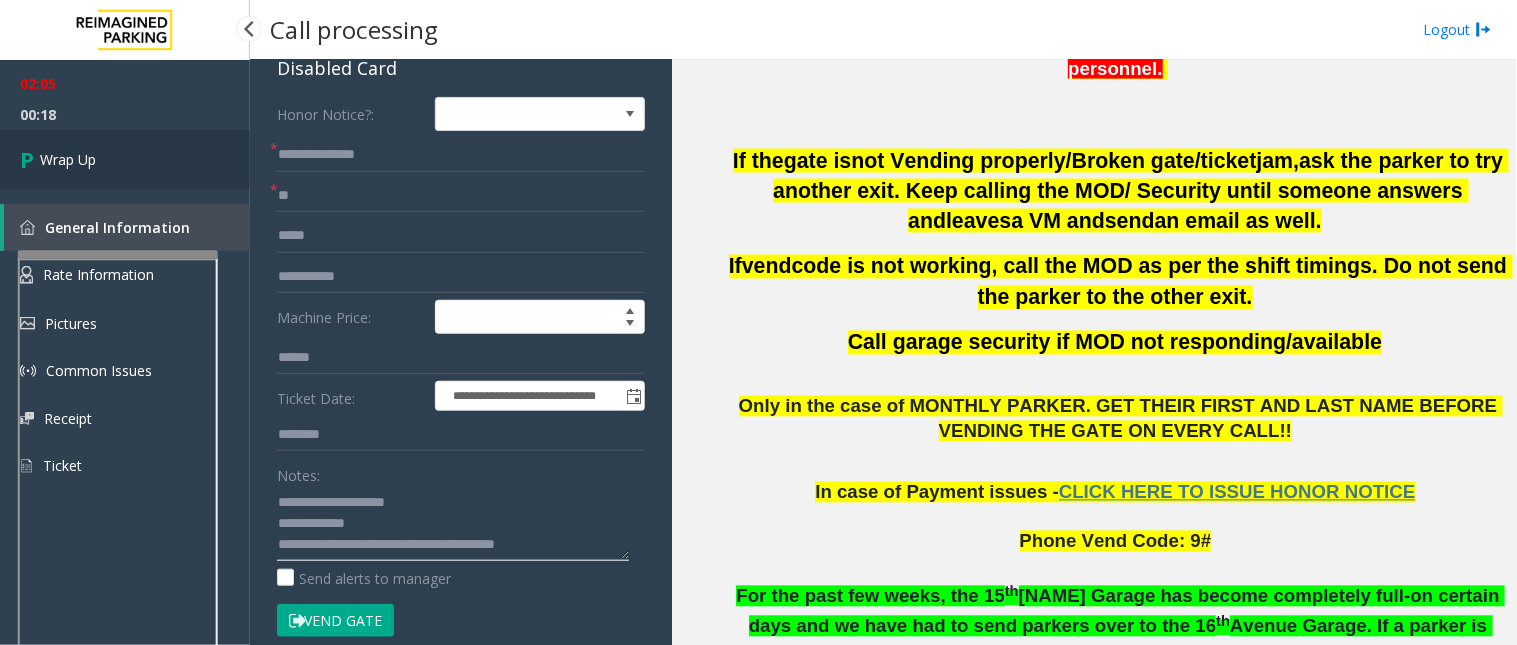 type on "**********" 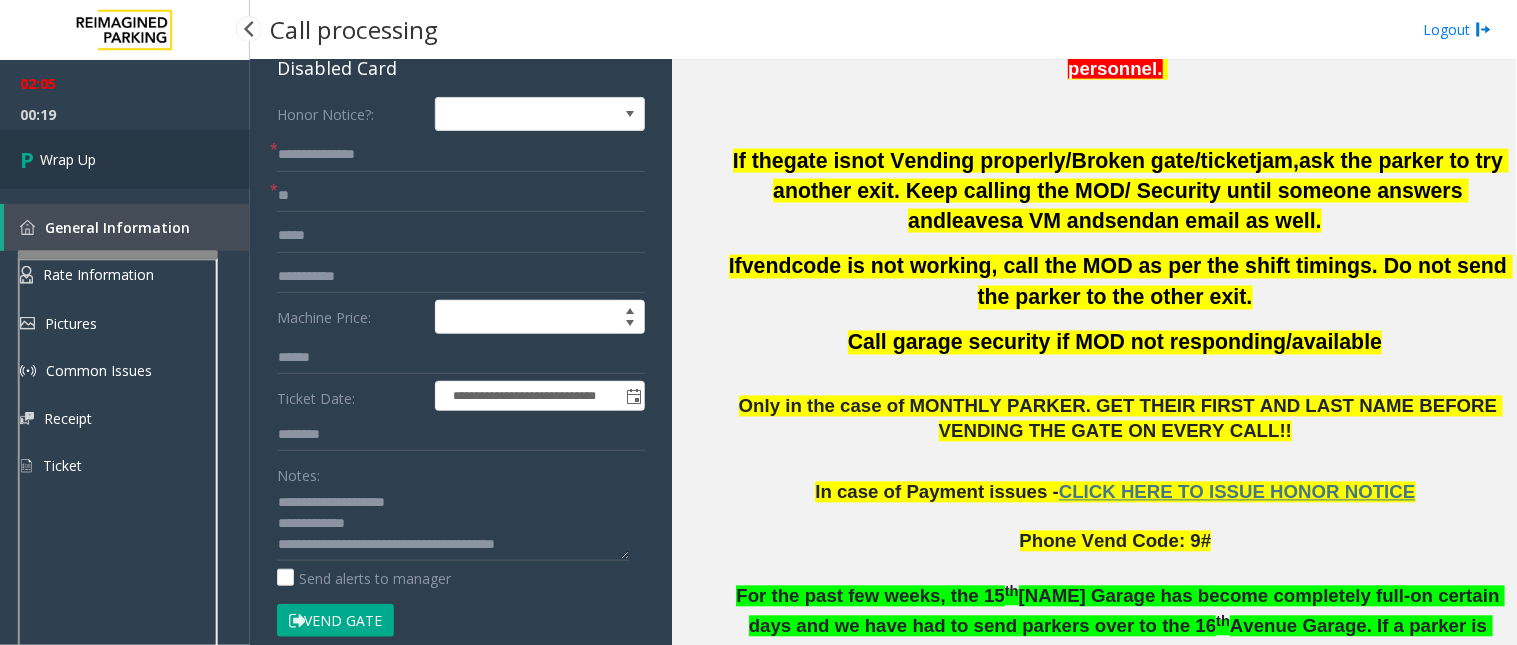 click on "Wrap Up" at bounding box center (68, 159) 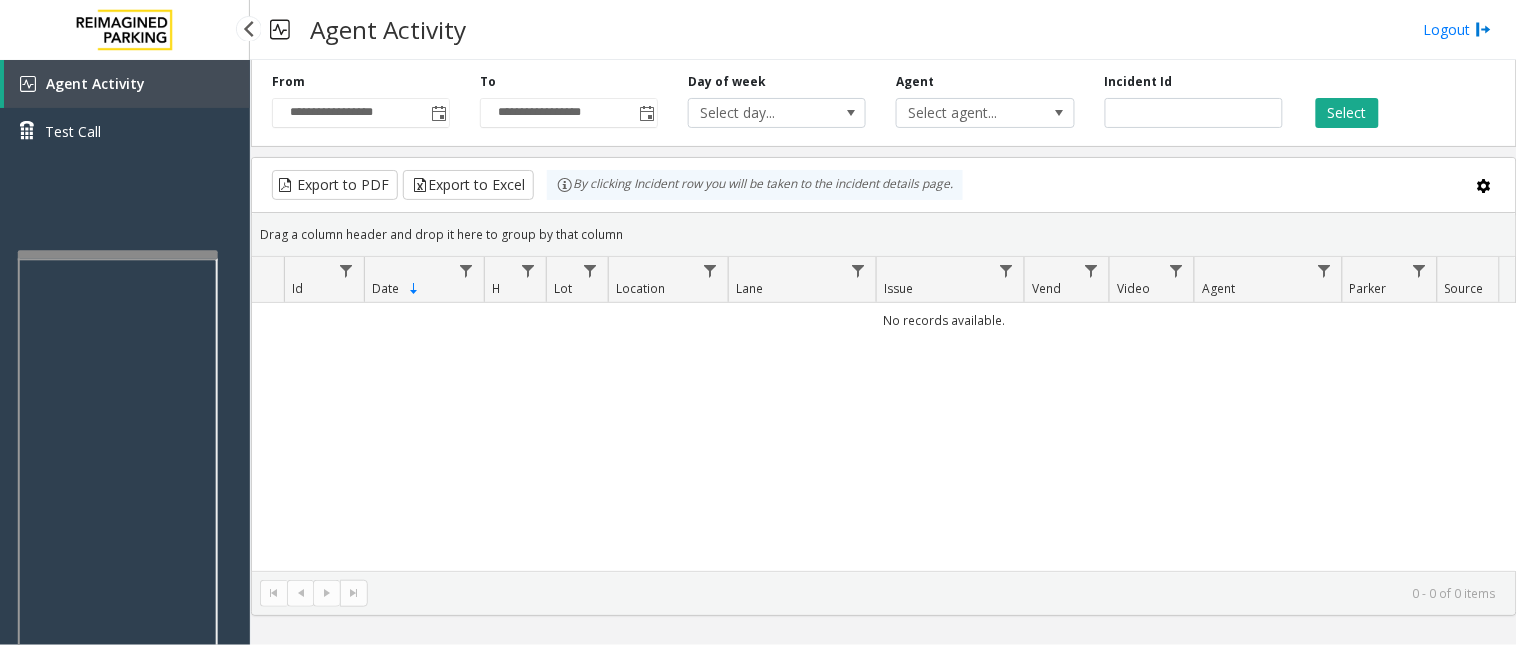 click on "Agent Activity" at bounding box center [127, 84] 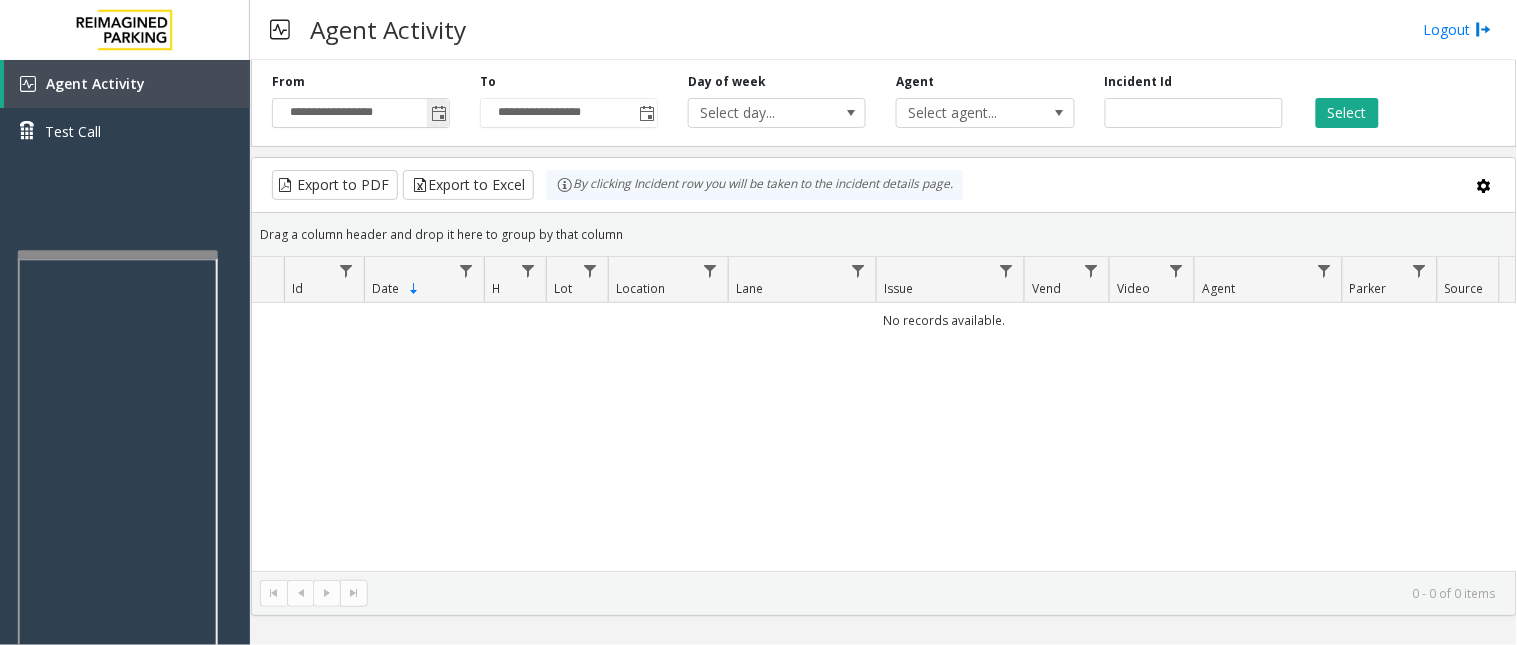 click 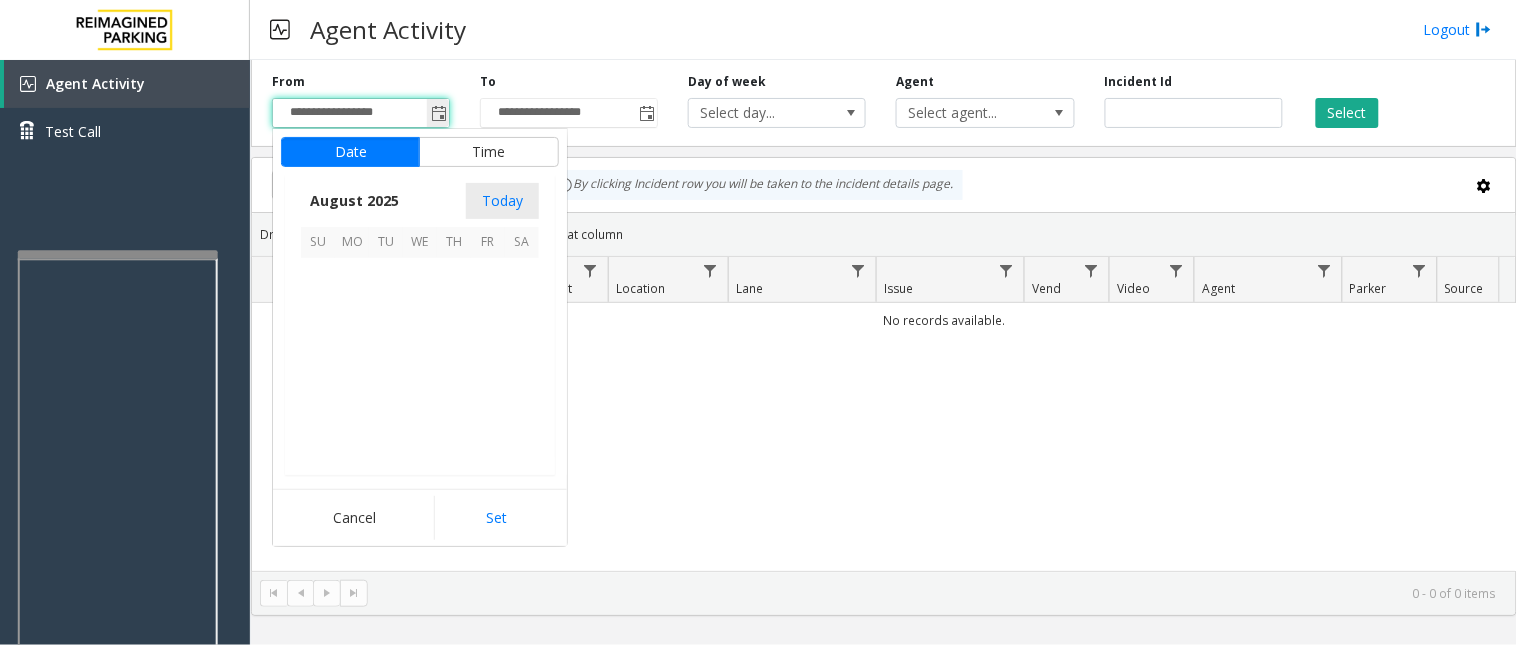 scroll, scrollTop: 358592, scrollLeft: 0, axis: vertical 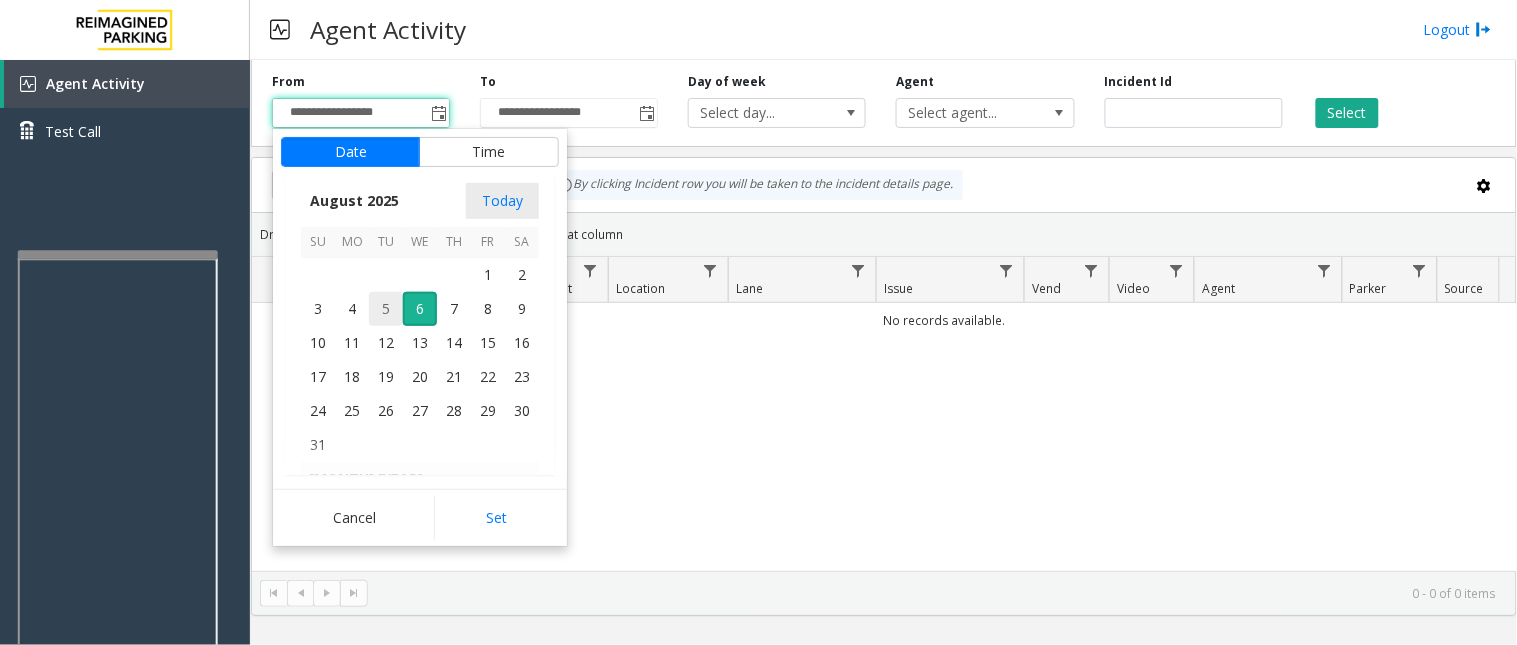 click on "5" at bounding box center (386, 309) 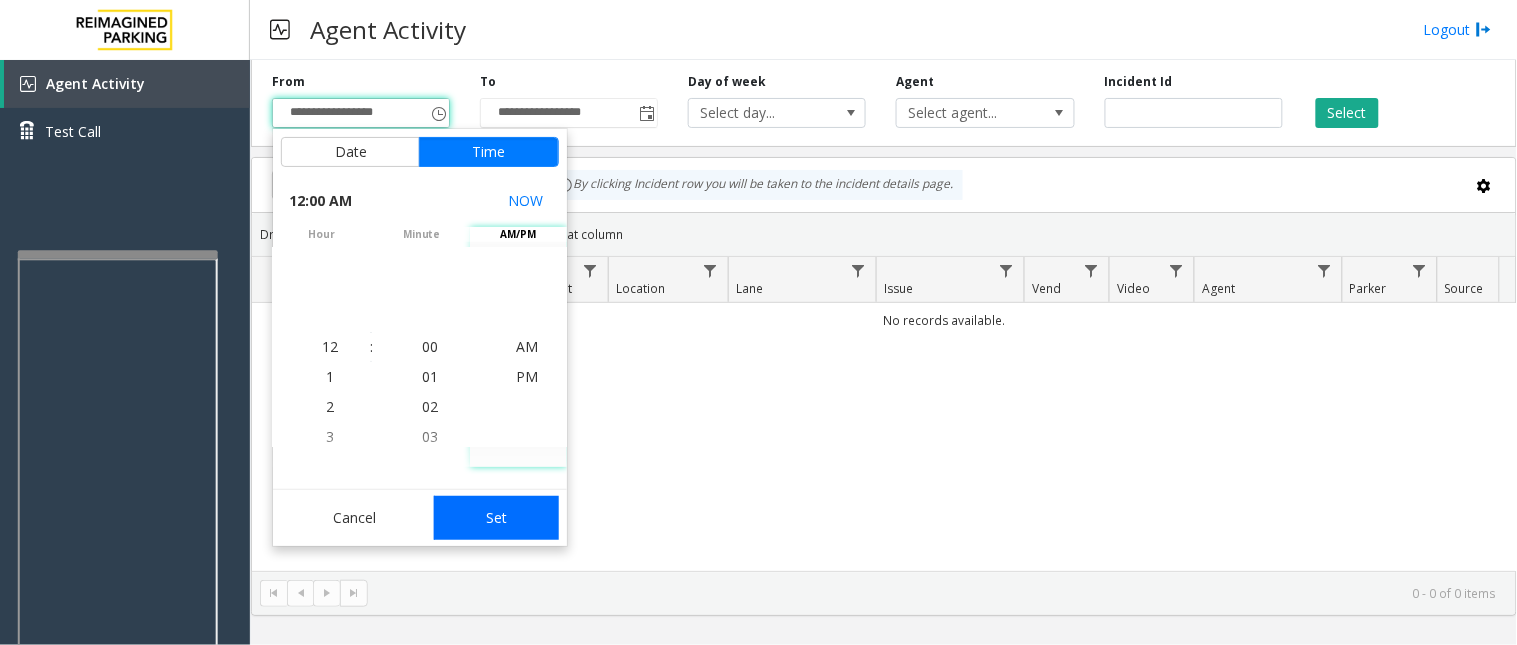 click on "Set" 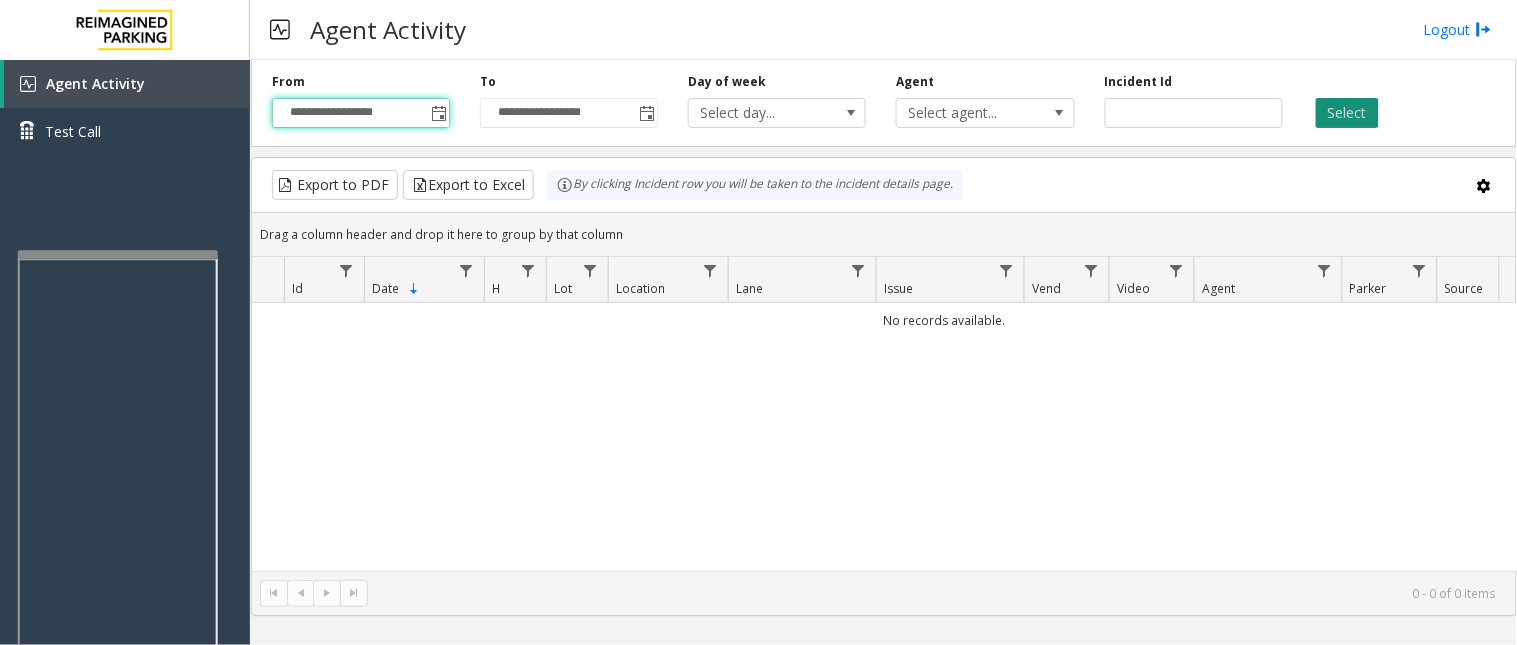 click on "Select" 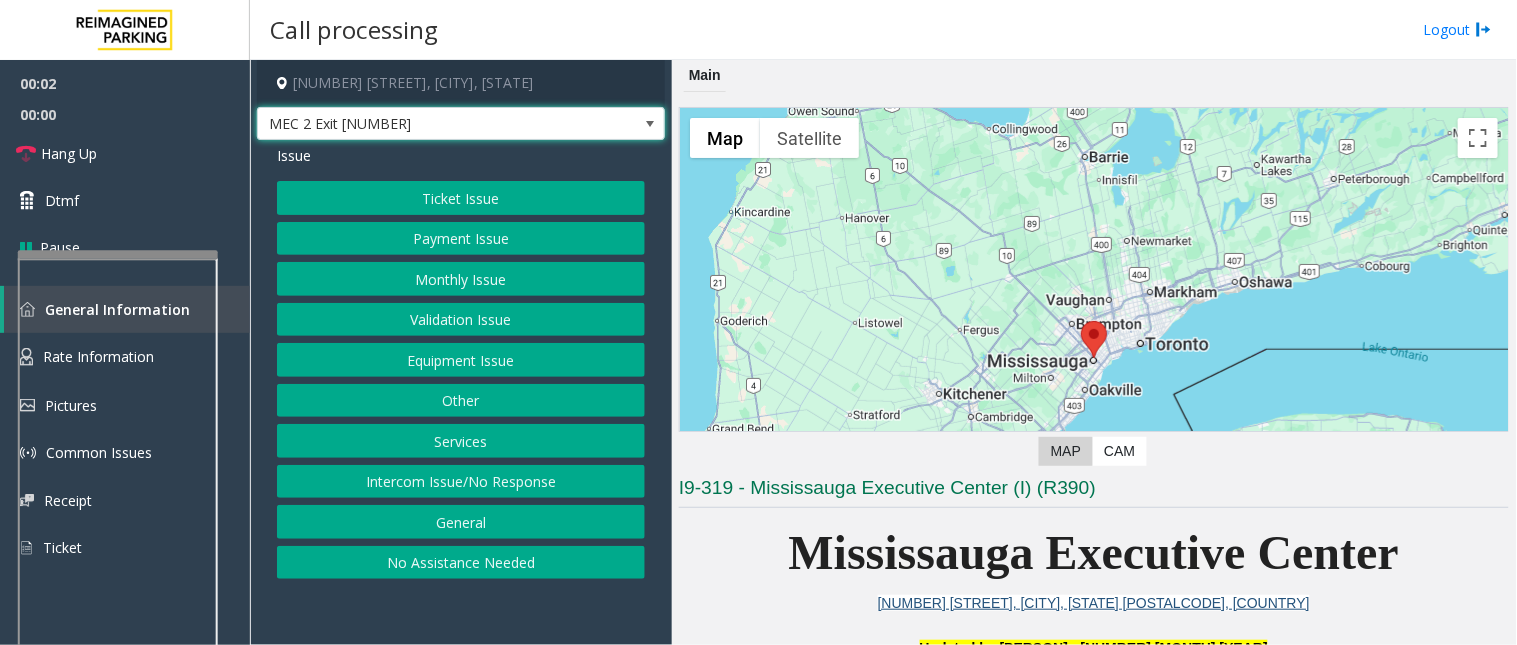 click at bounding box center [650, 124] 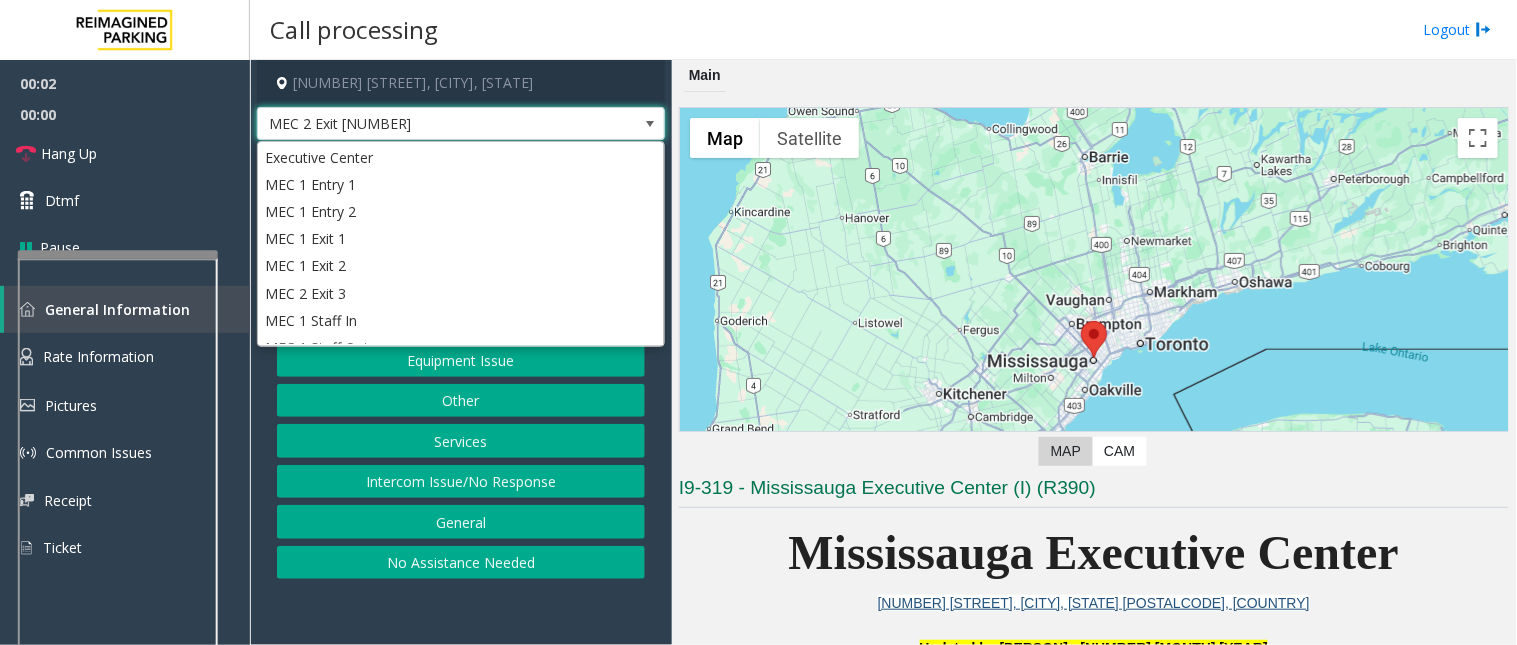 scroll, scrollTop: 155, scrollLeft: 0, axis: vertical 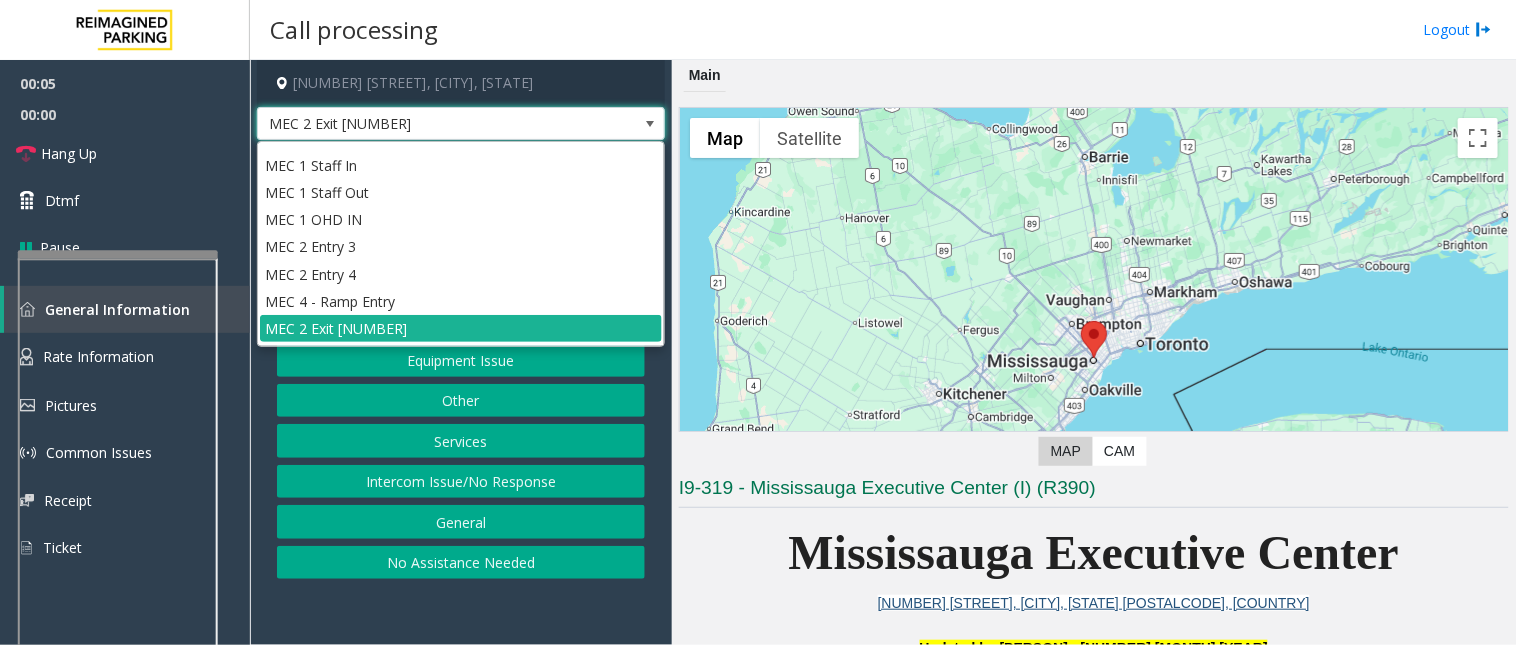 click at bounding box center [650, 124] 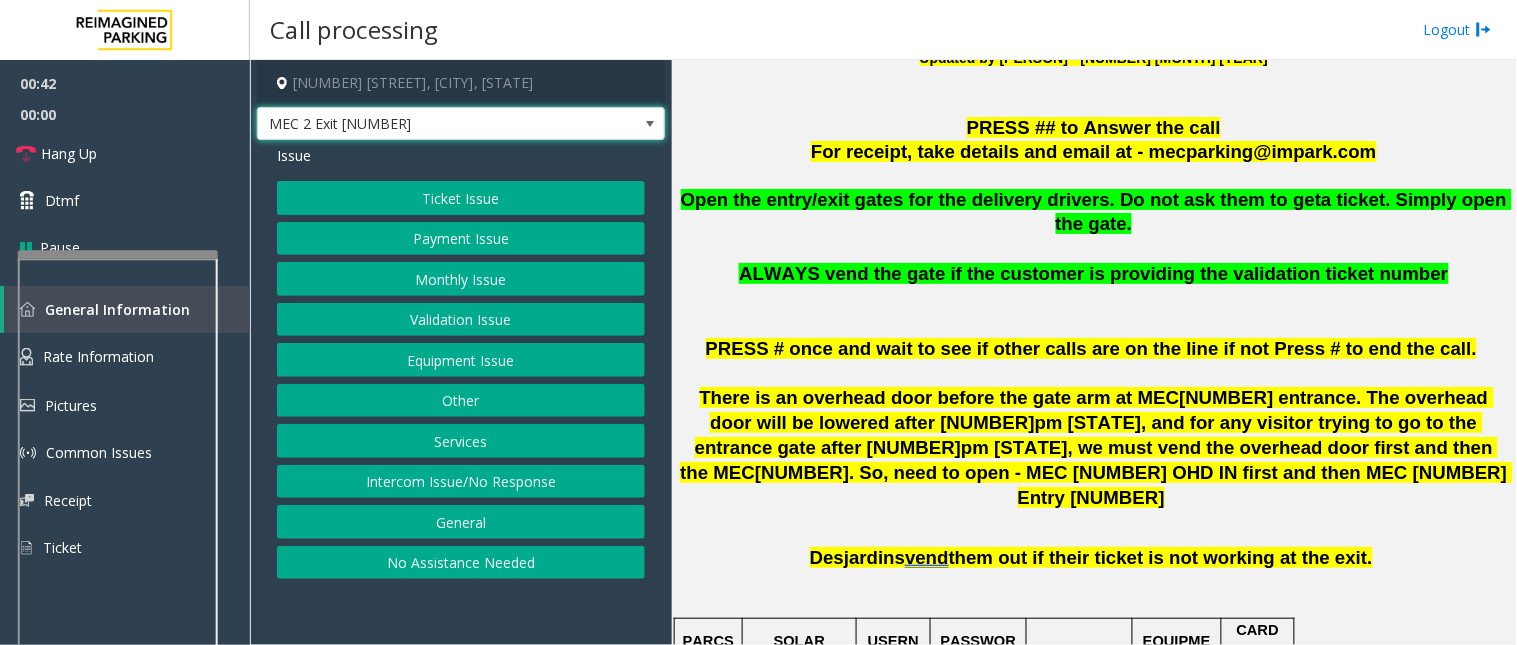 scroll, scrollTop: 555, scrollLeft: 0, axis: vertical 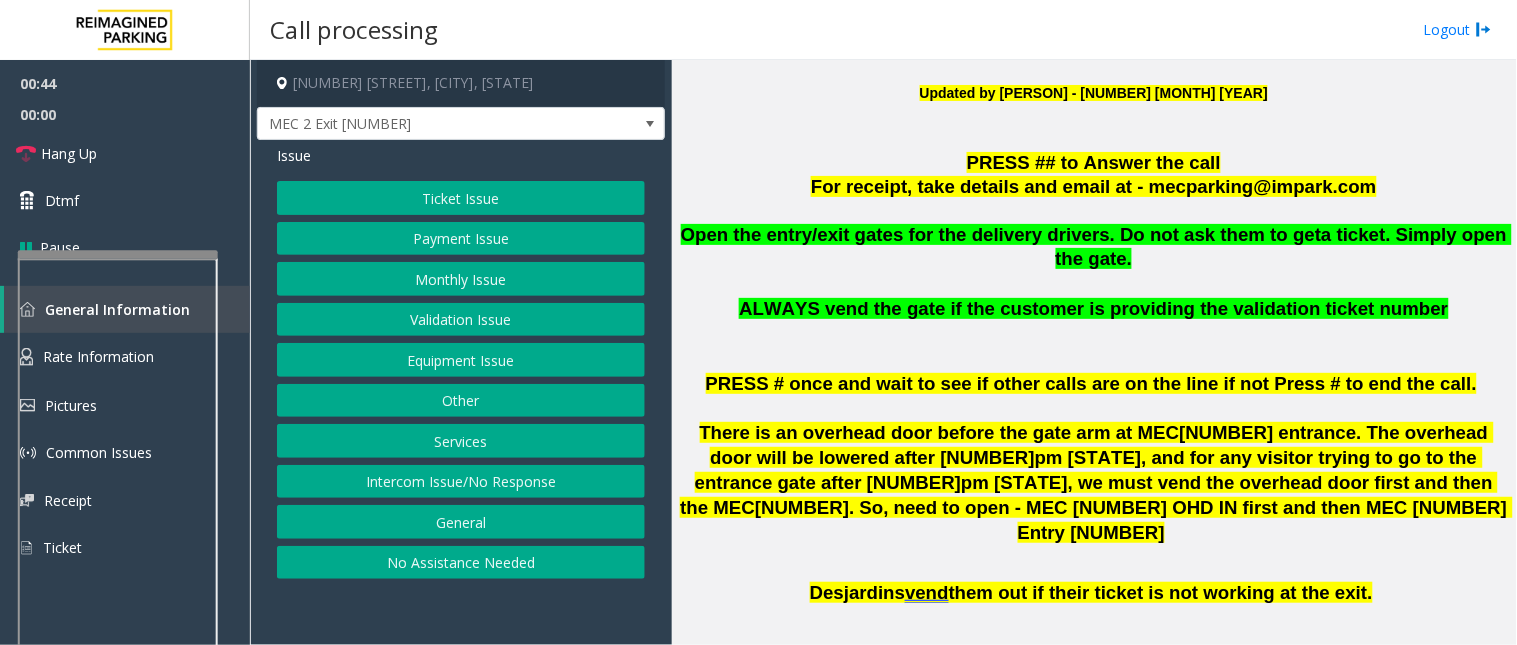 click on "Ticket Issue" 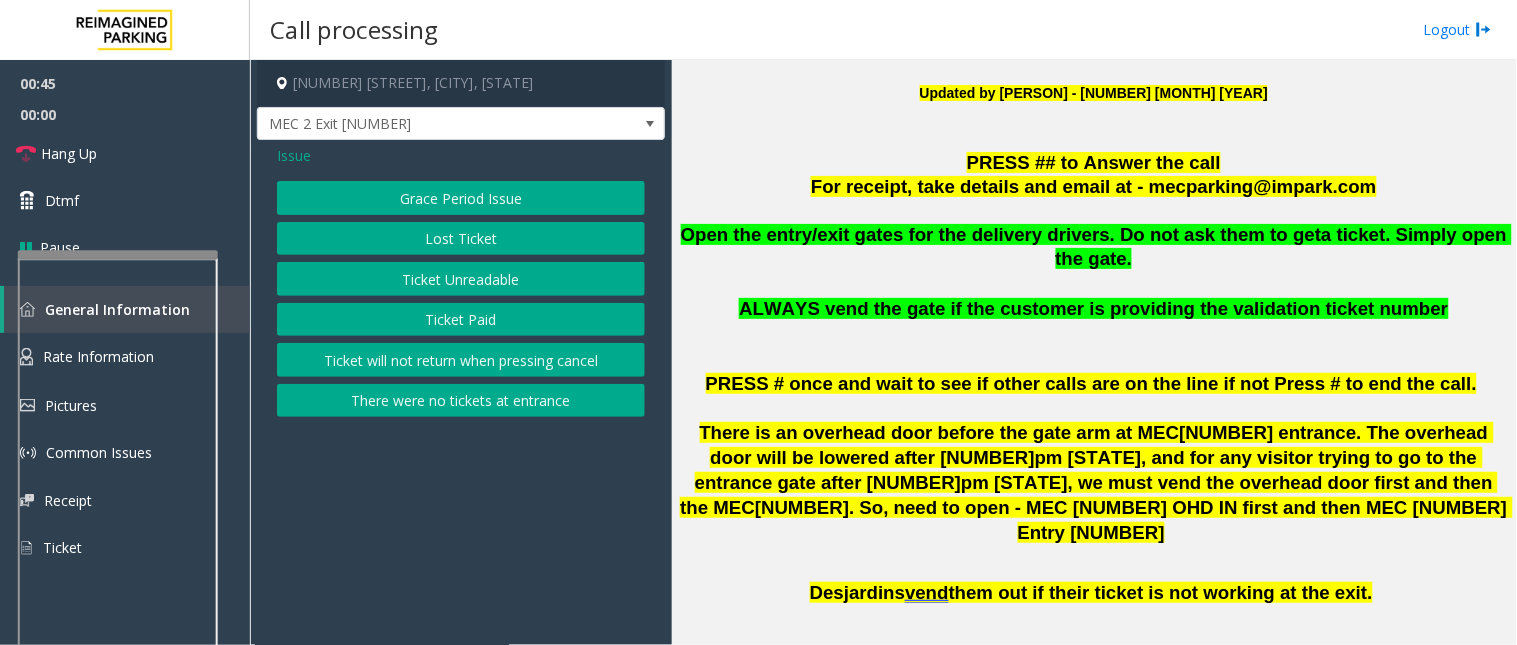 click on "Ticket Unreadable" 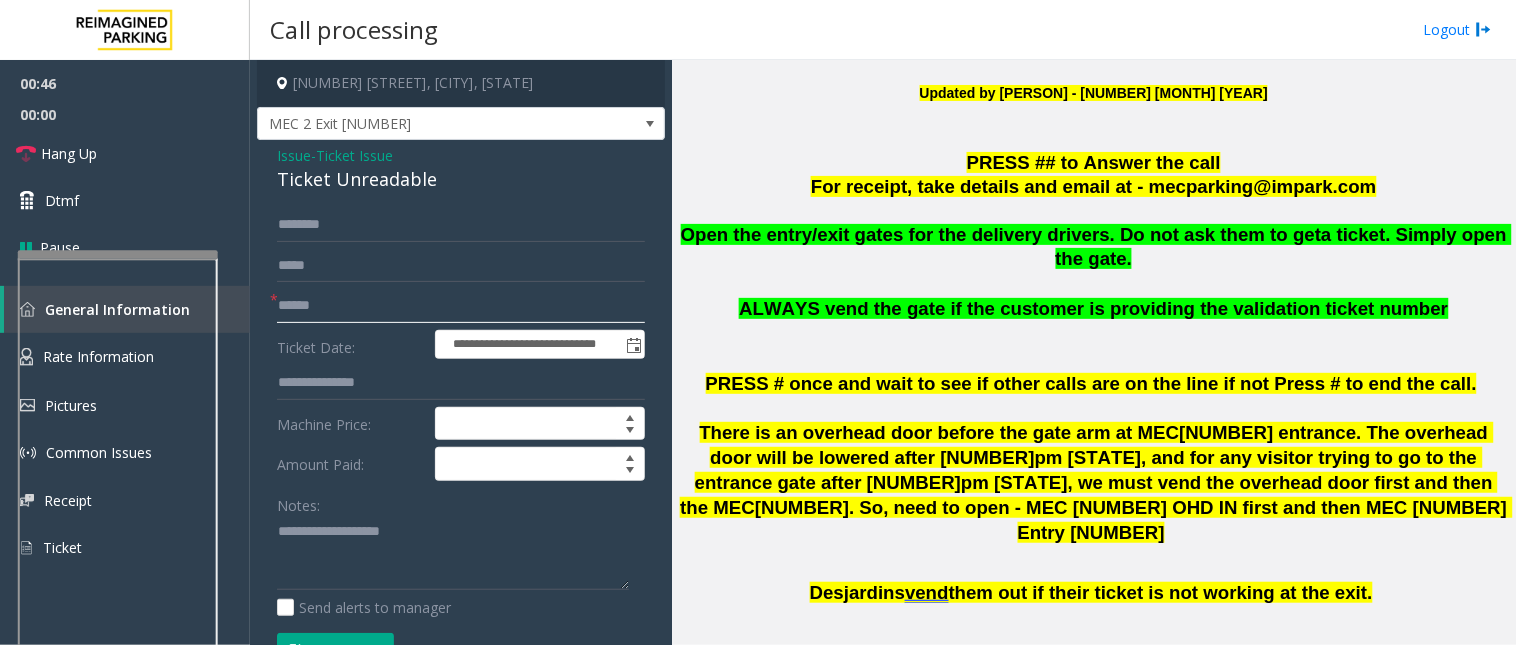 click 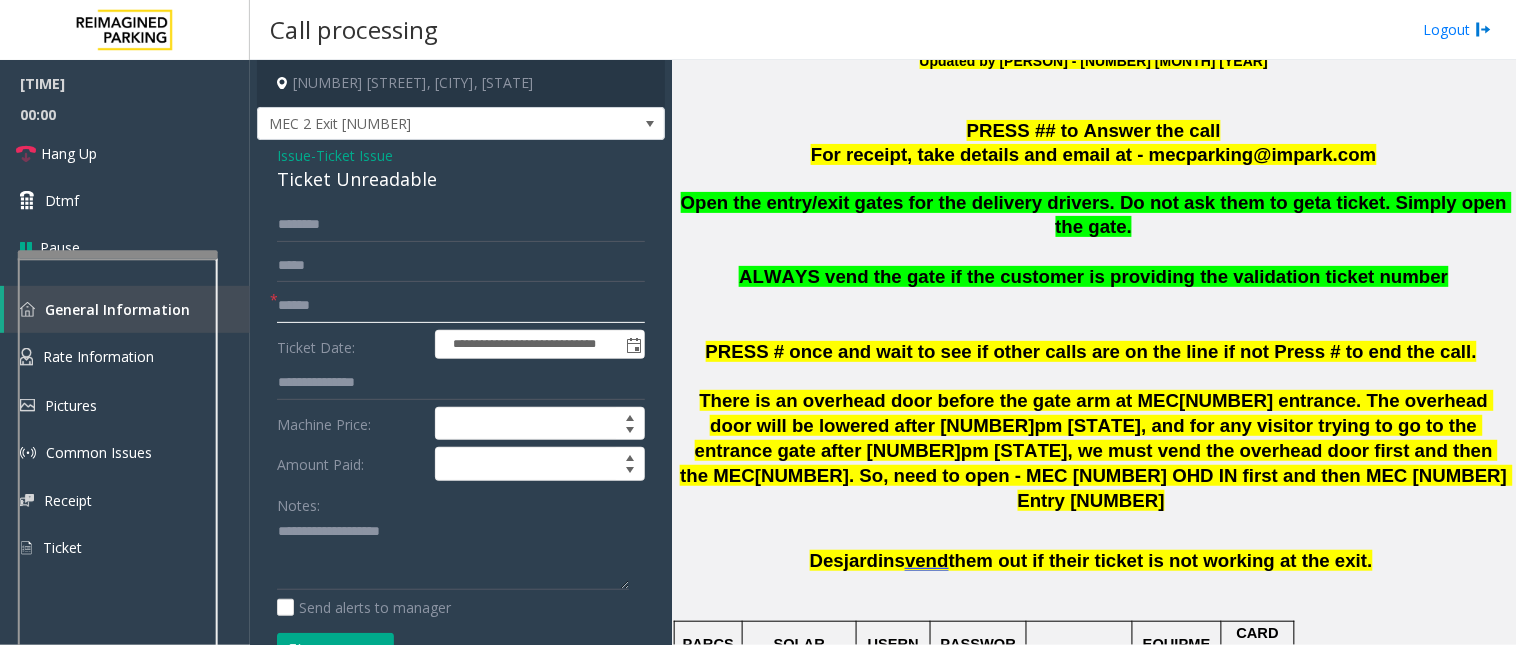 scroll, scrollTop: 555, scrollLeft: 0, axis: vertical 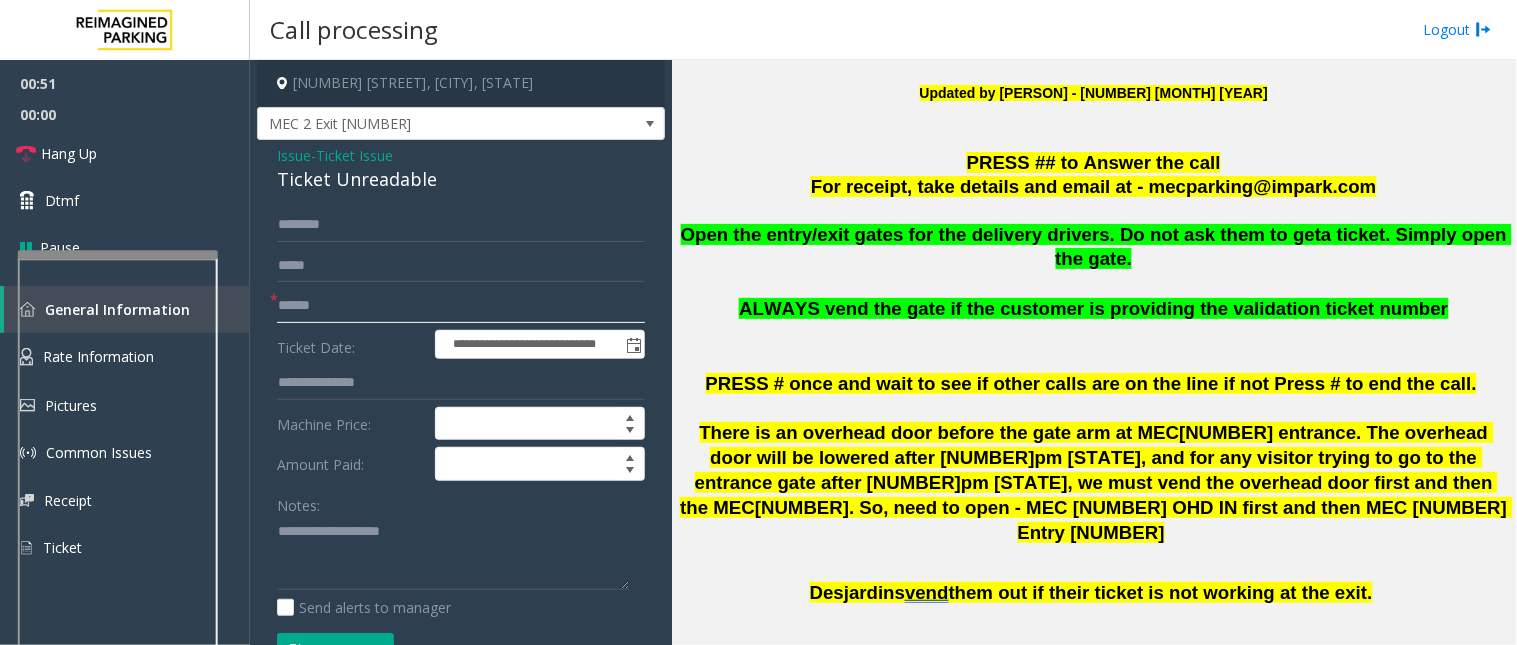 click 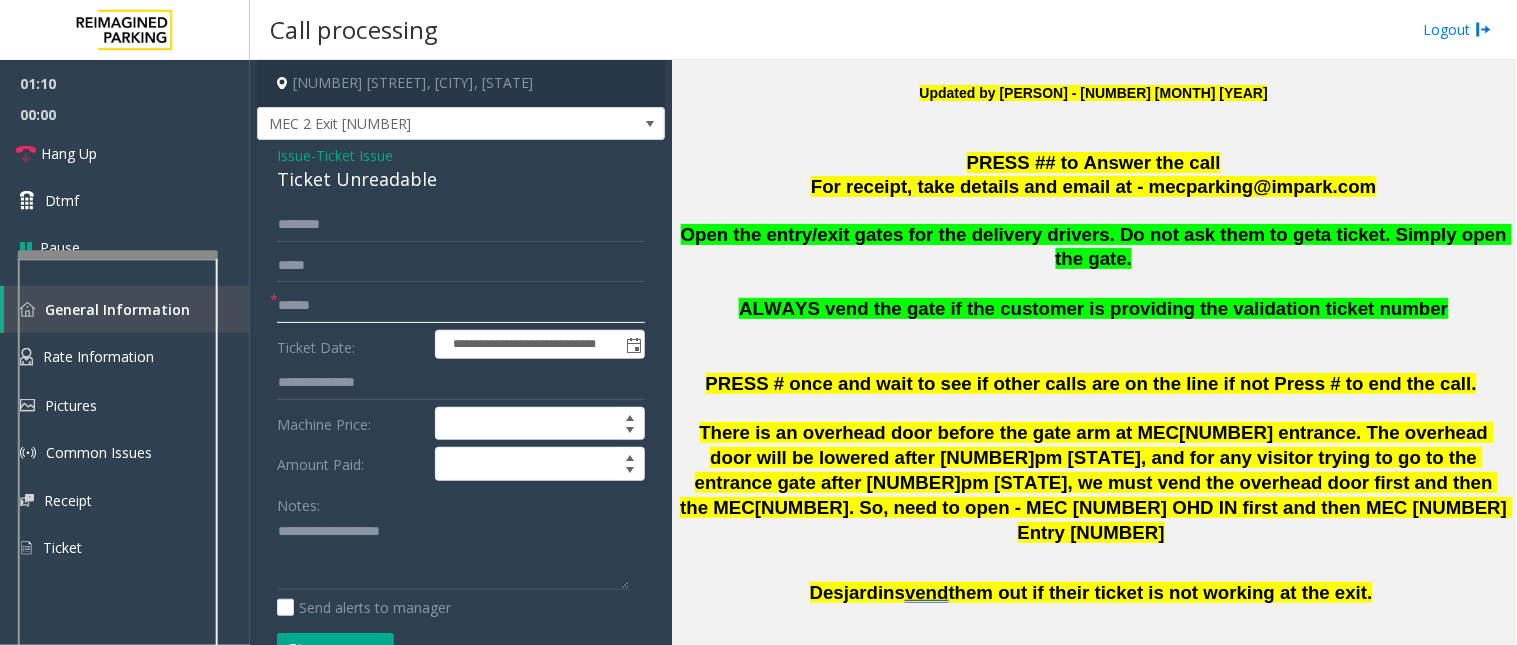 type on "******" 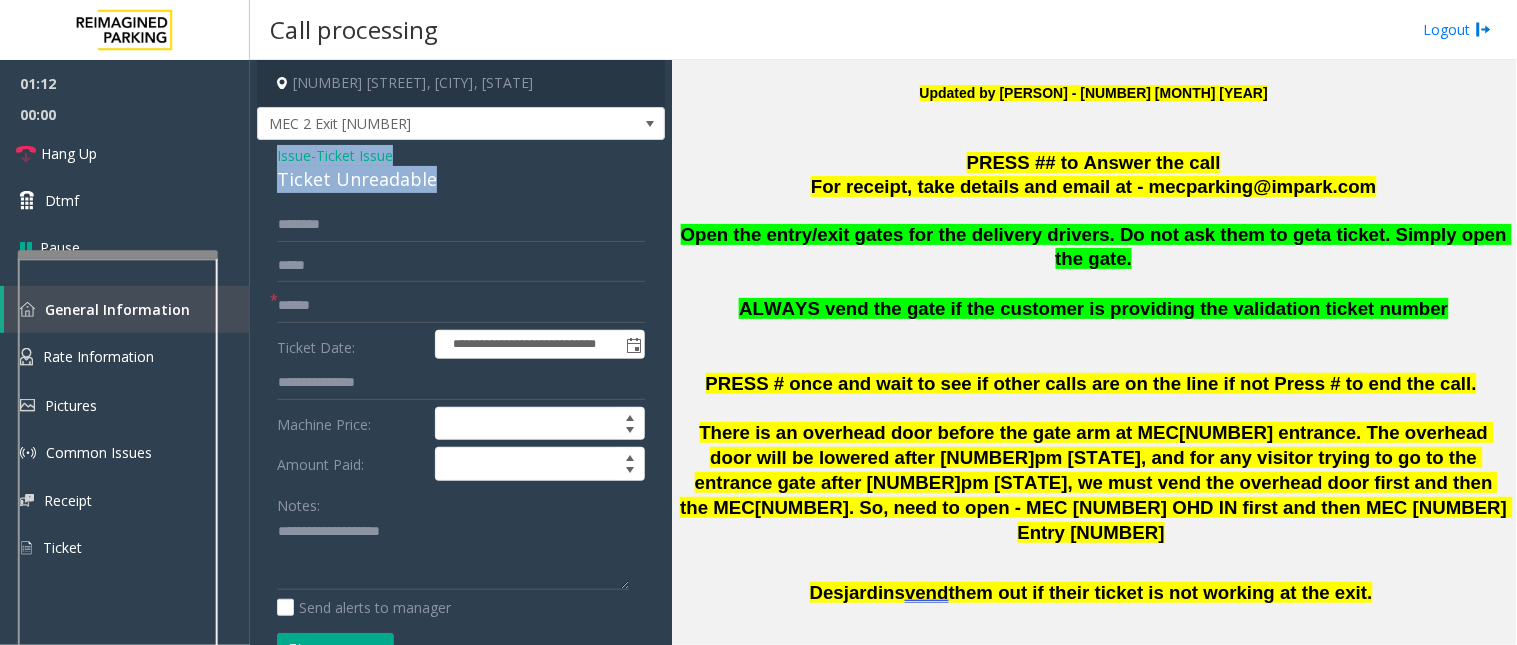 drag, startPoint x: 278, startPoint y: 153, endPoint x: 433, endPoint y: 186, distance: 158.47397 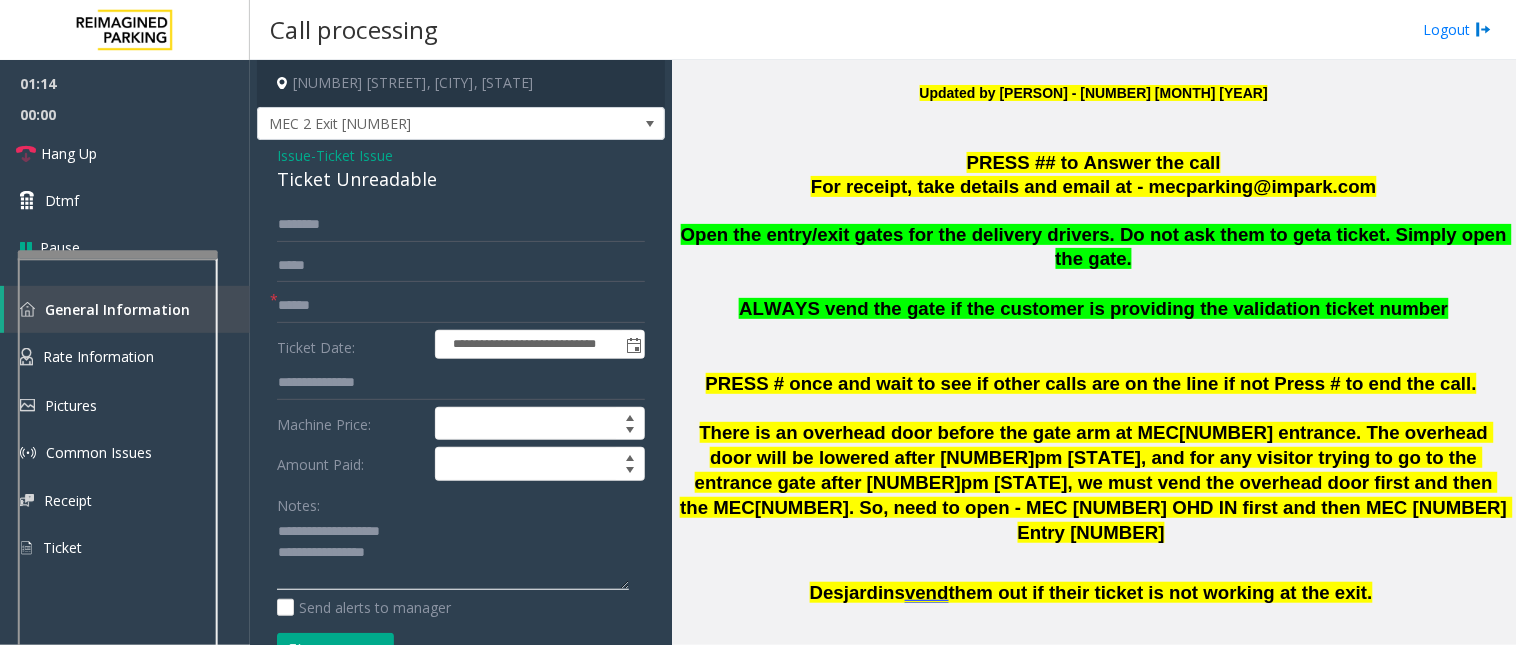 scroll, scrollTop: 111, scrollLeft: 0, axis: vertical 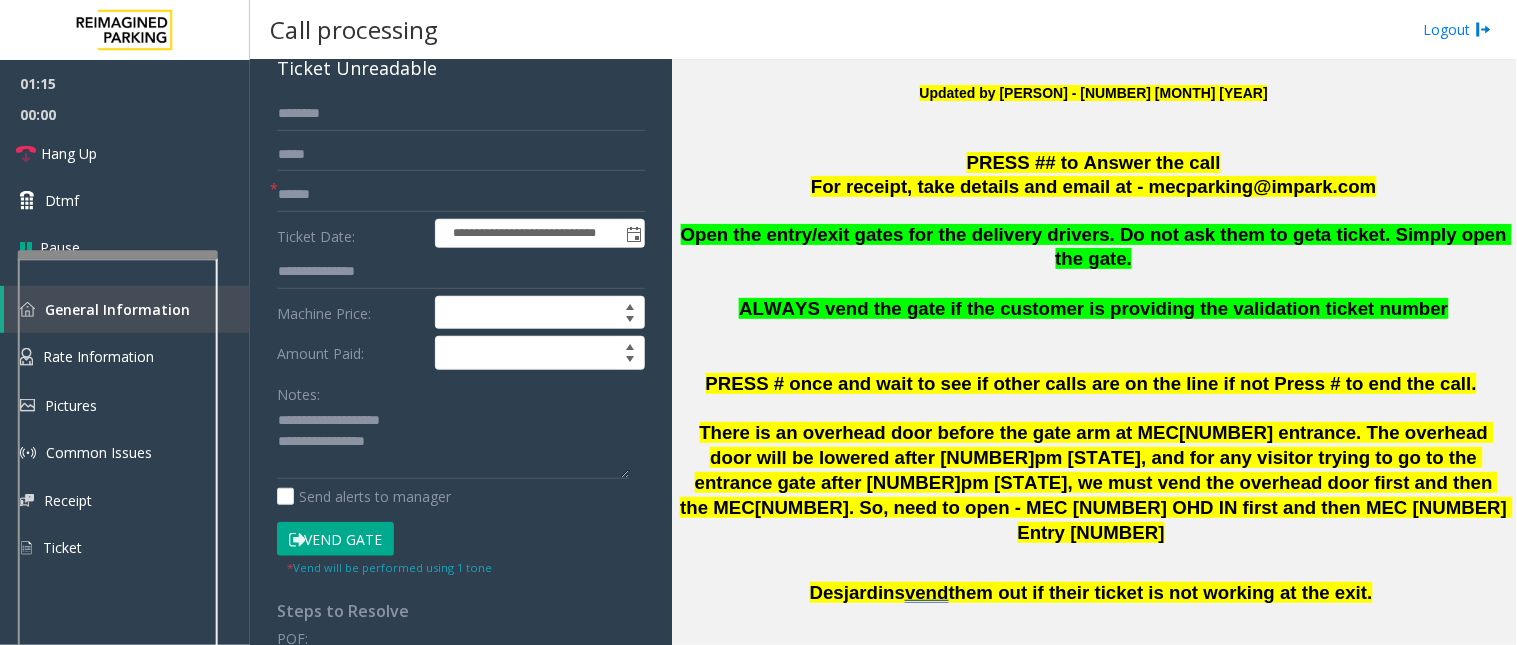 click on "Vend Gate" 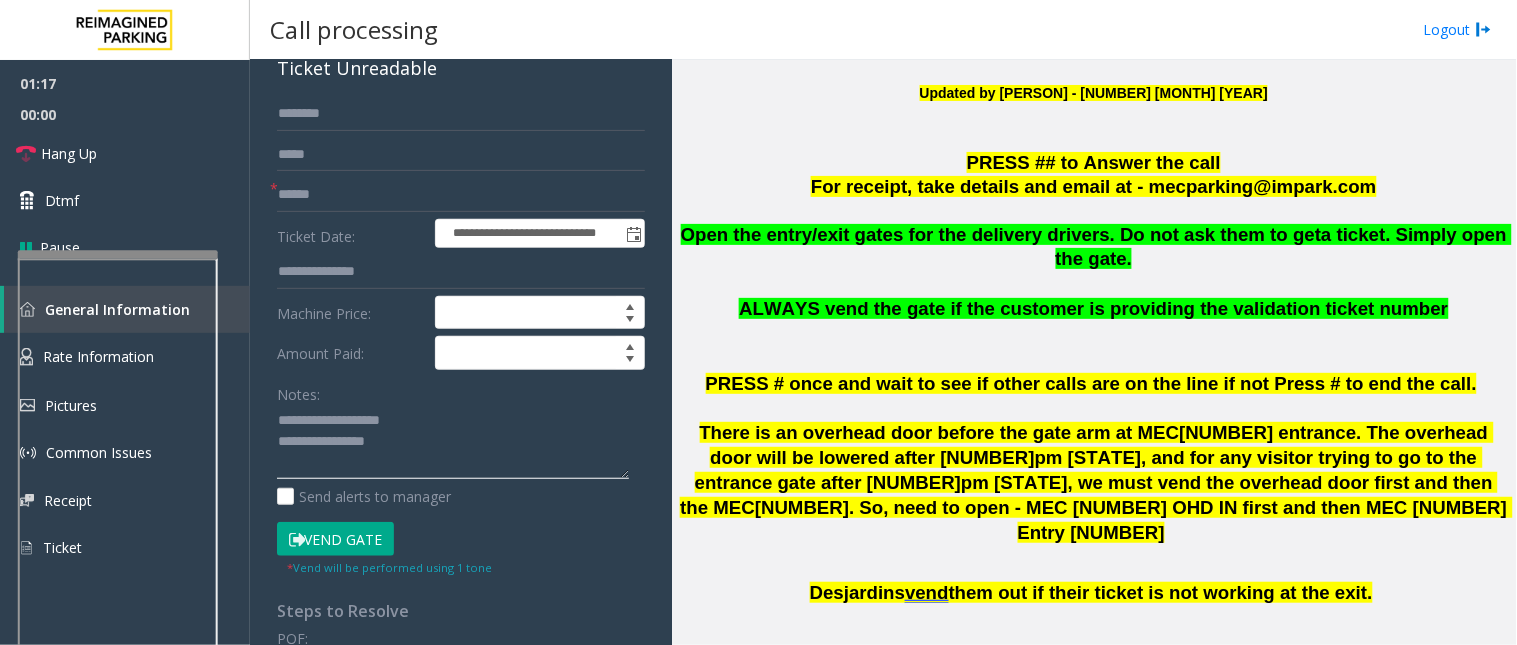 click 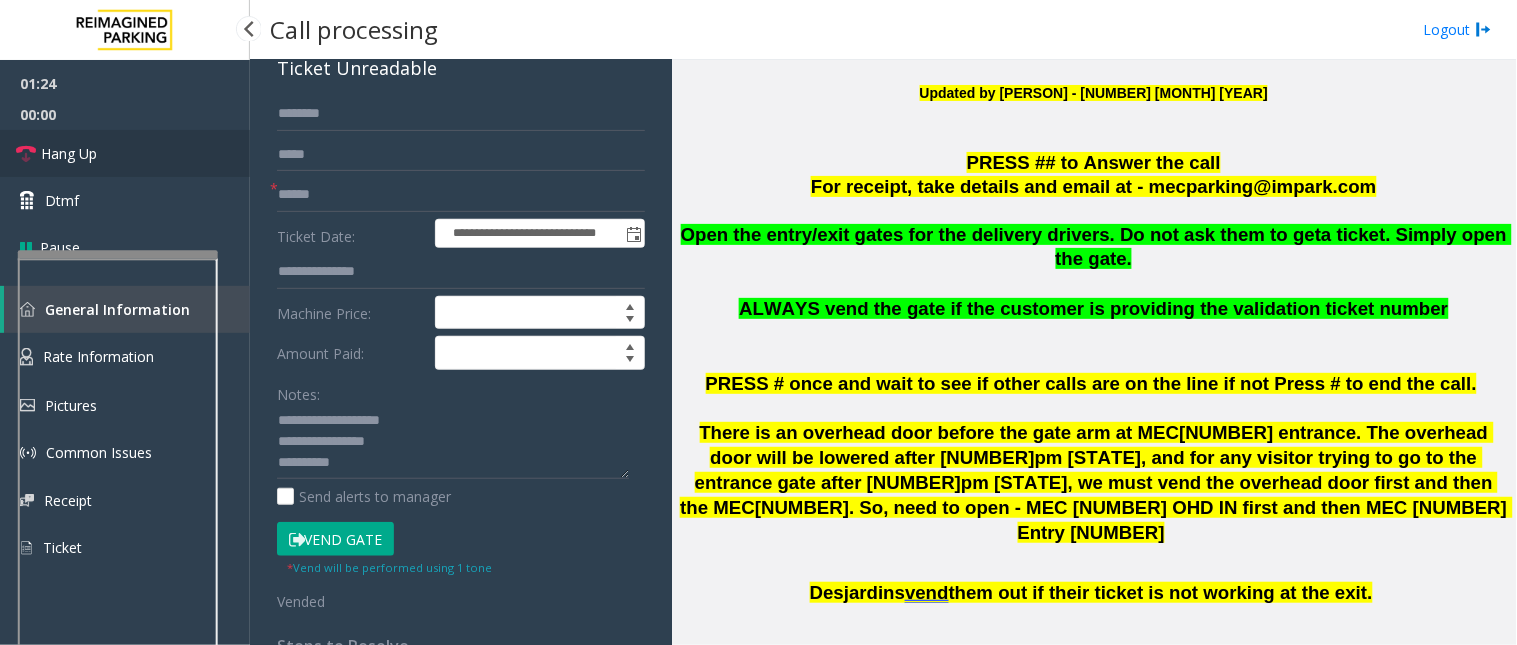 click on "Hang Up" at bounding box center [125, 153] 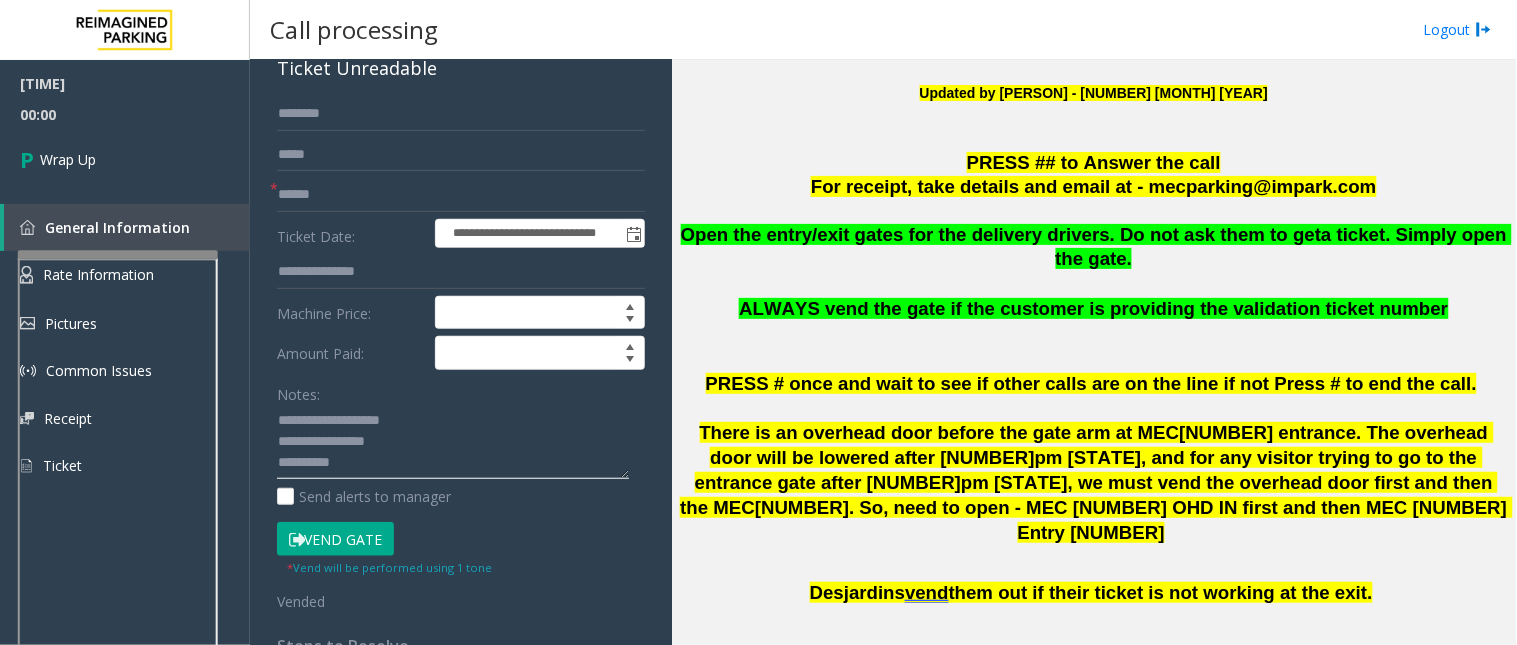click 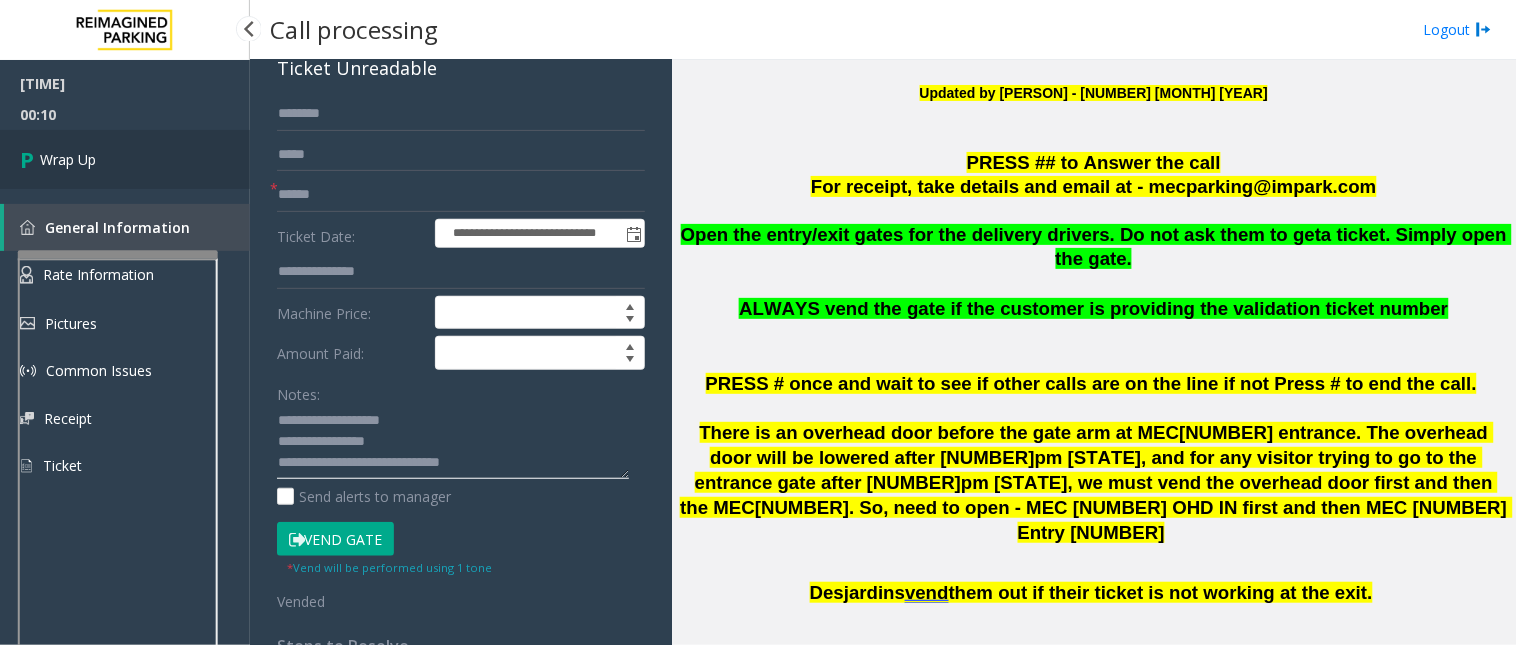 type on "**********" 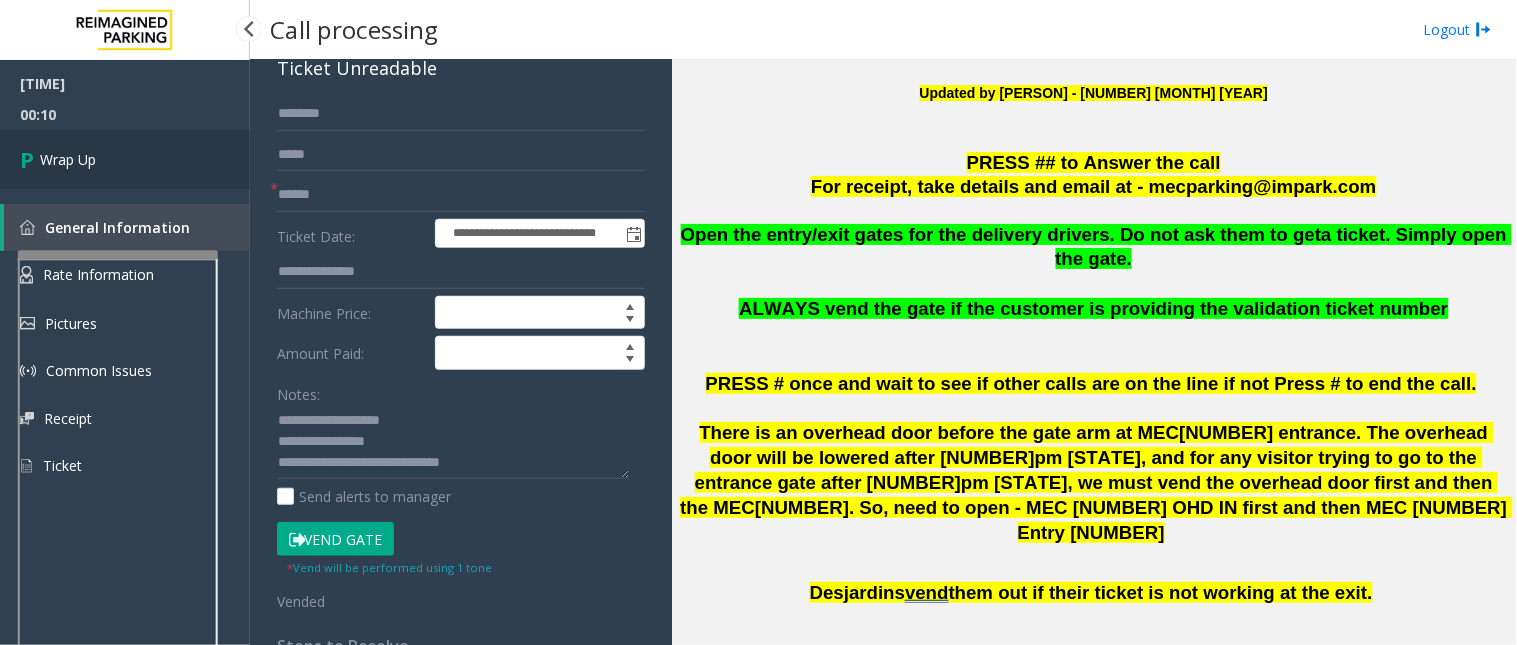 click on "Wrap Up" at bounding box center (125, 159) 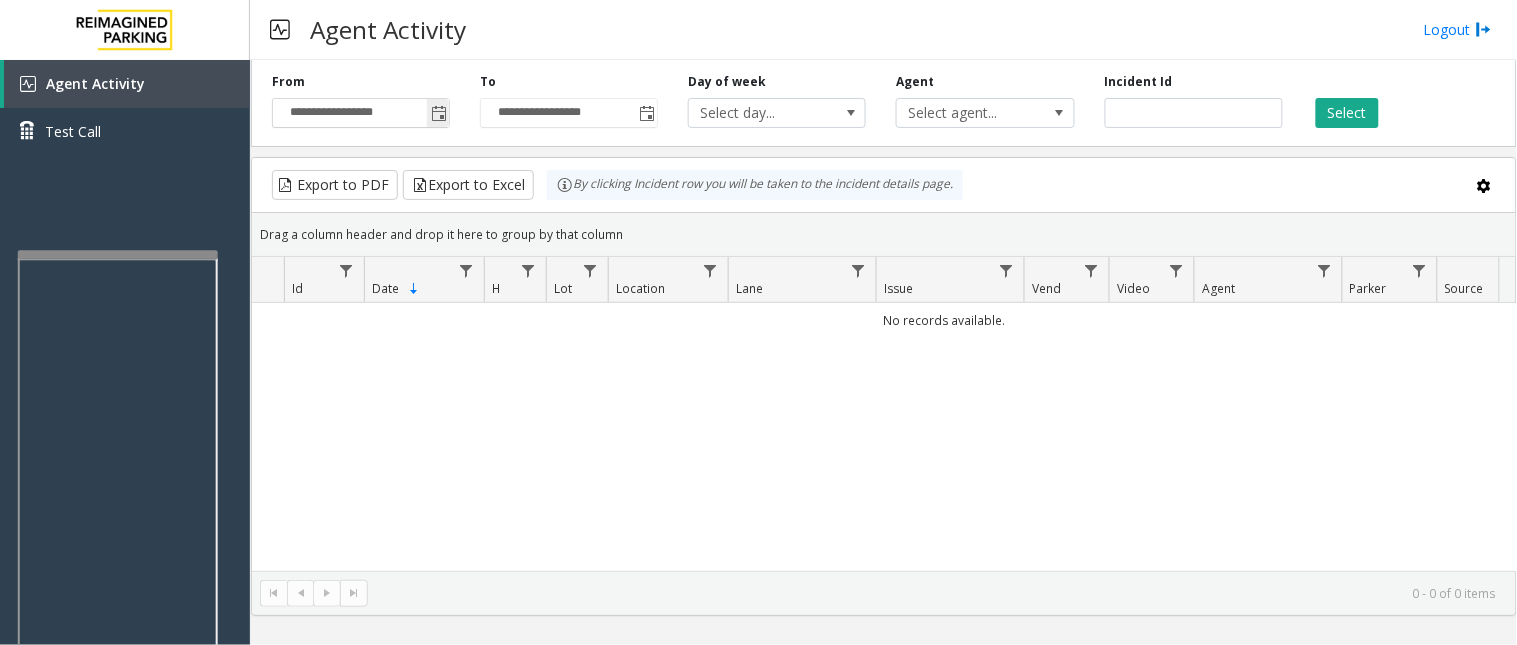 click 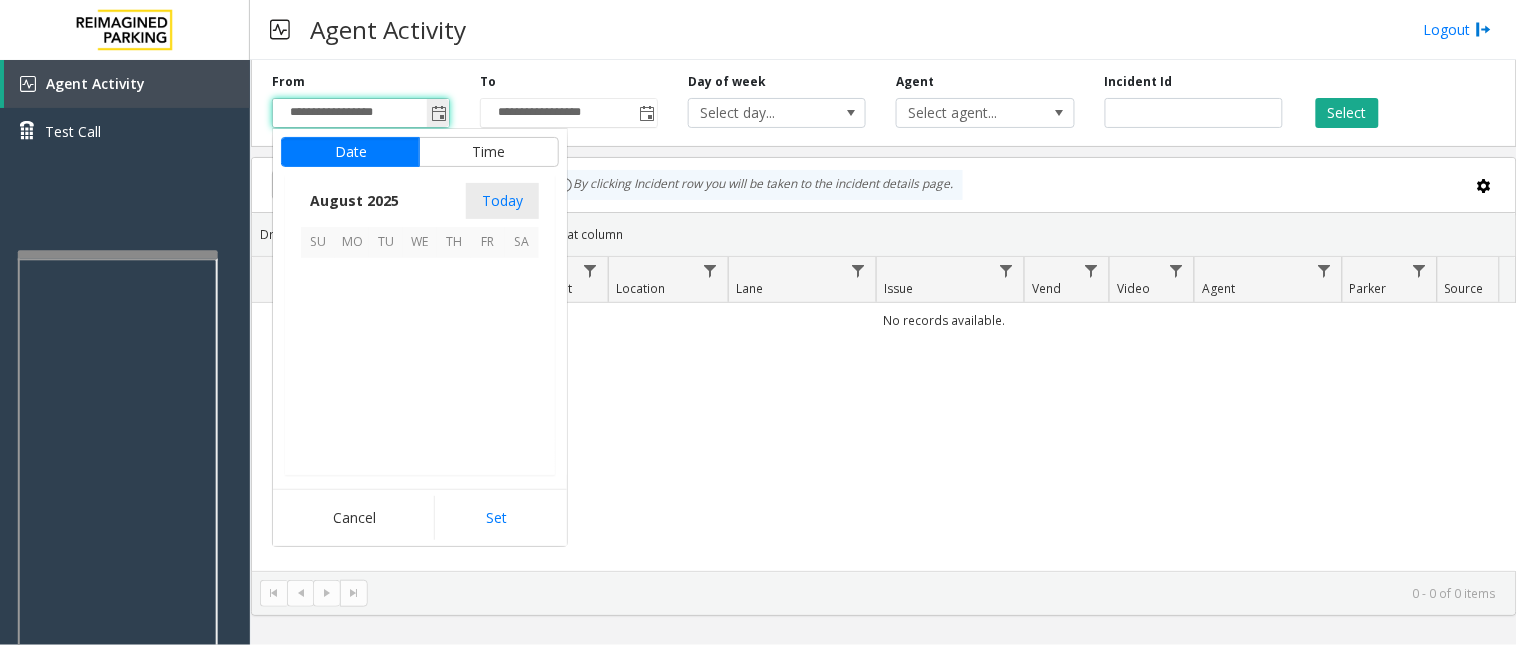 scroll, scrollTop: 358592, scrollLeft: 0, axis: vertical 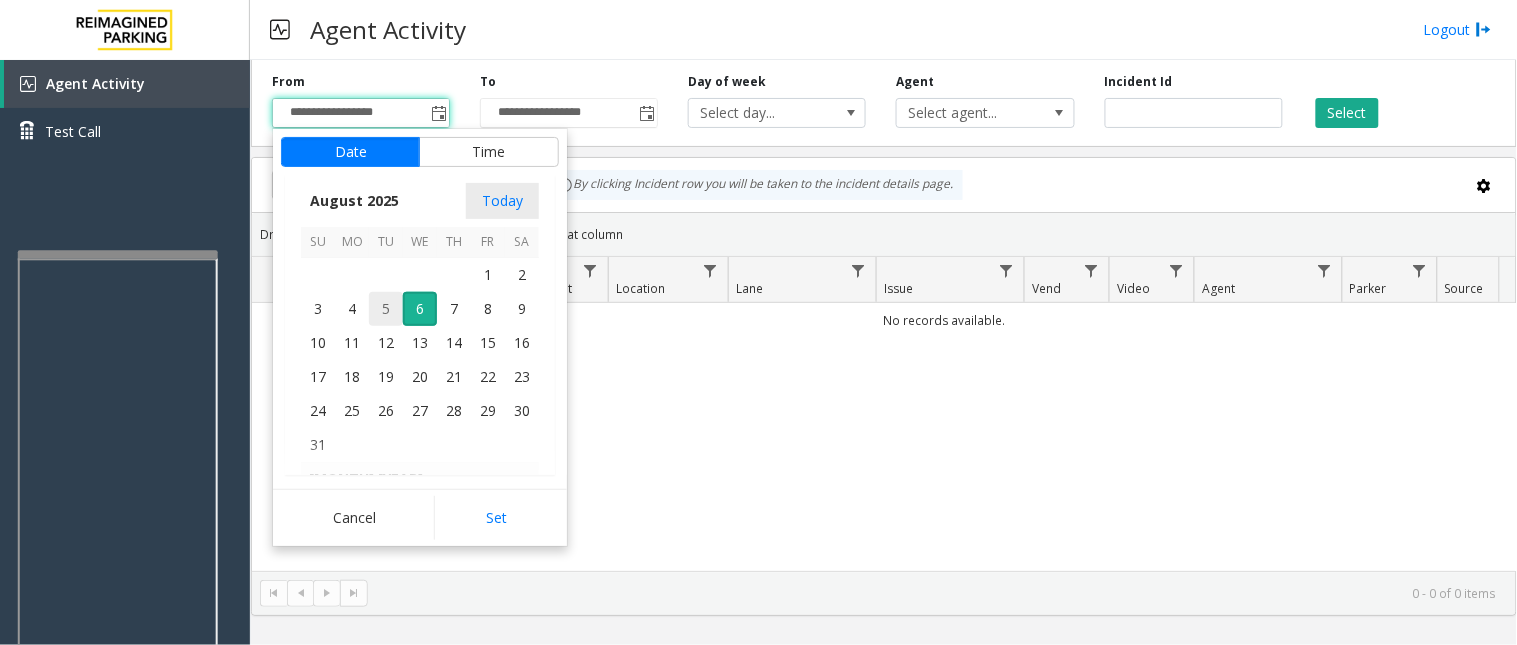 click on "5" at bounding box center (386, 309) 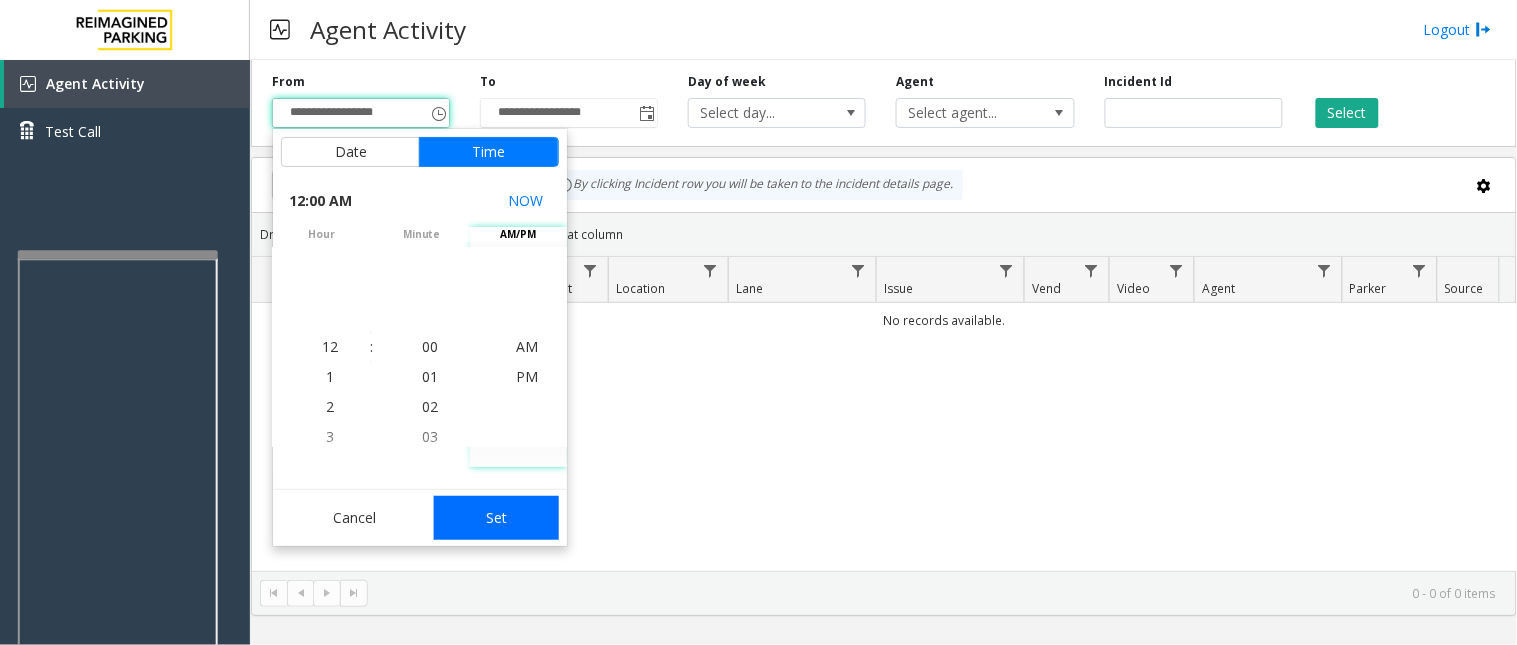 click on "Set" 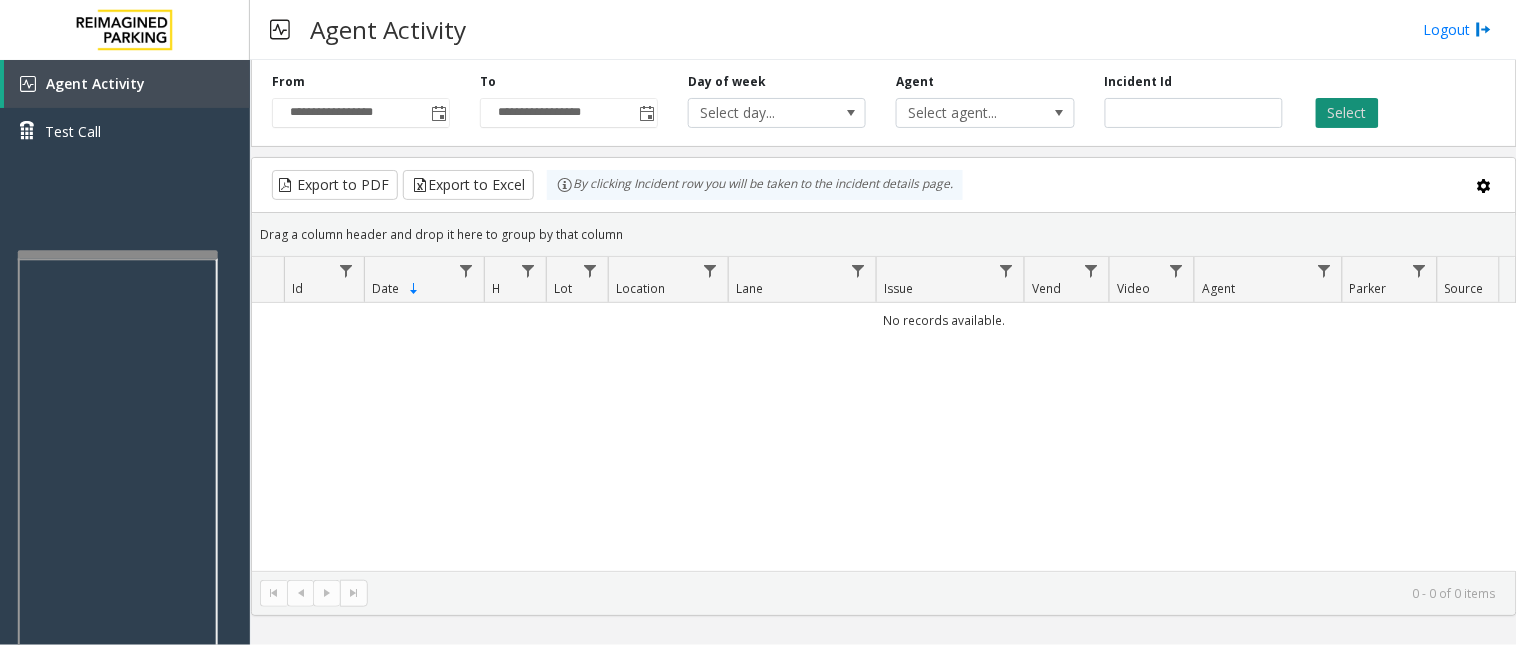 click on "Select" 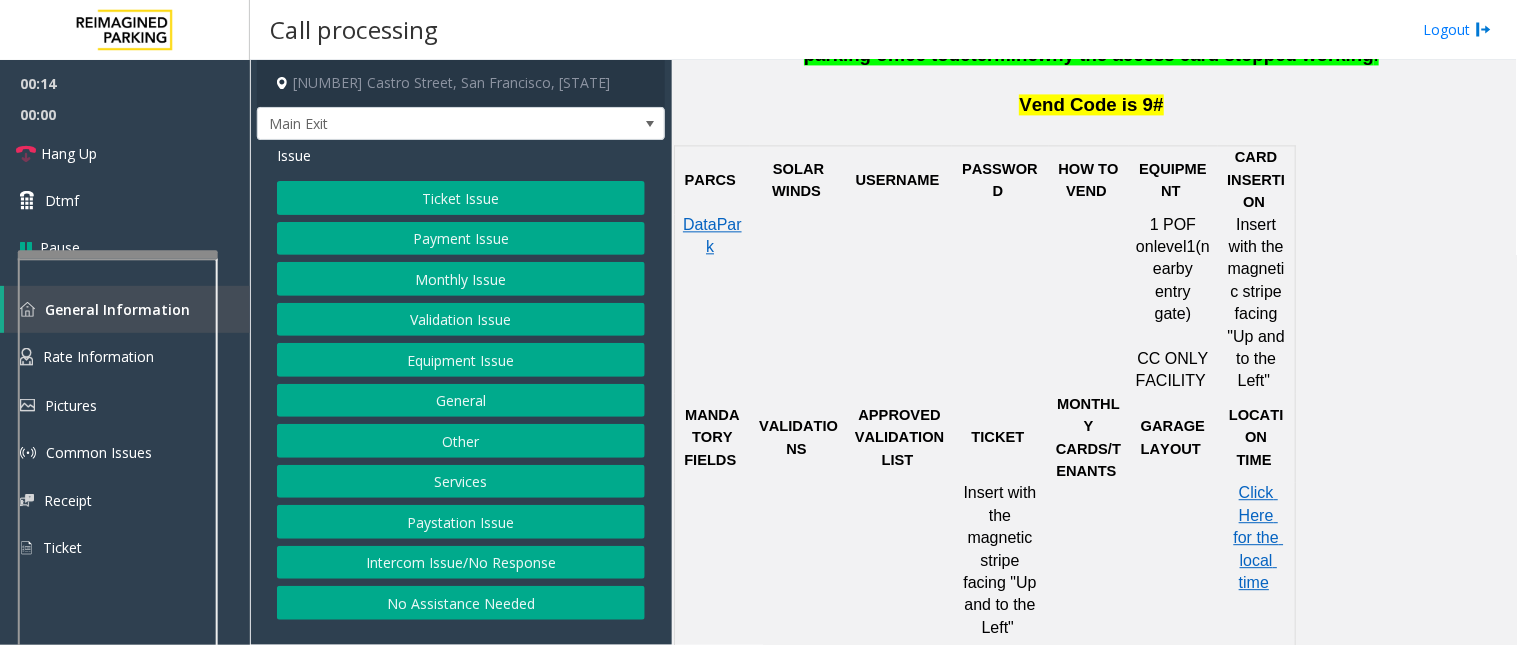 scroll, scrollTop: 1111, scrollLeft: 0, axis: vertical 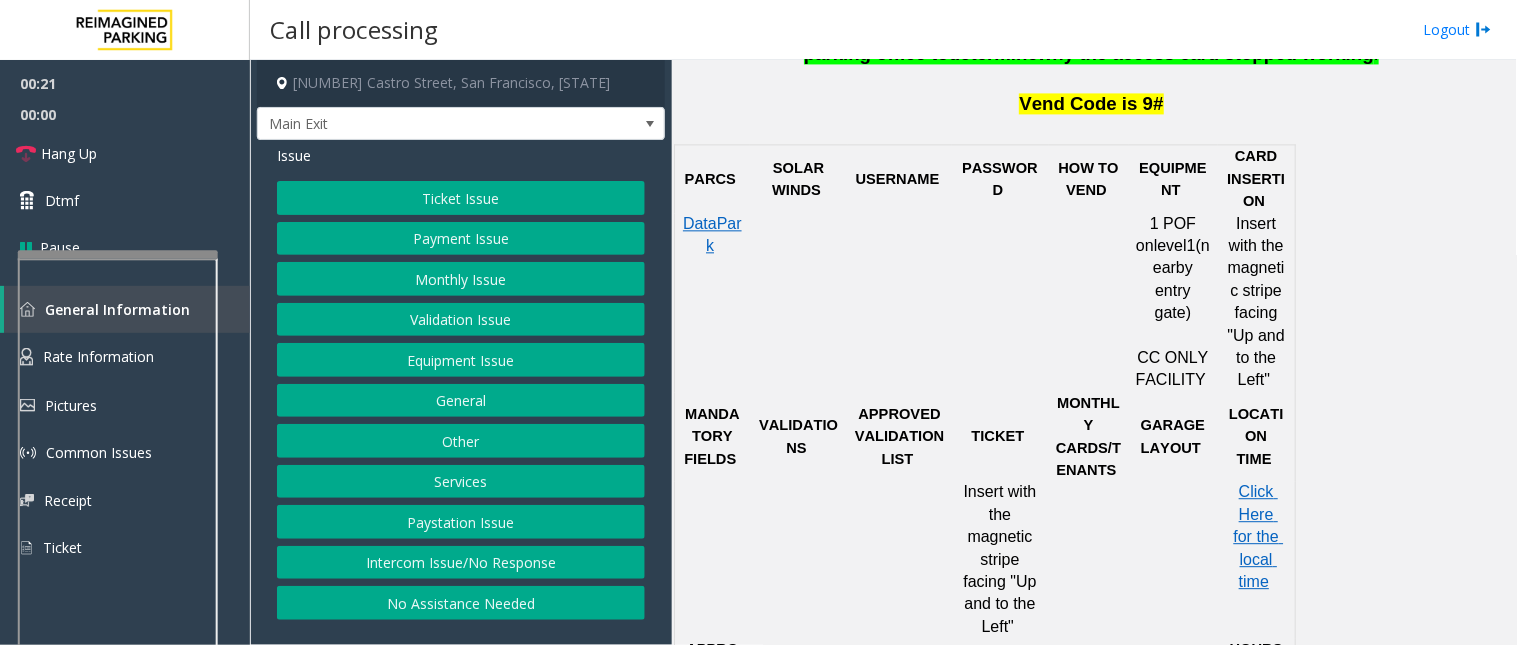 click on "Ticket Issue" 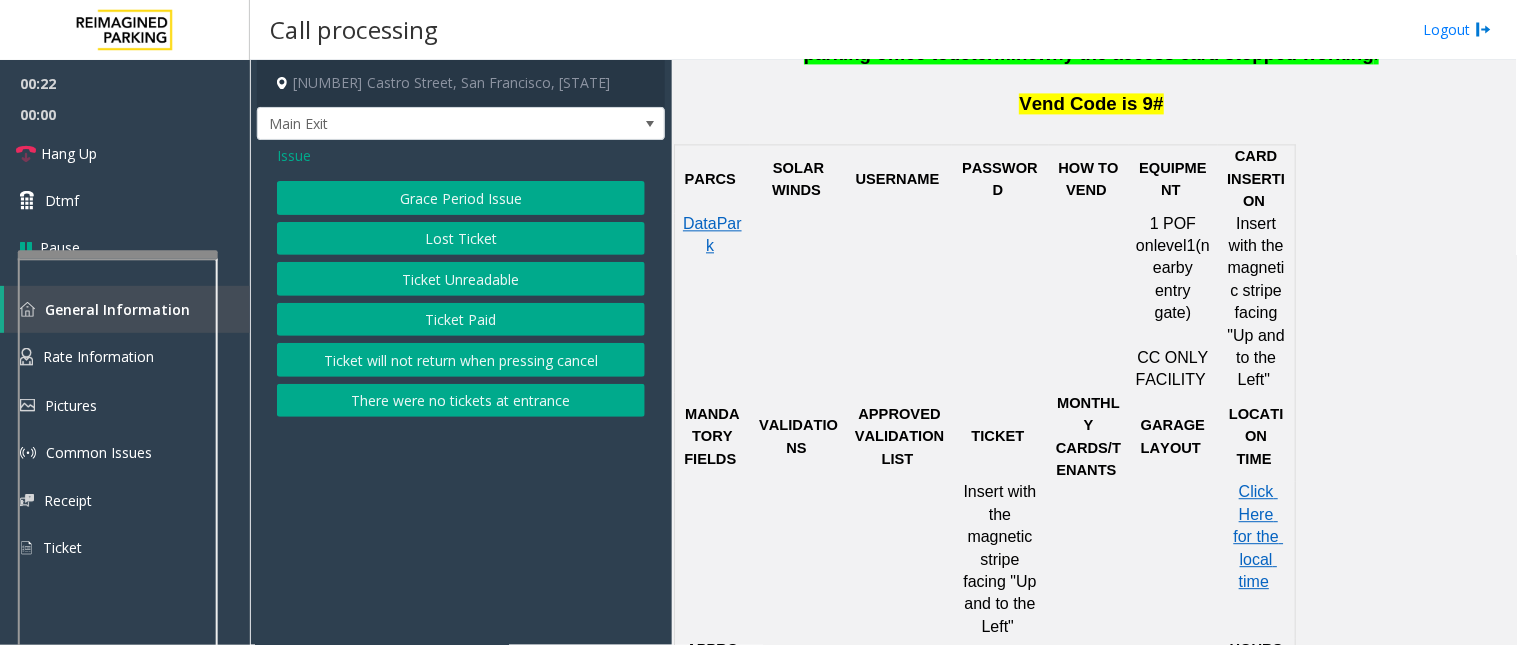 click on "Ticket Unreadable" 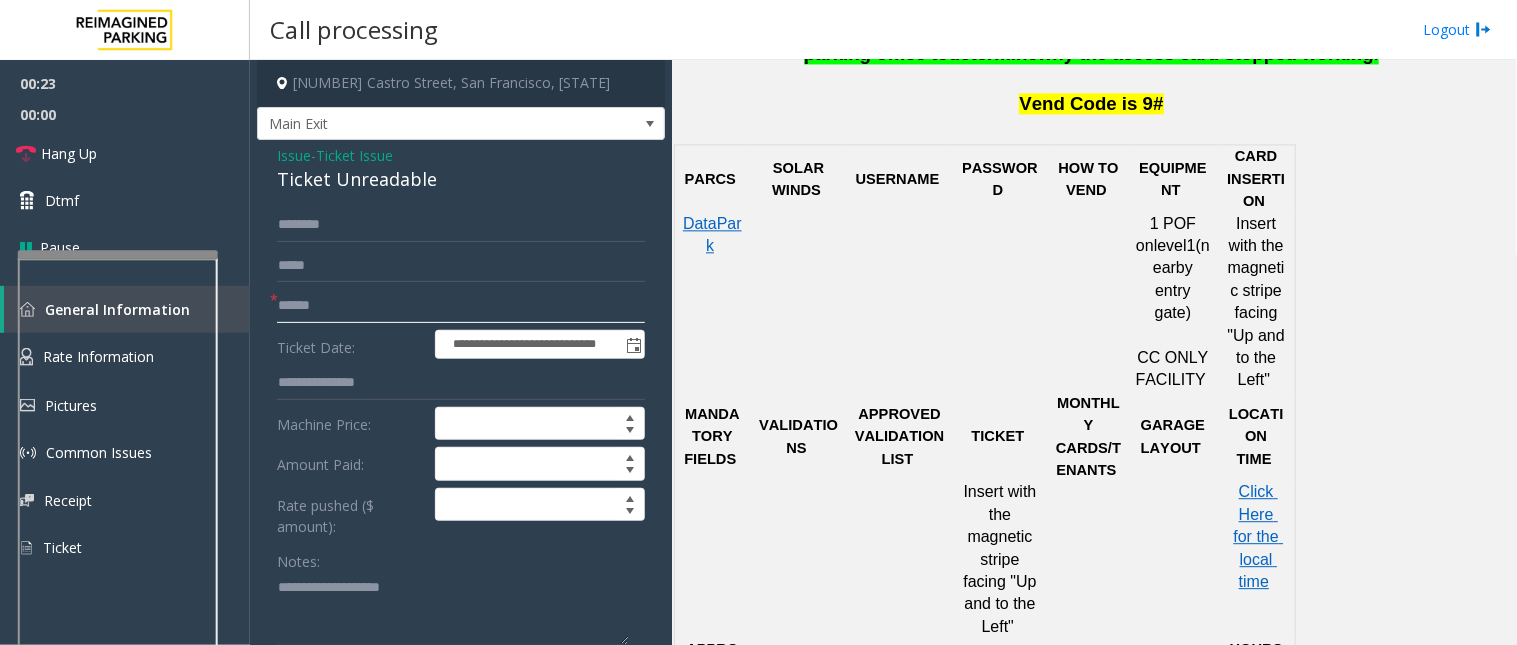 click 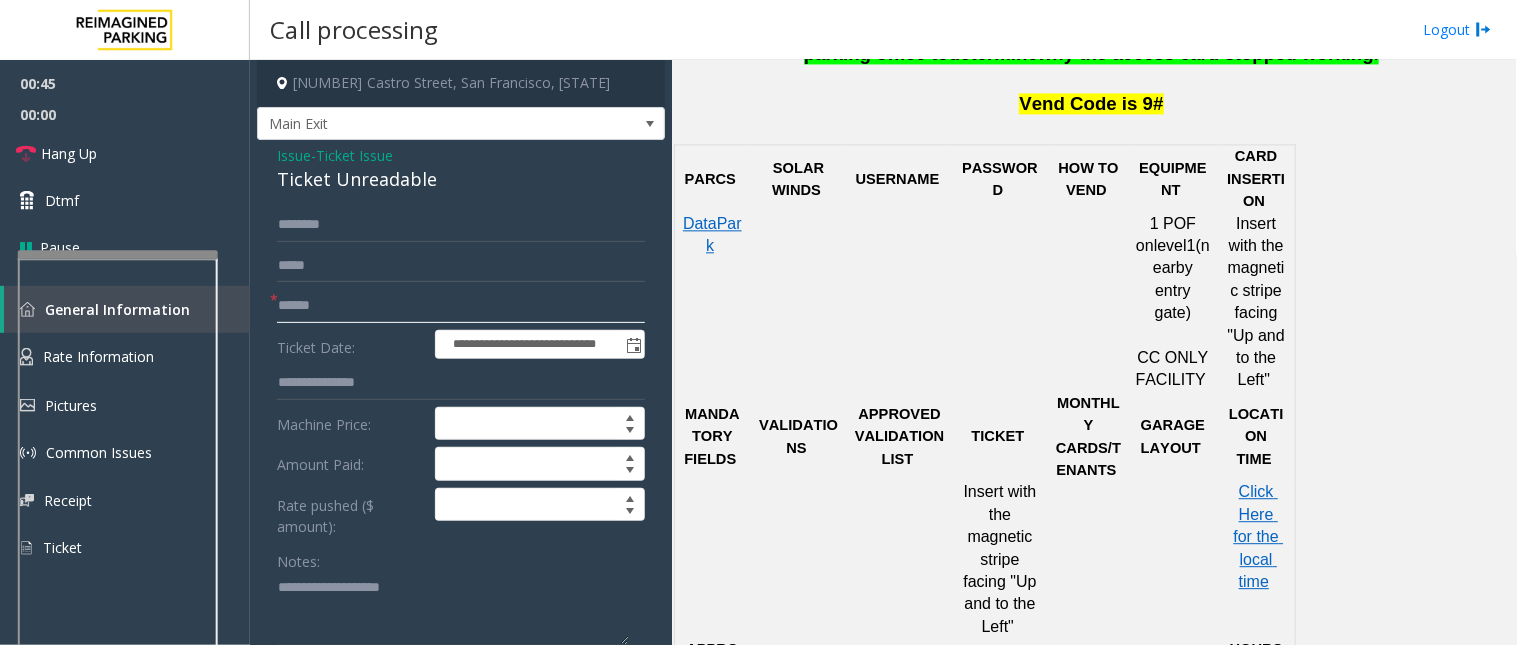 type on "******" 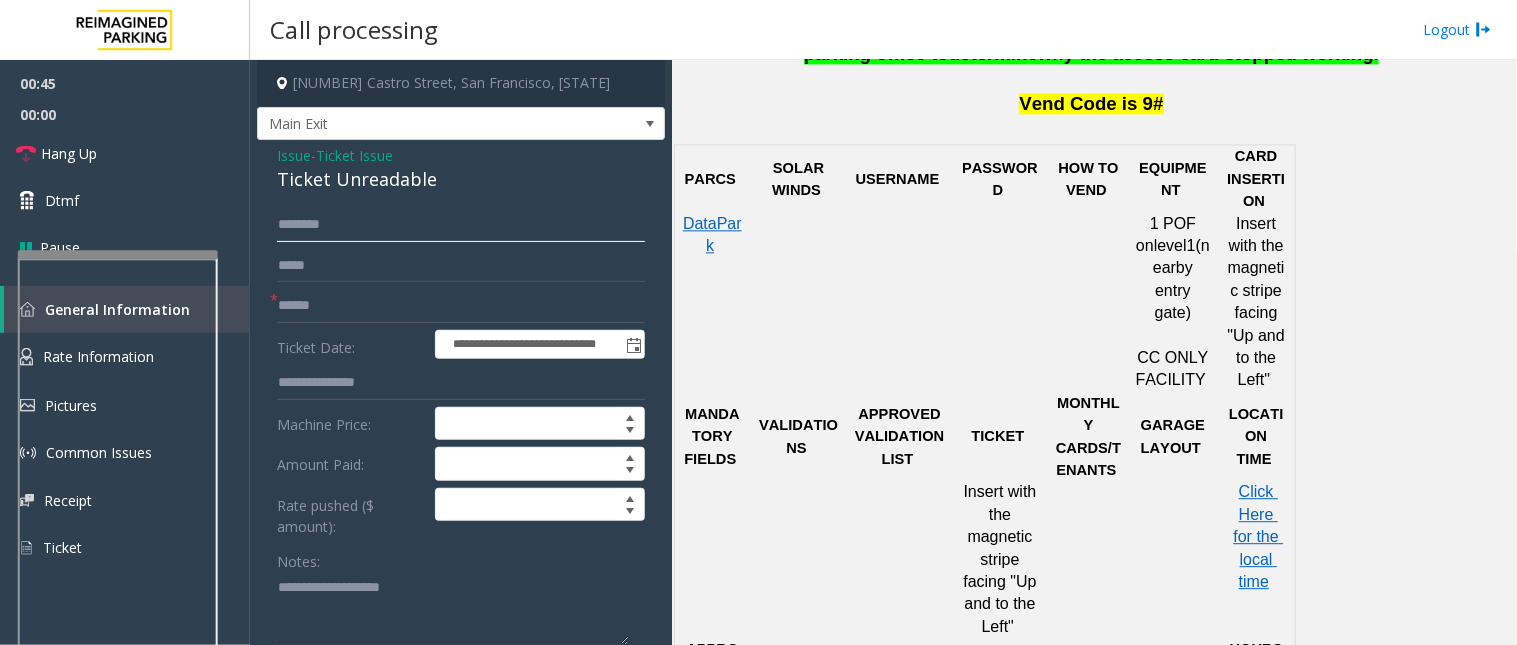 click 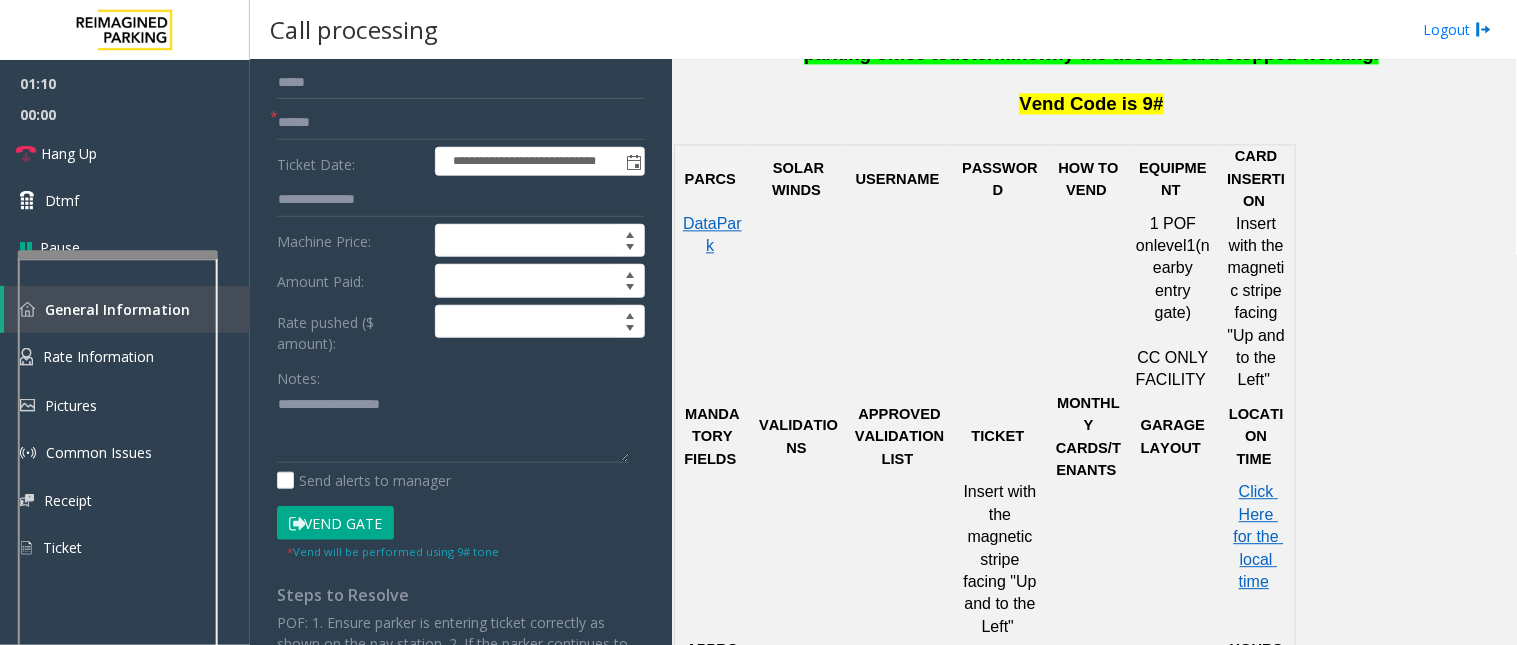 scroll, scrollTop: 222, scrollLeft: 0, axis: vertical 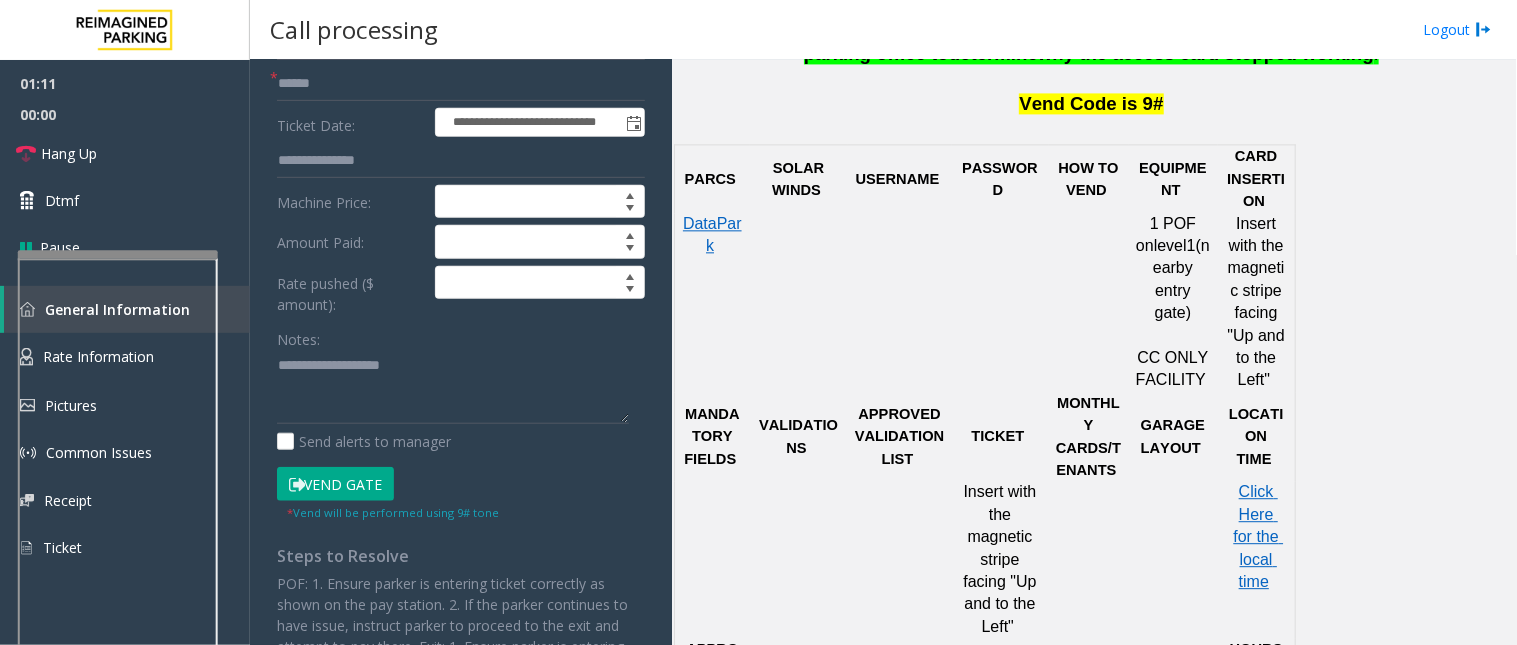 type on "*****" 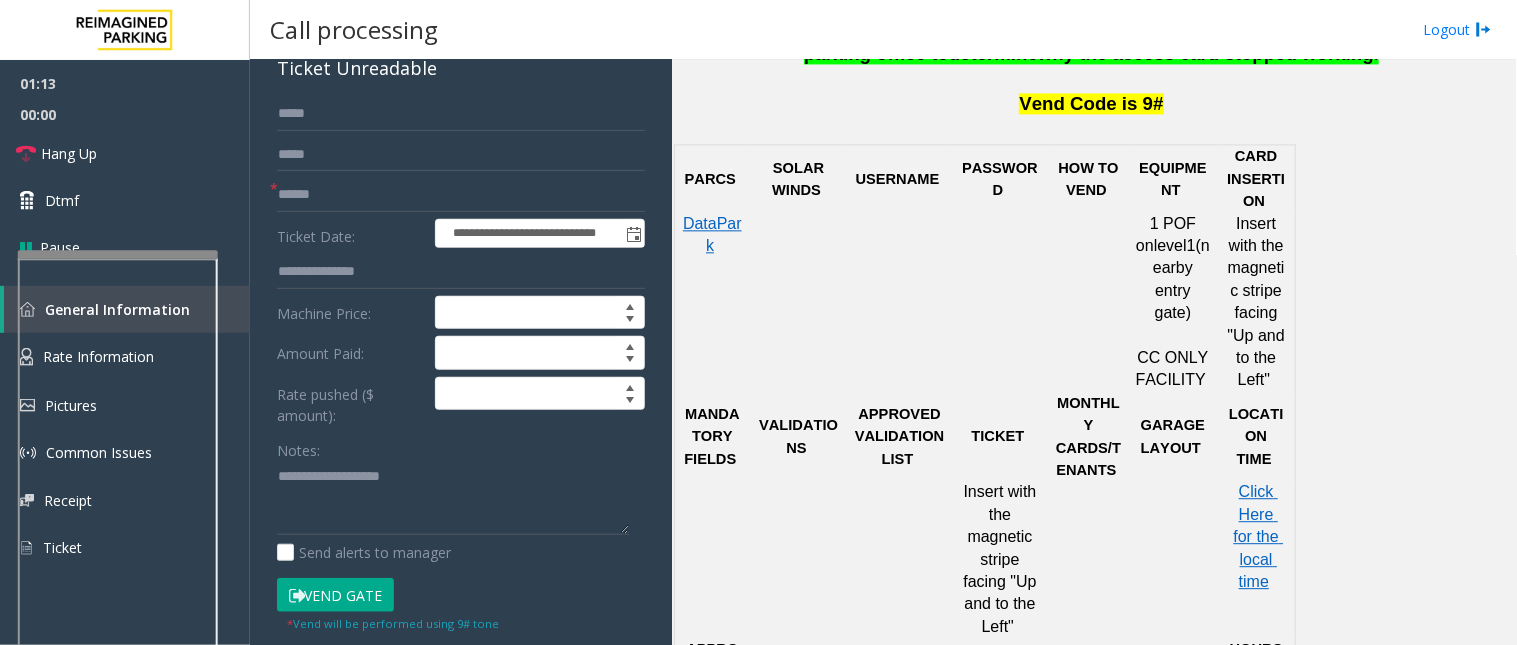 scroll, scrollTop: 0, scrollLeft: 0, axis: both 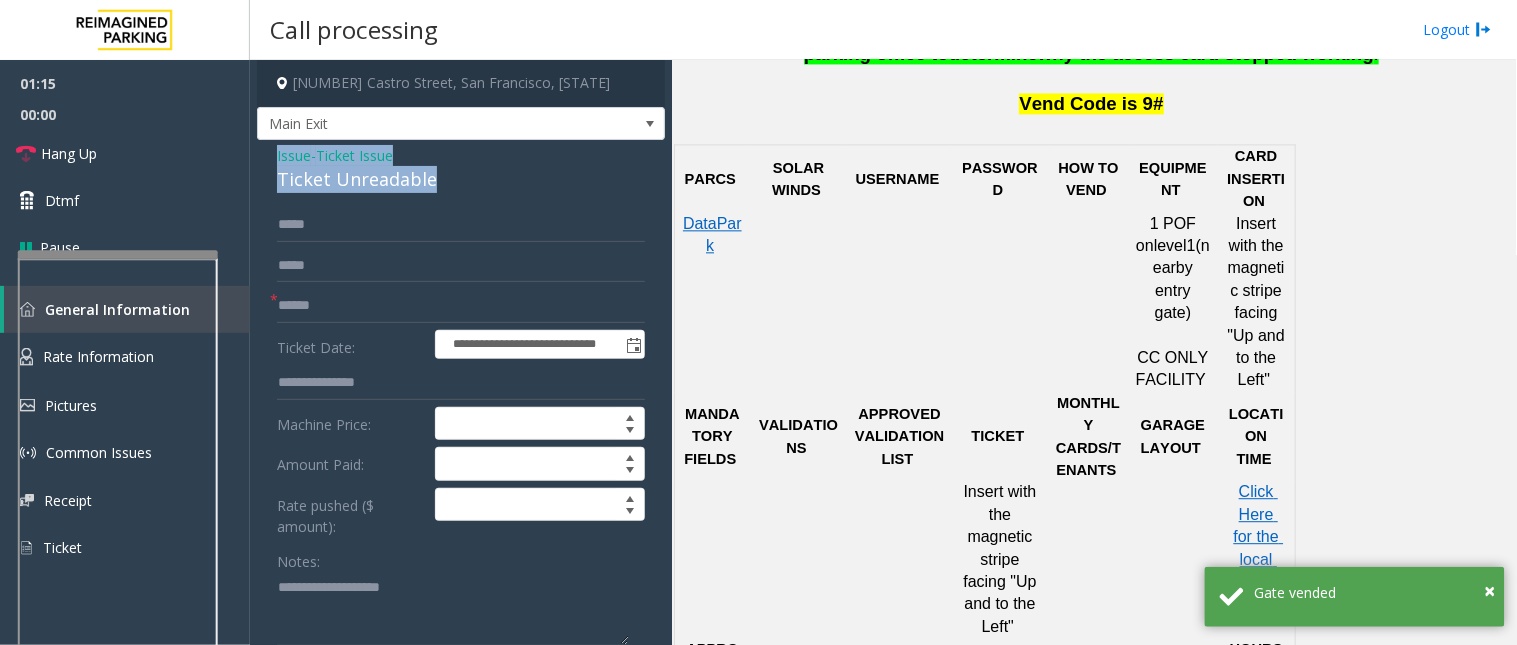 drag, startPoint x: 278, startPoint y: 155, endPoint x: 443, endPoint y: 187, distance: 168.07439 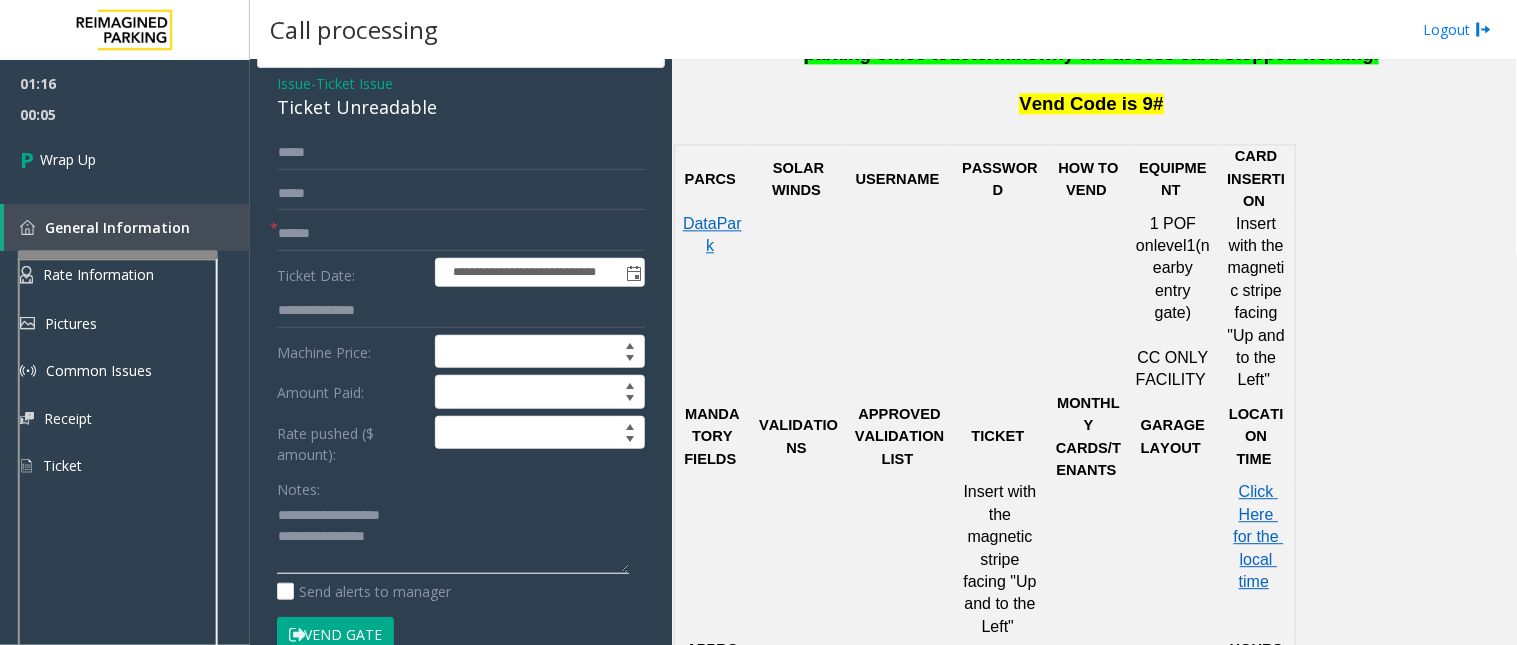 scroll, scrollTop: 111, scrollLeft: 0, axis: vertical 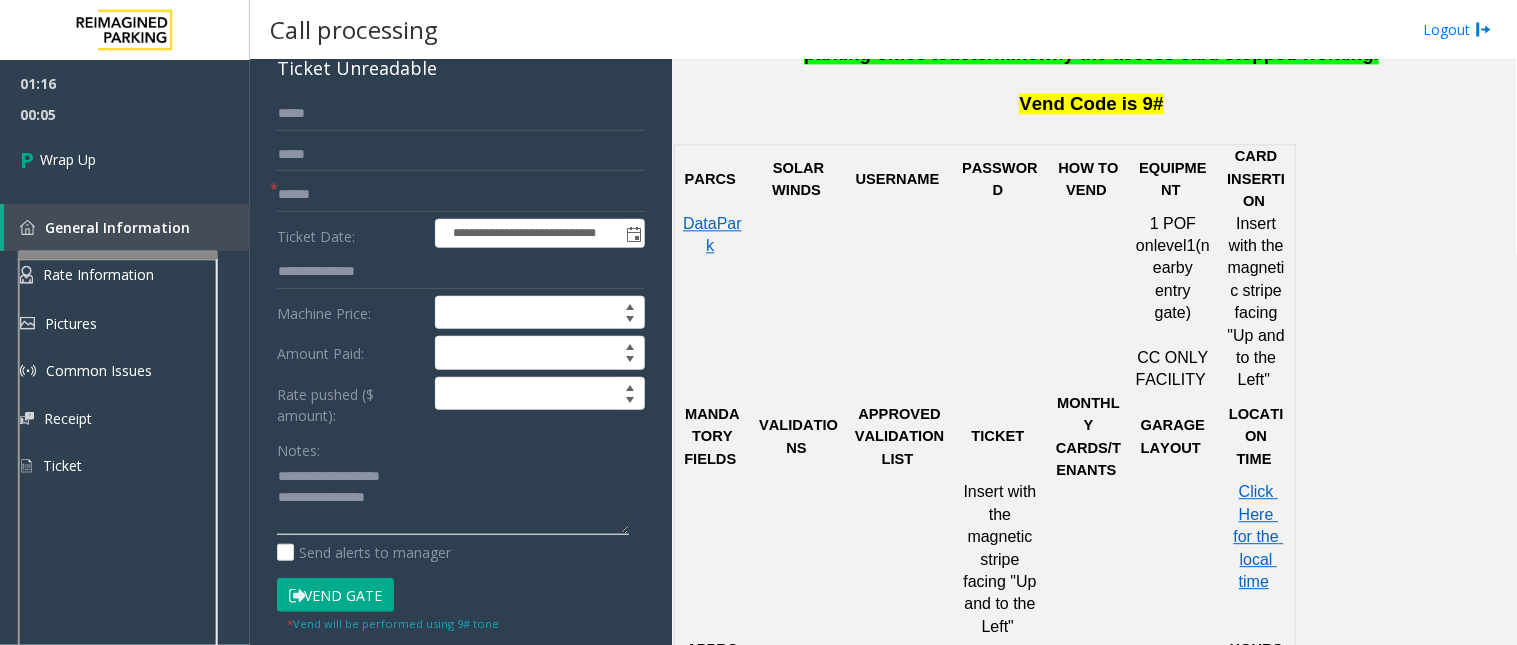 click 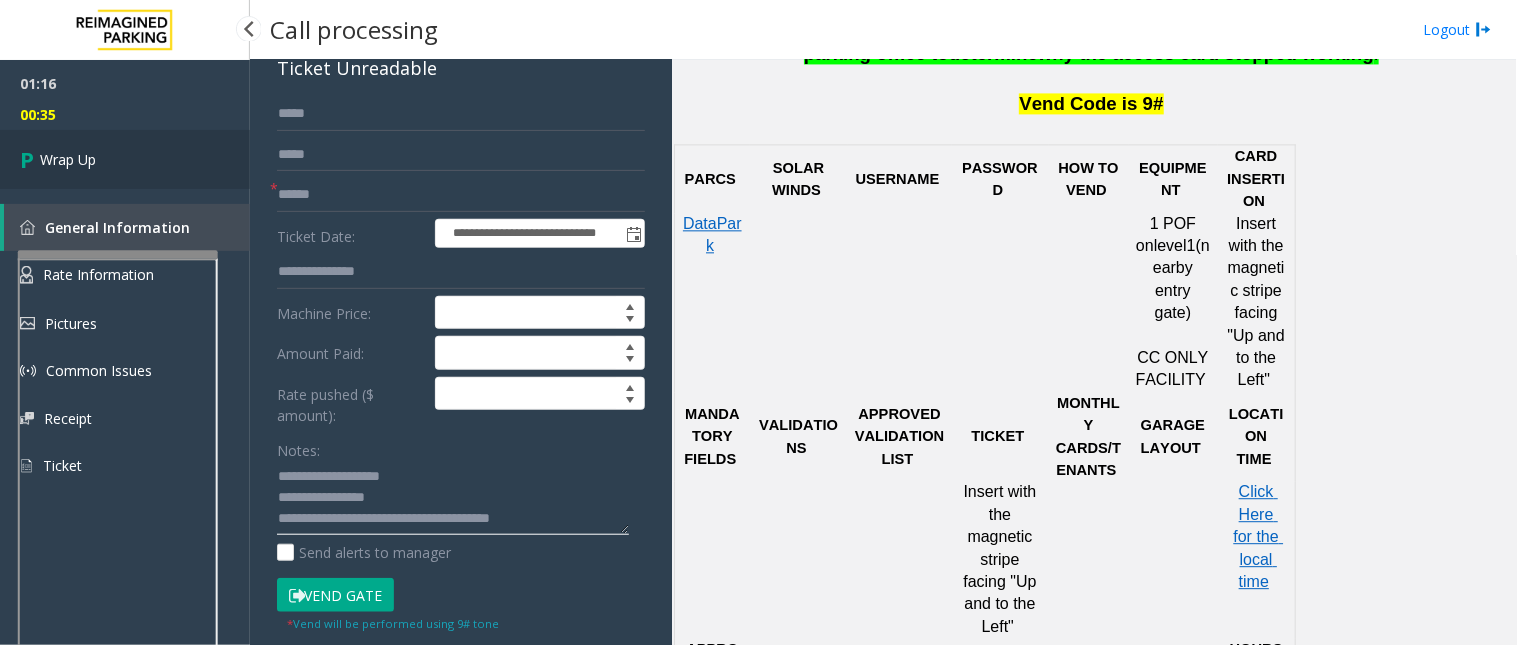 type on "**********" 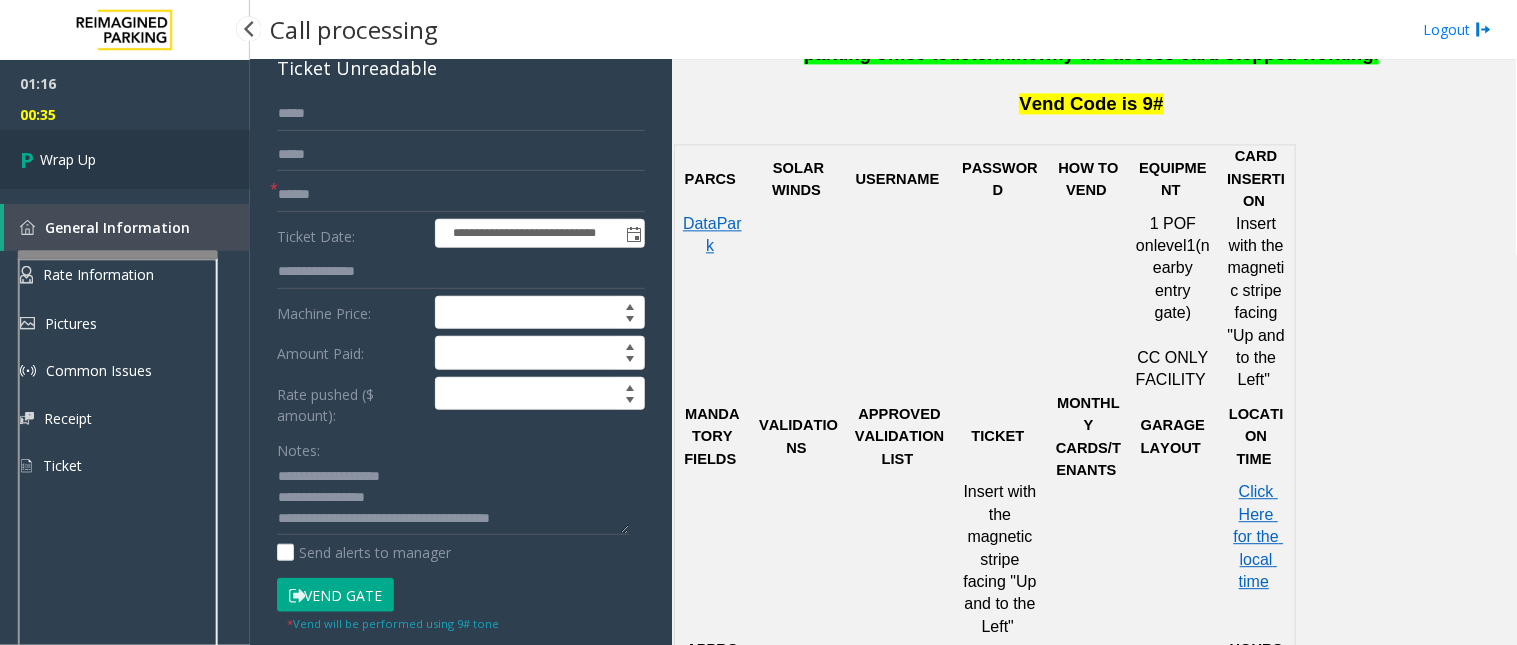 click on "Wrap Up" at bounding box center [125, 159] 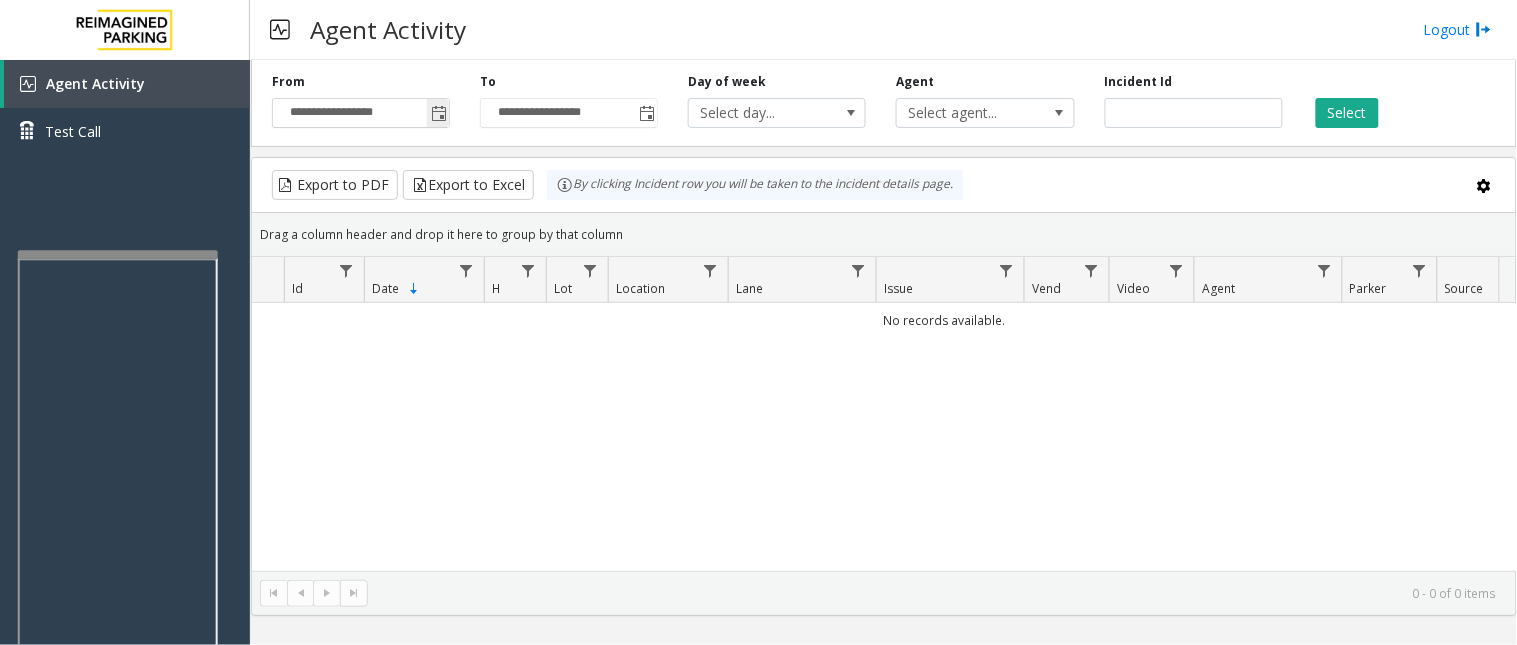 click 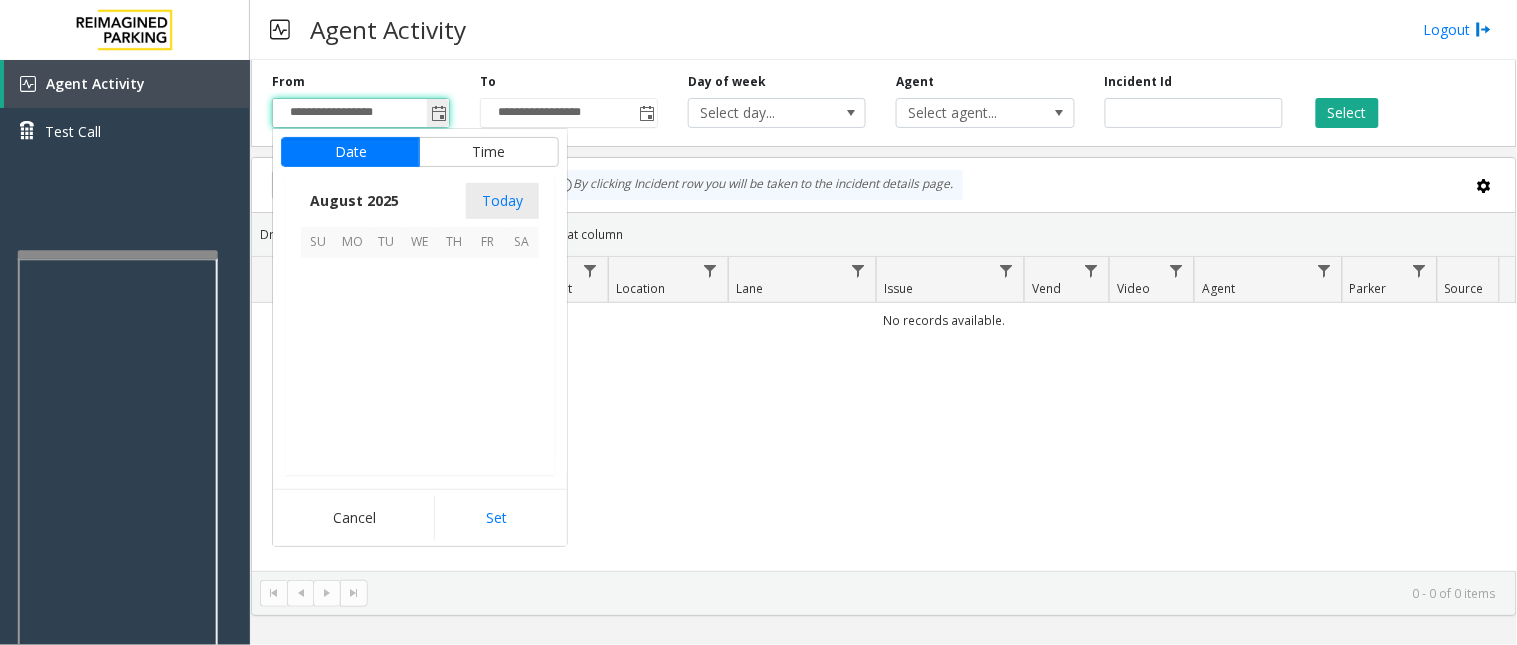 scroll, scrollTop: 358592, scrollLeft: 0, axis: vertical 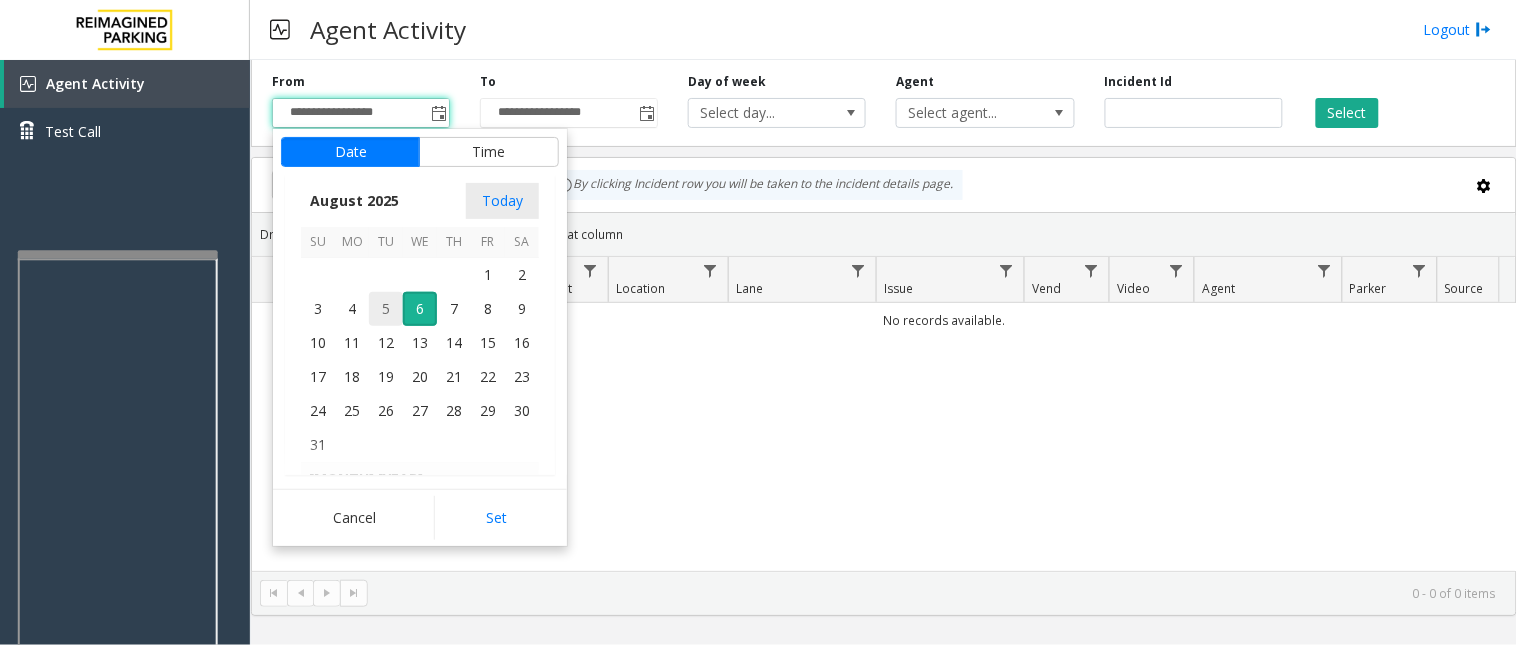 click on "5" at bounding box center (386, 309) 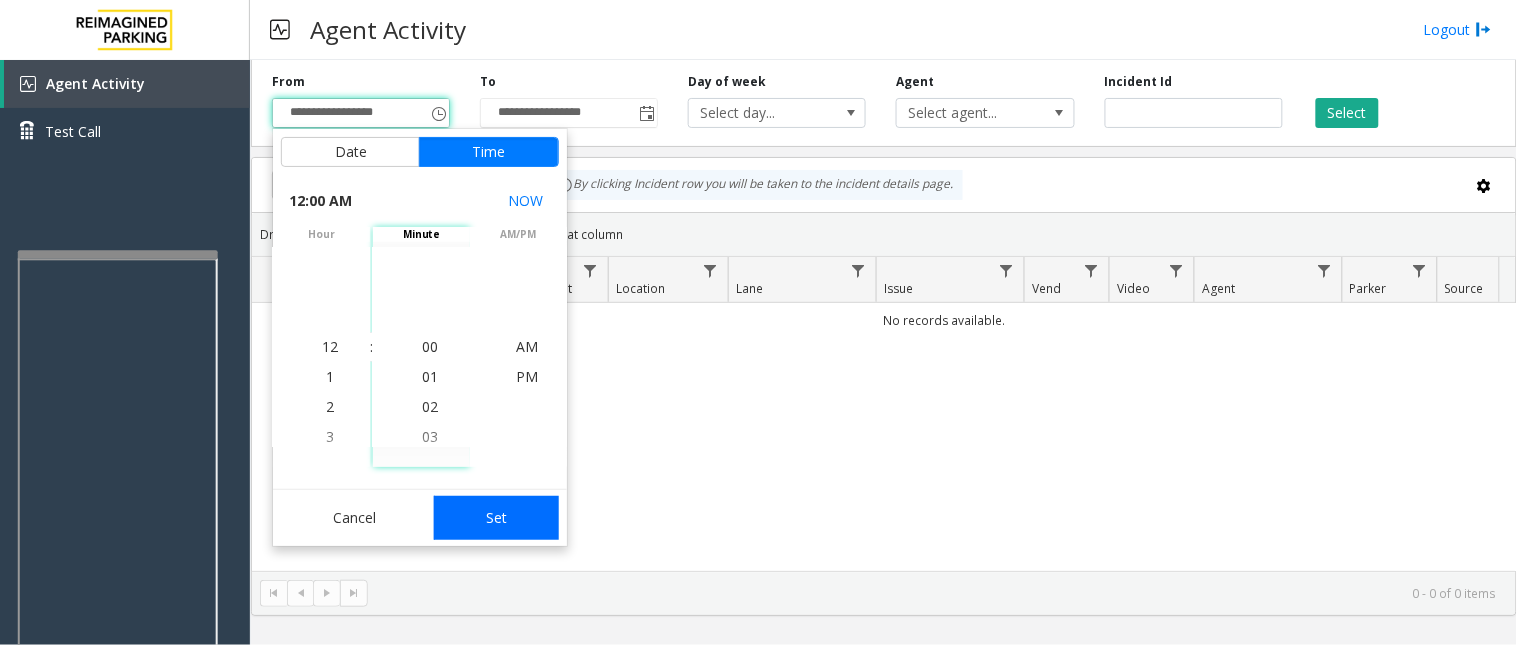 click on "Set" 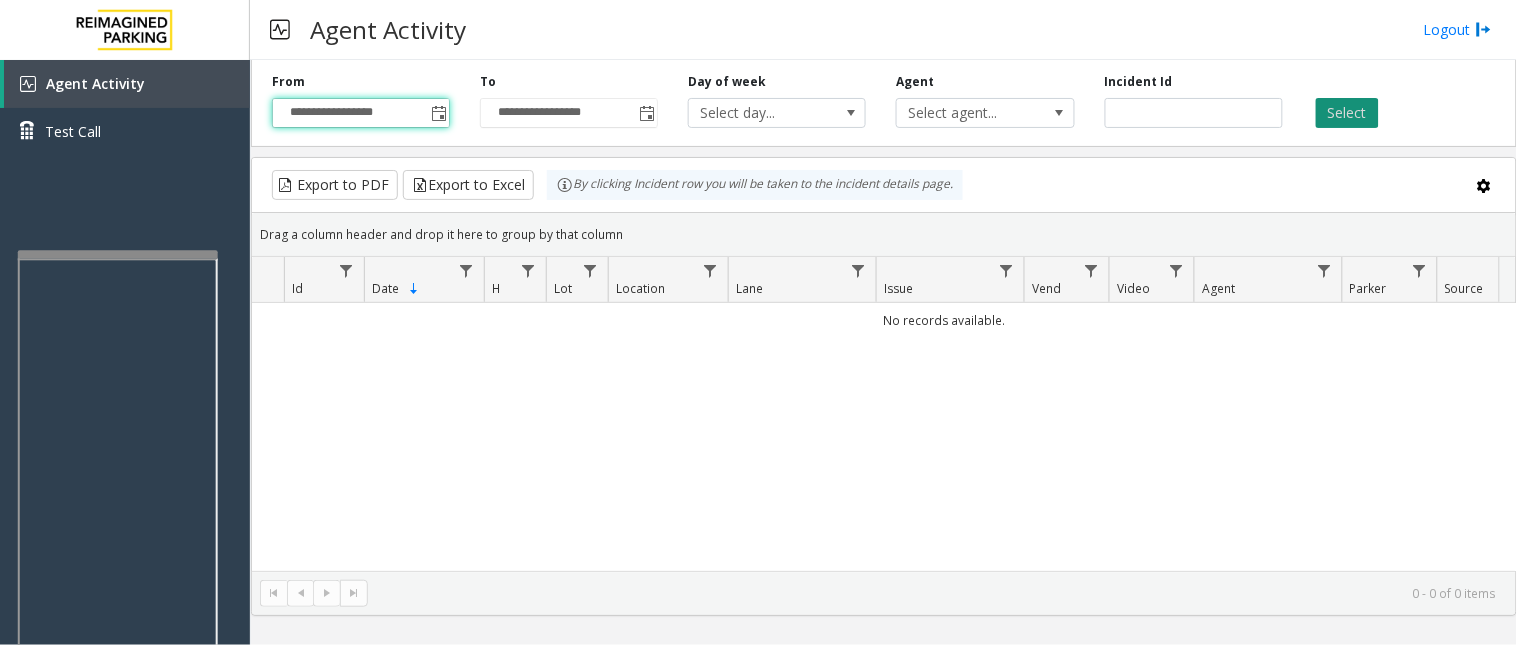 click on "Select" 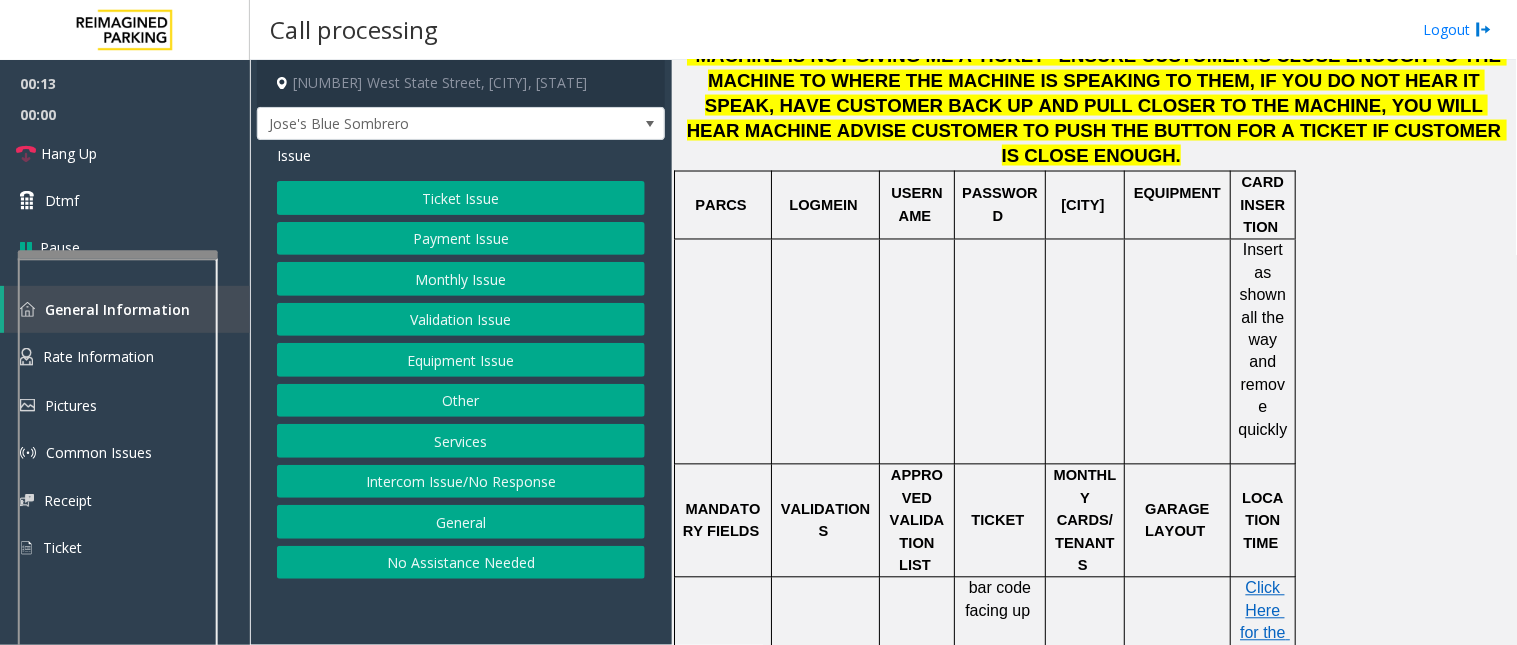 scroll, scrollTop: 888, scrollLeft: 0, axis: vertical 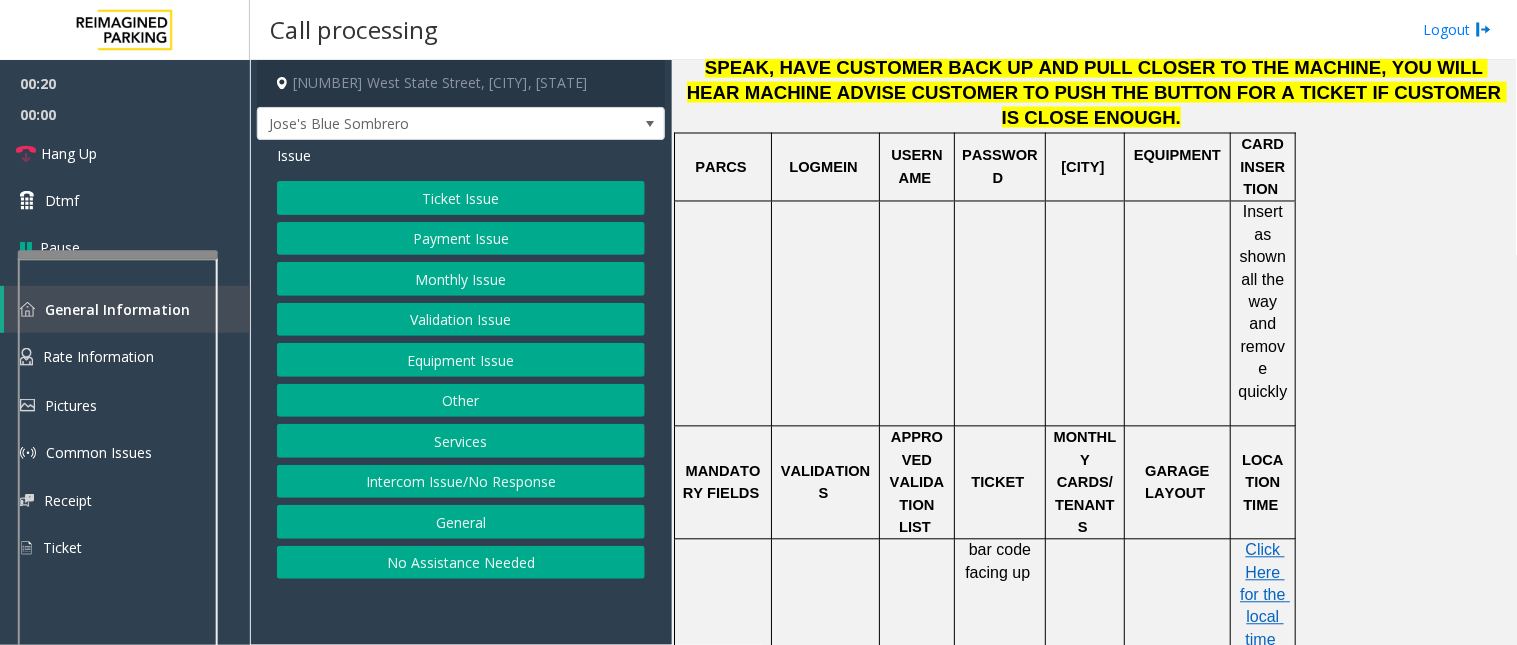 click on "Intercom Issue/No Response" 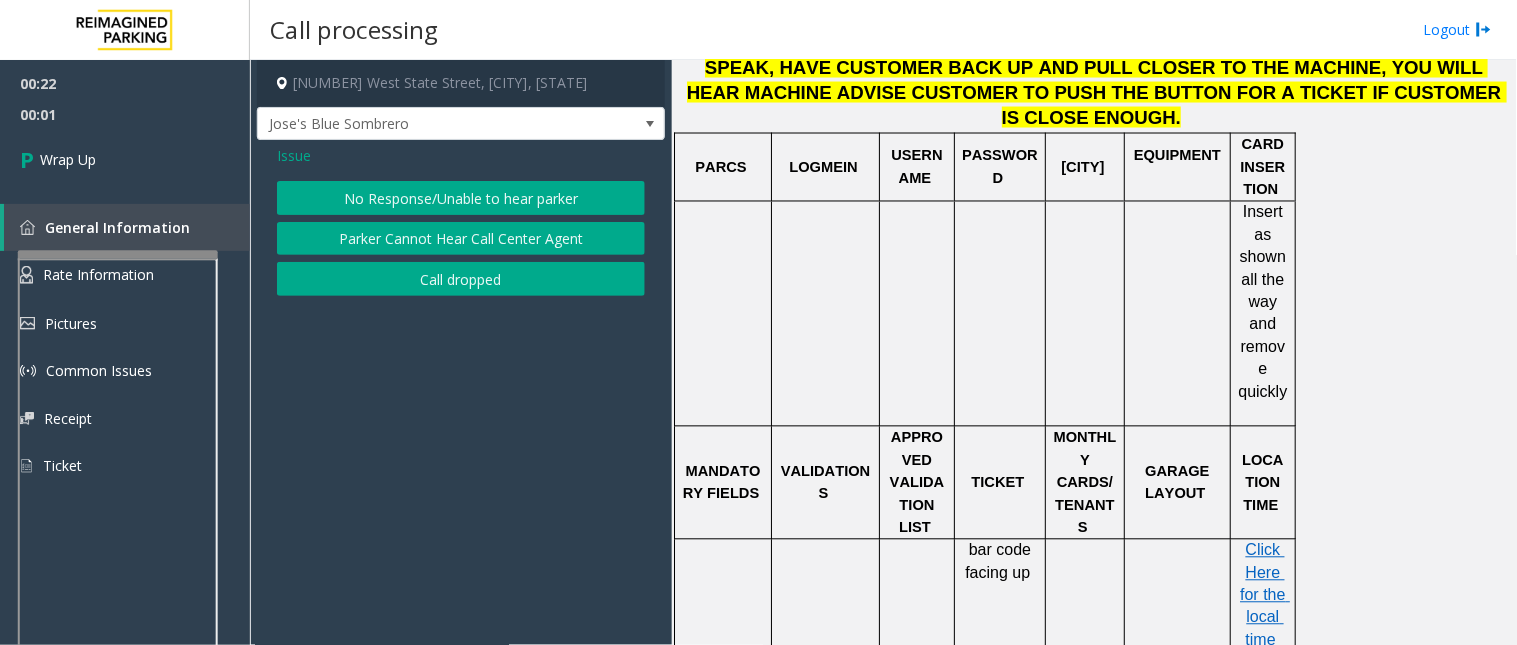 click on "No Response/Unable to hear parker" 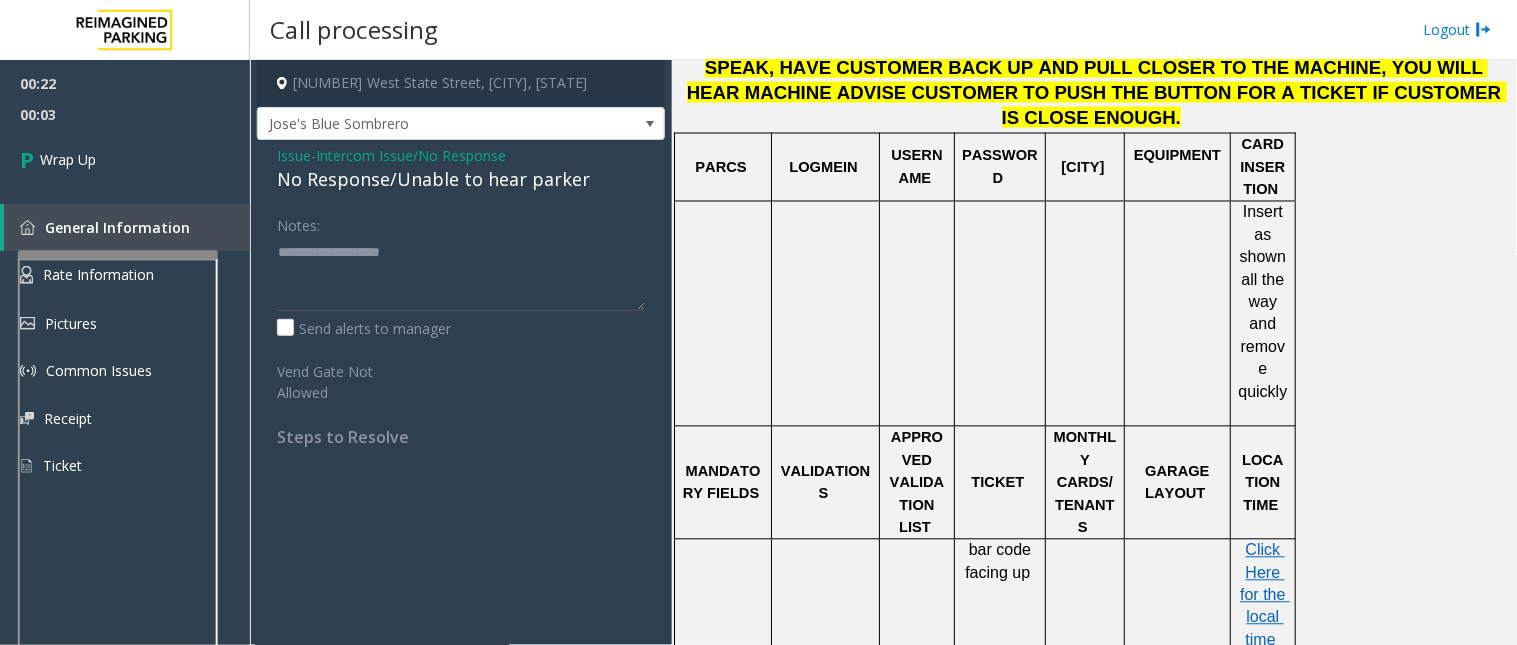 click on "No Response/Unable to hear parker" 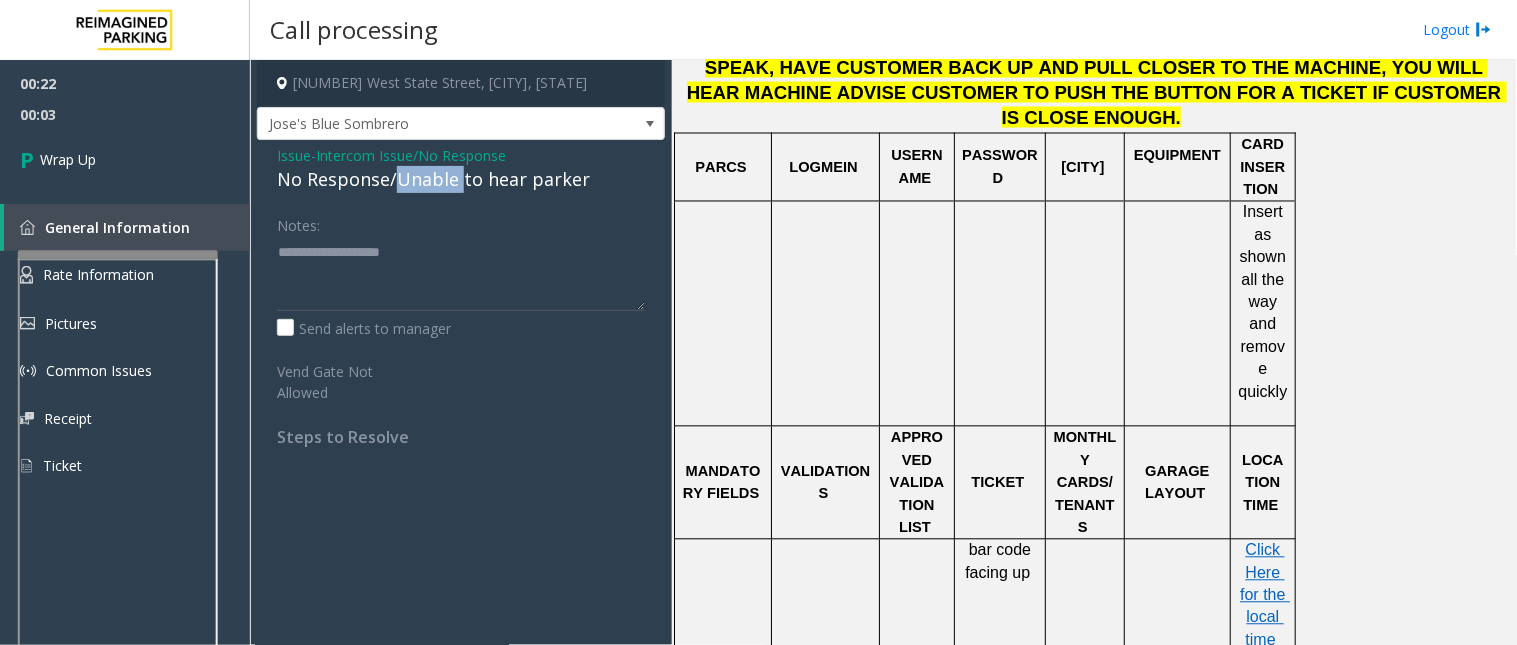 click on "No Response/Unable to hear parker" 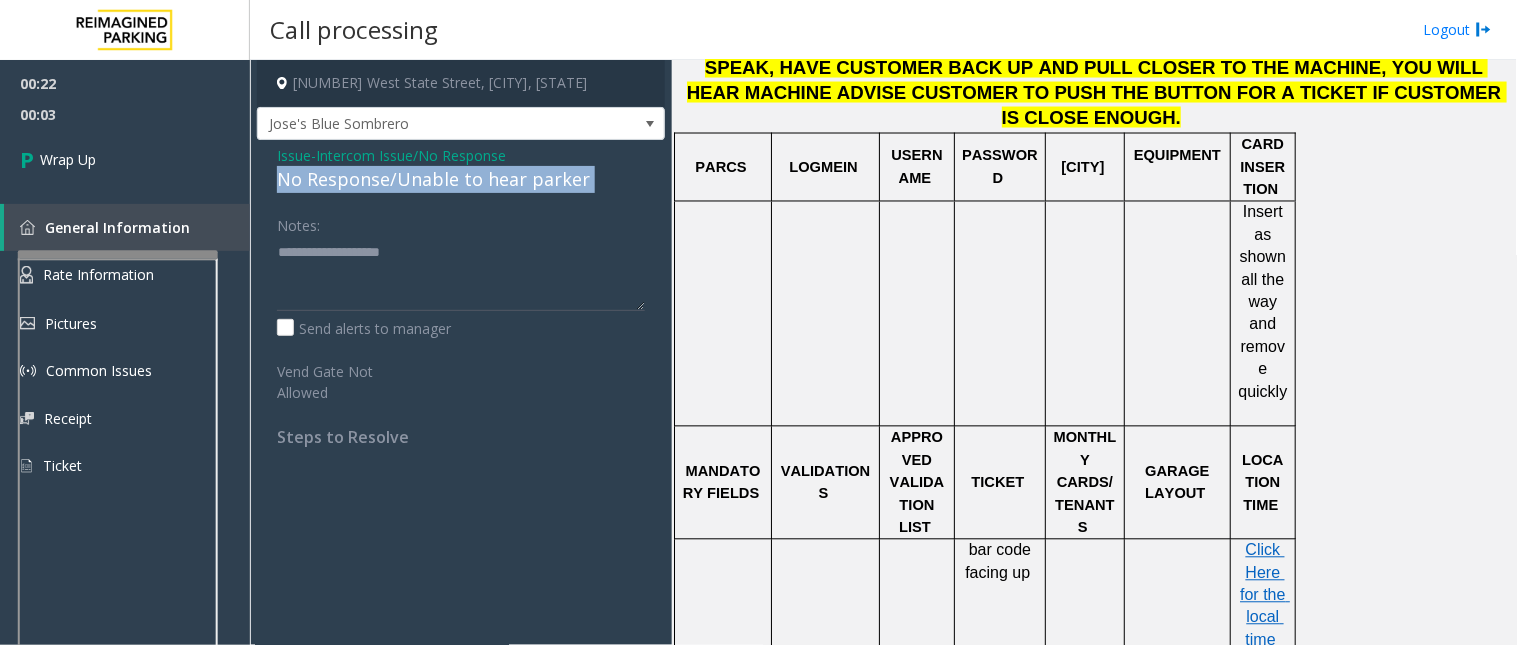 click on "No Response/Unable to hear parker" 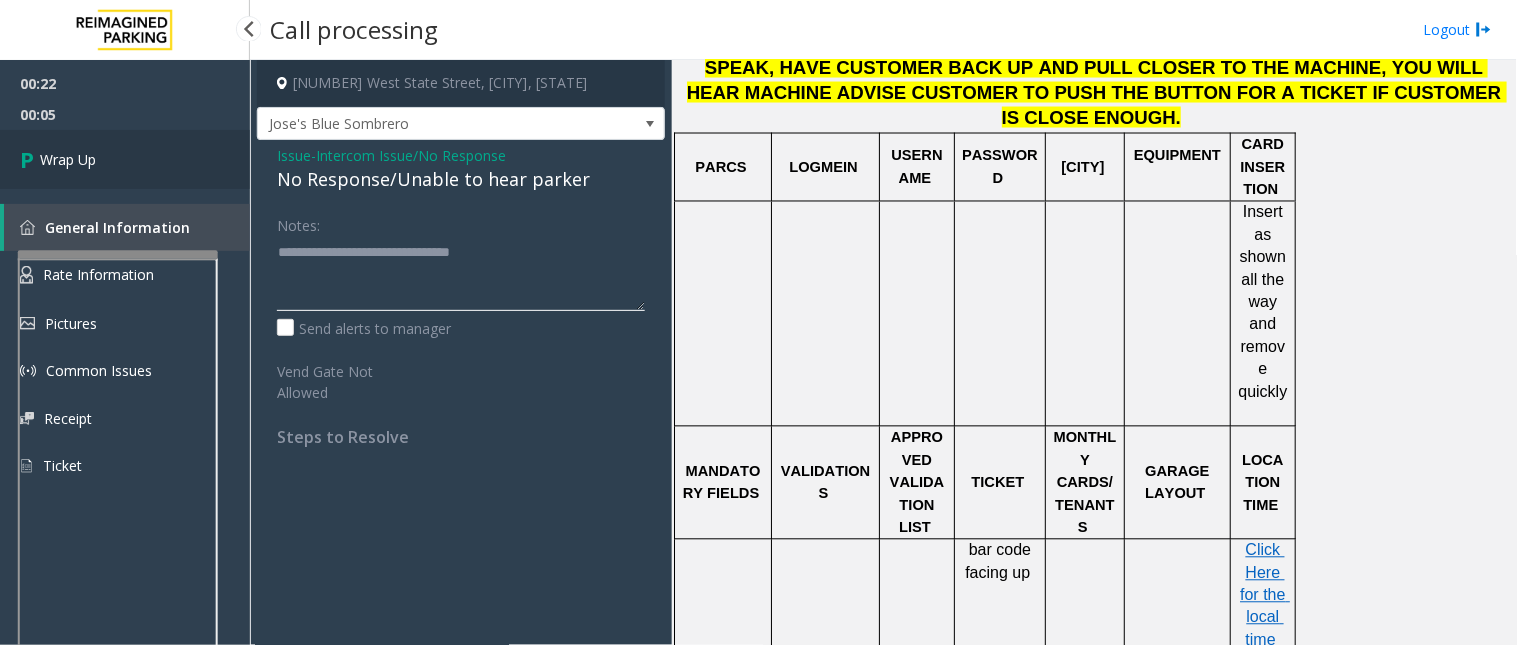 type on "**********" 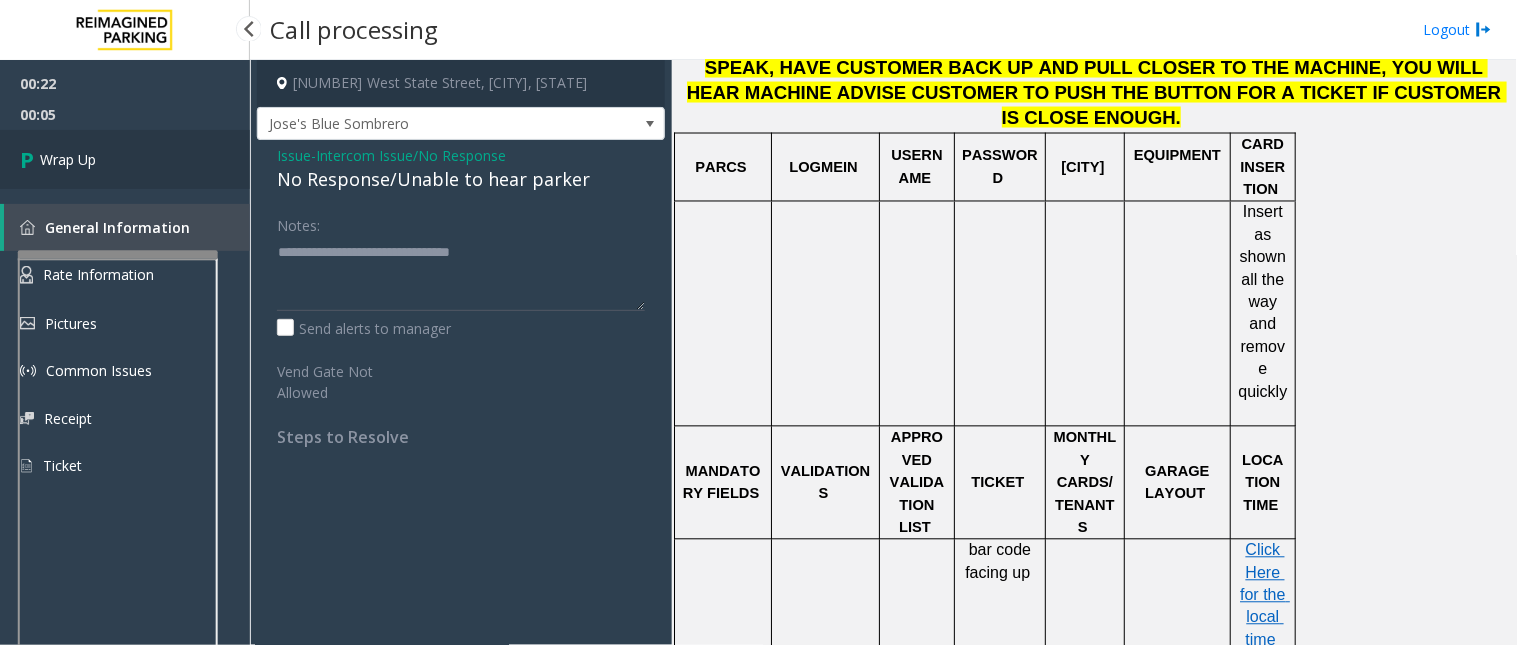 click on "Wrap Up" at bounding box center (125, 159) 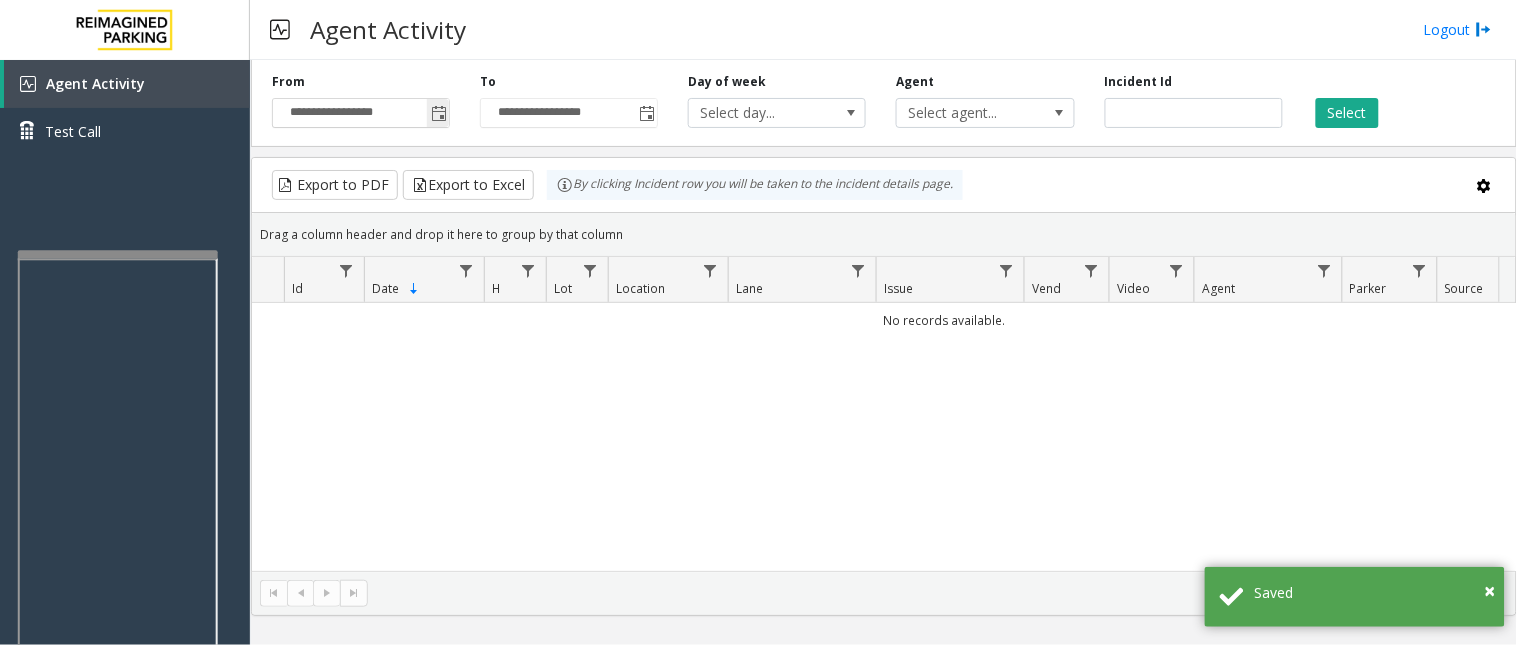 click 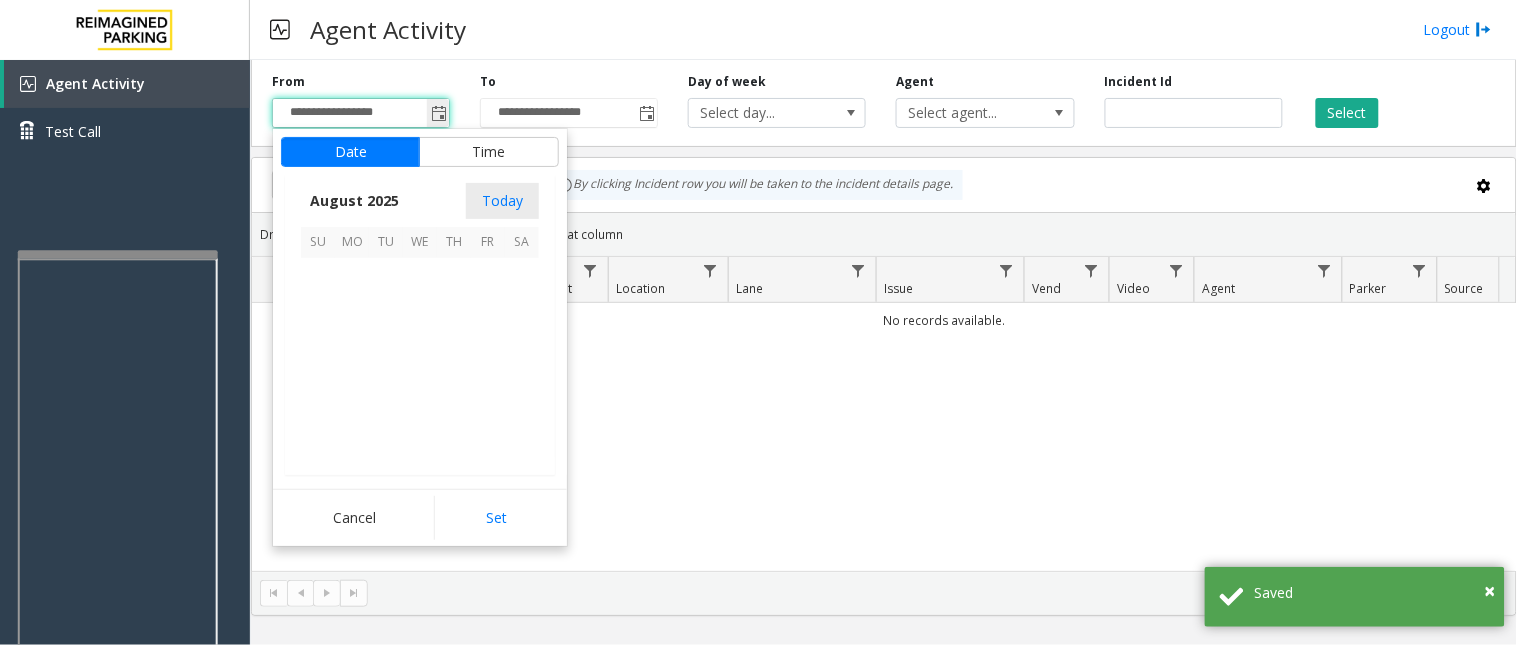 scroll, scrollTop: 358592, scrollLeft: 0, axis: vertical 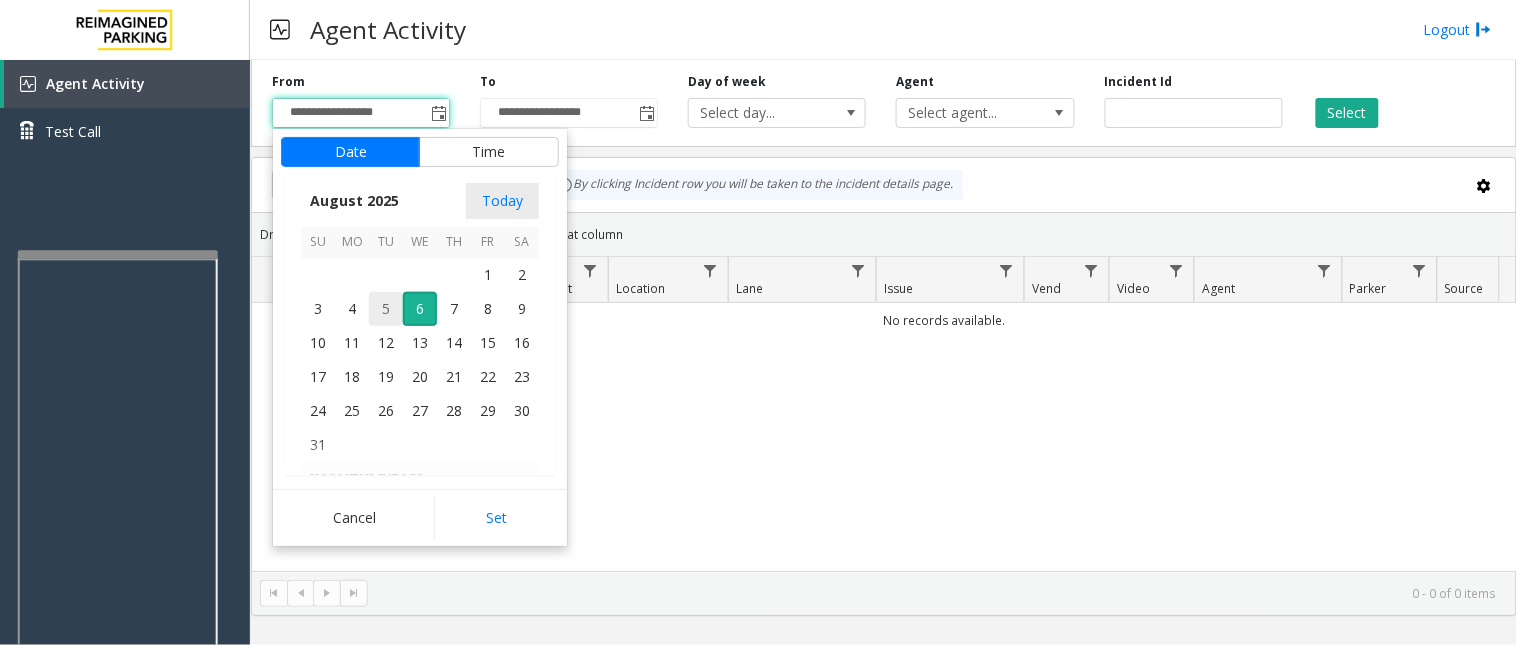 click on "5" at bounding box center [386, 309] 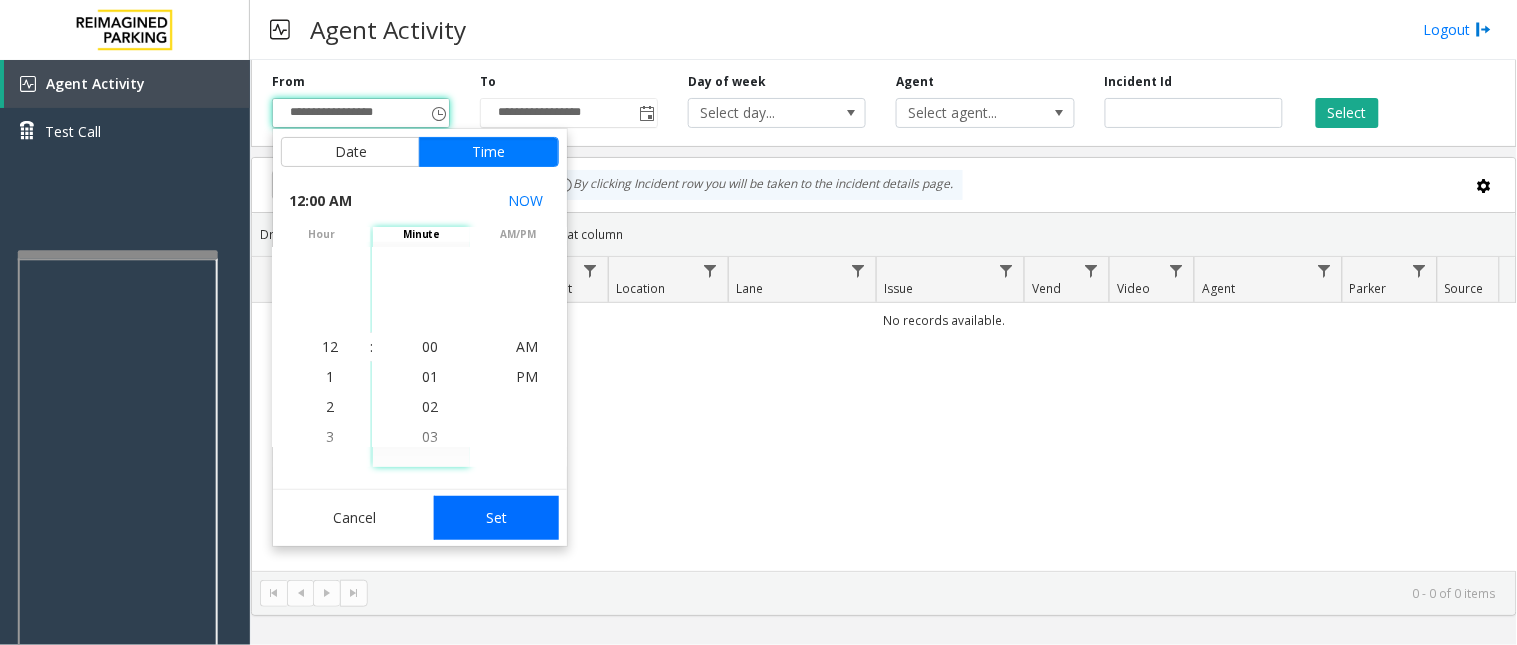 click on "Set" 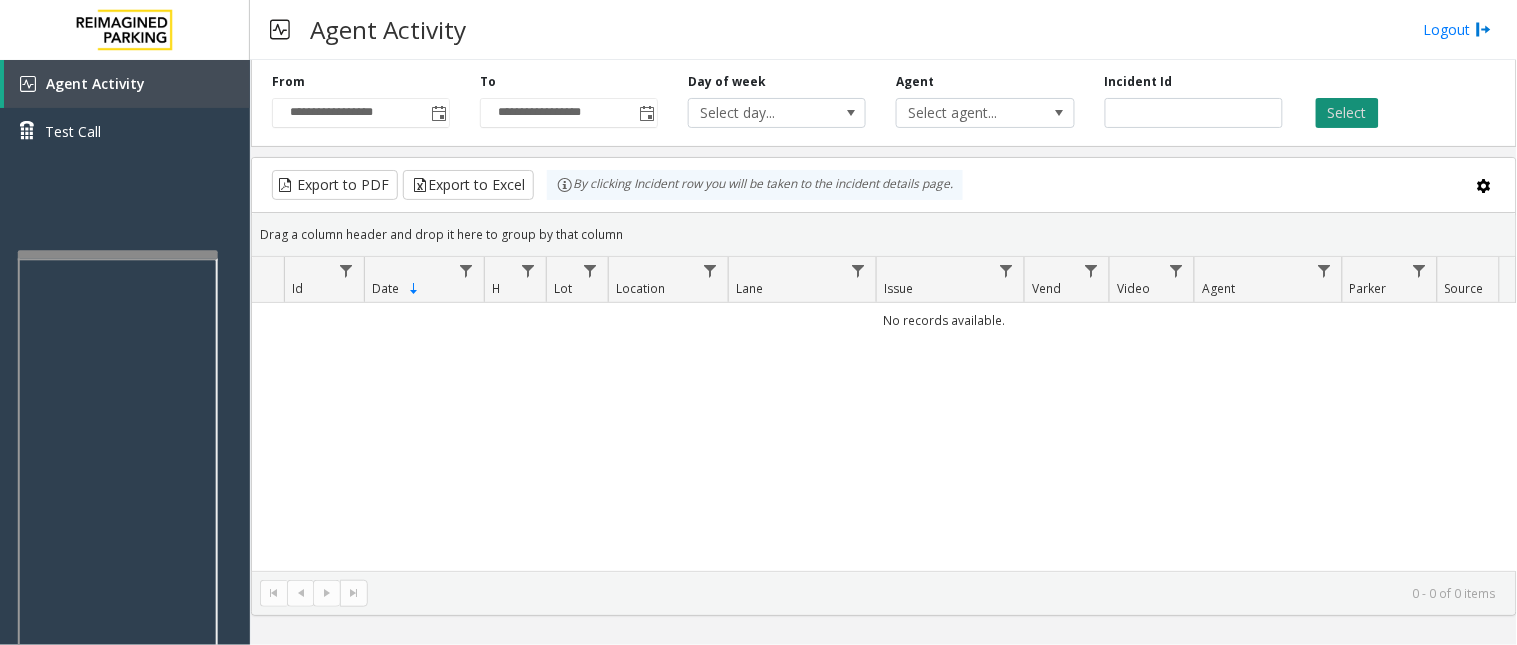 click on "Select" 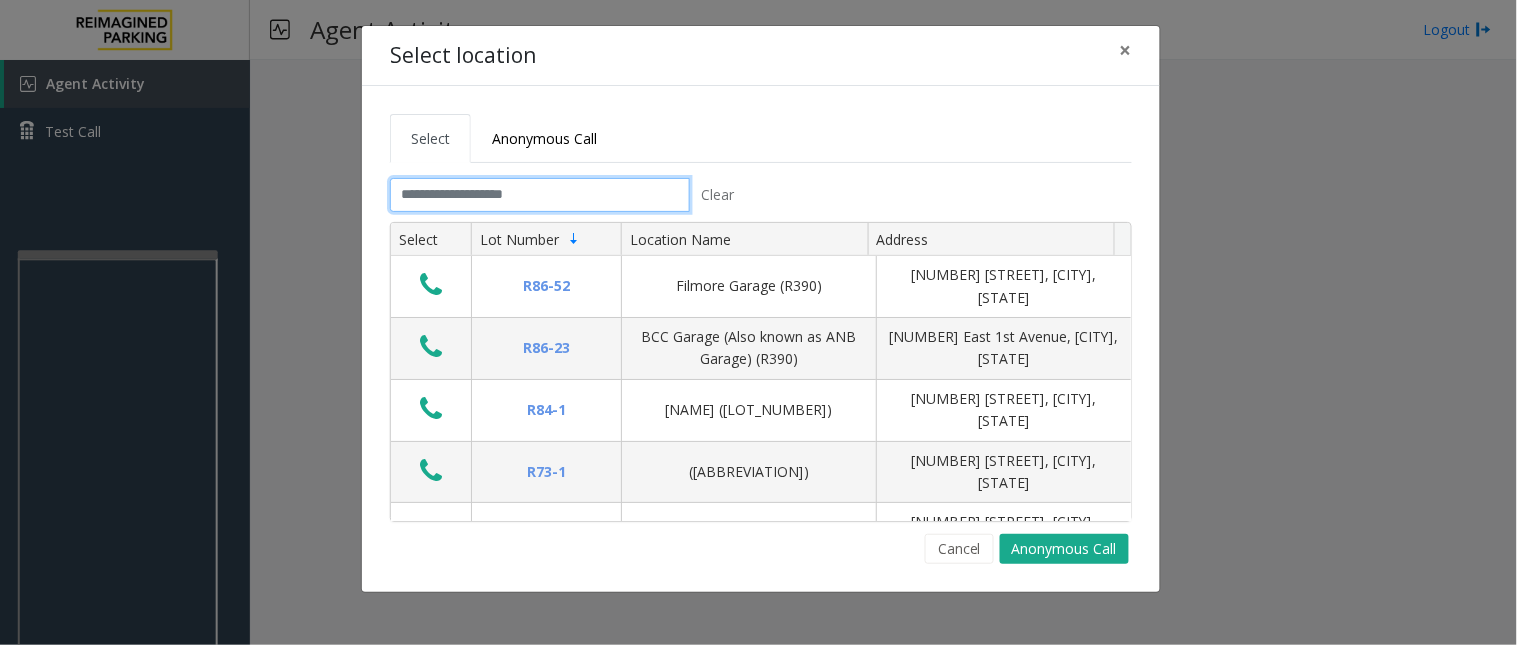 click 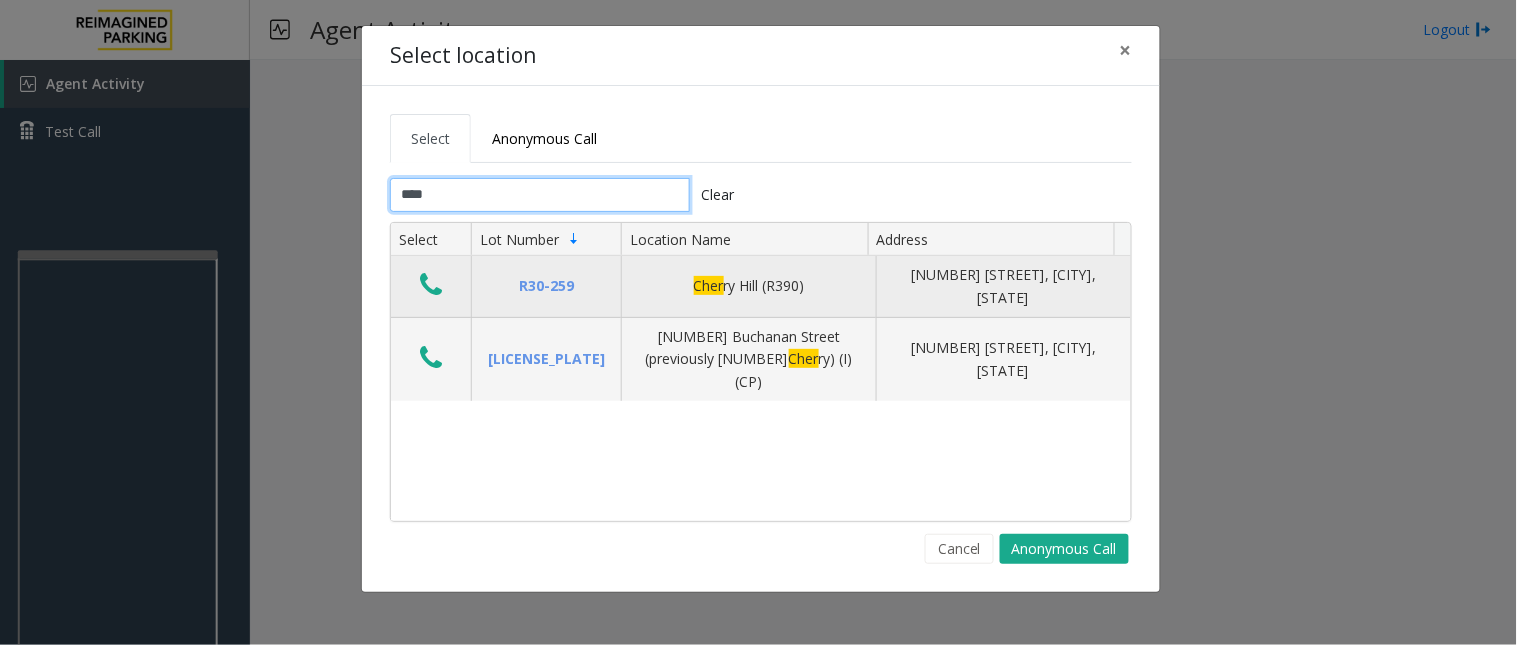 type on "****" 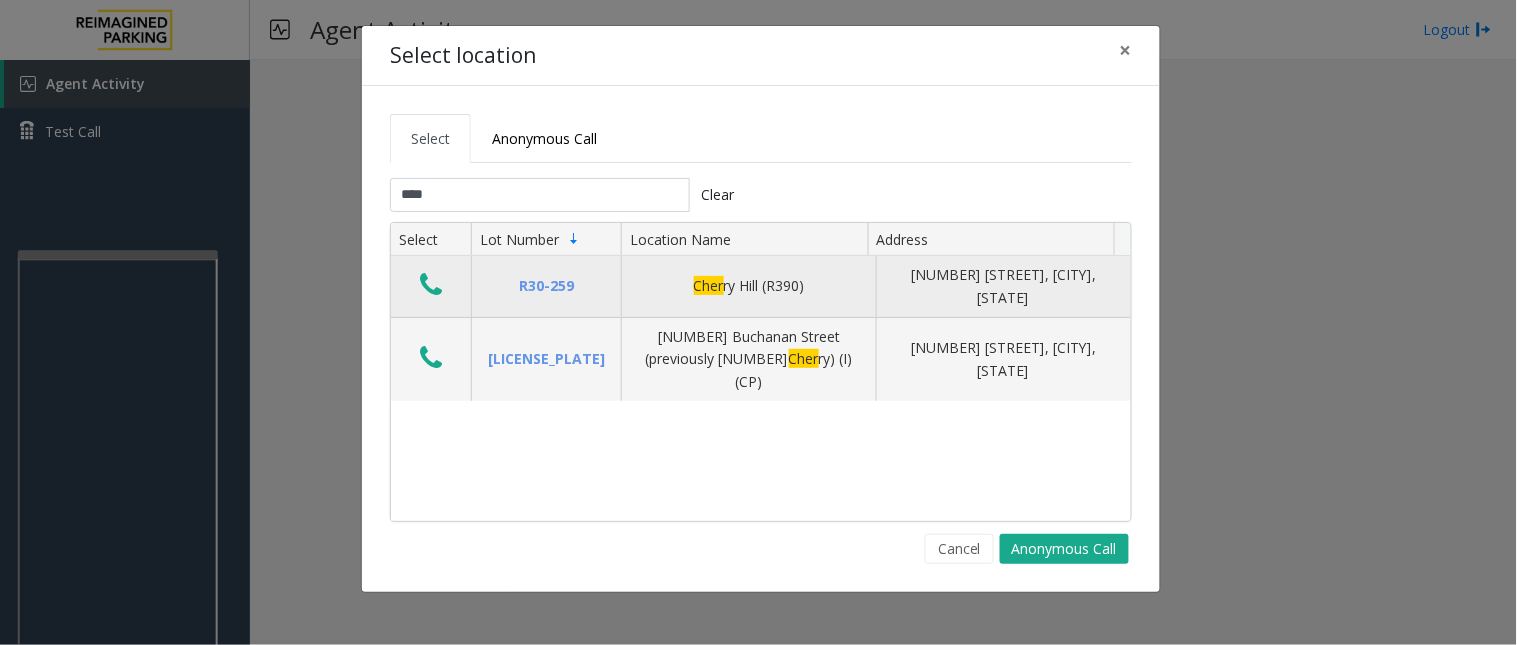 click 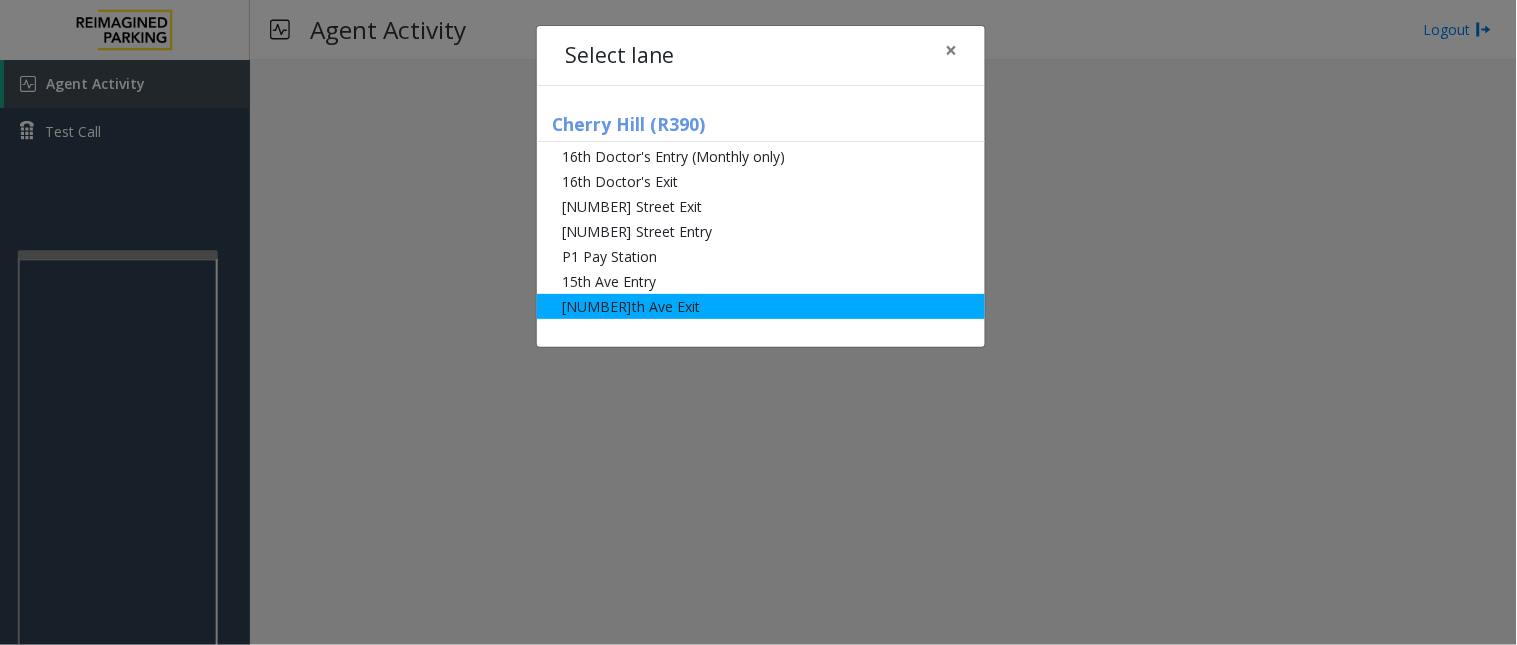 click on "[NUMBER]th Ave Exit" 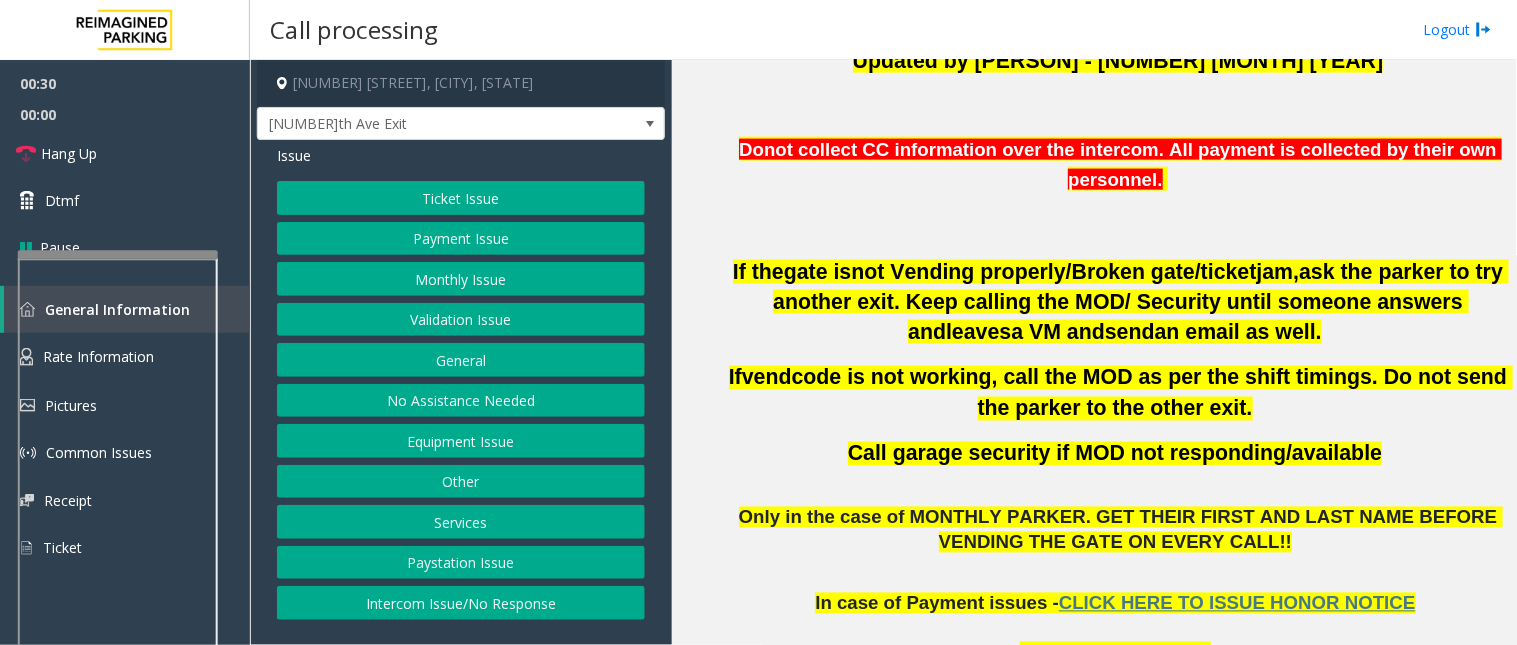scroll, scrollTop: 777, scrollLeft: 0, axis: vertical 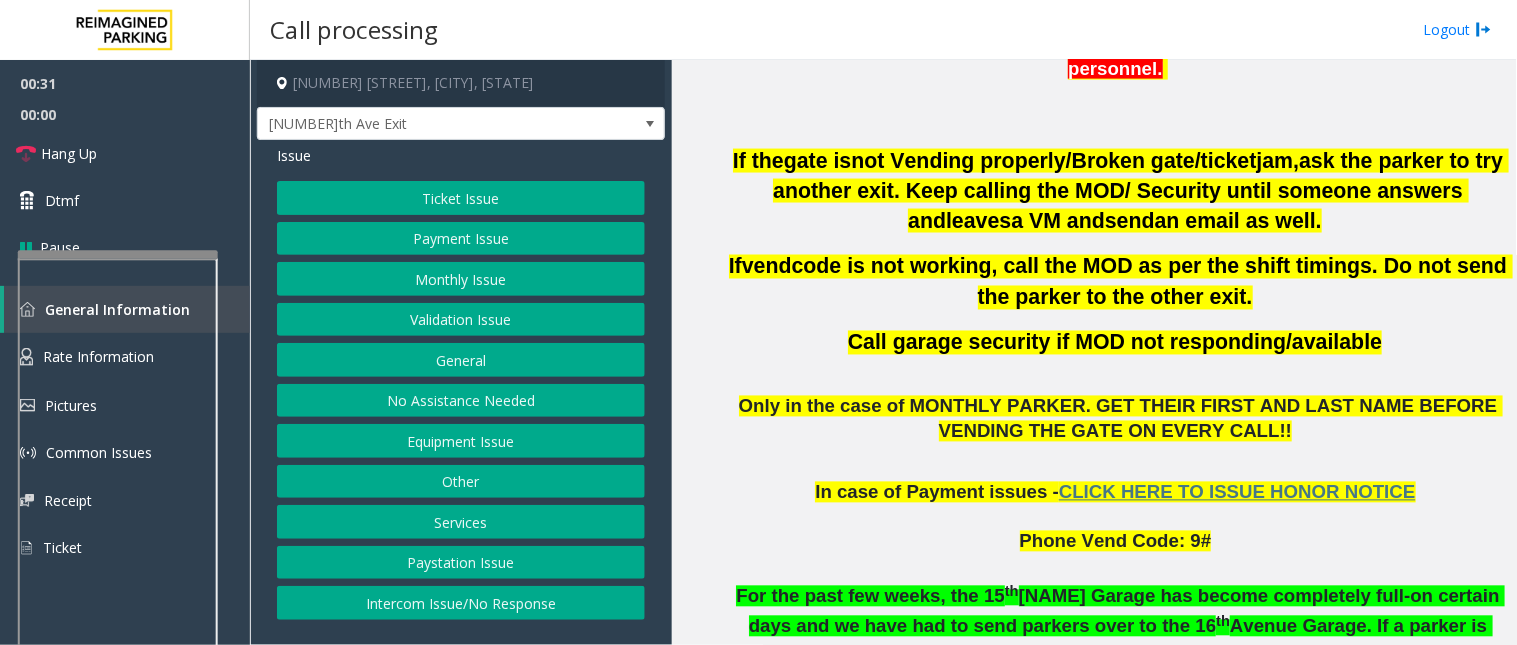 click on "Monthly Issue" 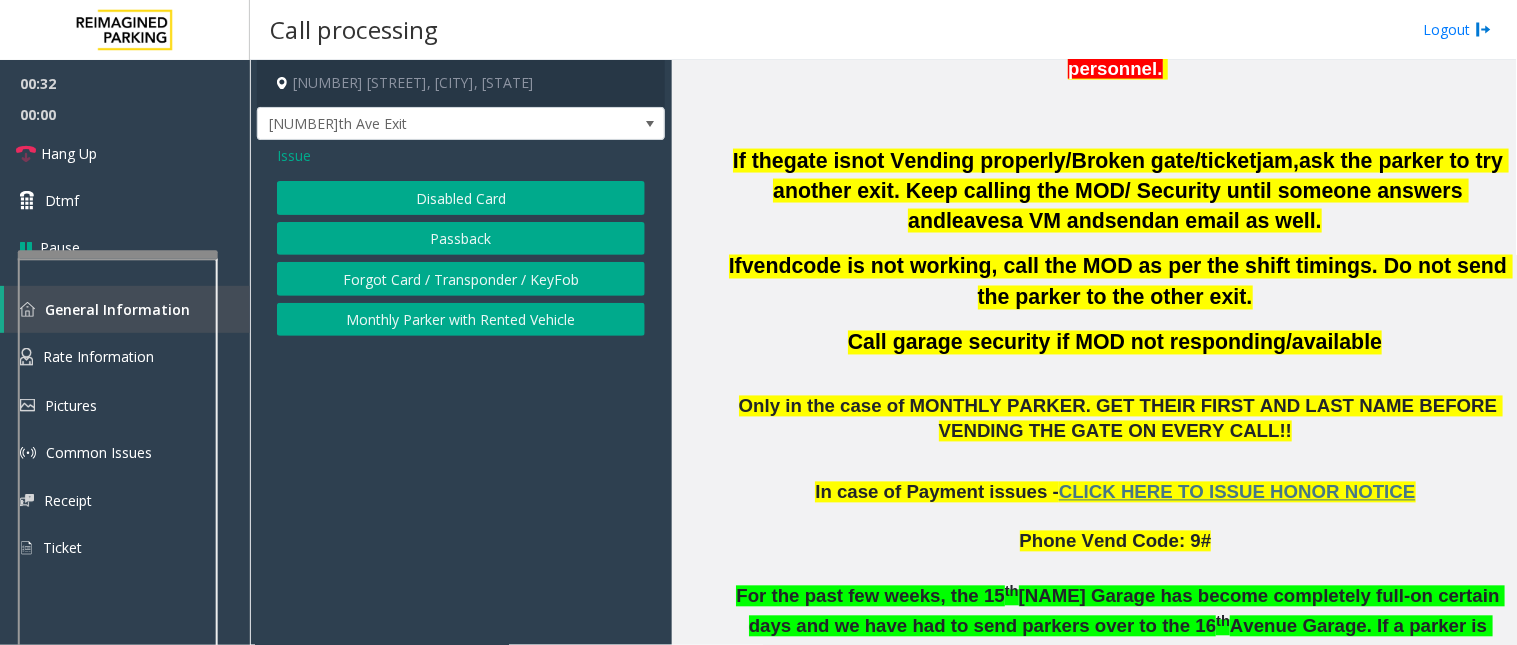 click on "Disabled Card" 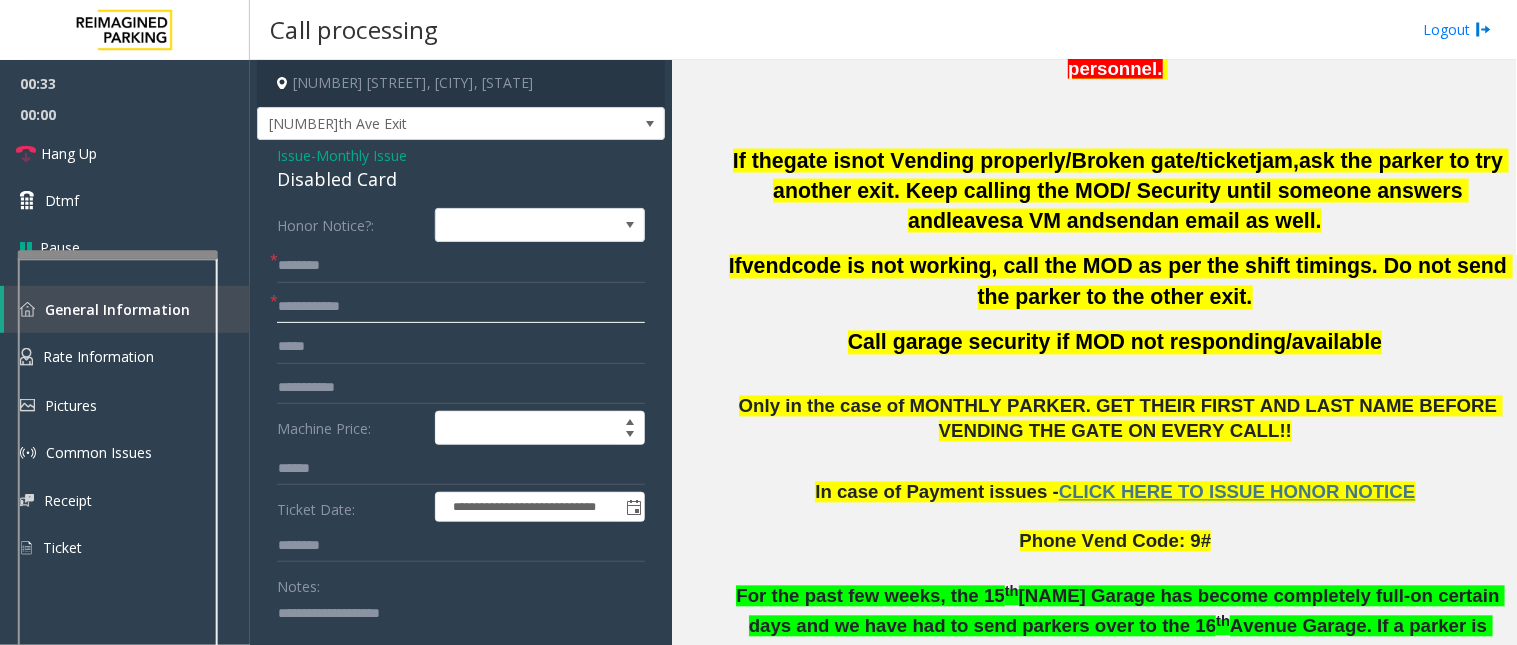 click 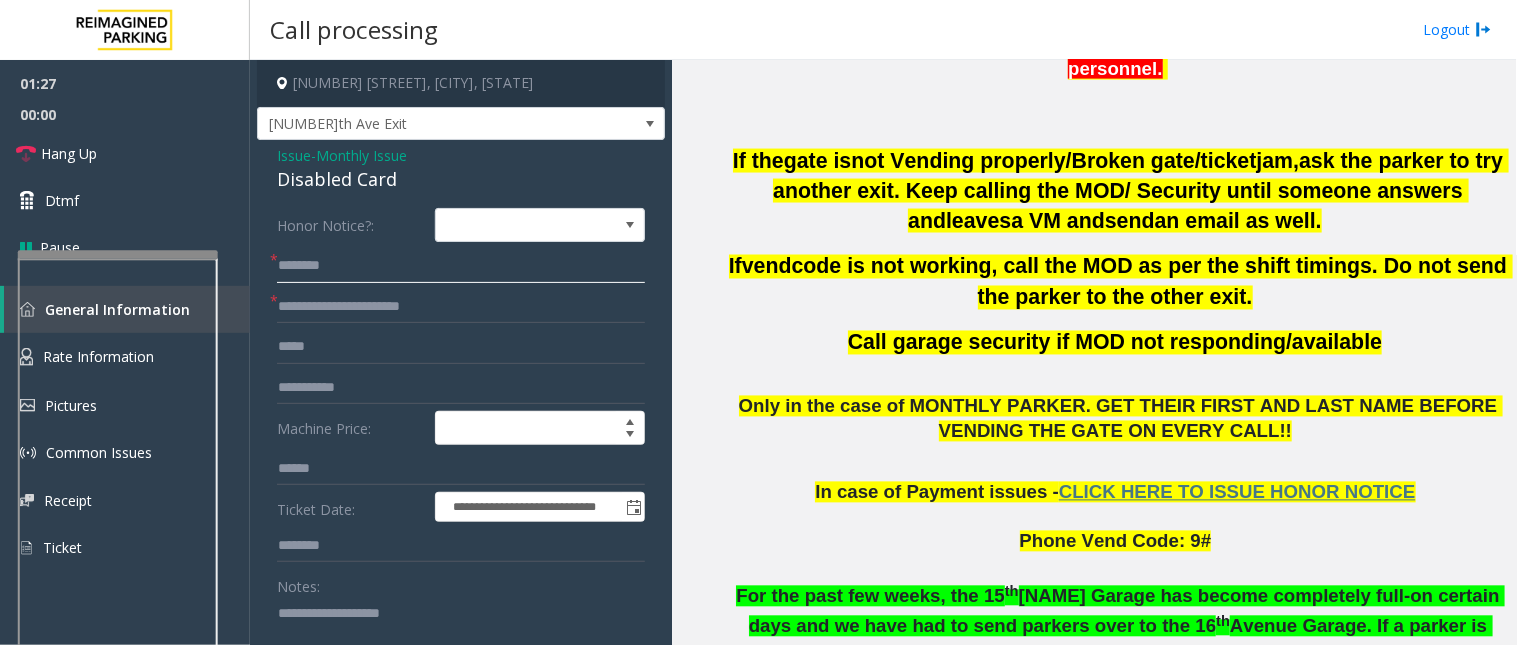 click 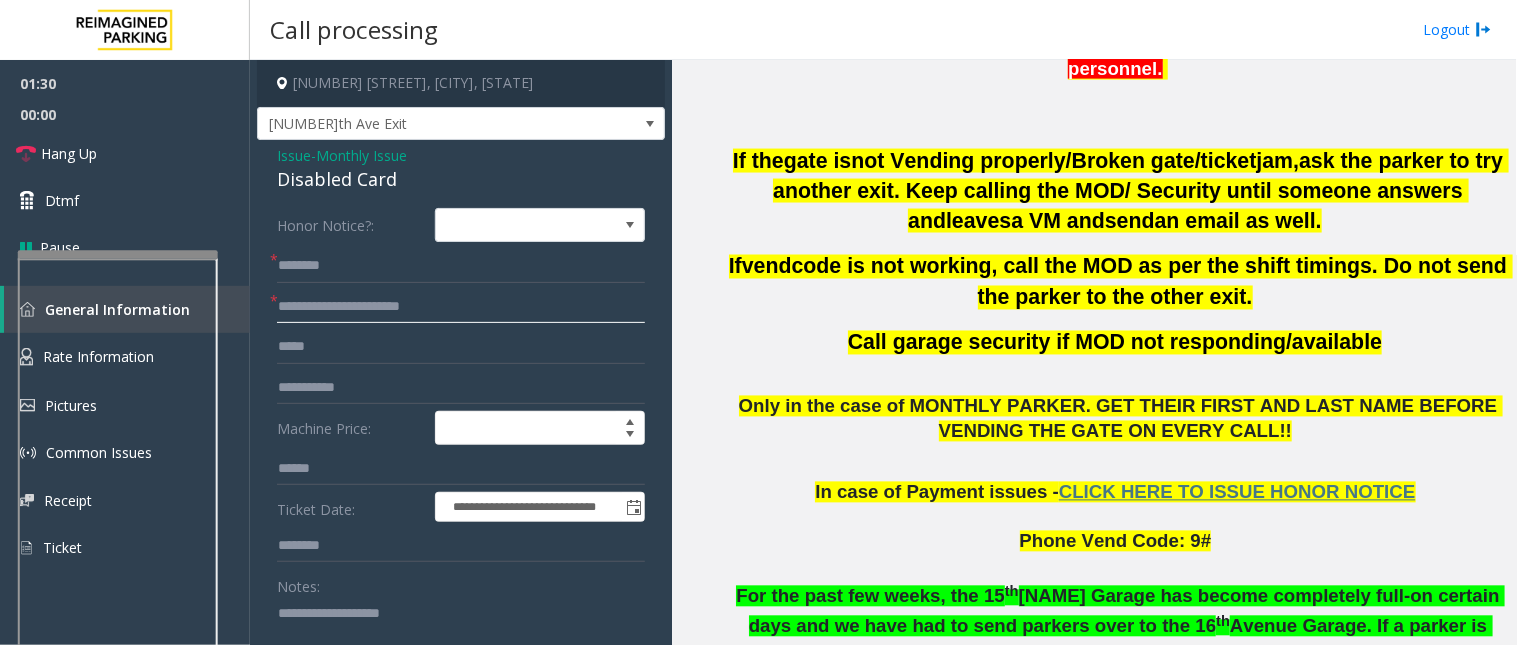 click on "**********" 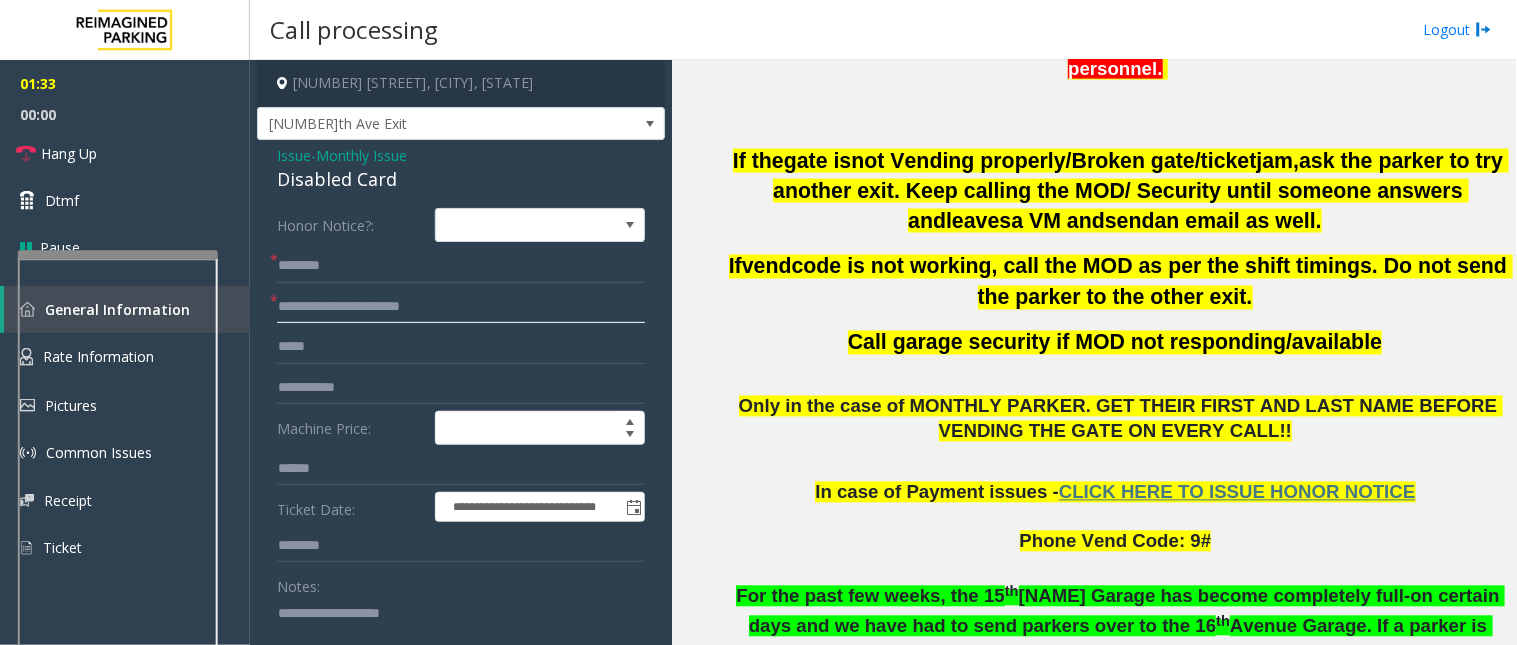 type on "**********" 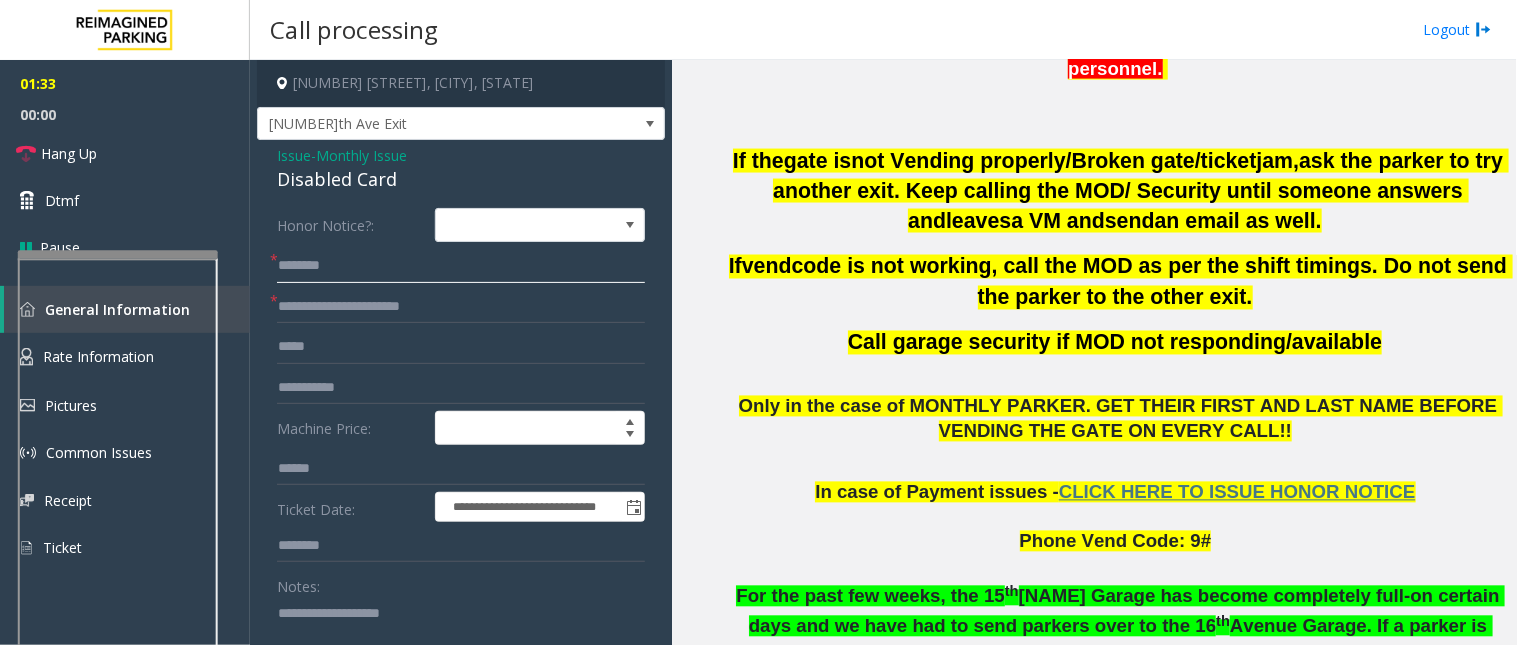 click 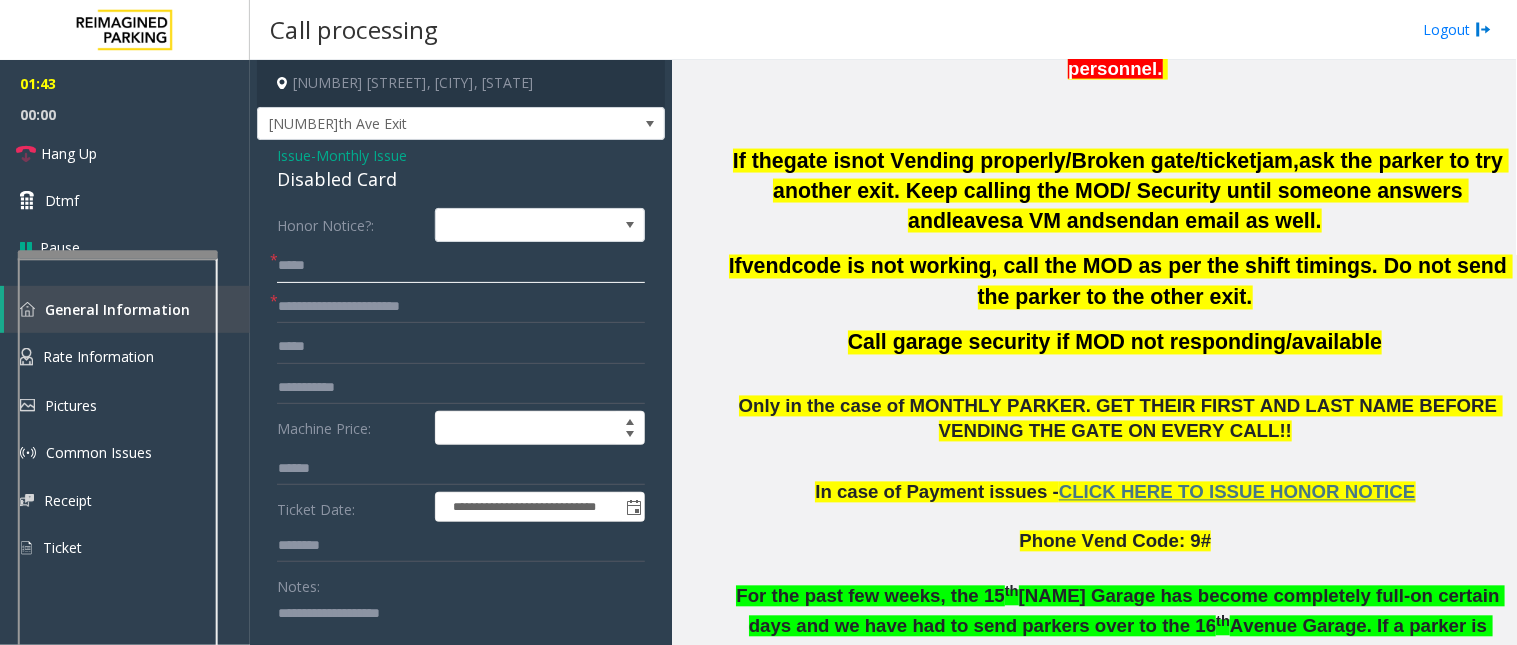 type on "*****" 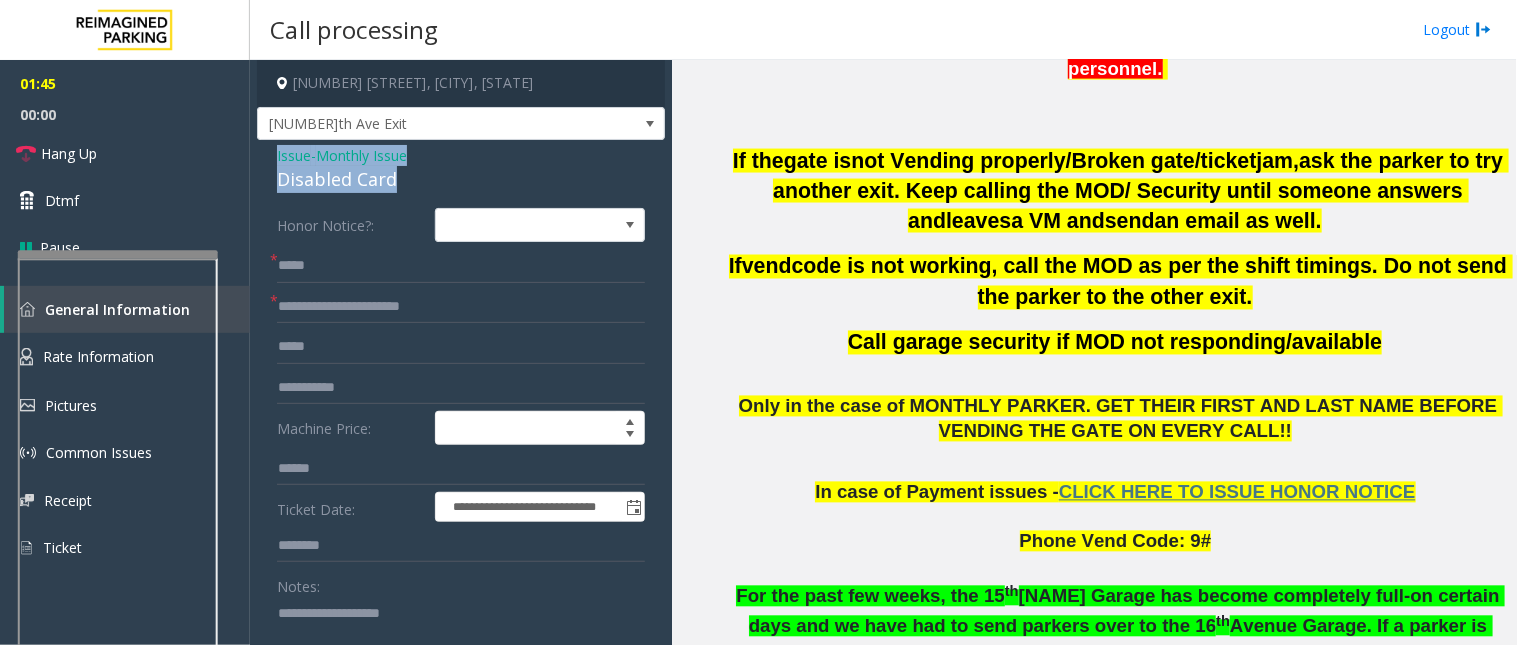 drag, startPoint x: 268, startPoint y: 147, endPoint x: 401, endPoint y: 171, distance: 135.14807 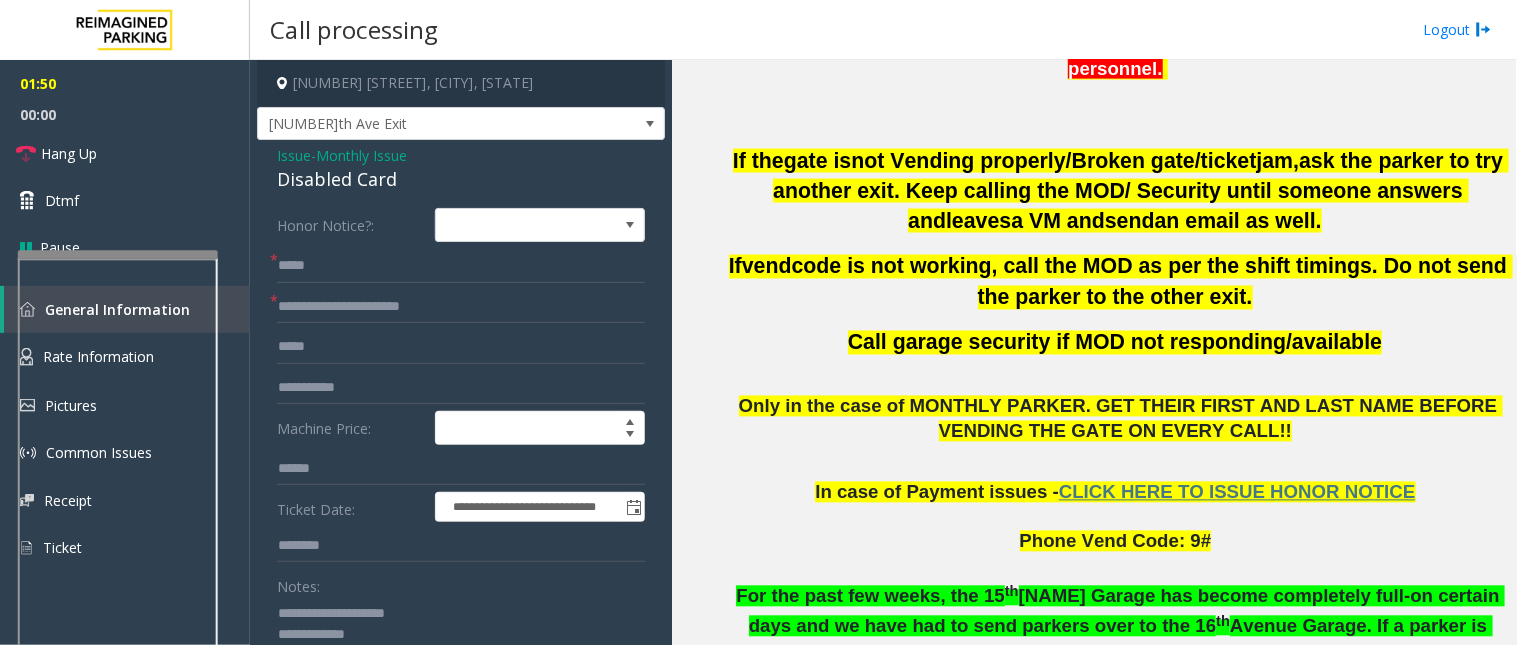 type on "**********" 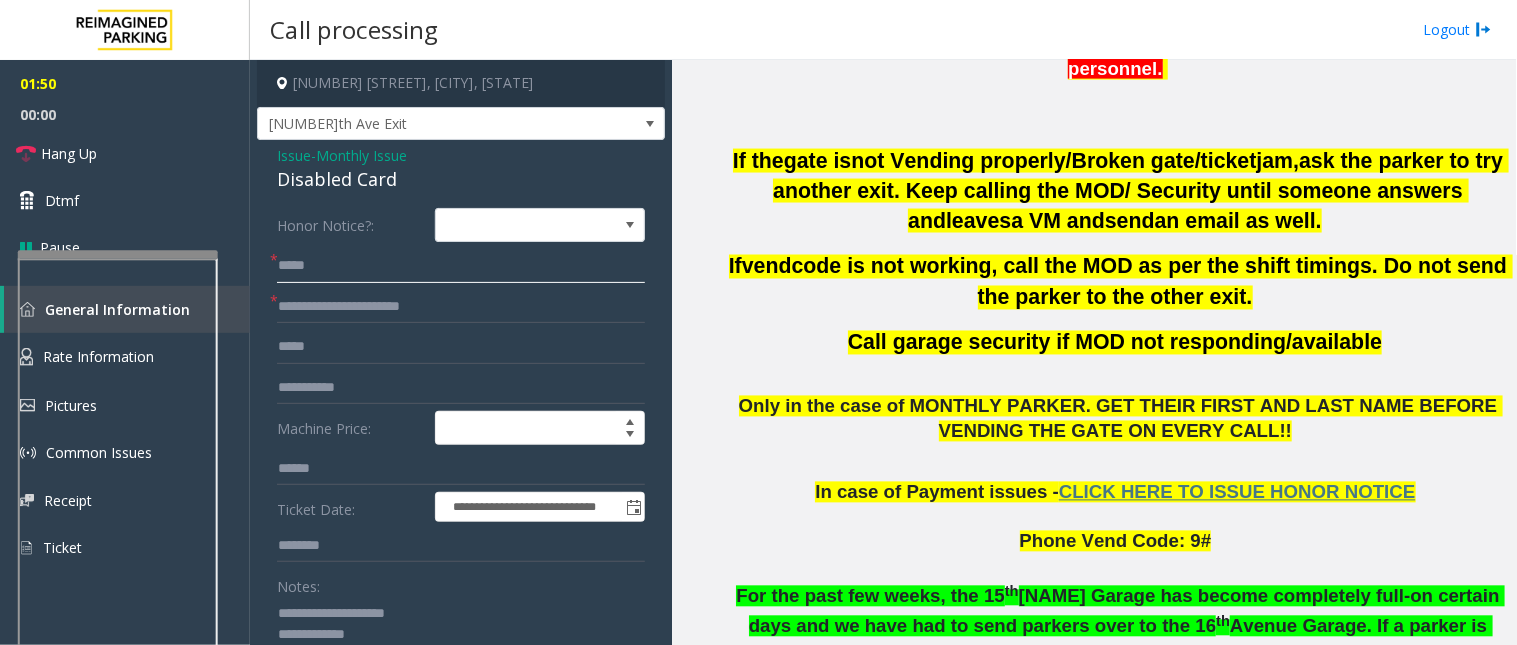 click on "*****" 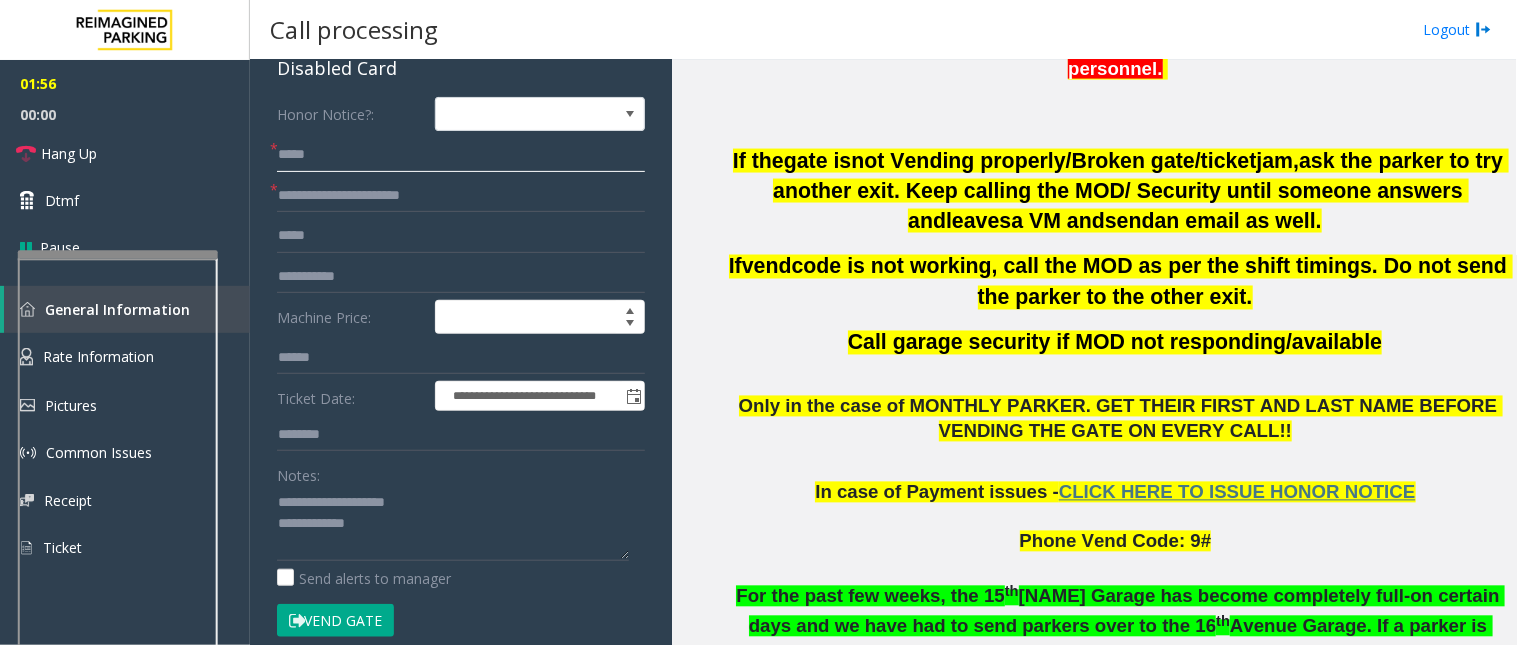 scroll, scrollTop: 222, scrollLeft: 0, axis: vertical 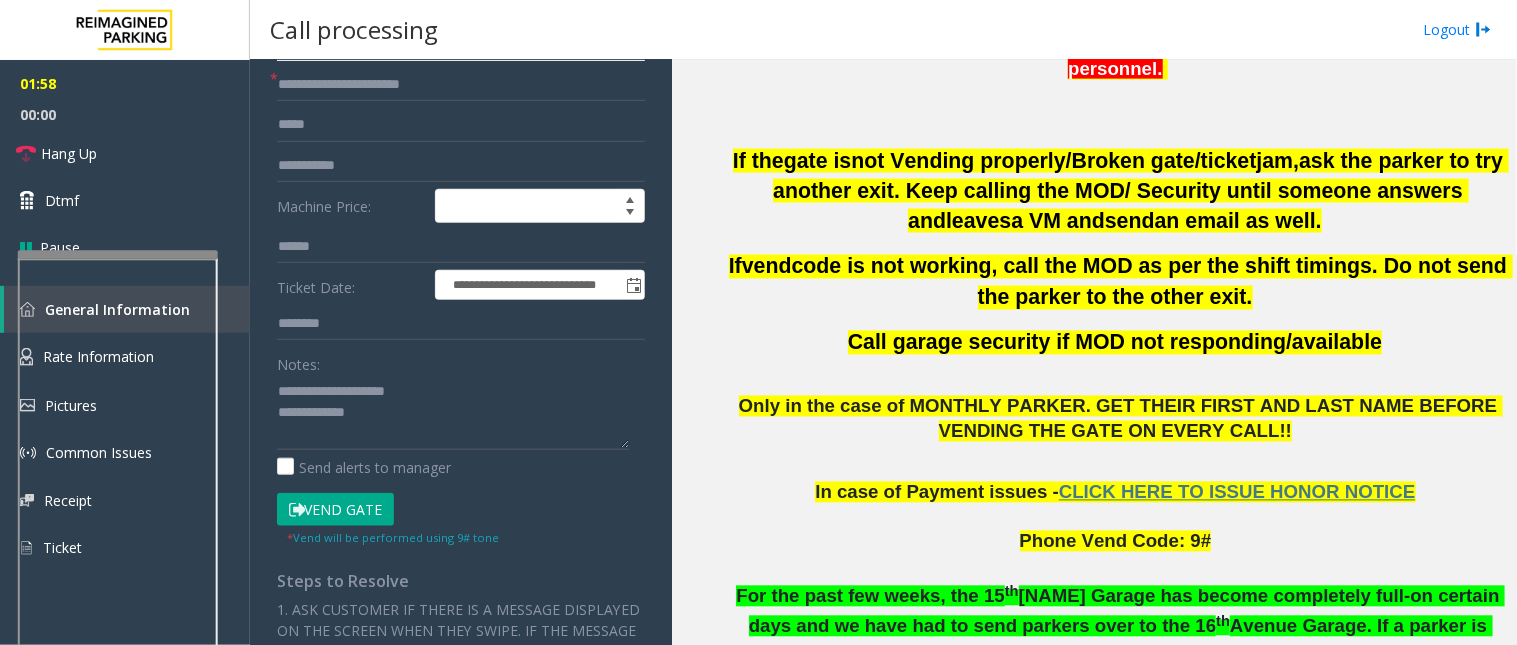 type on "*****" 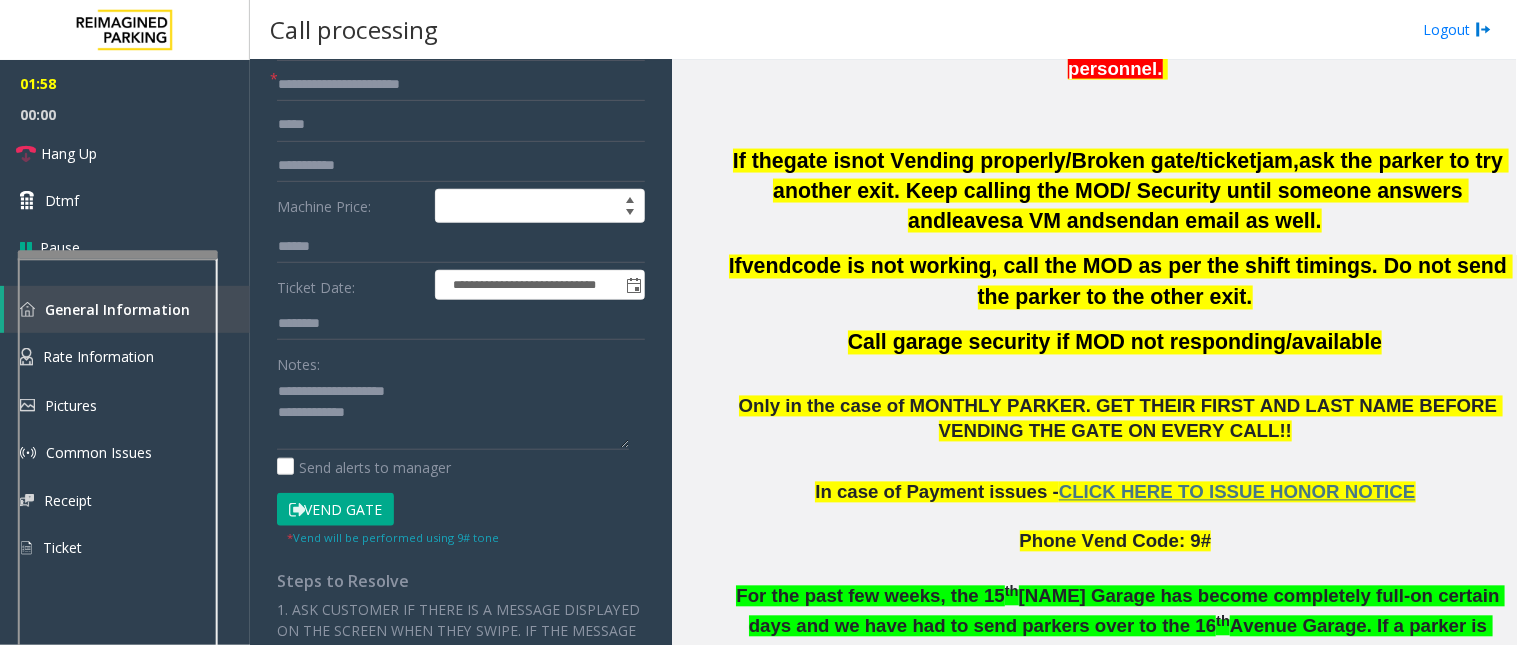 click on "Vend Gate" 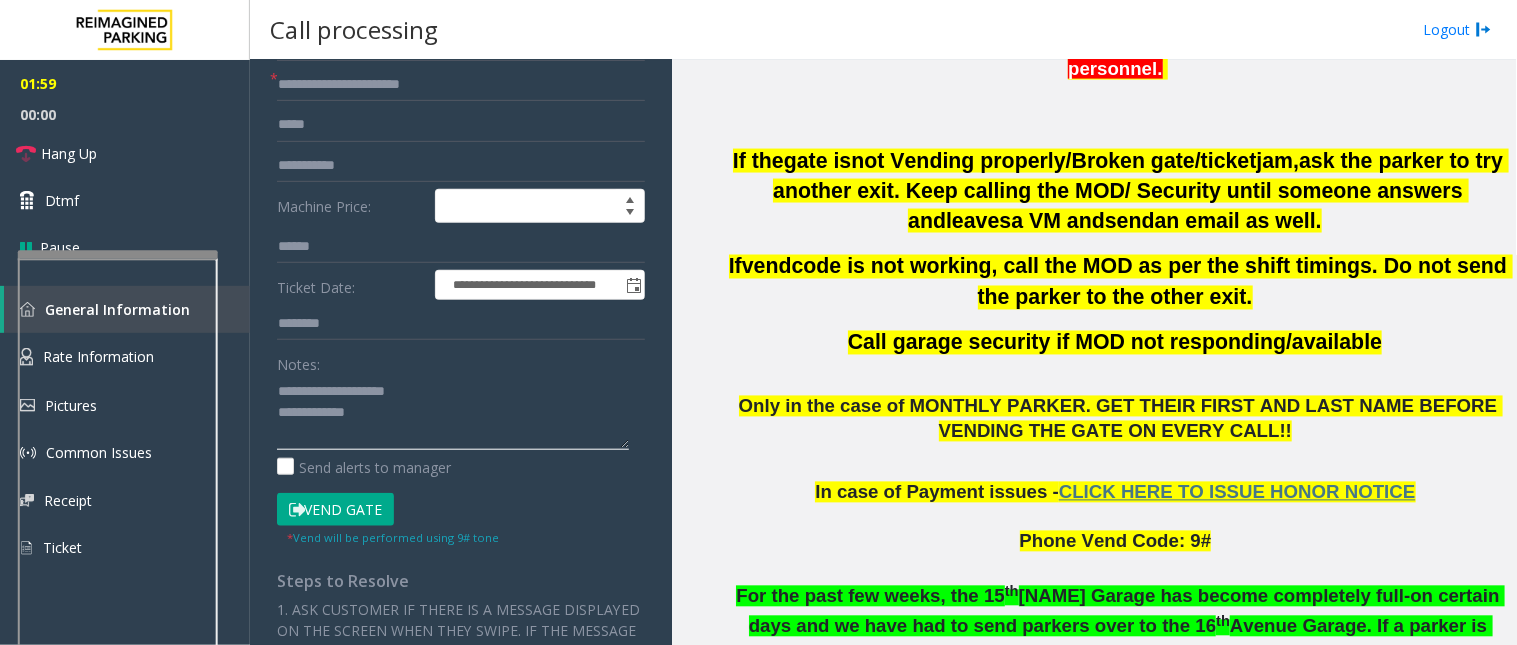 click 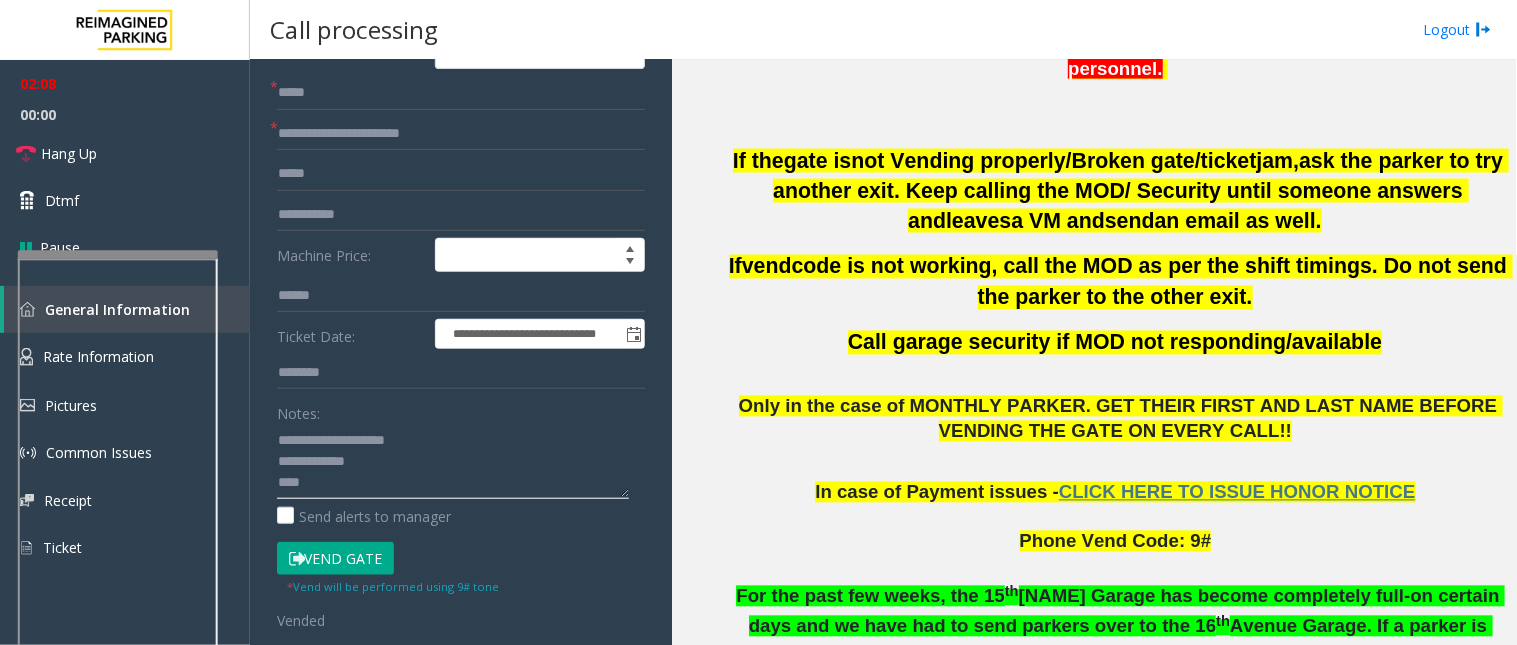 scroll, scrollTop: 222, scrollLeft: 0, axis: vertical 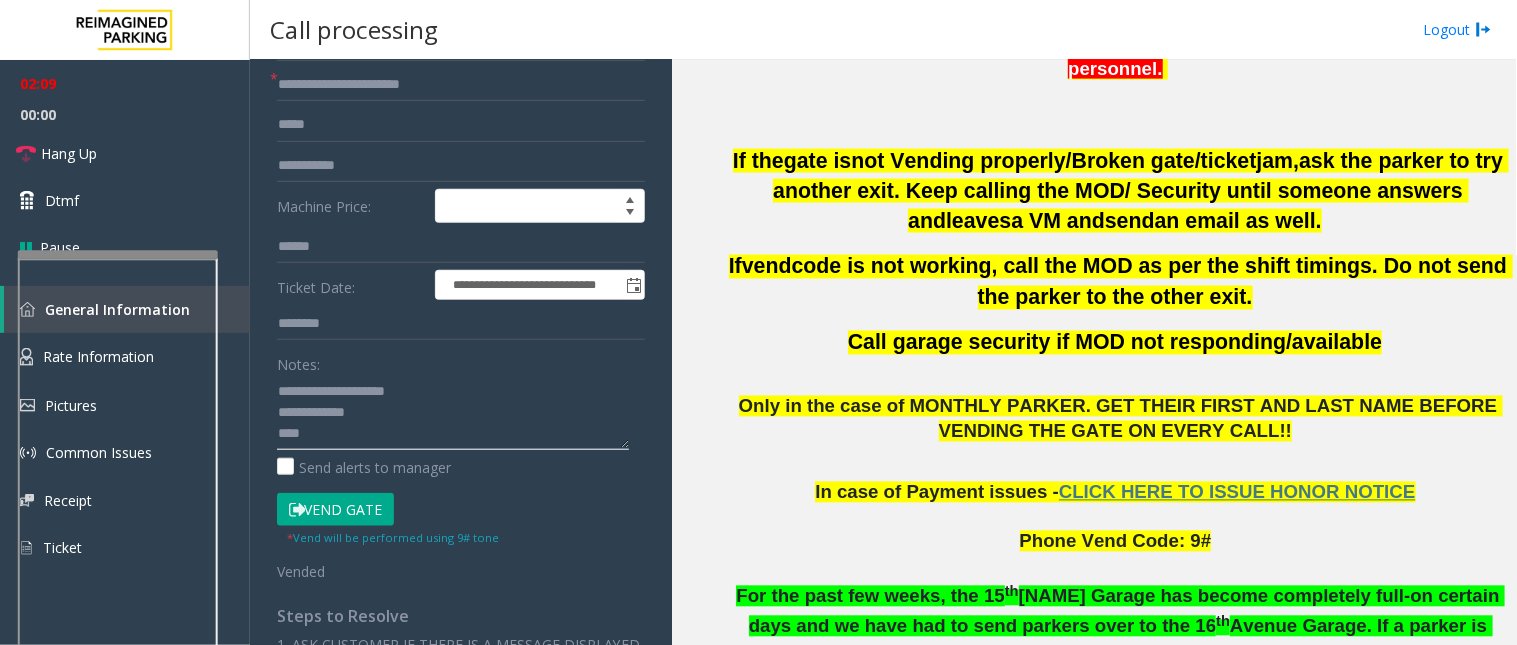 click 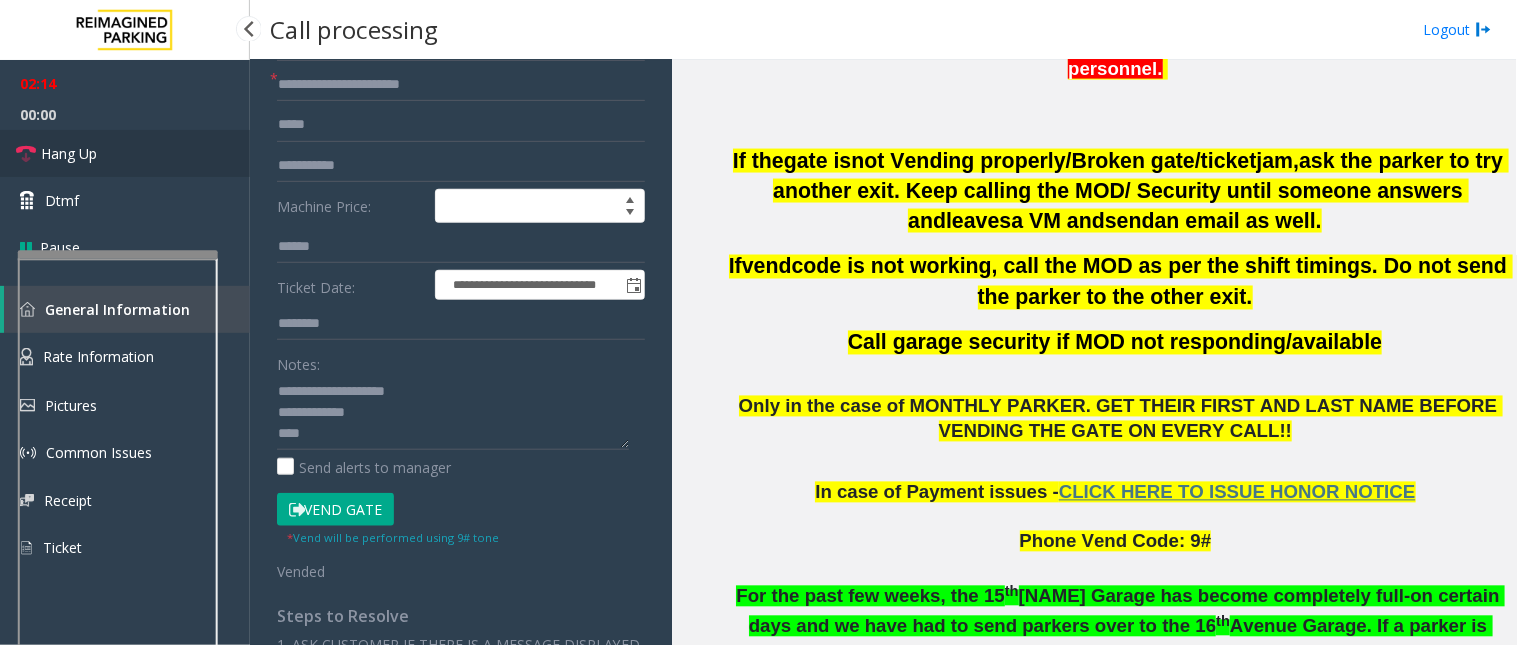 click on "Hang Up" at bounding box center [125, 153] 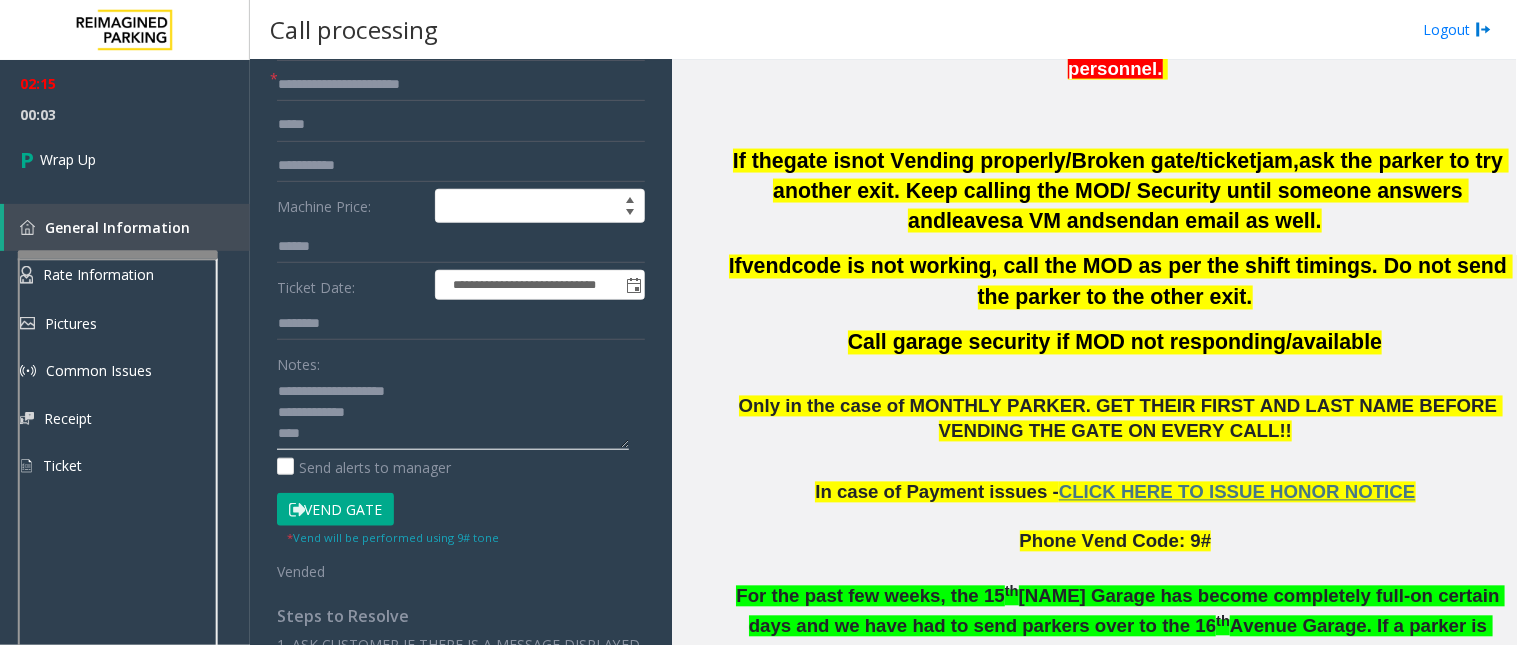 click 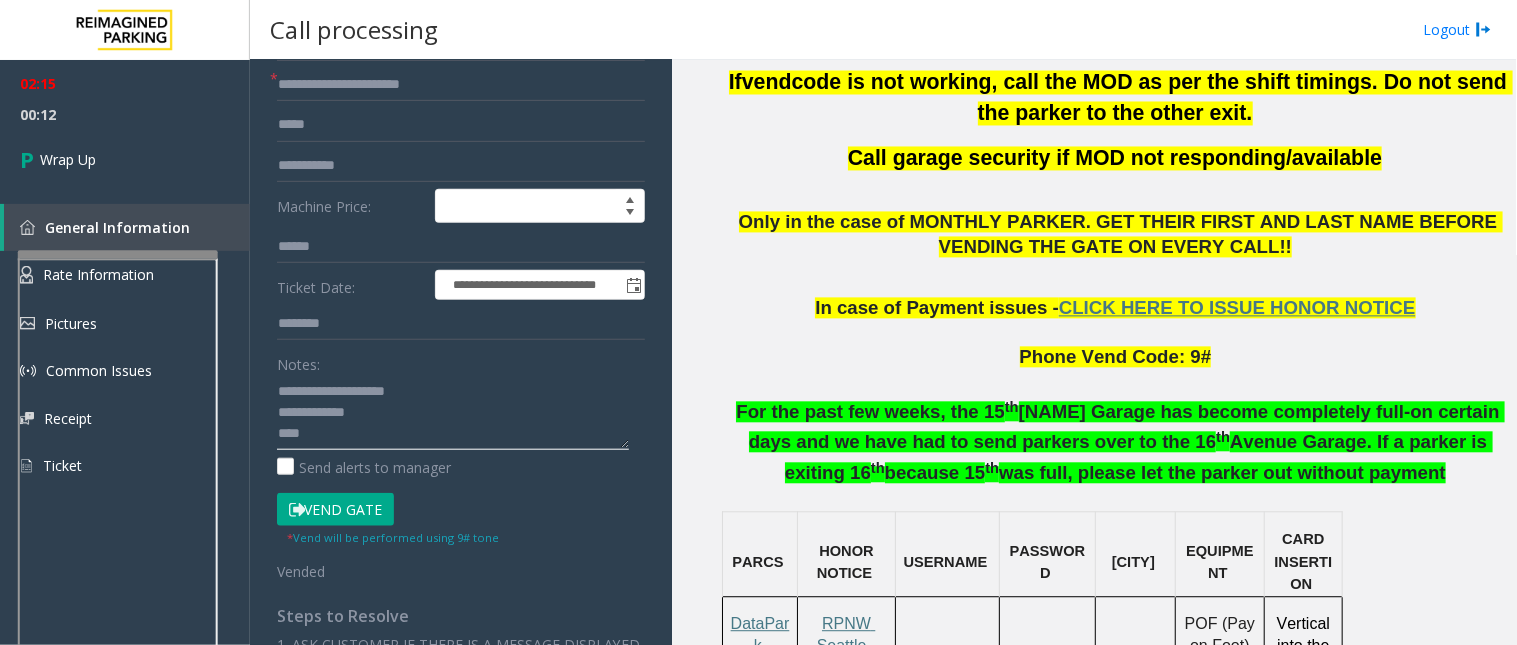 scroll, scrollTop: 1000, scrollLeft: 0, axis: vertical 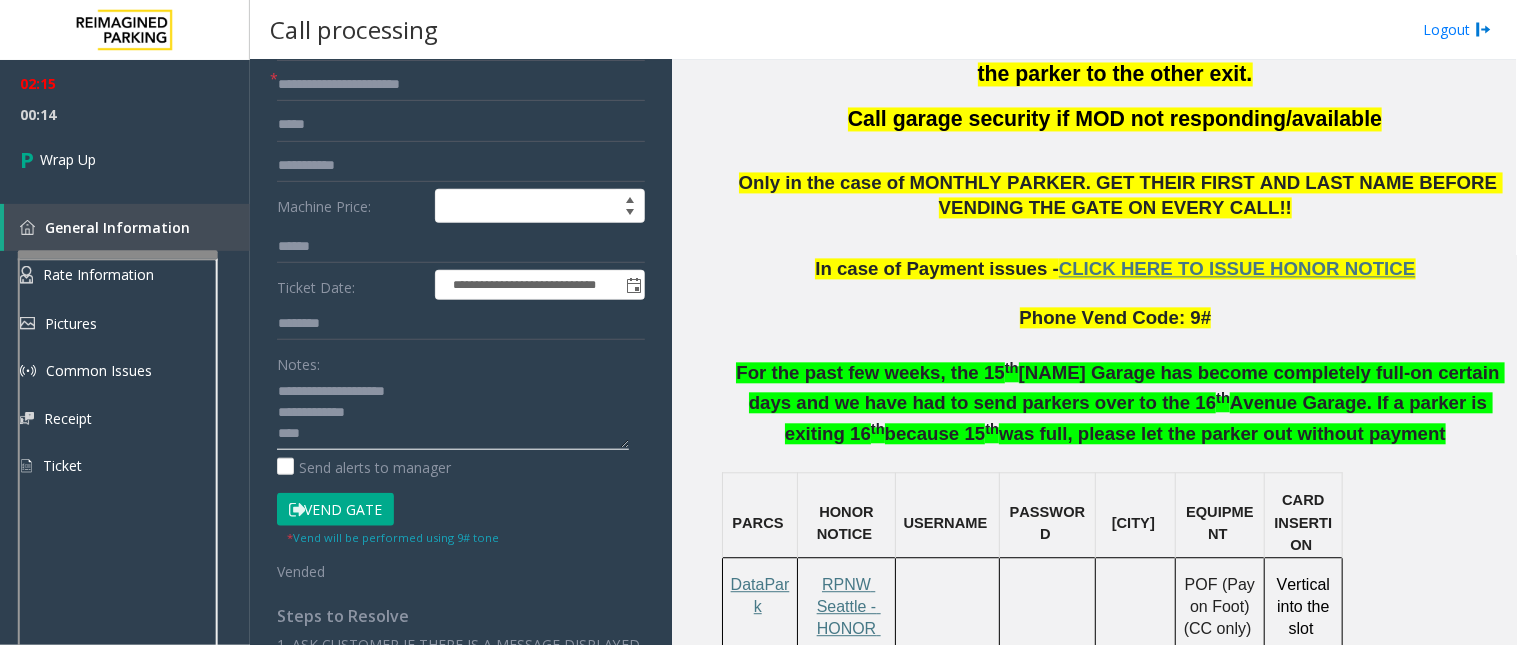 click 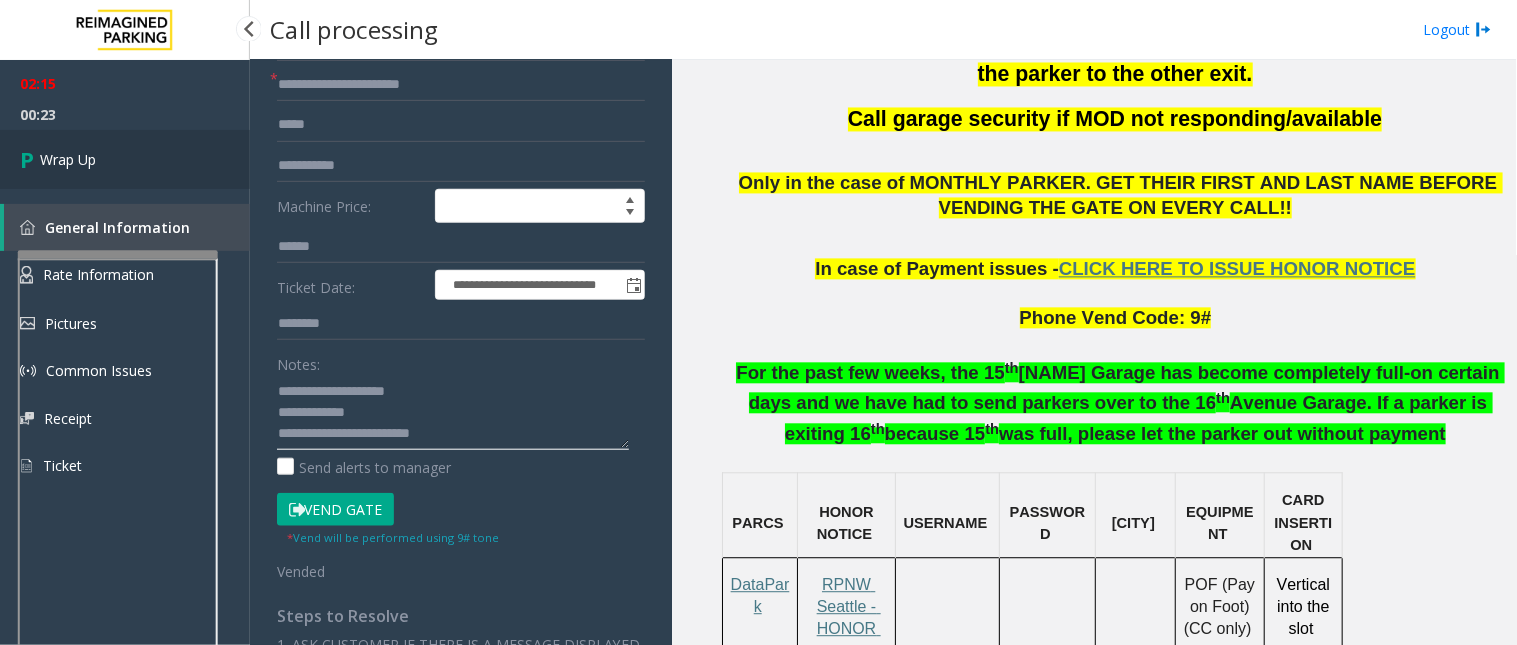 type on "**********" 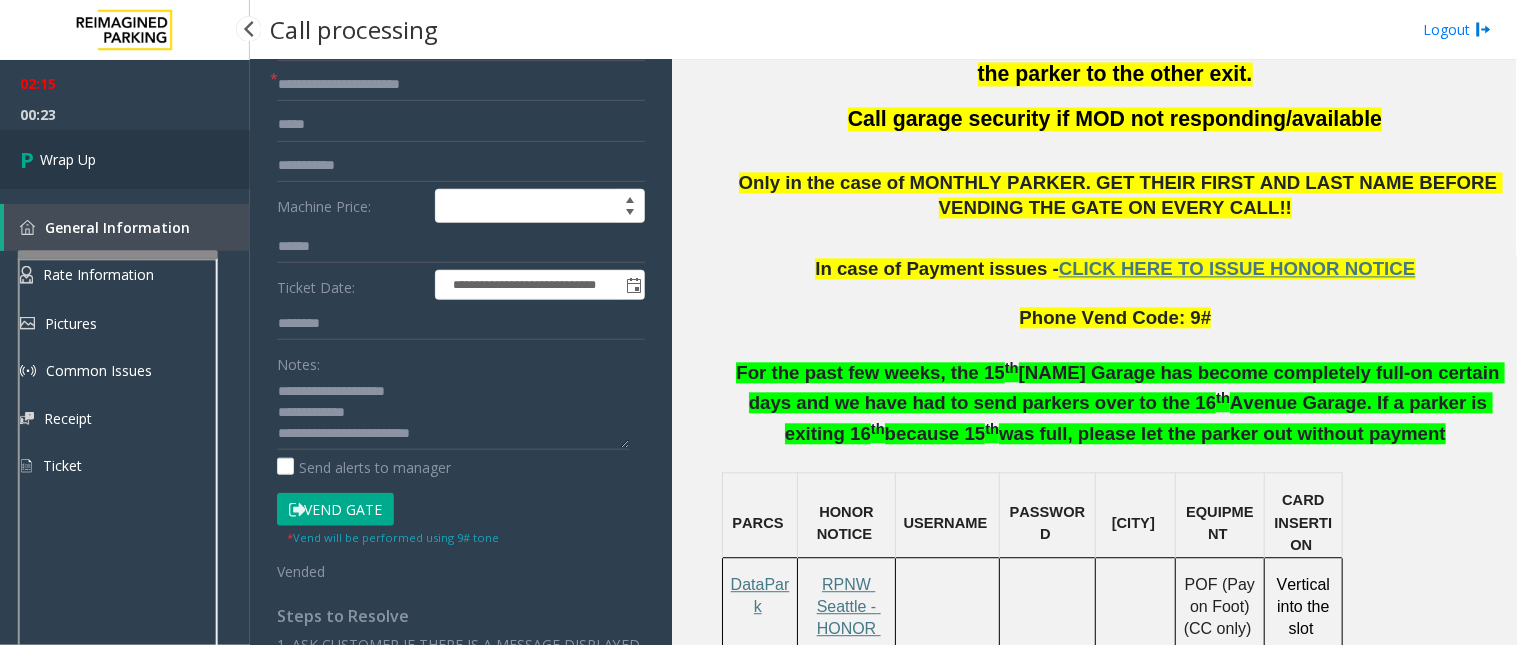 click on "Wrap Up" at bounding box center (125, 159) 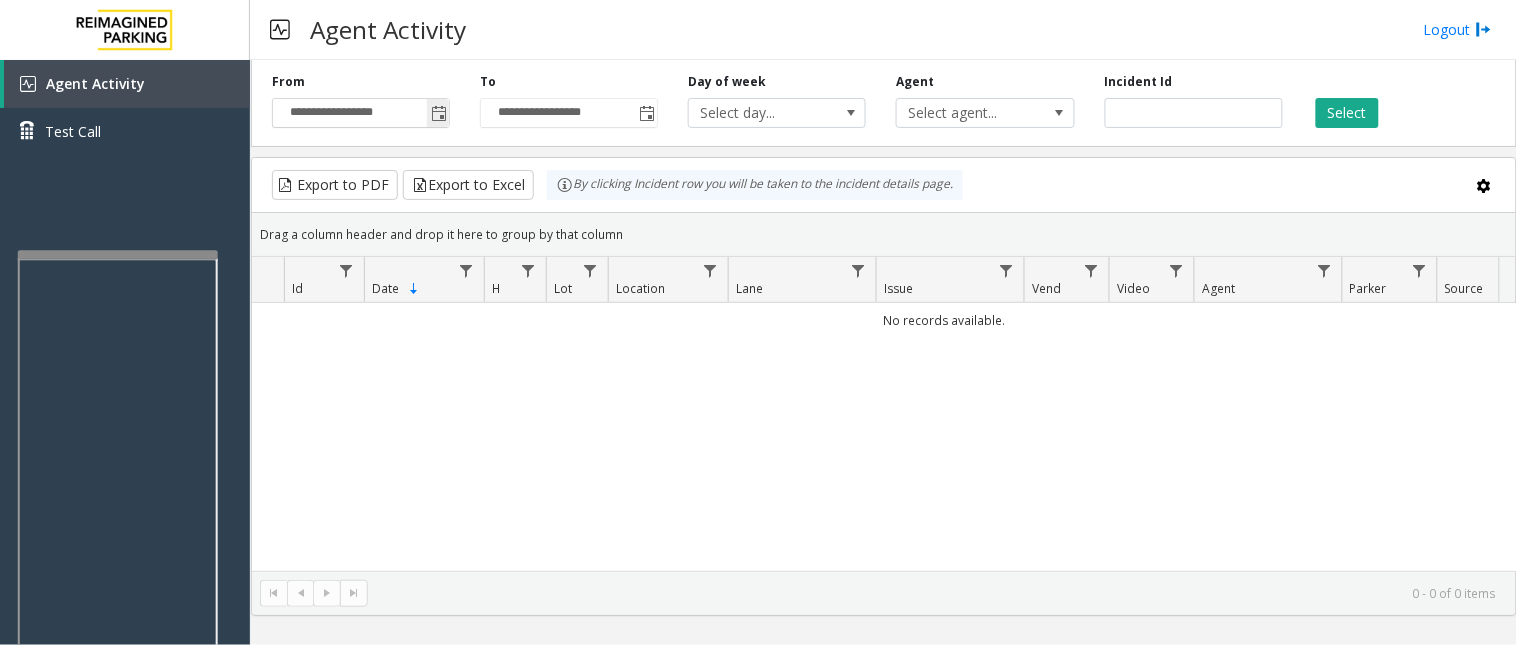 click 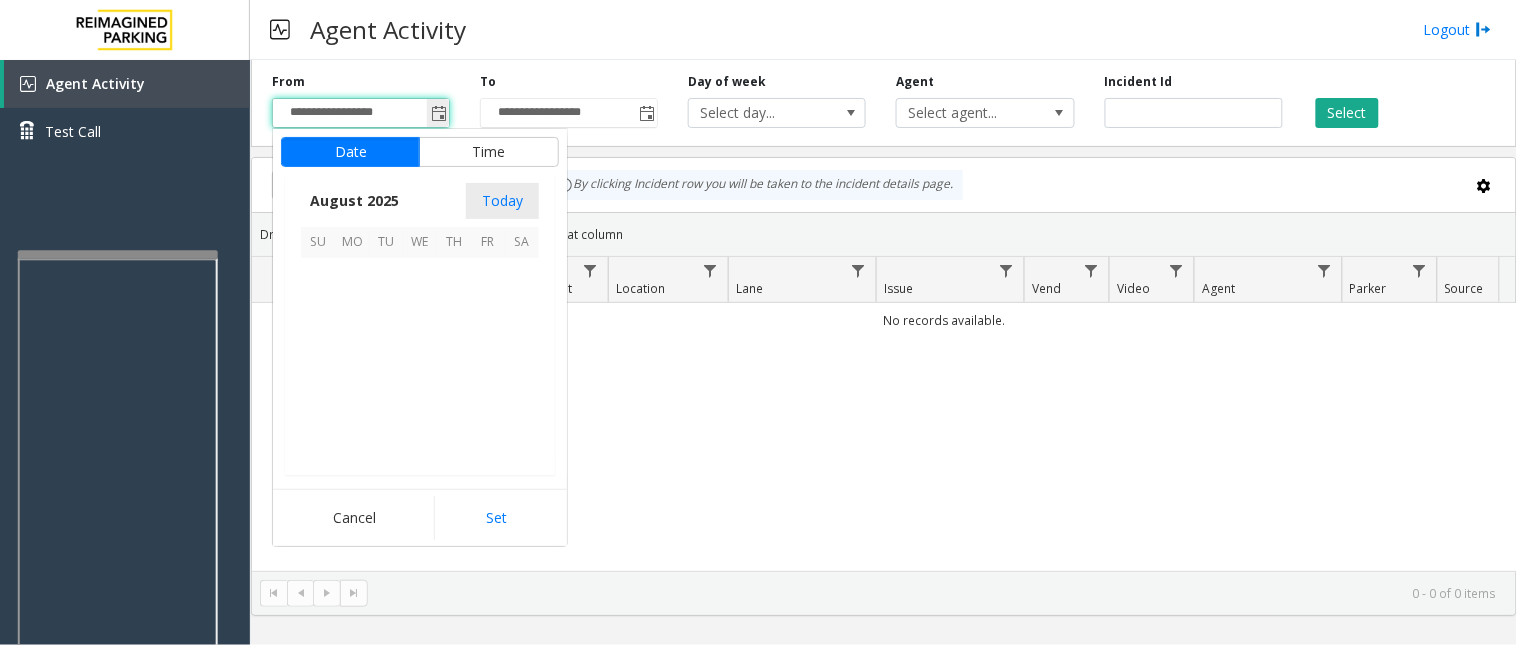 scroll, scrollTop: 358592, scrollLeft: 0, axis: vertical 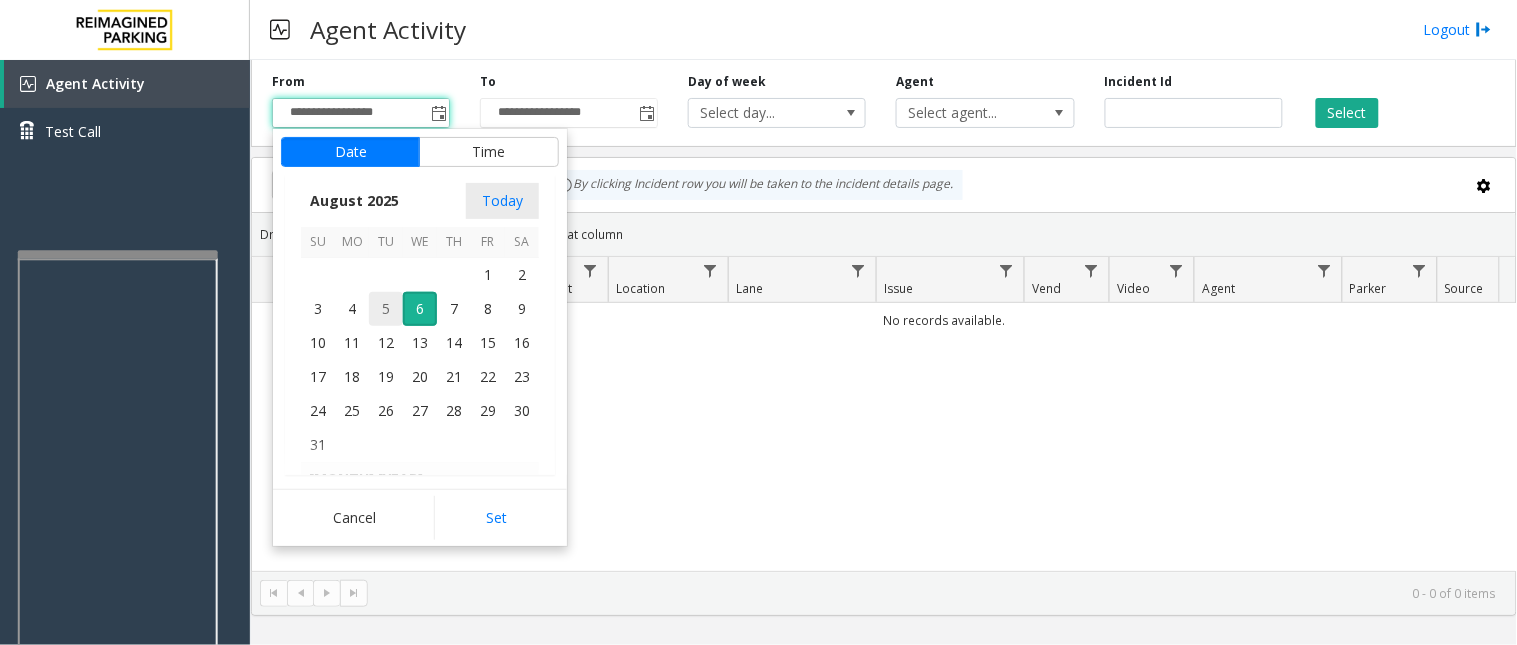 click on "5" at bounding box center [386, 309] 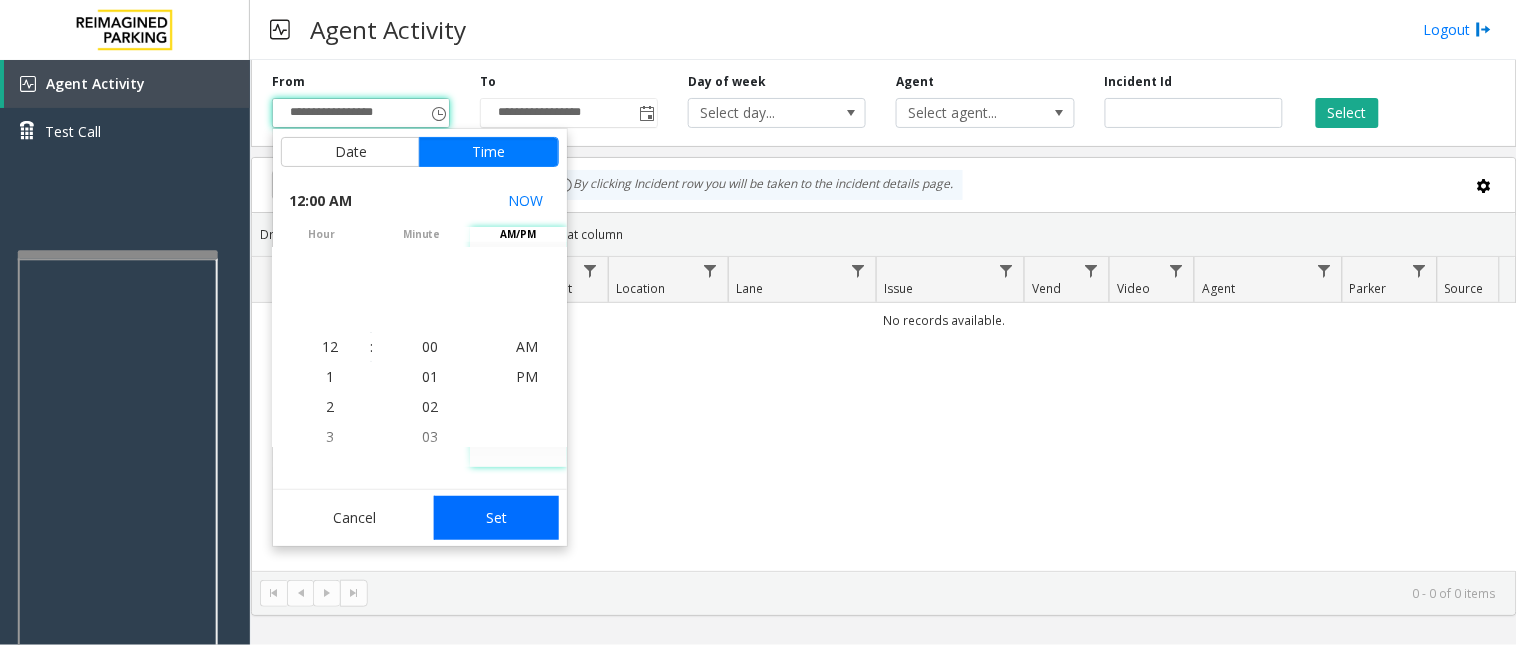 click on "Set" 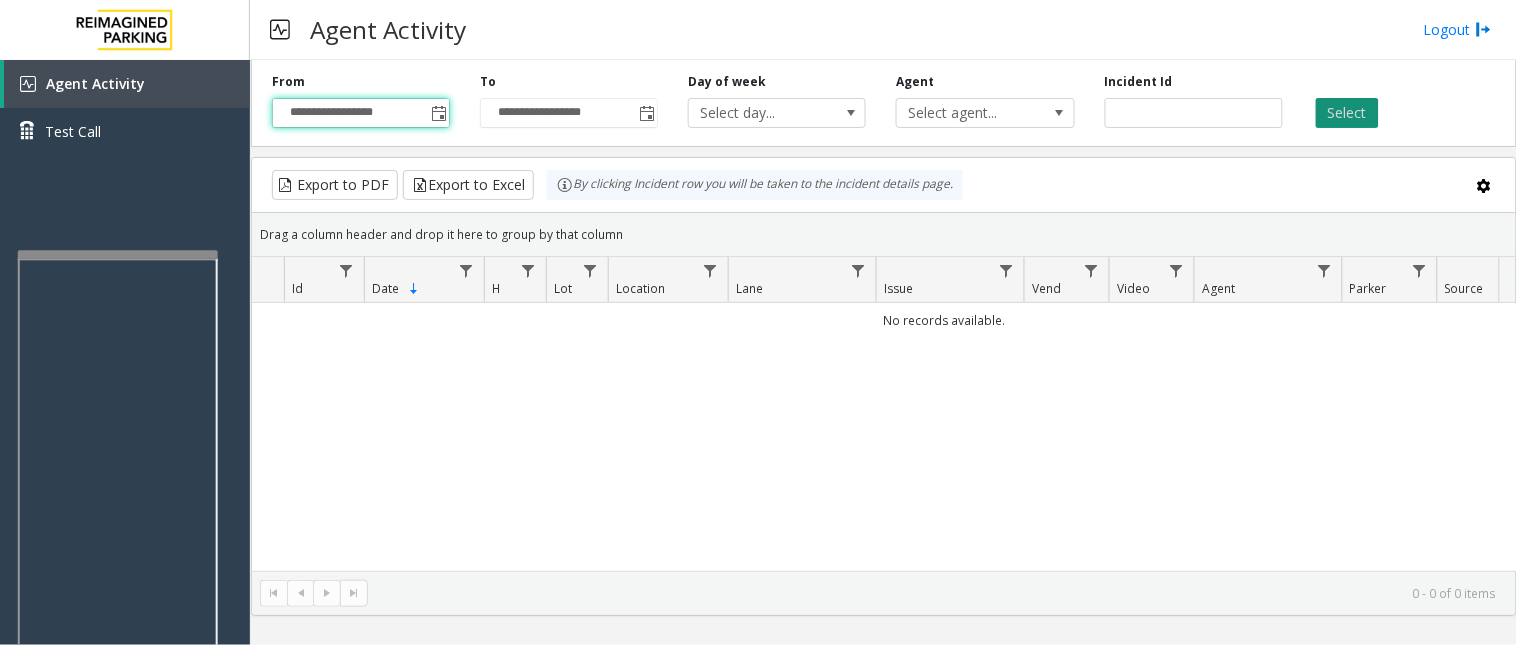 click on "Select" 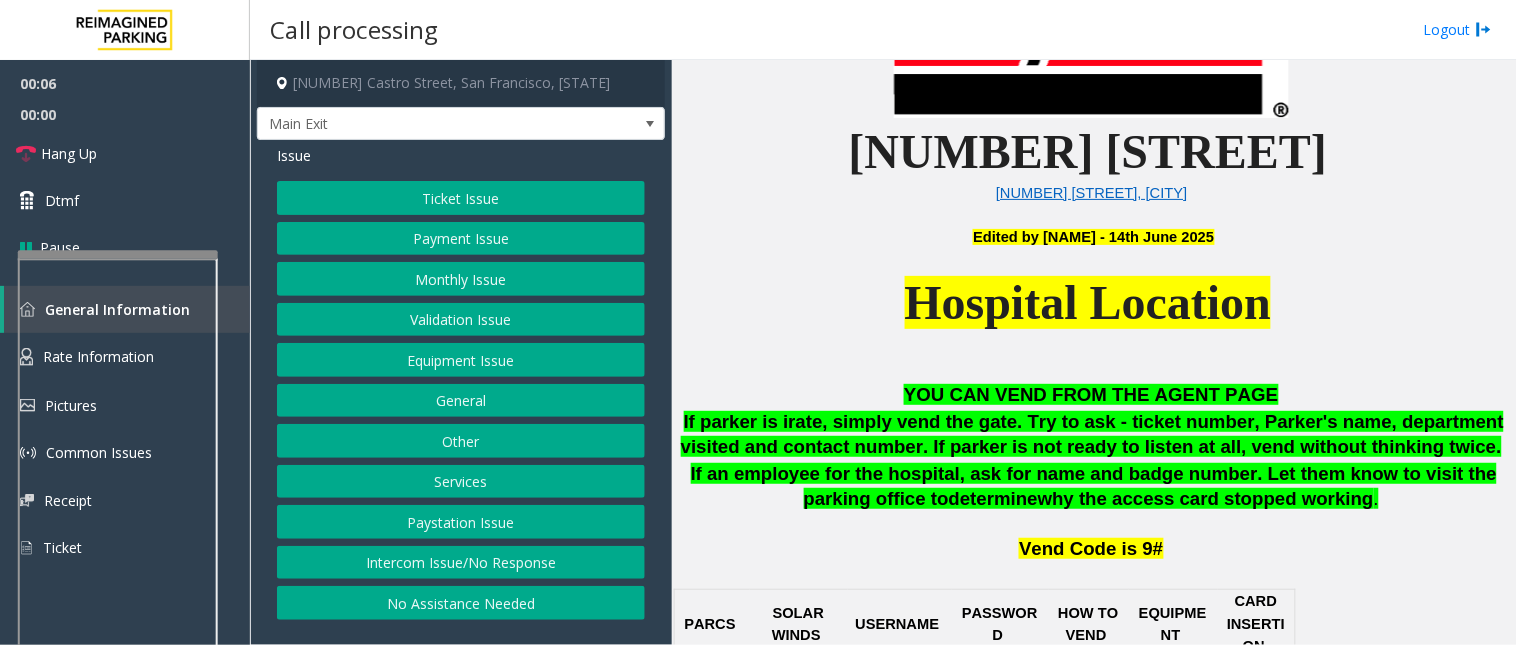 scroll, scrollTop: 777, scrollLeft: 0, axis: vertical 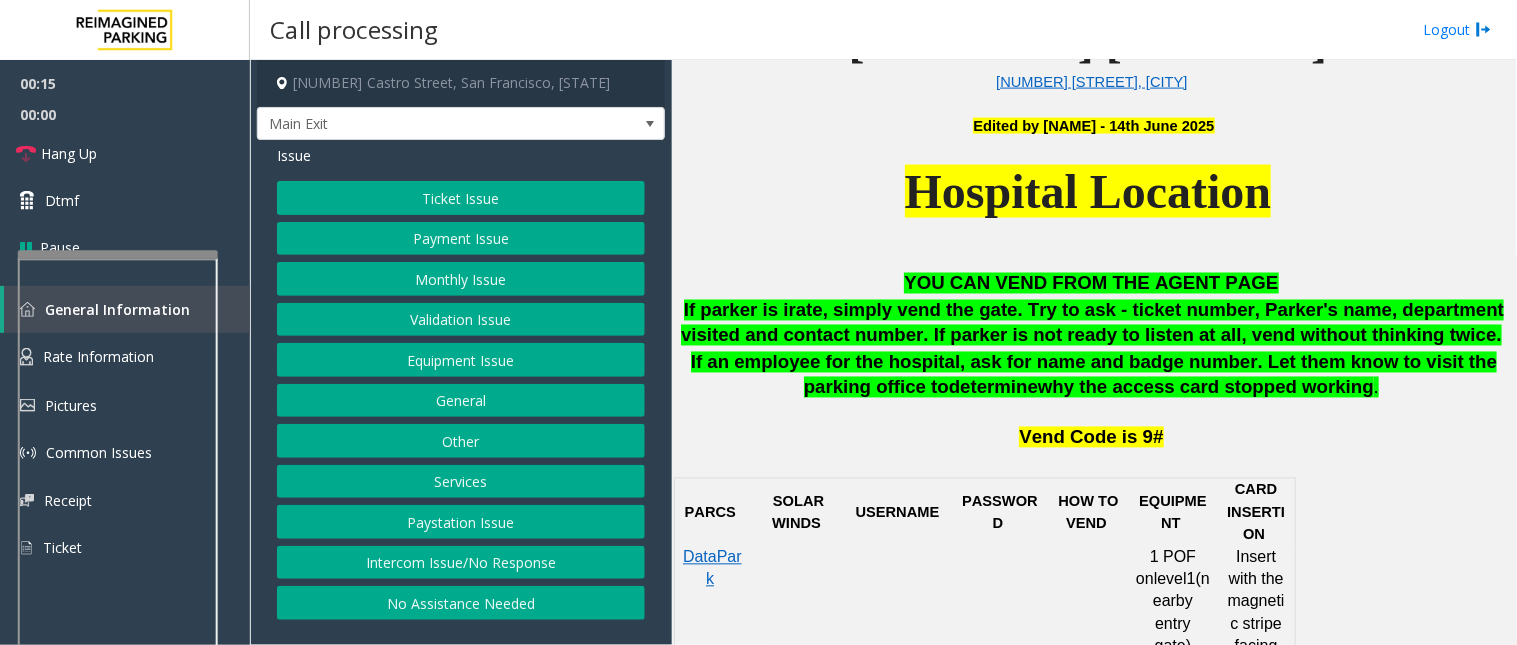 click on "Monthly Issue" 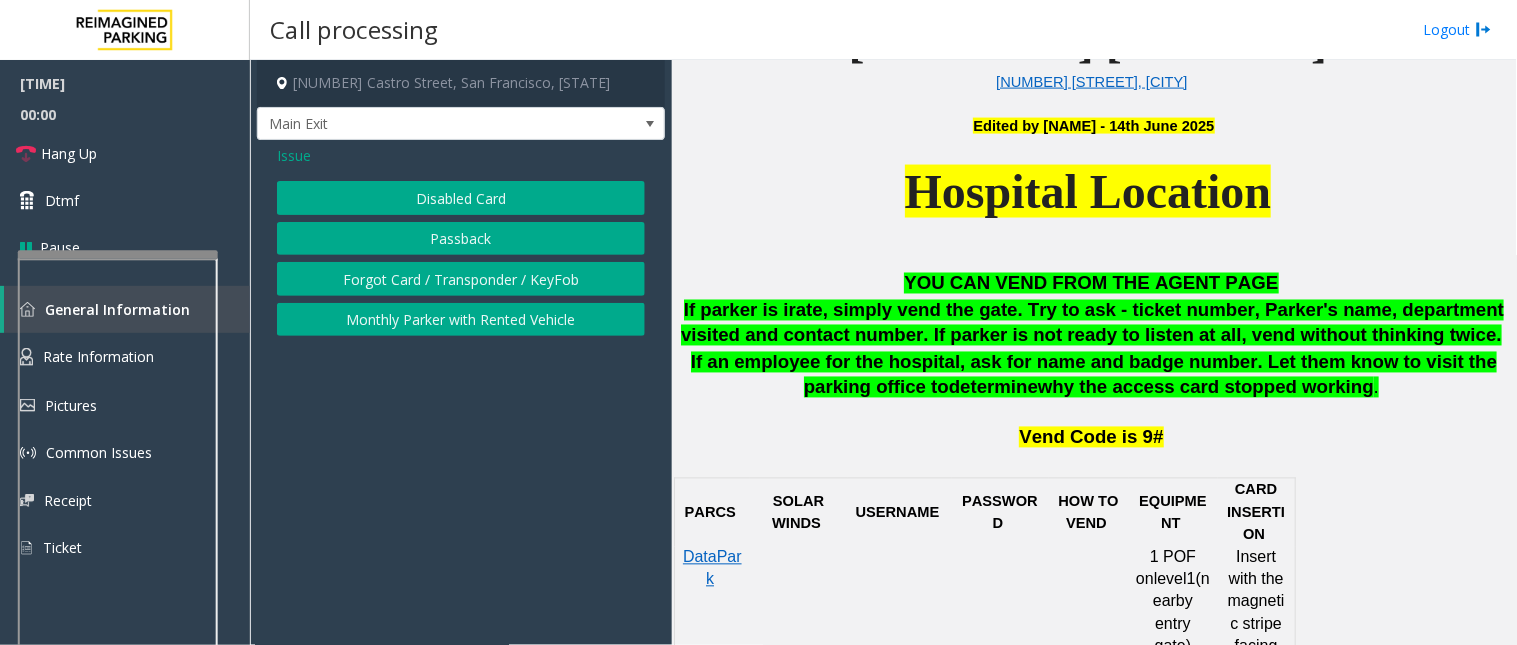 click on "Disabled Card" 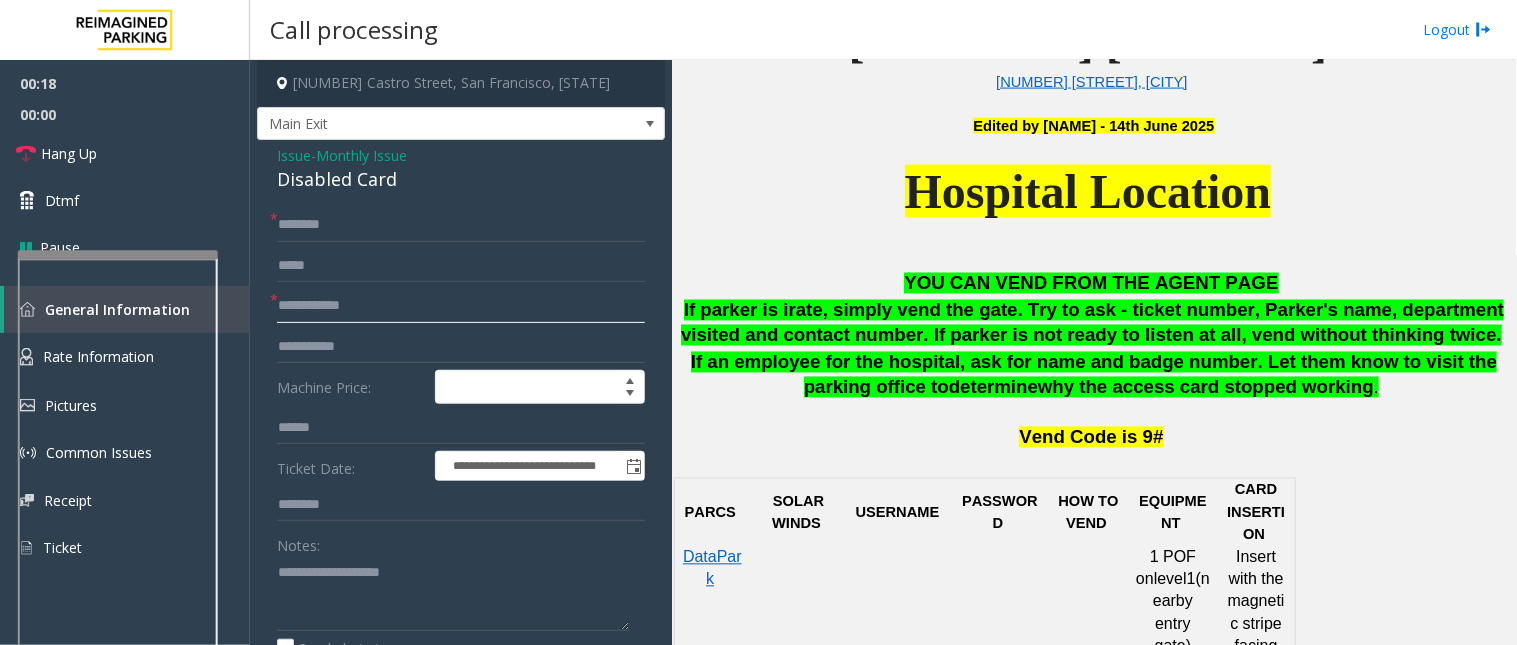 click 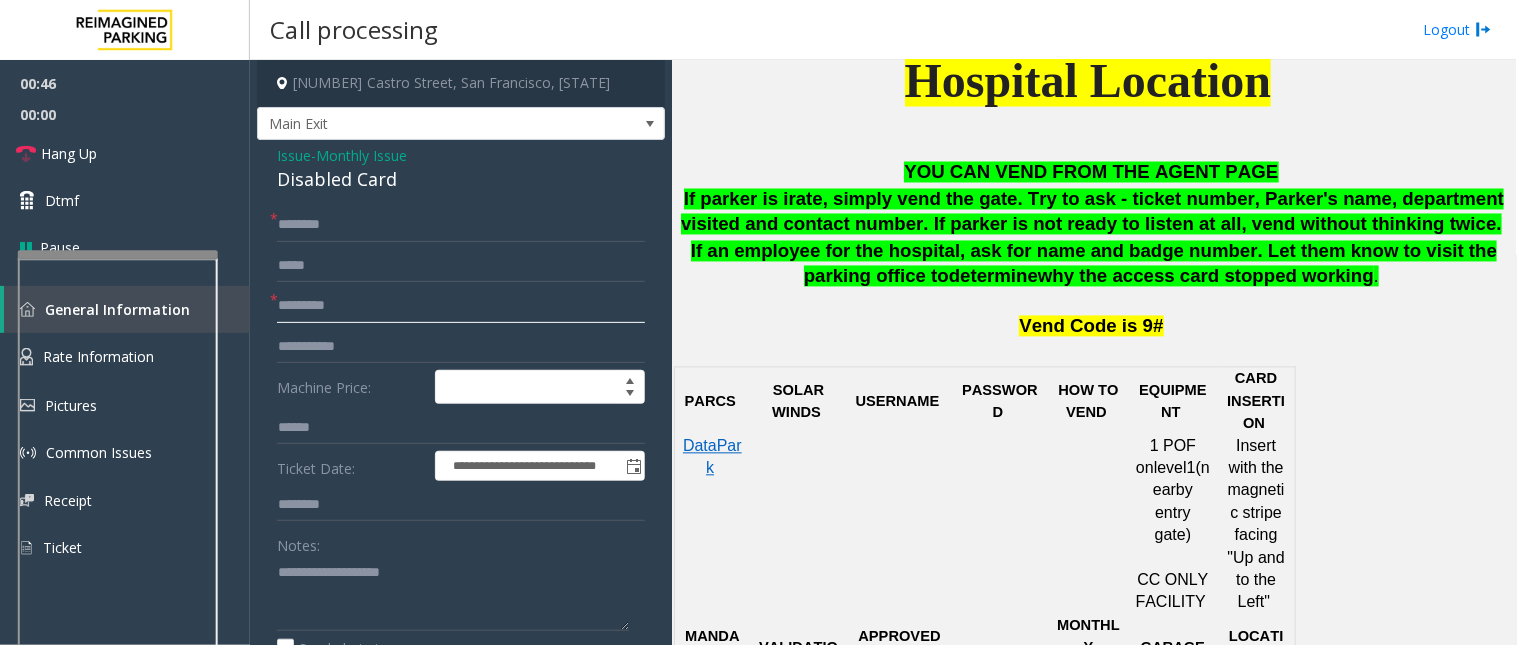 scroll, scrollTop: 777, scrollLeft: 0, axis: vertical 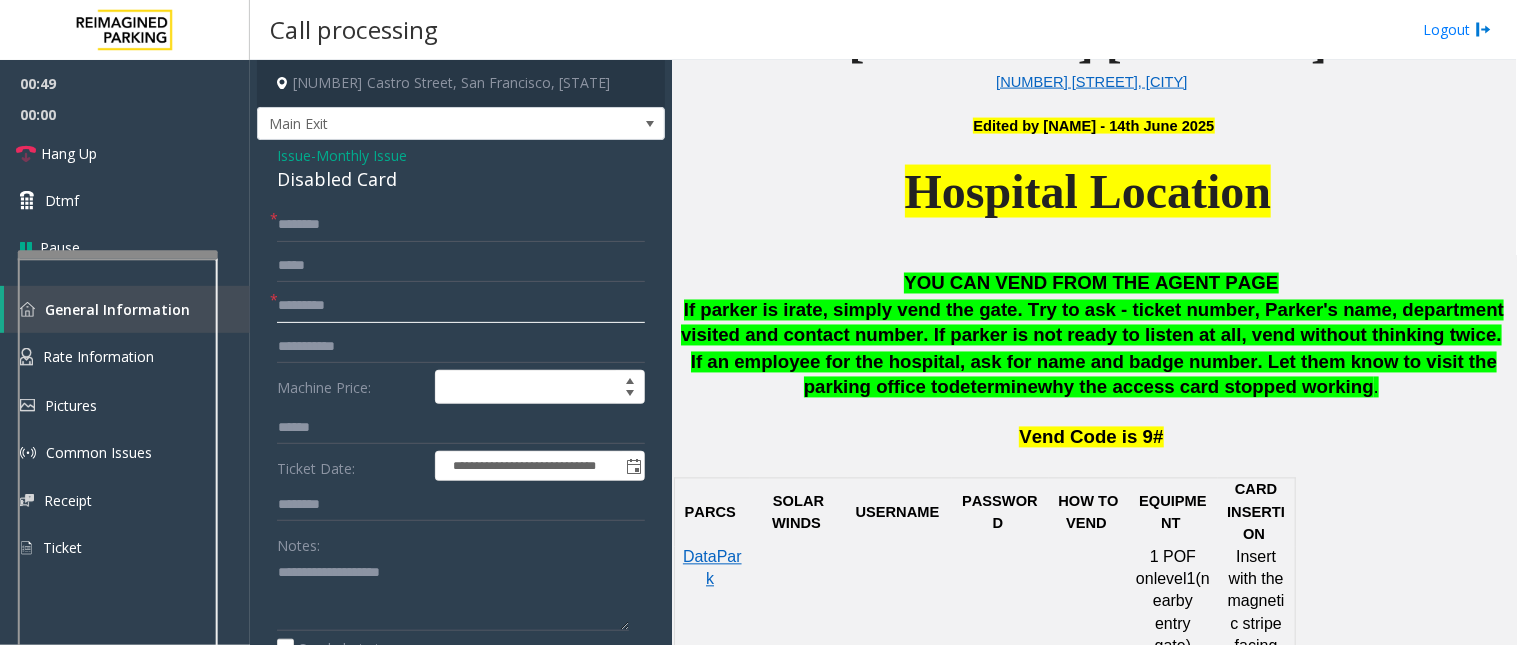 type on "*********" 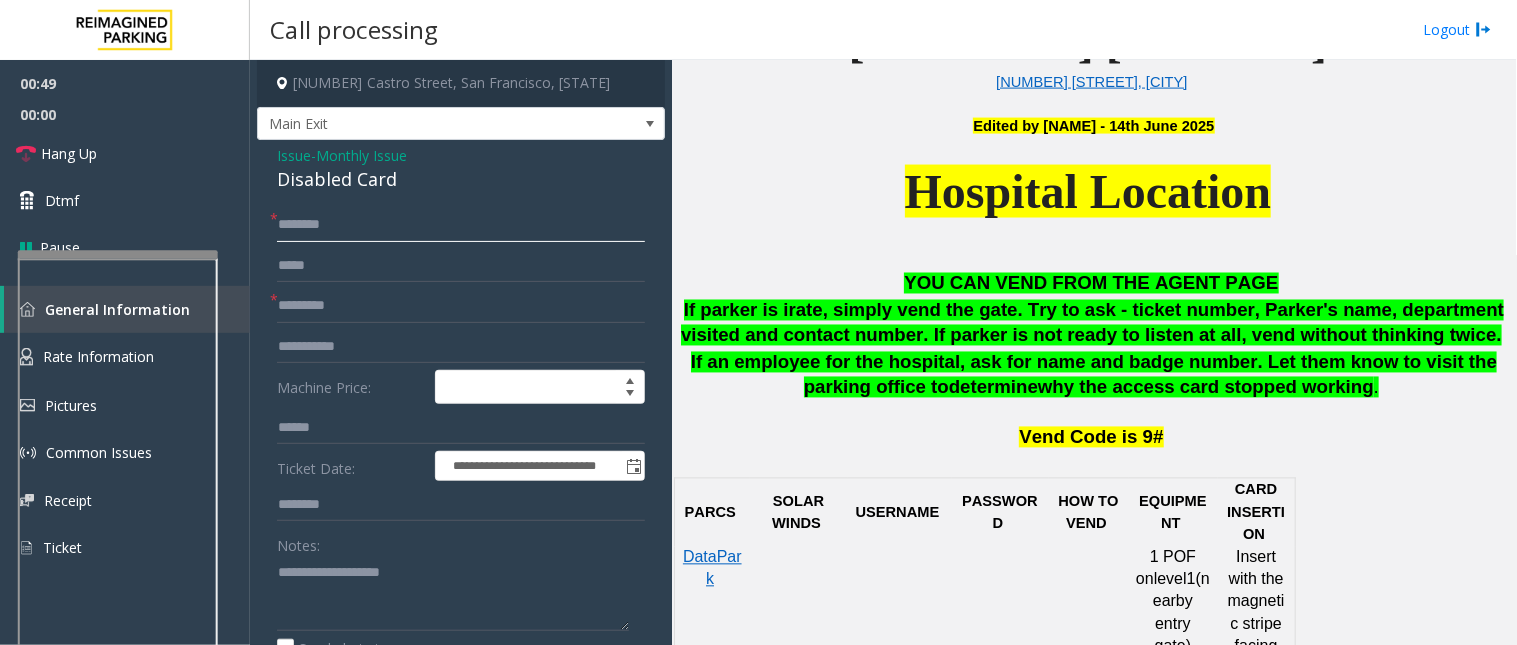 click 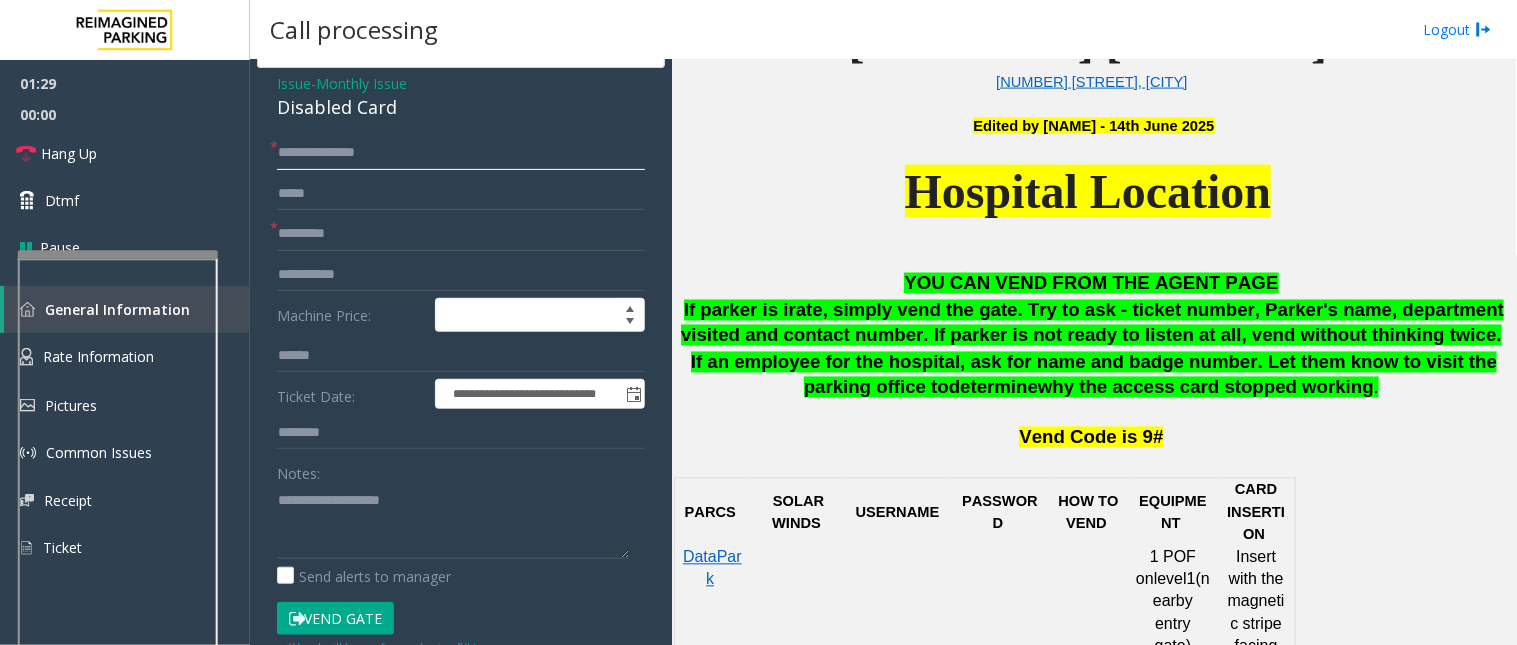 scroll, scrollTop: 111, scrollLeft: 0, axis: vertical 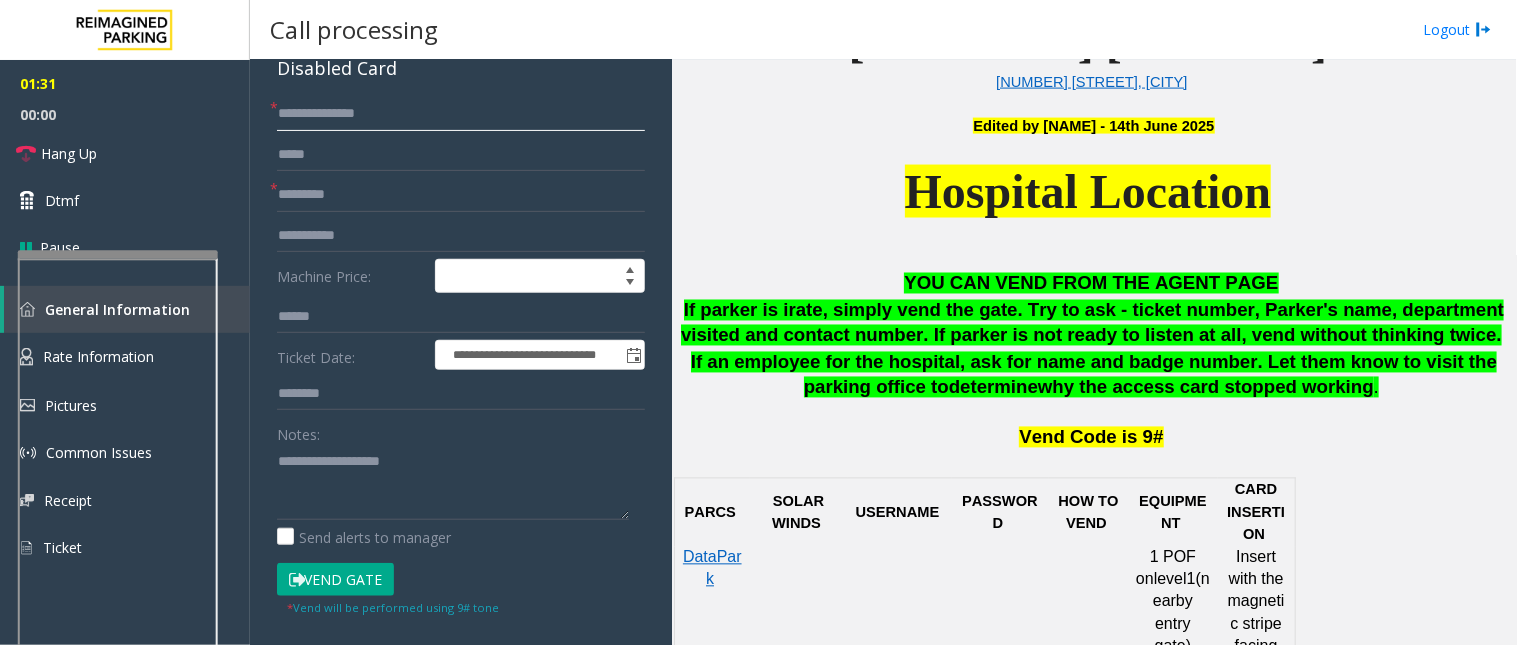type on "**********" 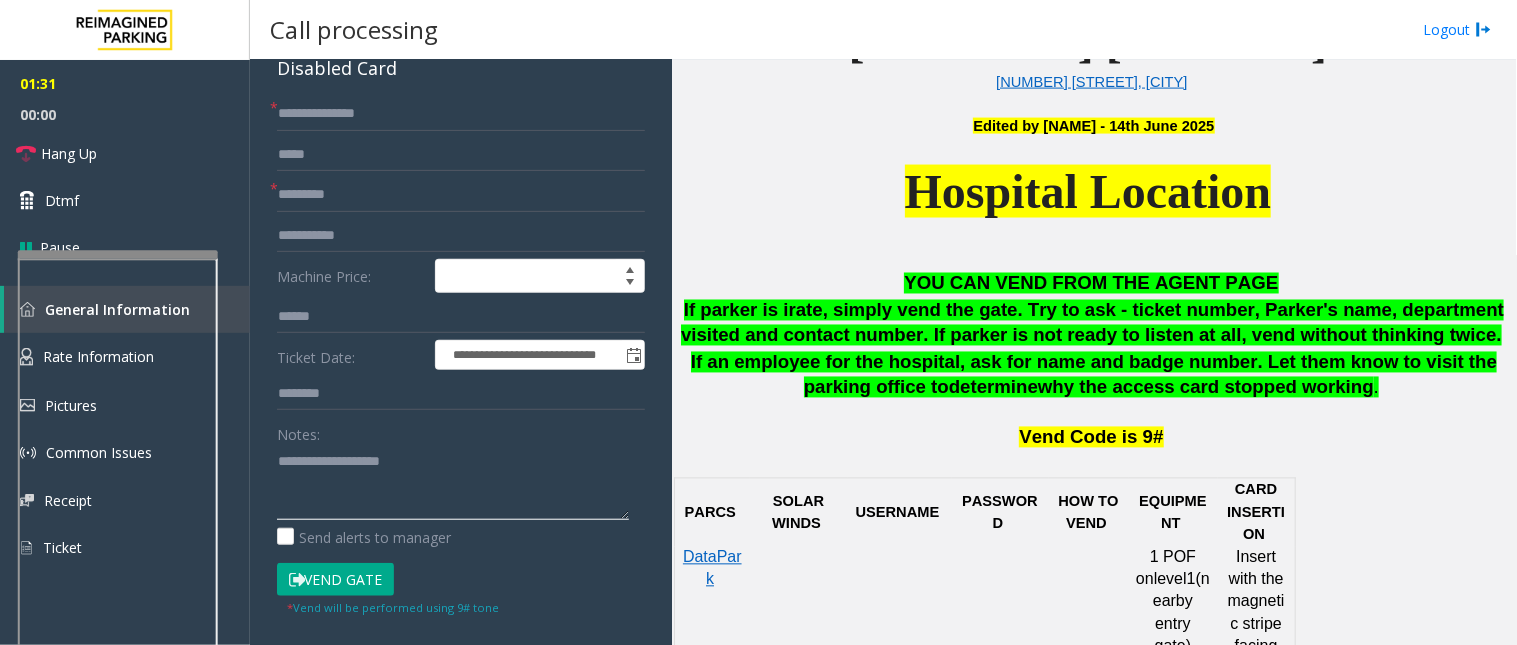 click 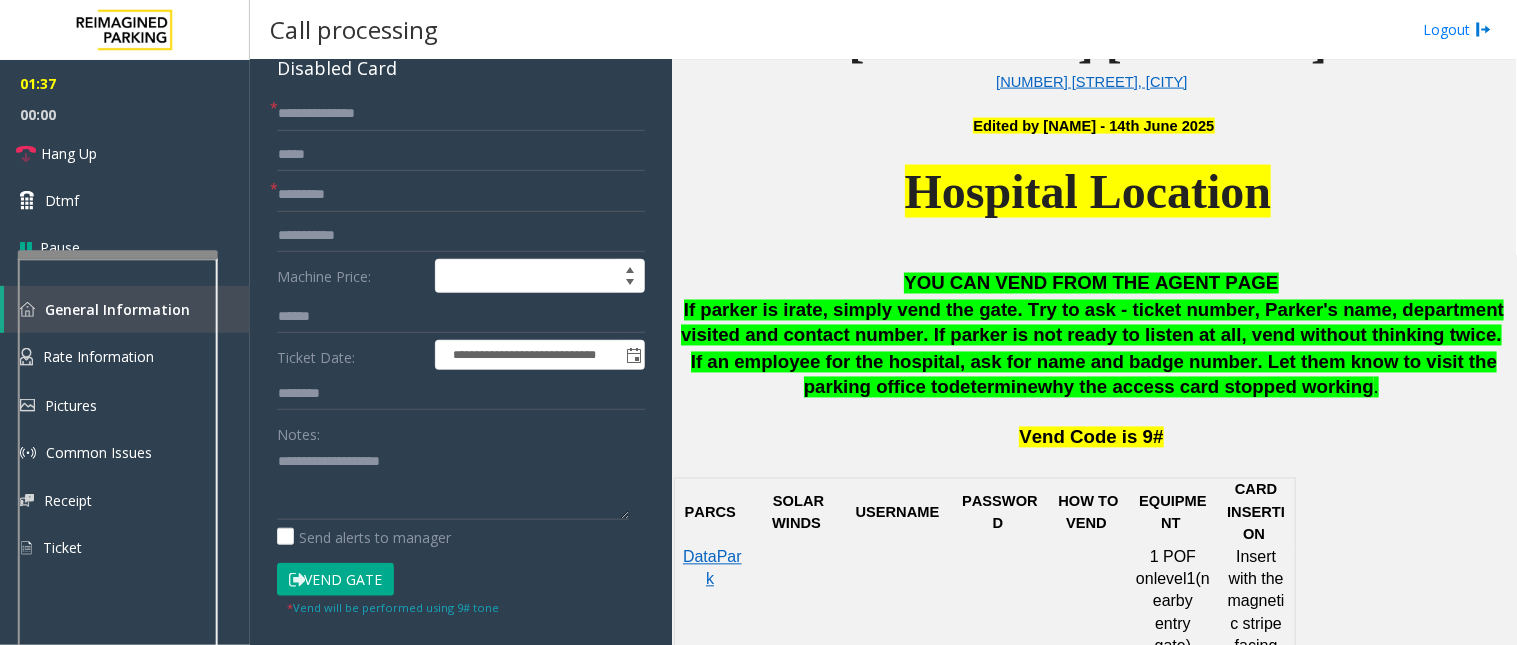 click on "Vend Gate" 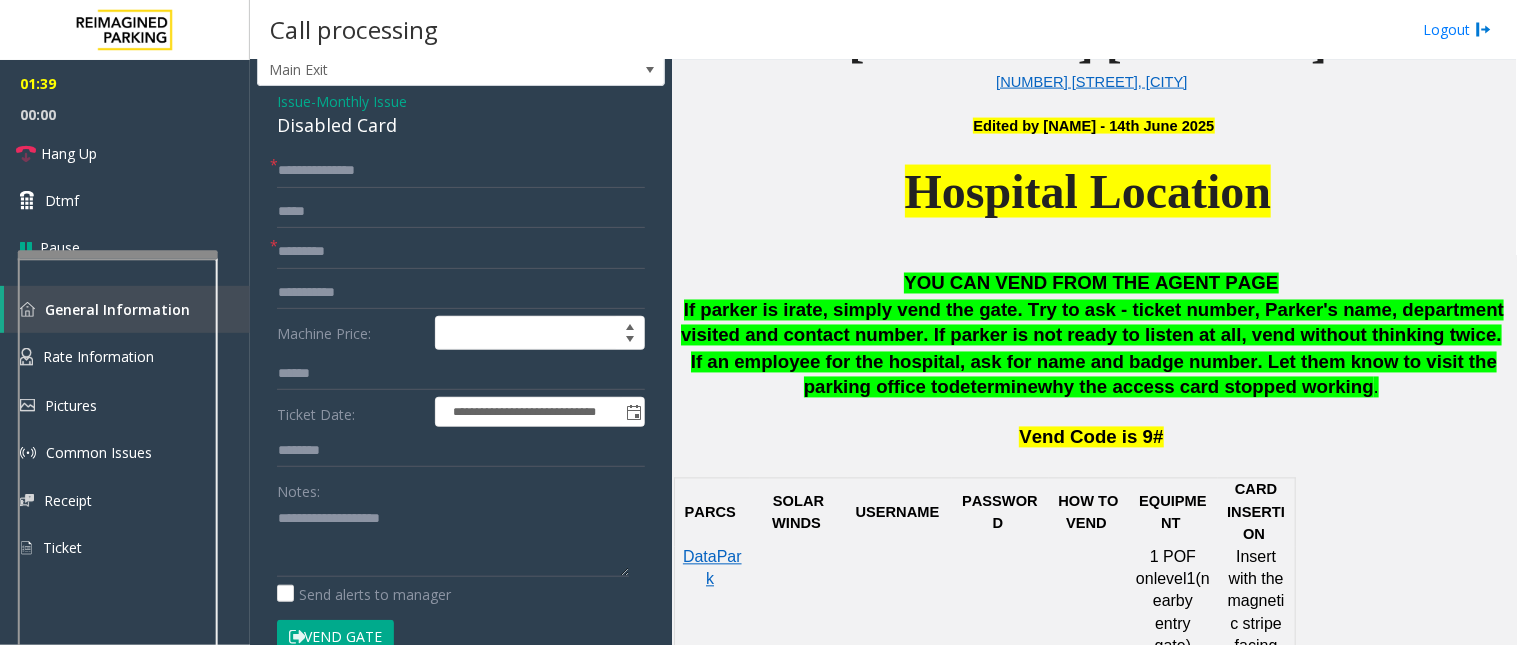 scroll, scrollTop: 0, scrollLeft: 0, axis: both 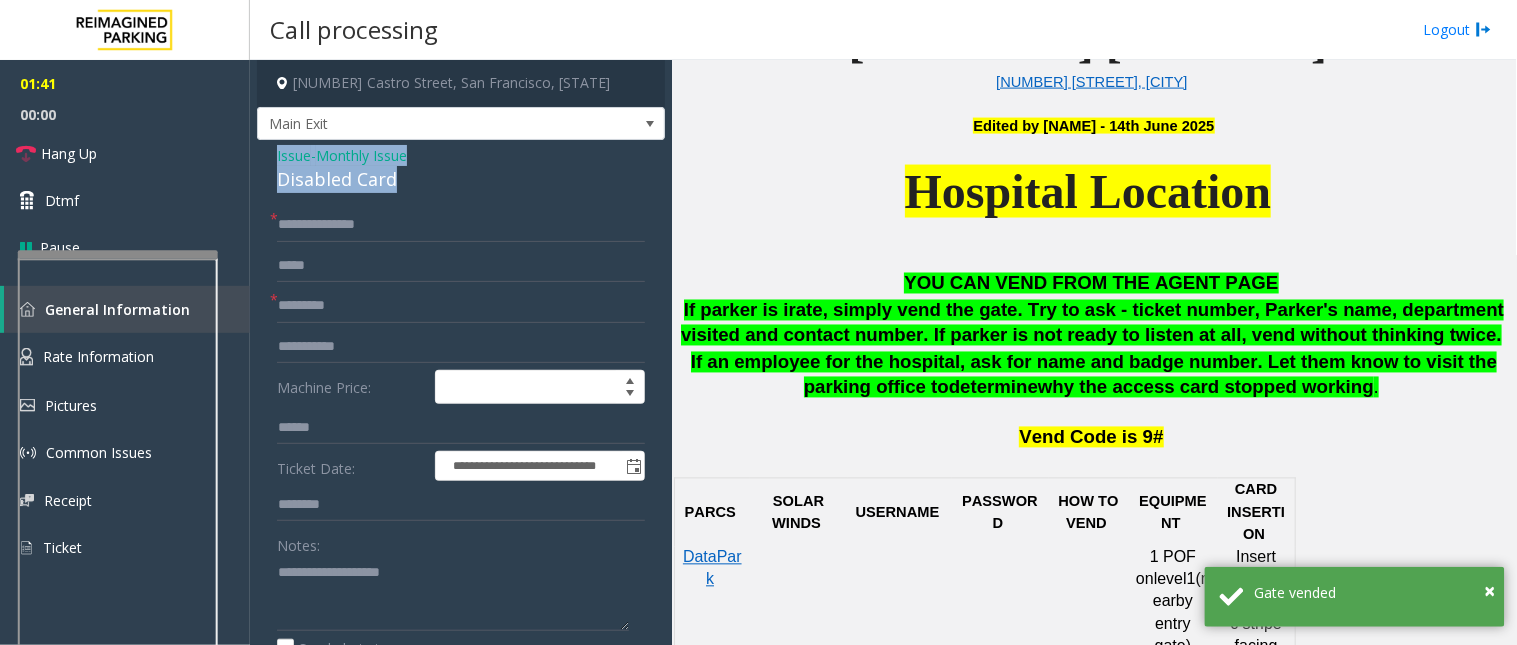 drag, startPoint x: 273, startPoint y: 153, endPoint x: 398, endPoint y: 178, distance: 127.47549 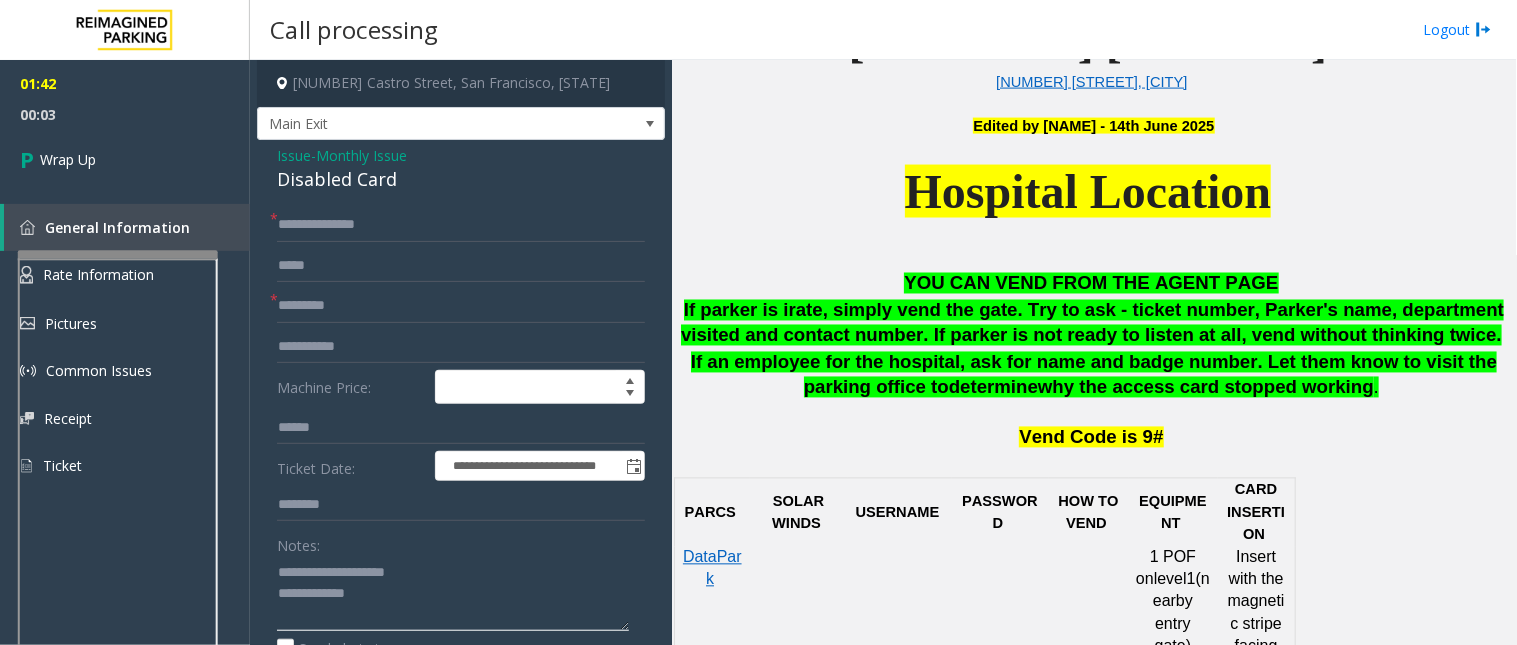 click 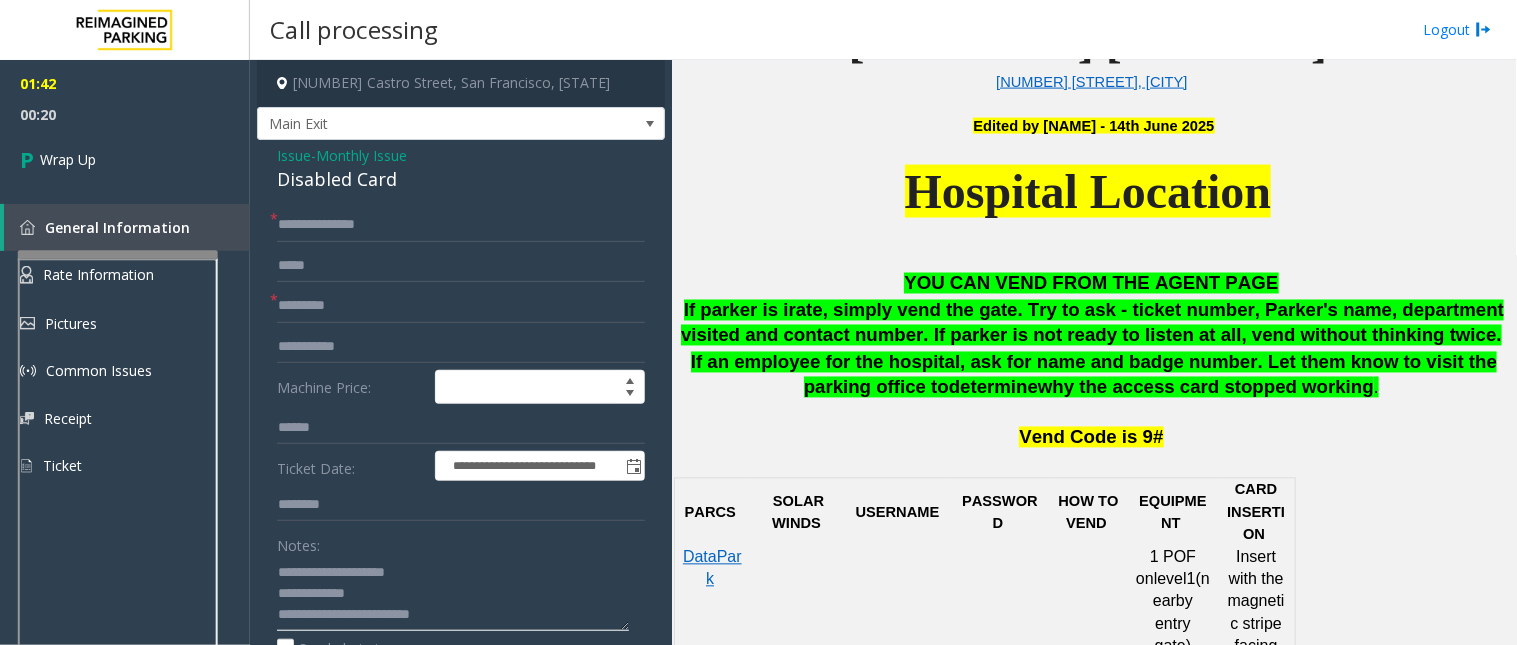 click 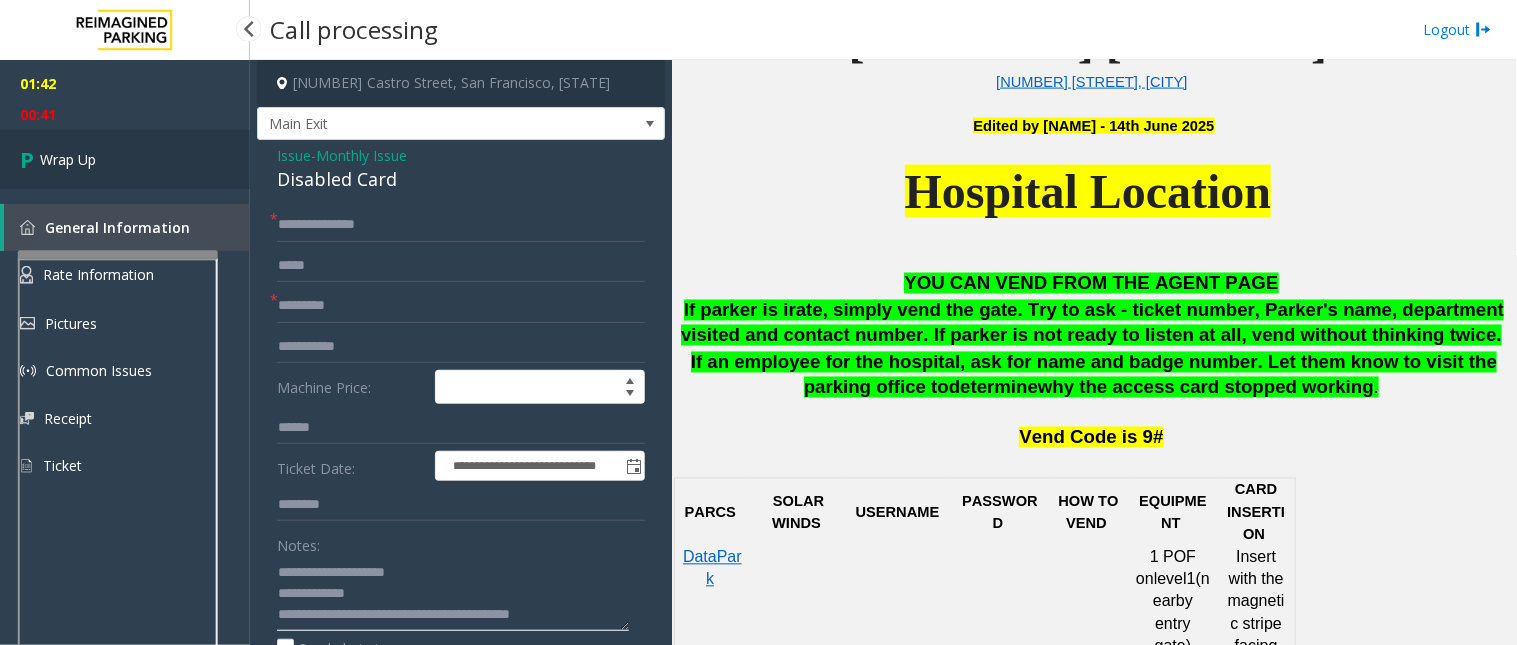 type on "**********" 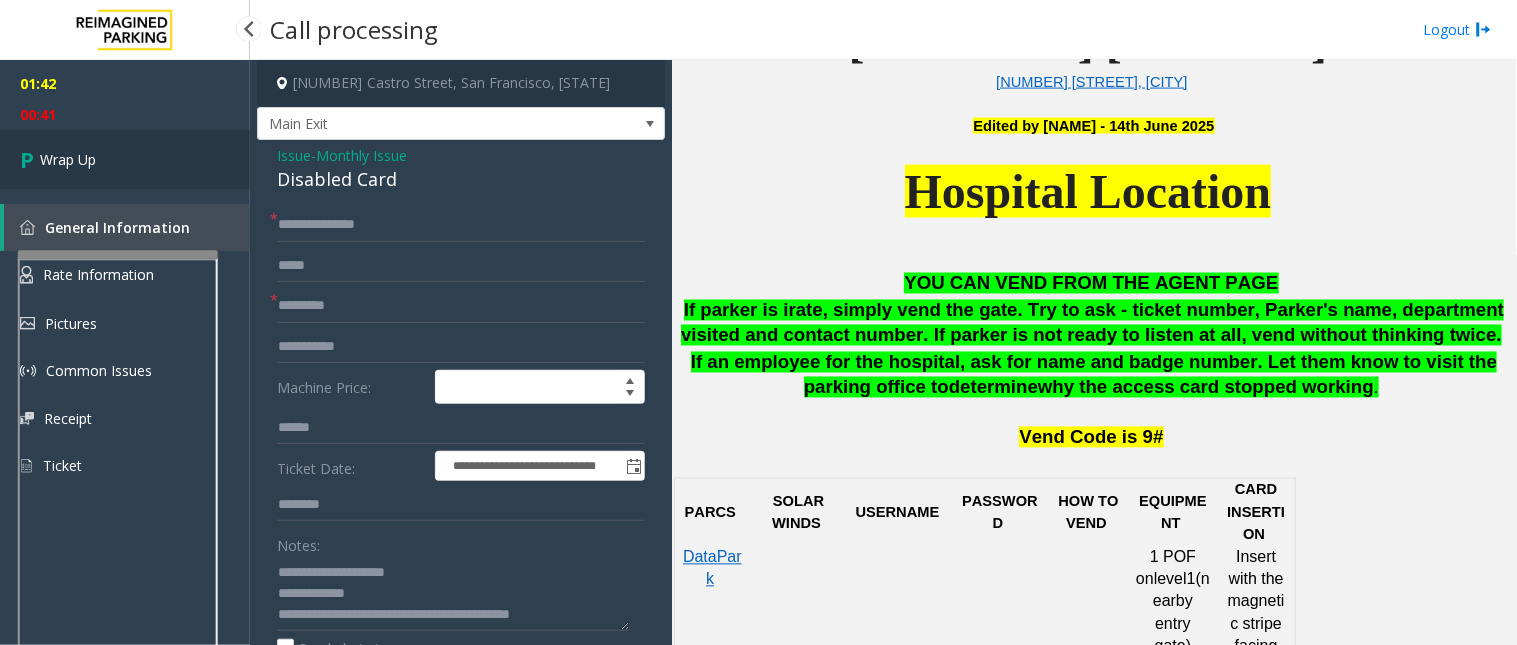 click on "Wrap Up" at bounding box center [125, 159] 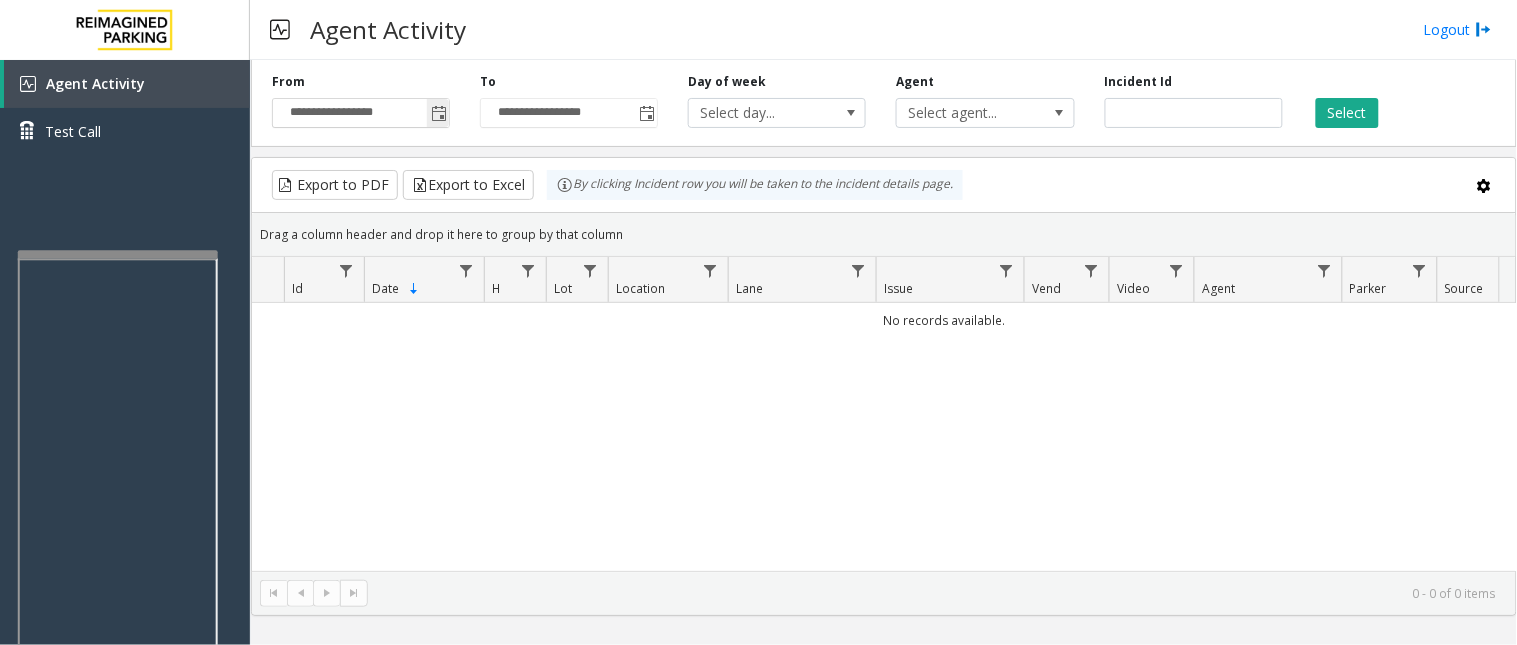 click 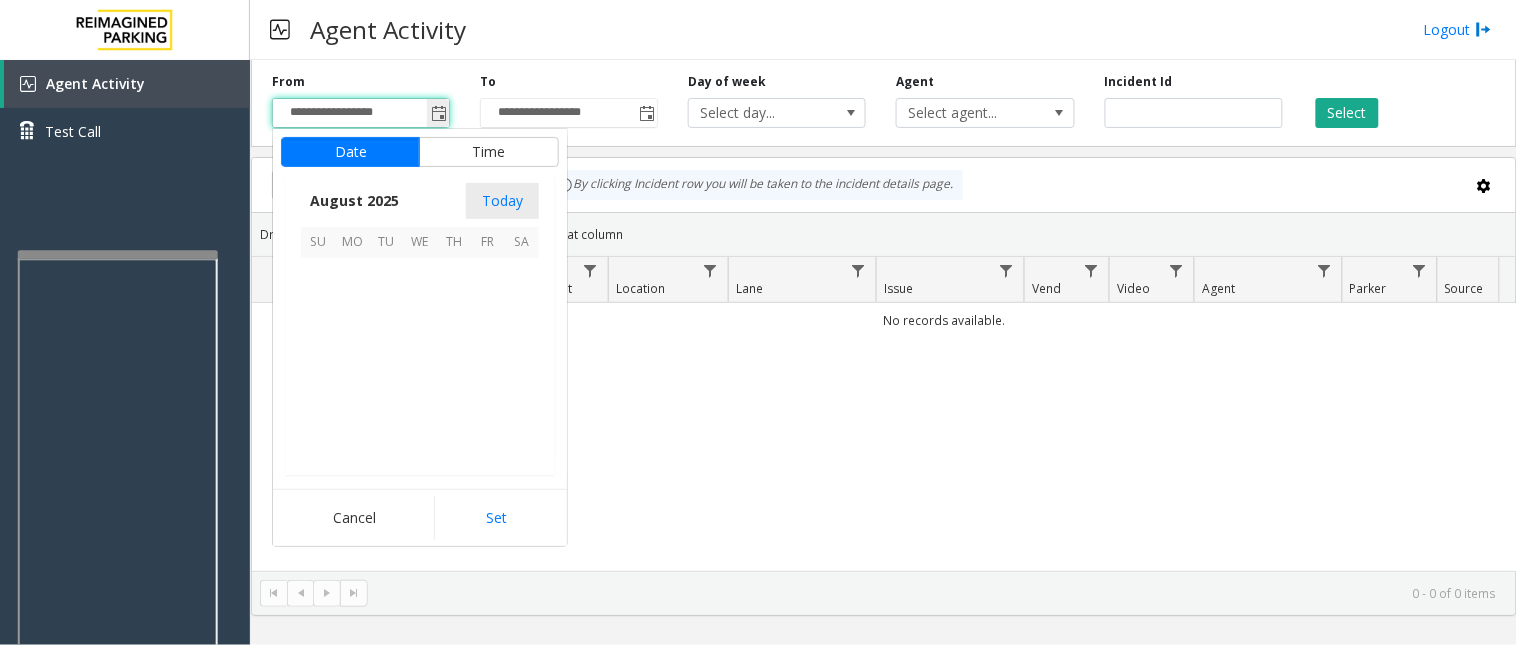 scroll, scrollTop: 358592, scrollLeft: 0, axis: vertical 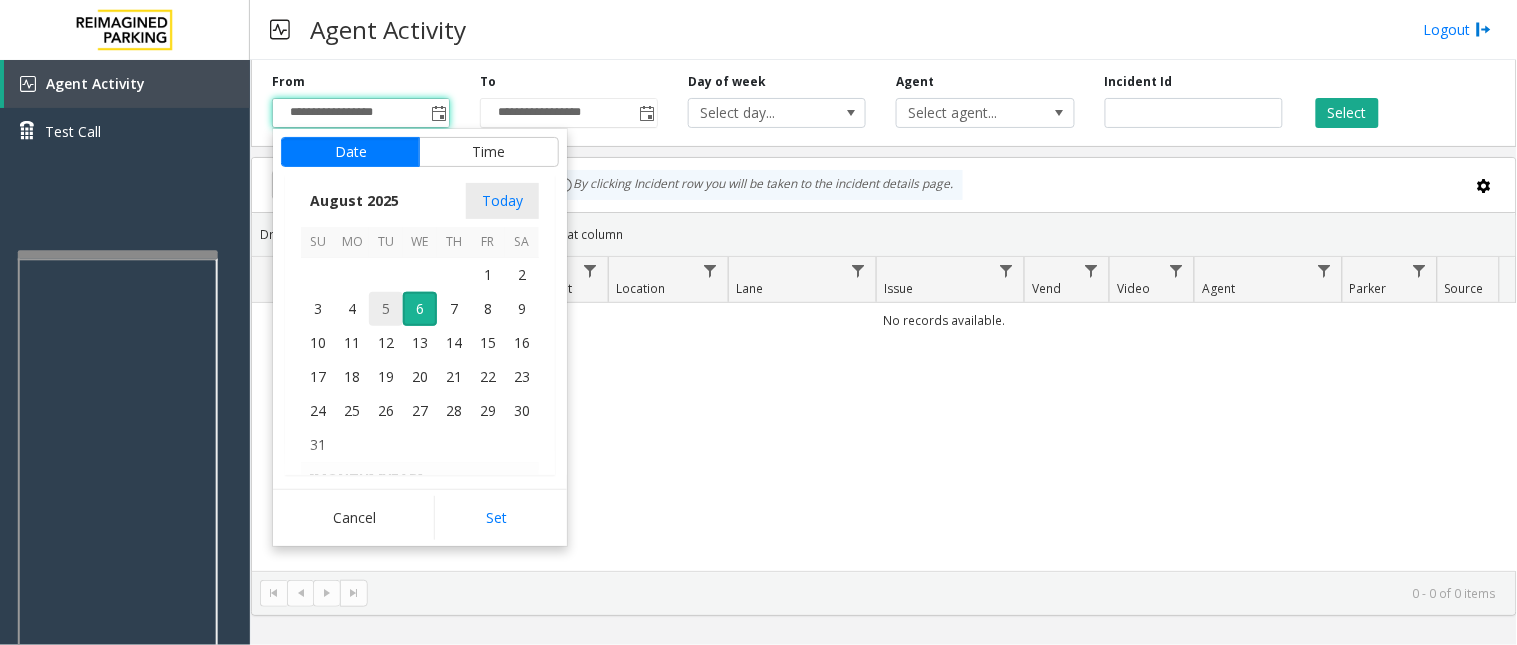 click on "5" at bounding box center [386, 309] 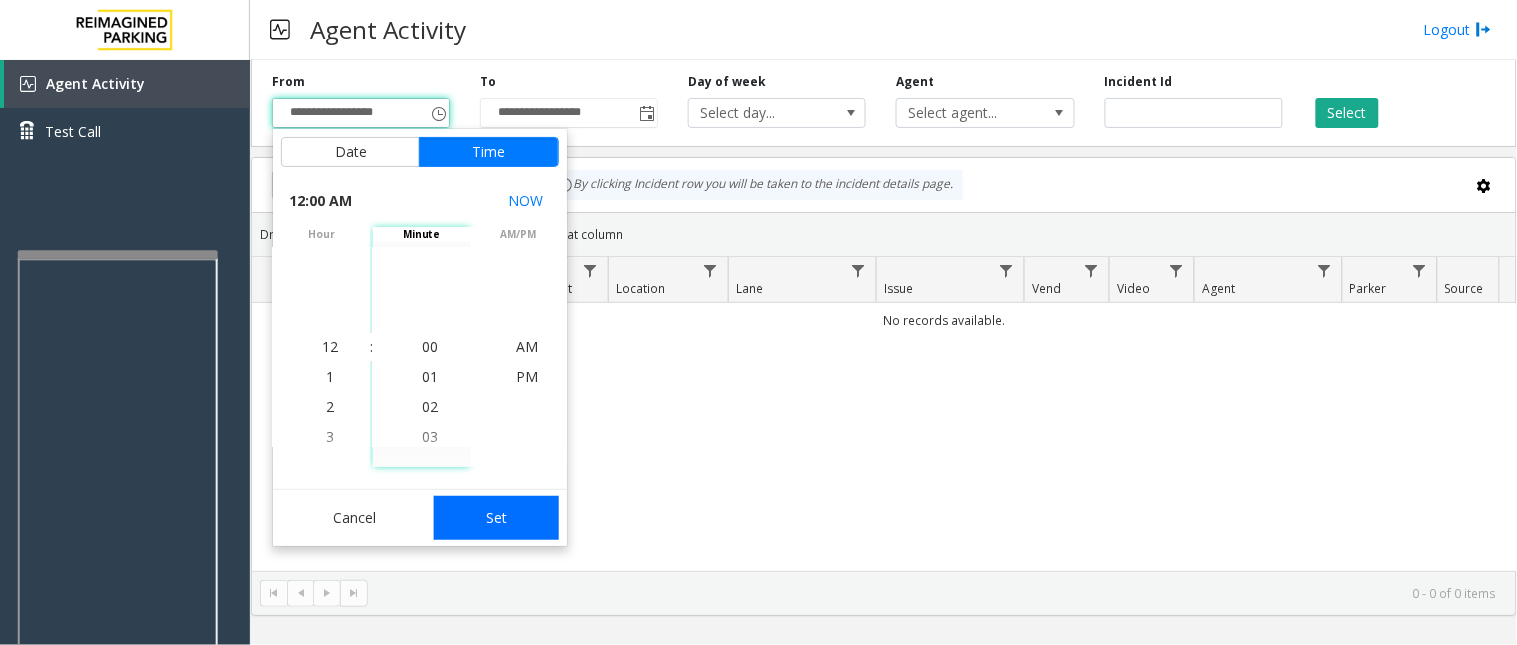 click on "Set" 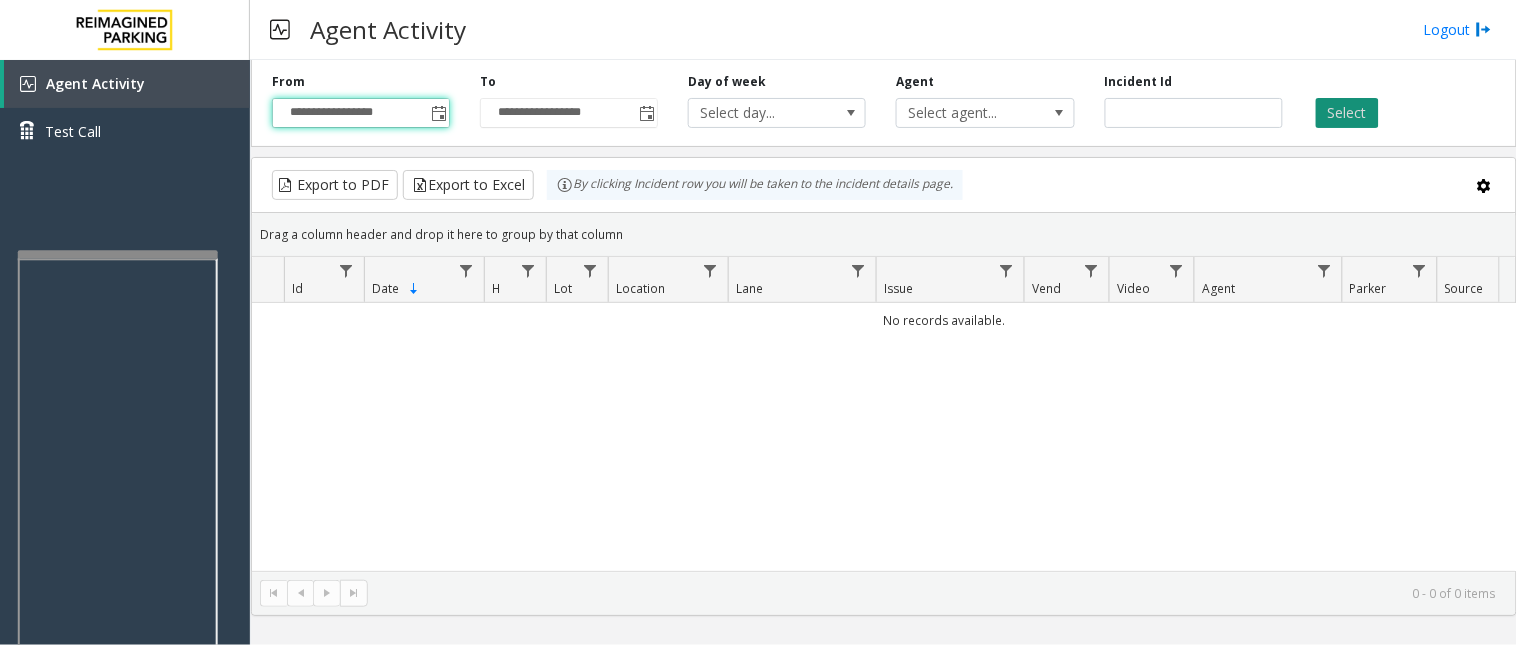 click on "Select" 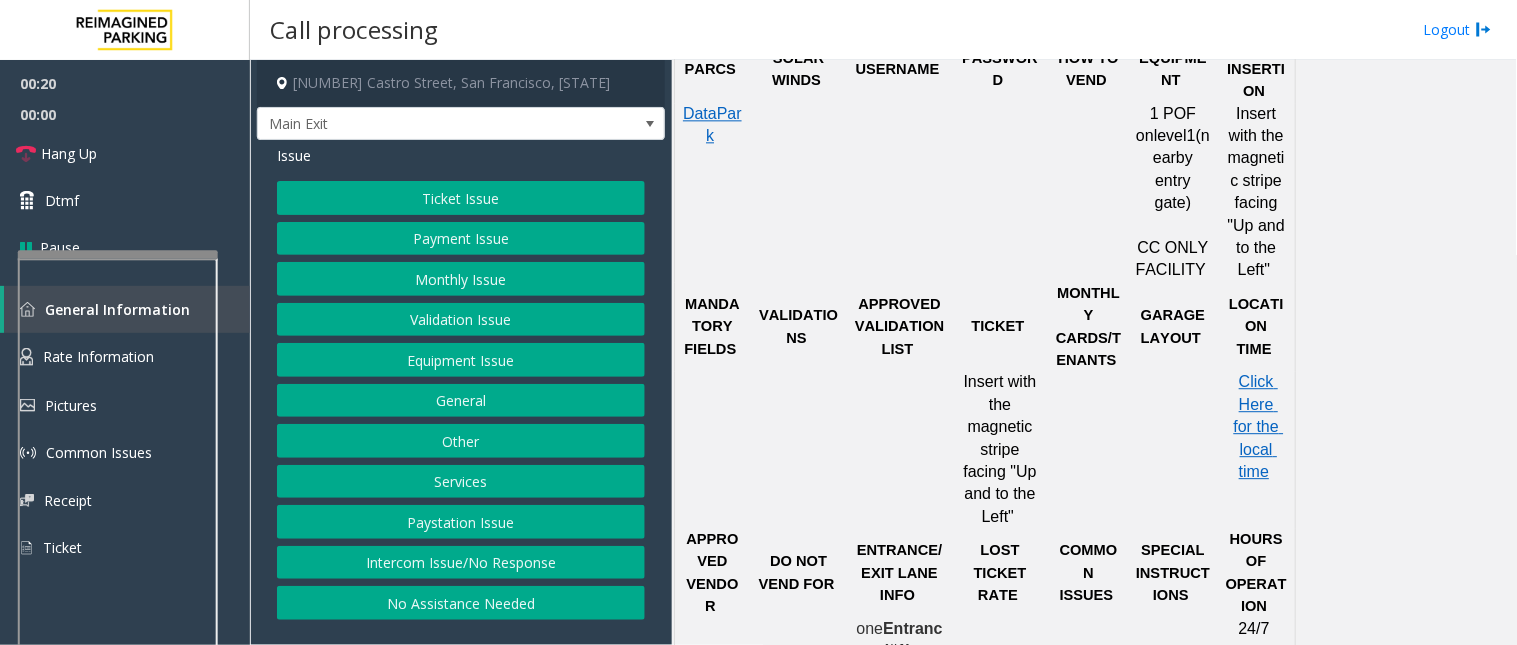 scroll, scrollTop: 1222, scrollLeft: 0, axis: vertical 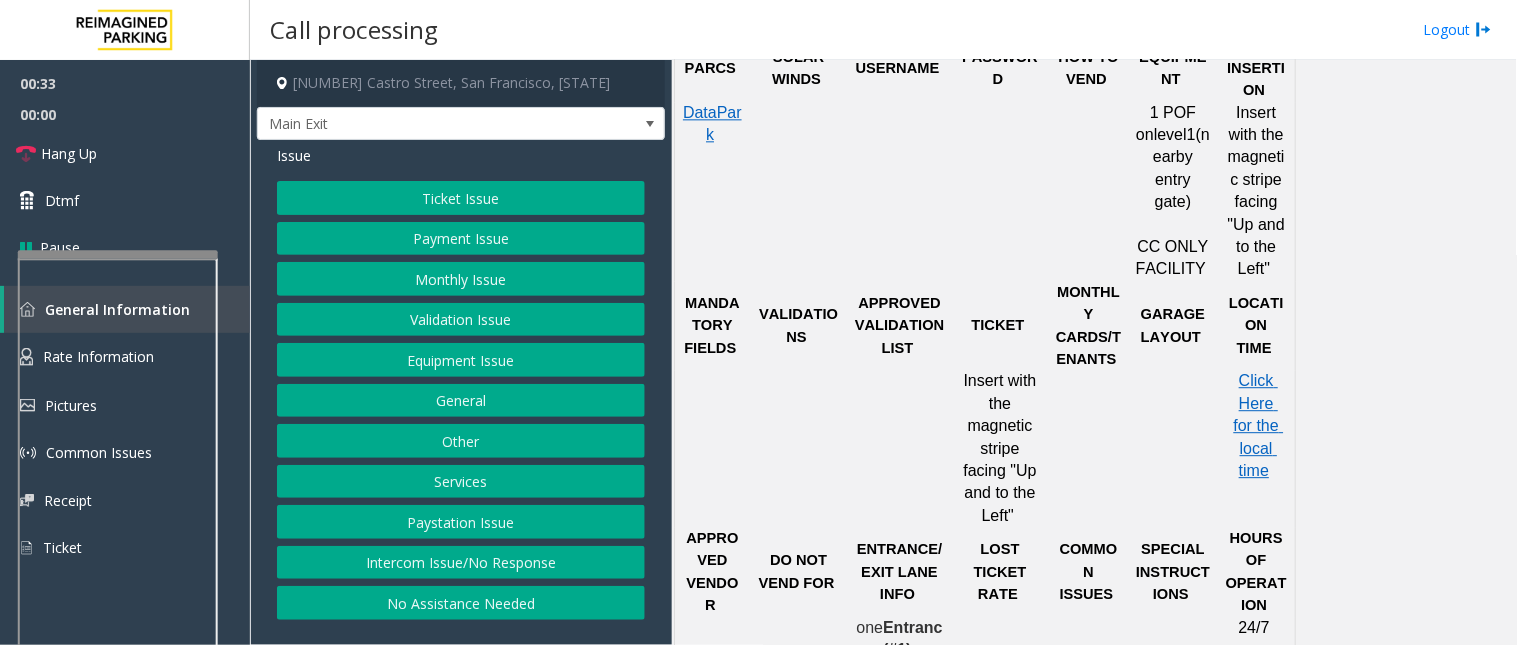 click on "Validation Issue" 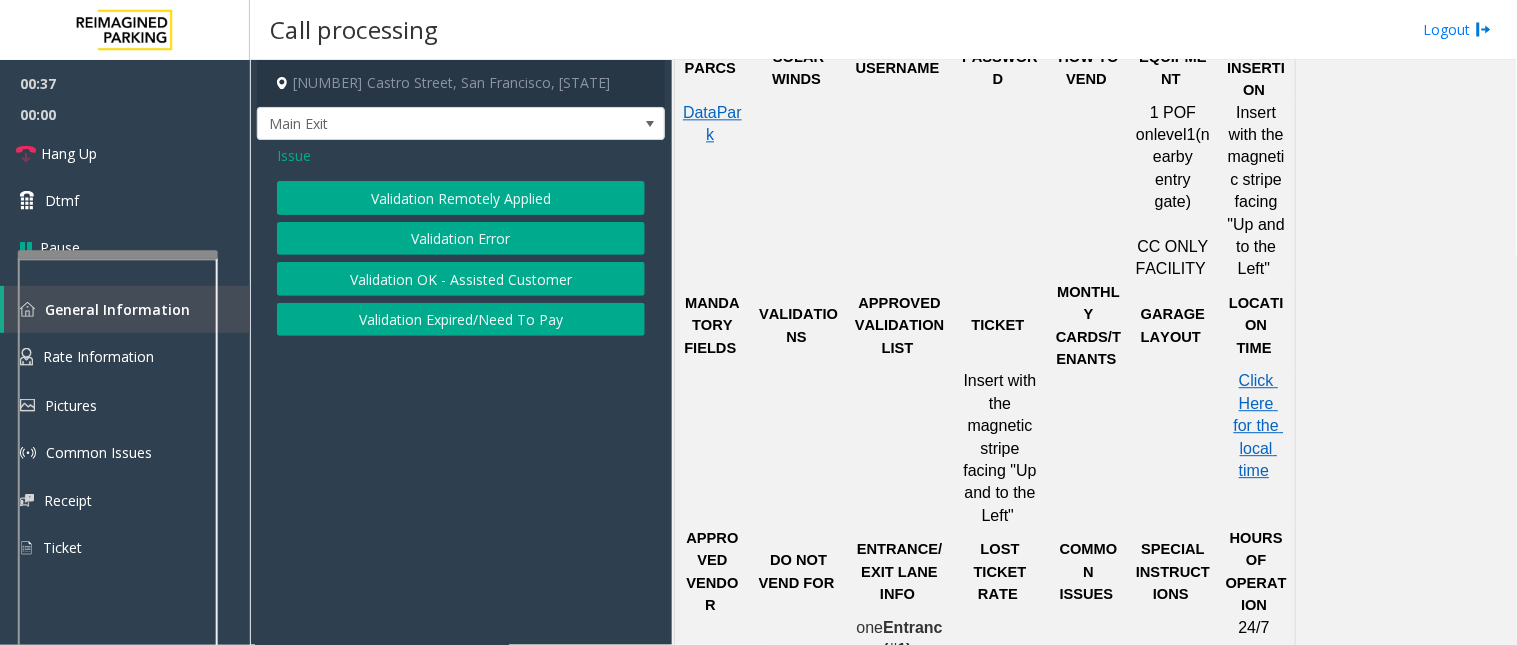 click on "Issue" 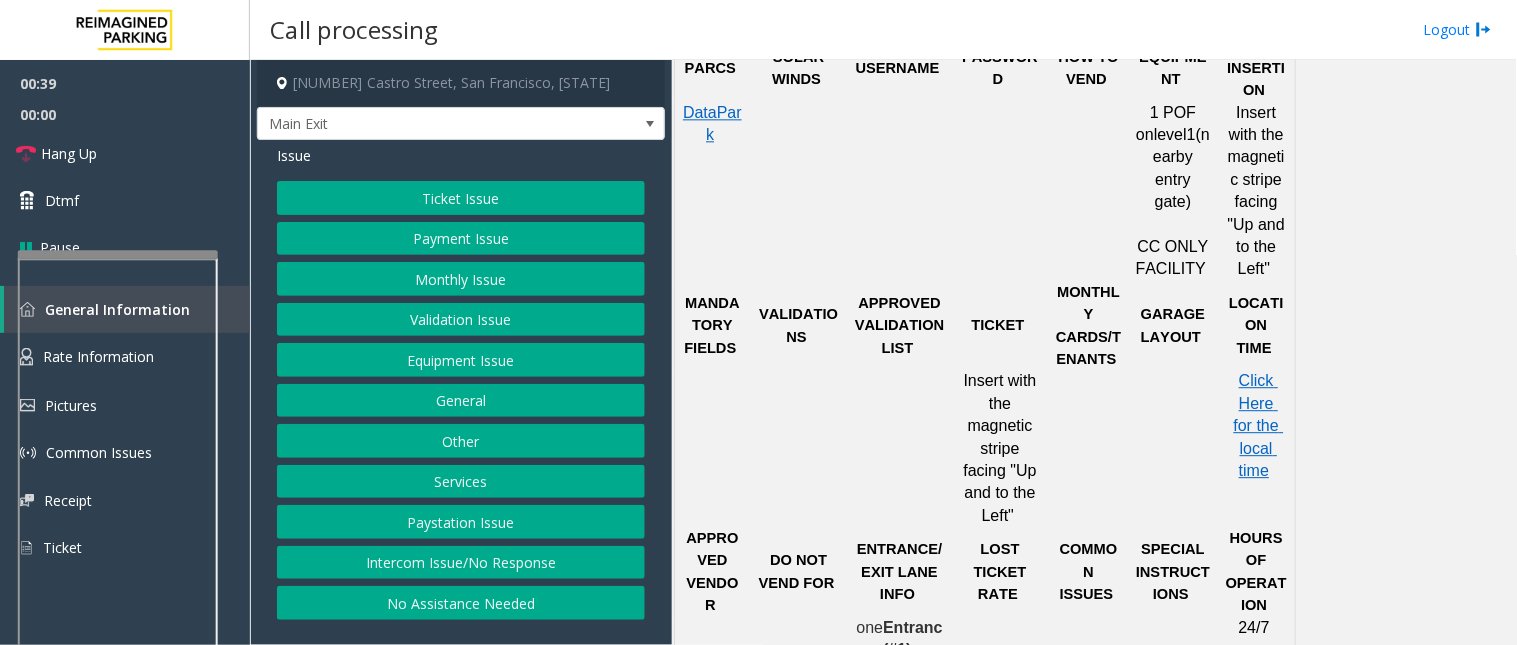 click on "Ticket Issue" 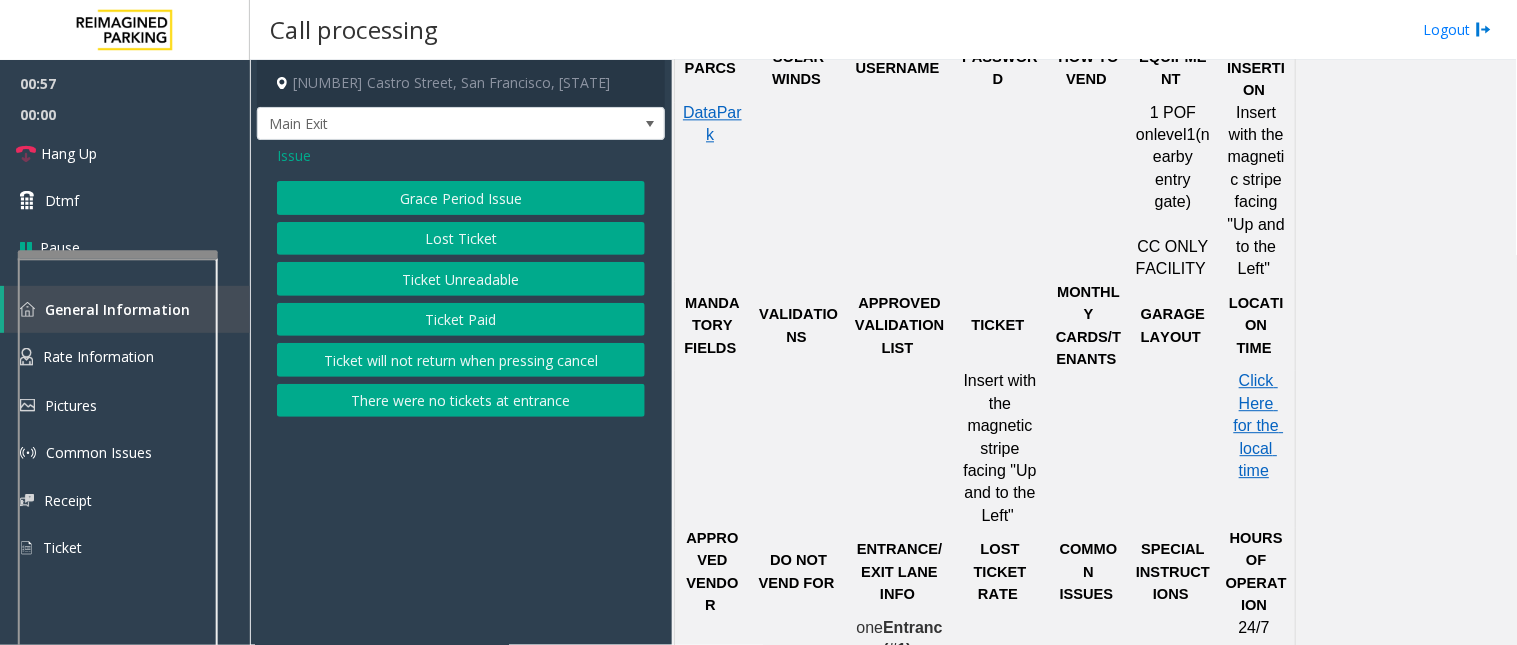 click on "Ticket Paid" 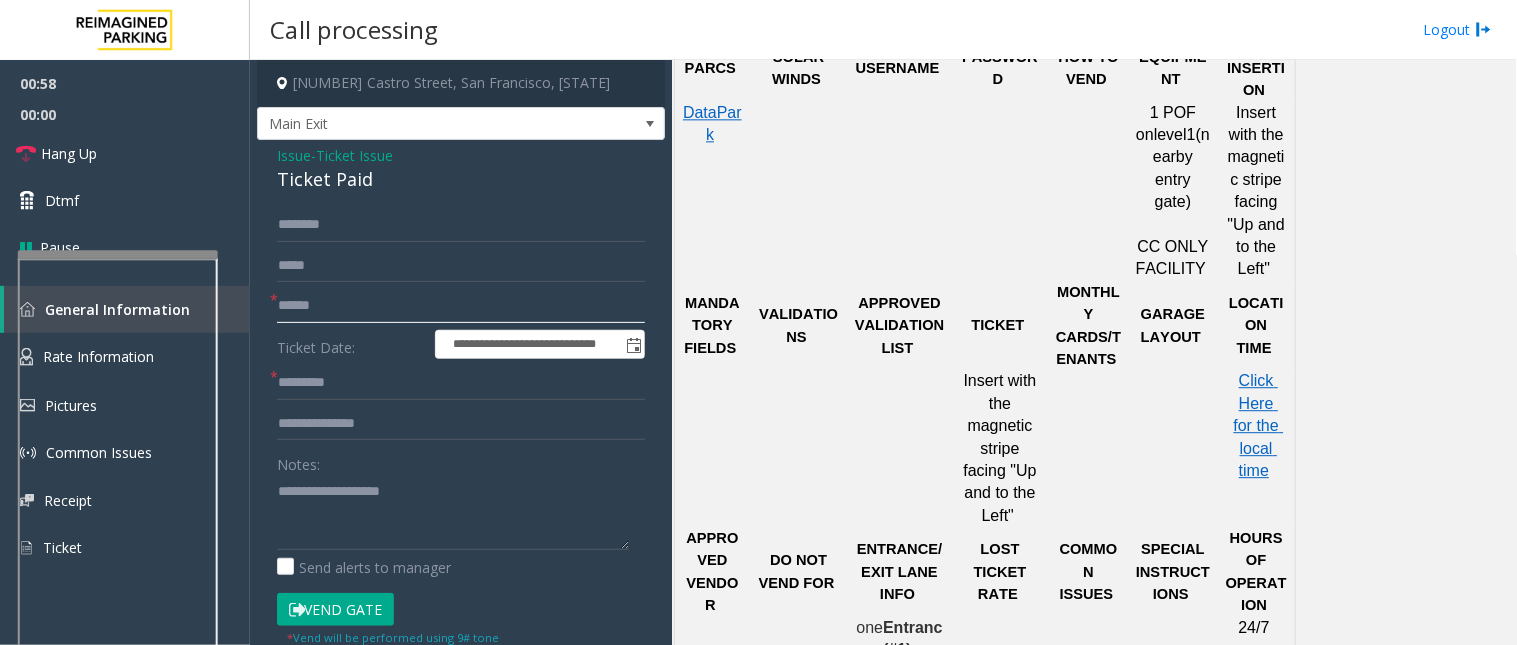 click 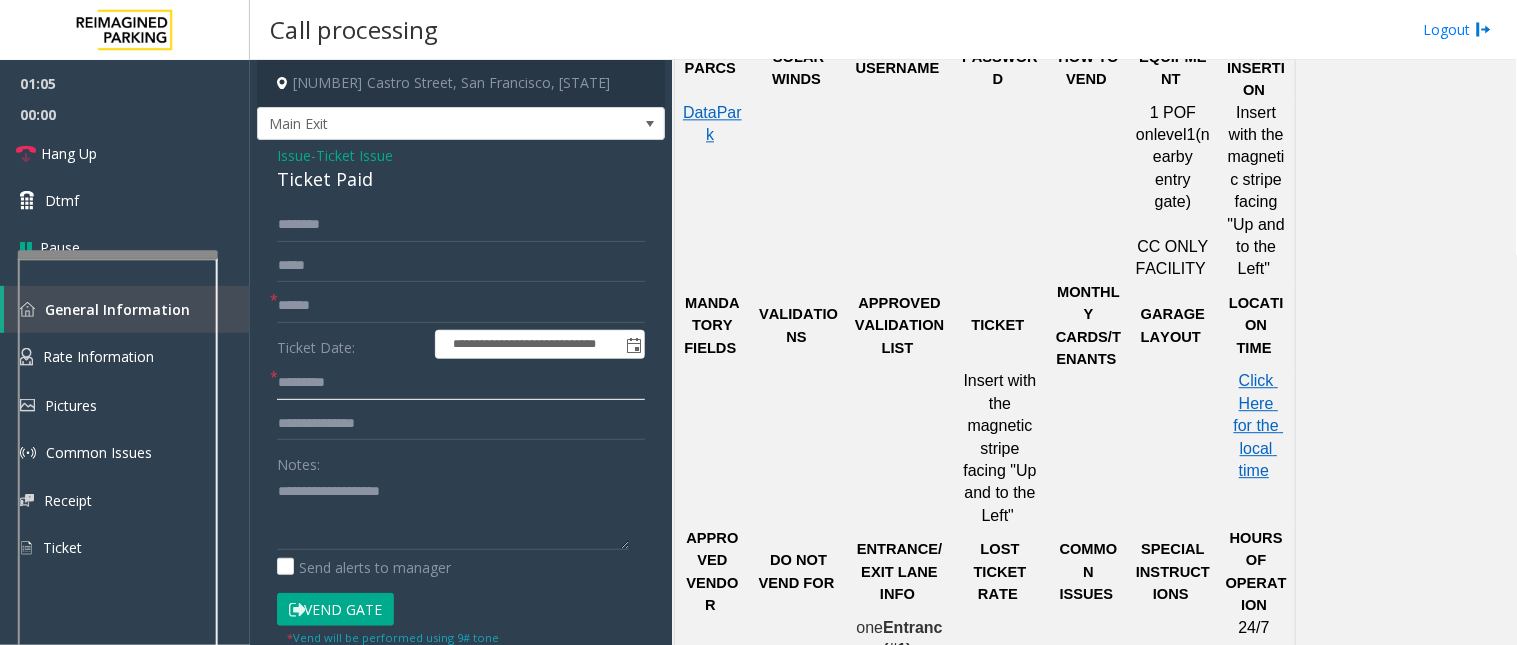 click 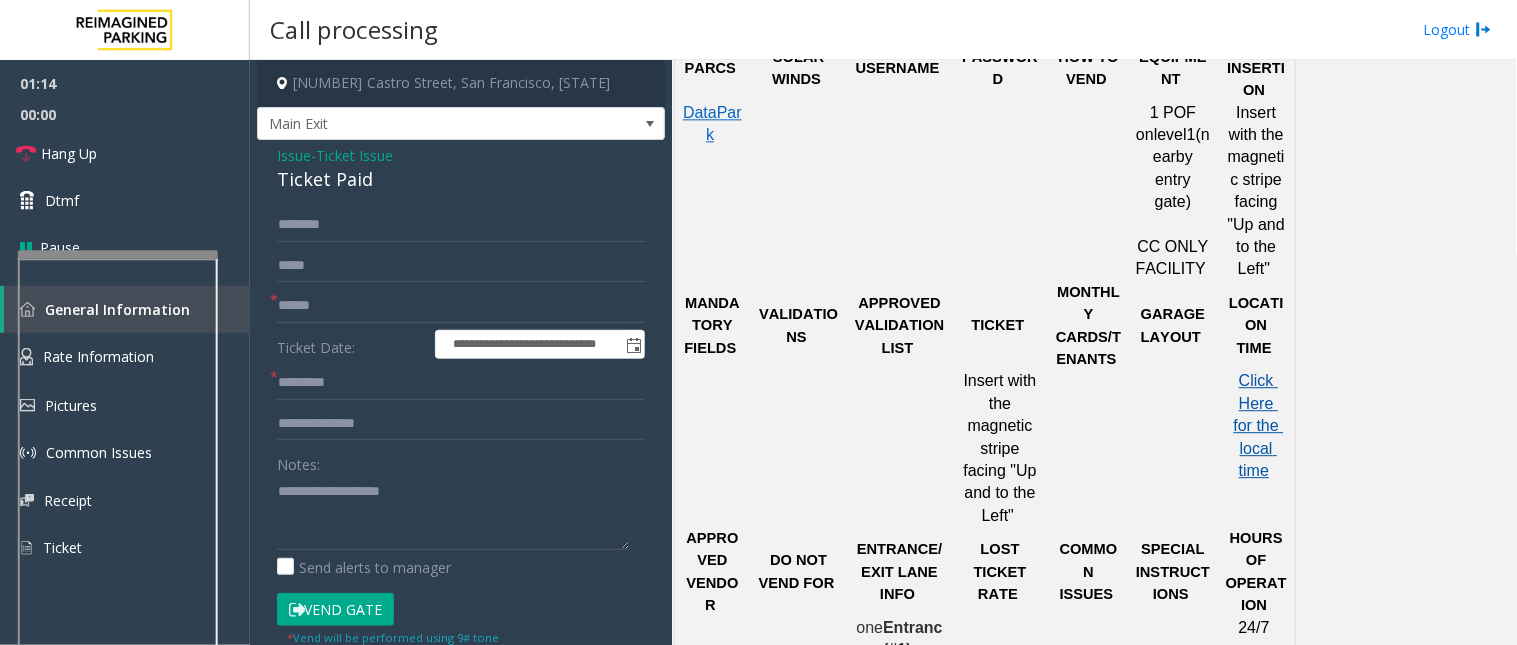 click on "Click Here for the local time" 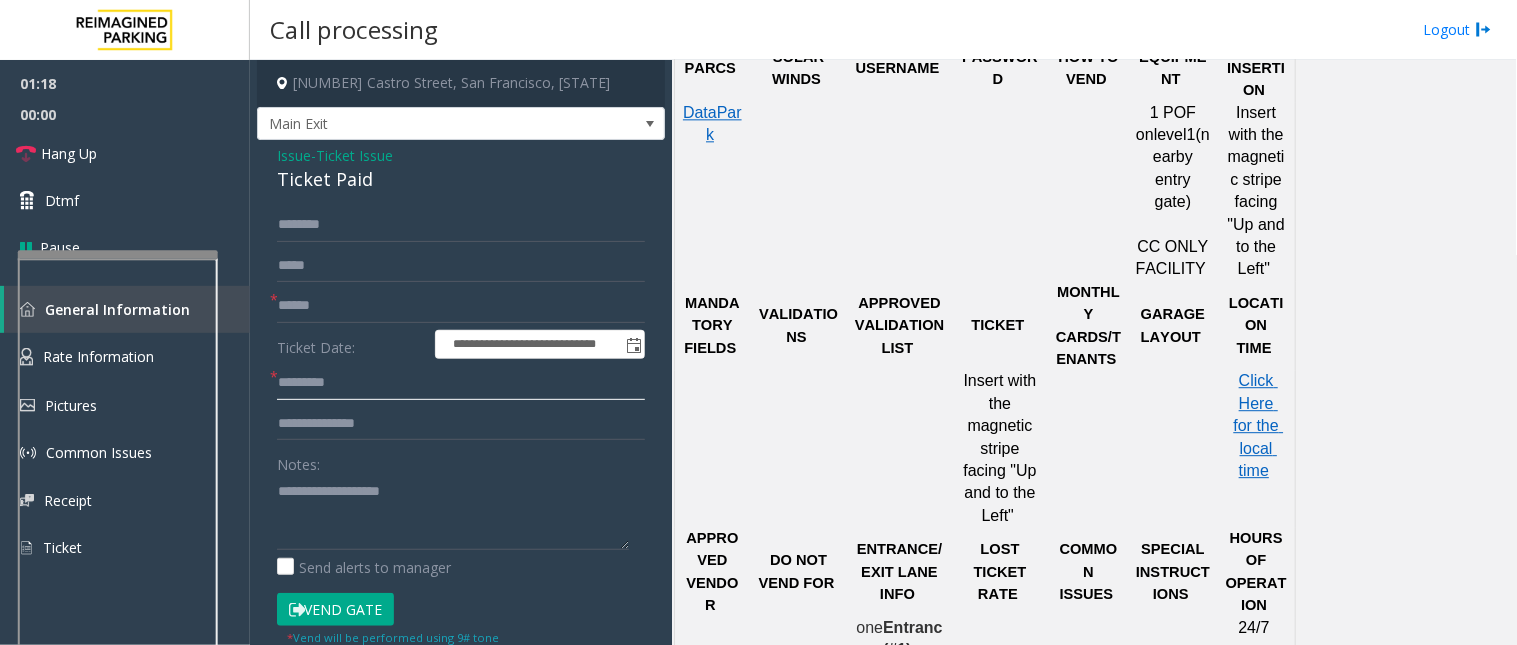 click 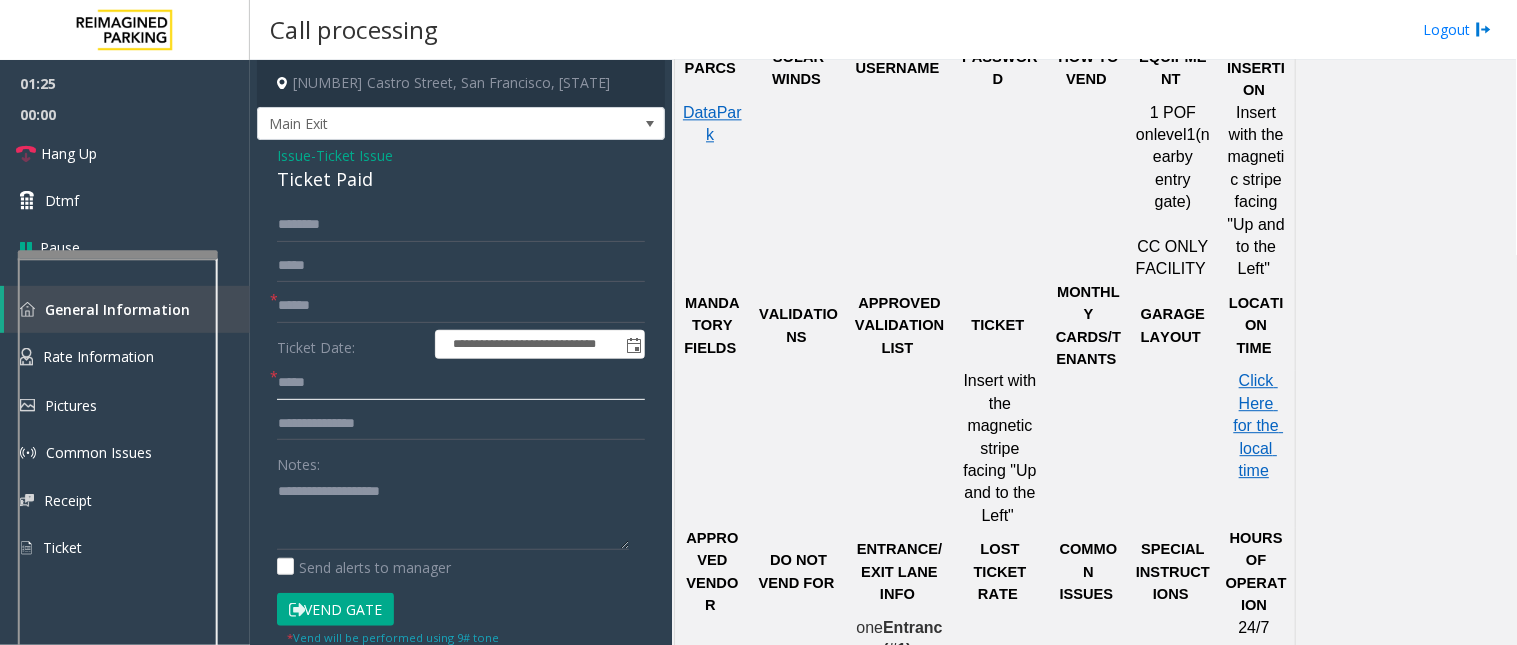 type on "*****" 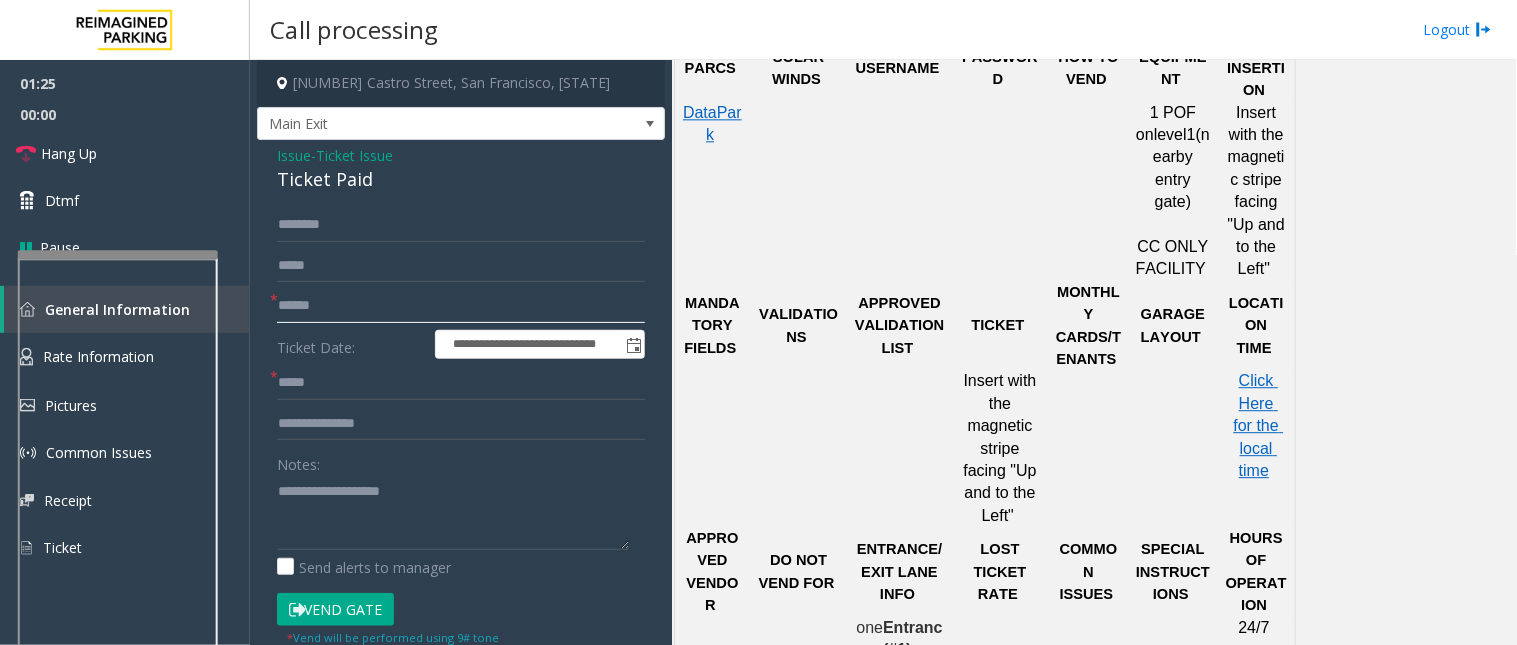 click 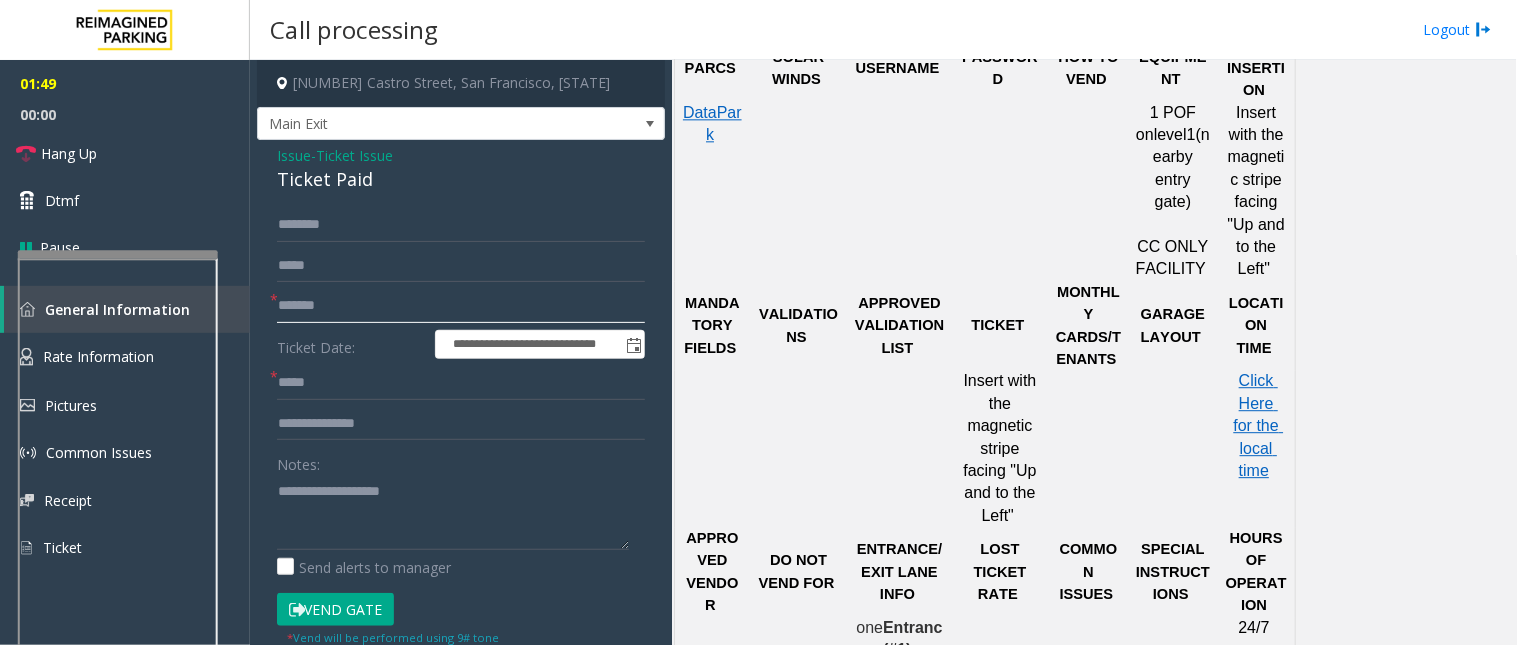 type on "*******" 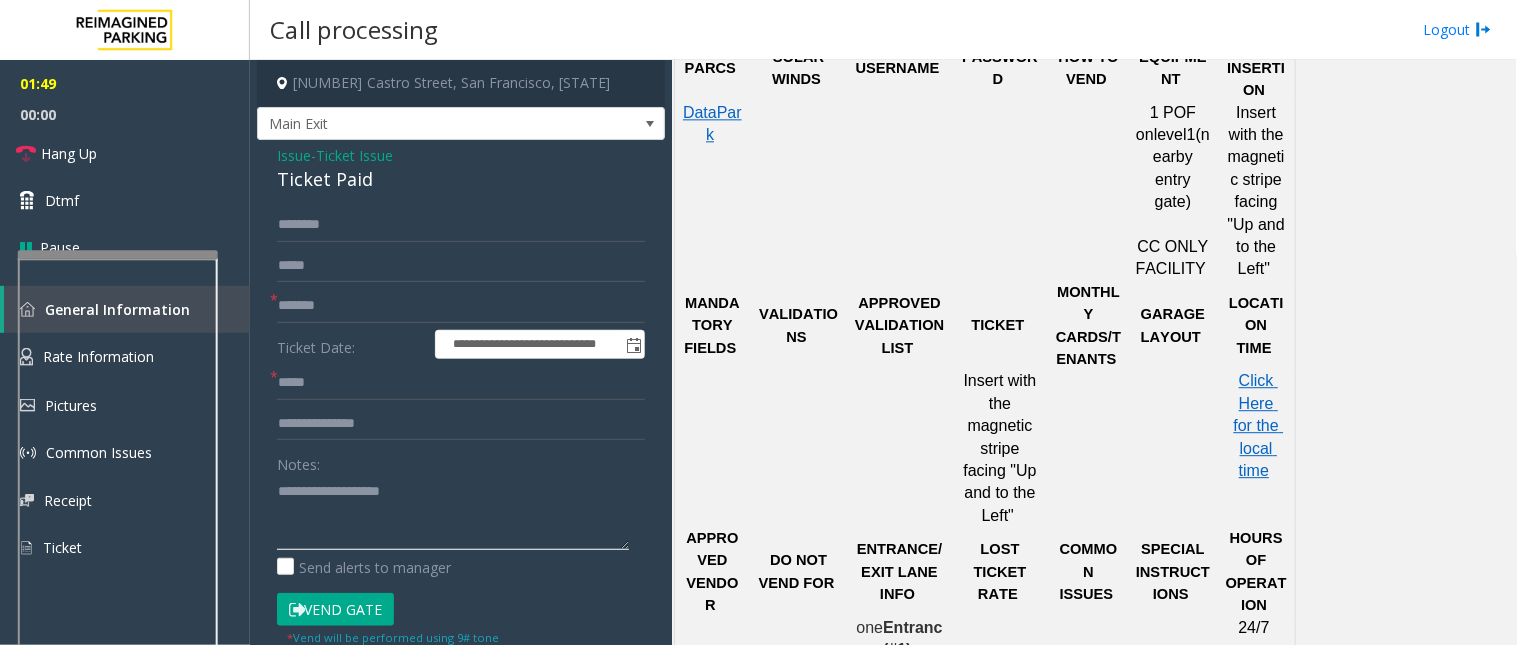 click 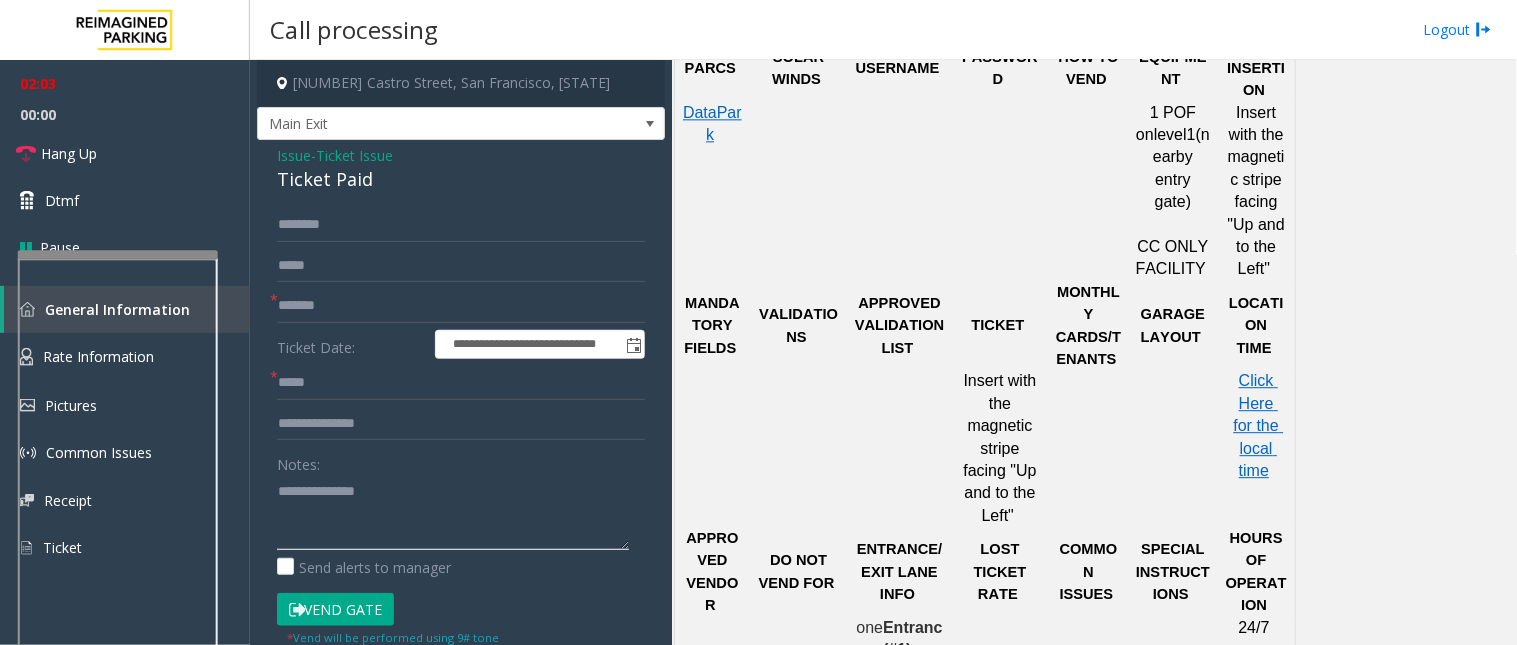 type on "**********" 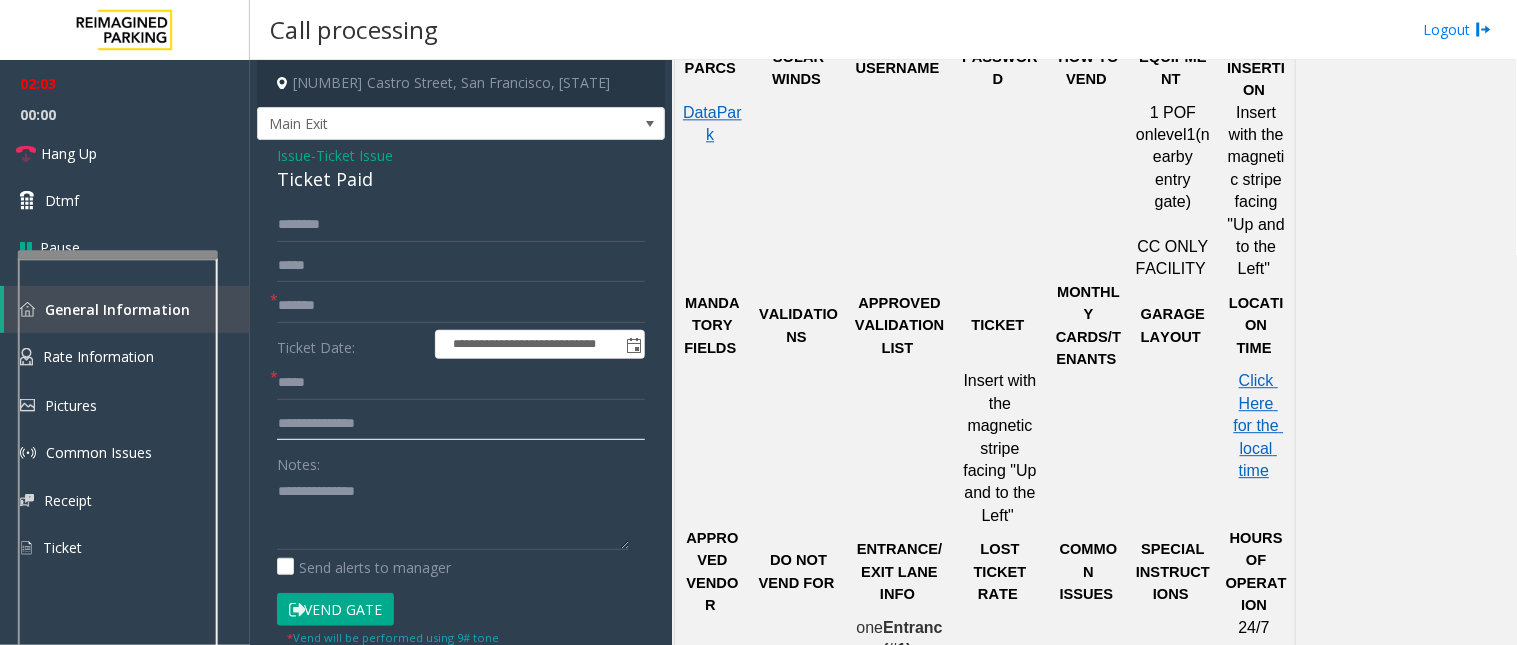click 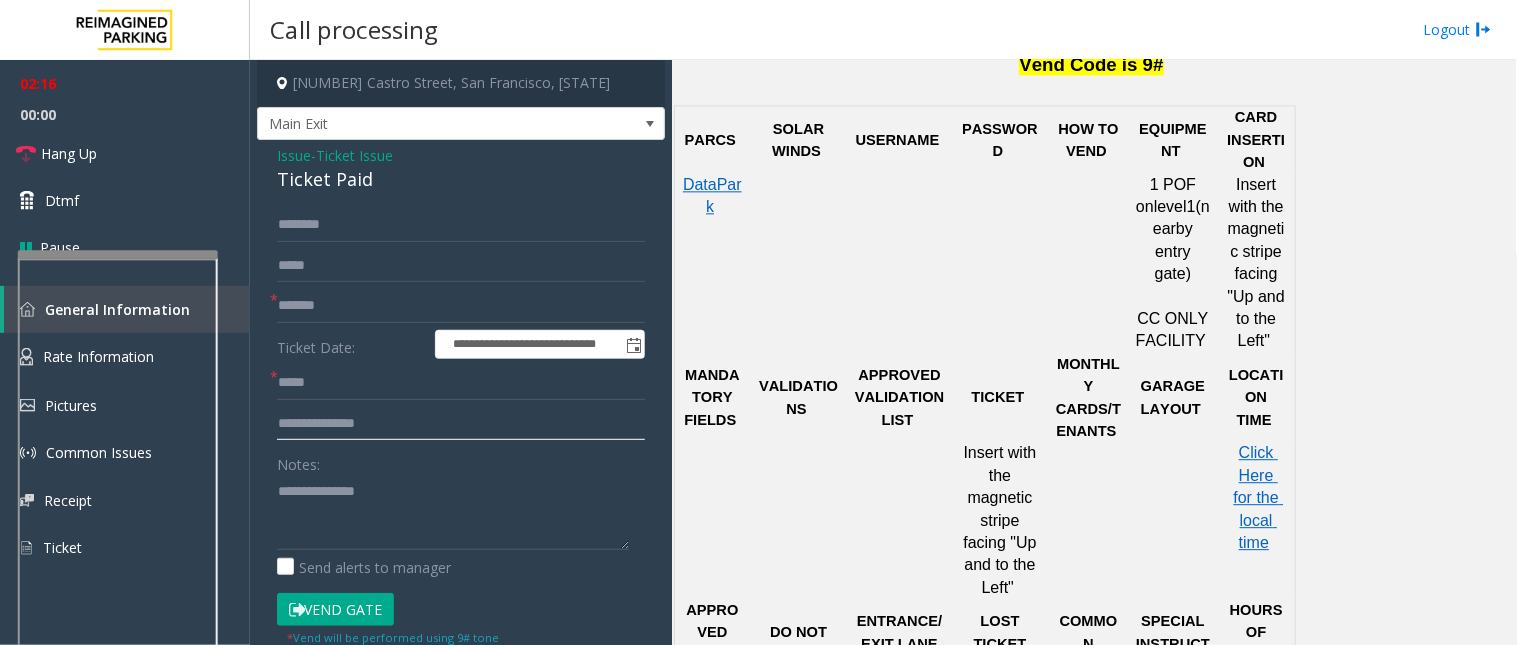 scroll, scrollTop: 1111, scrollLeft: 0, axis: vertical 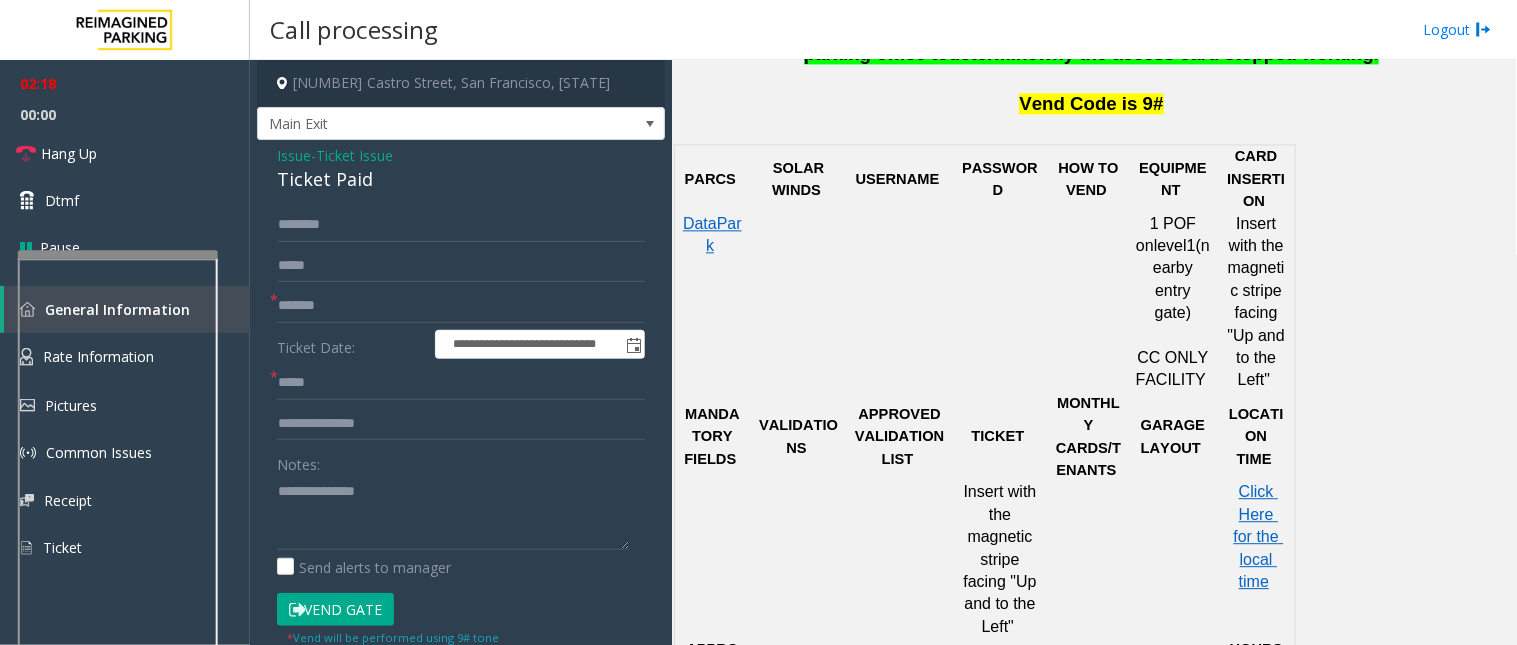 click 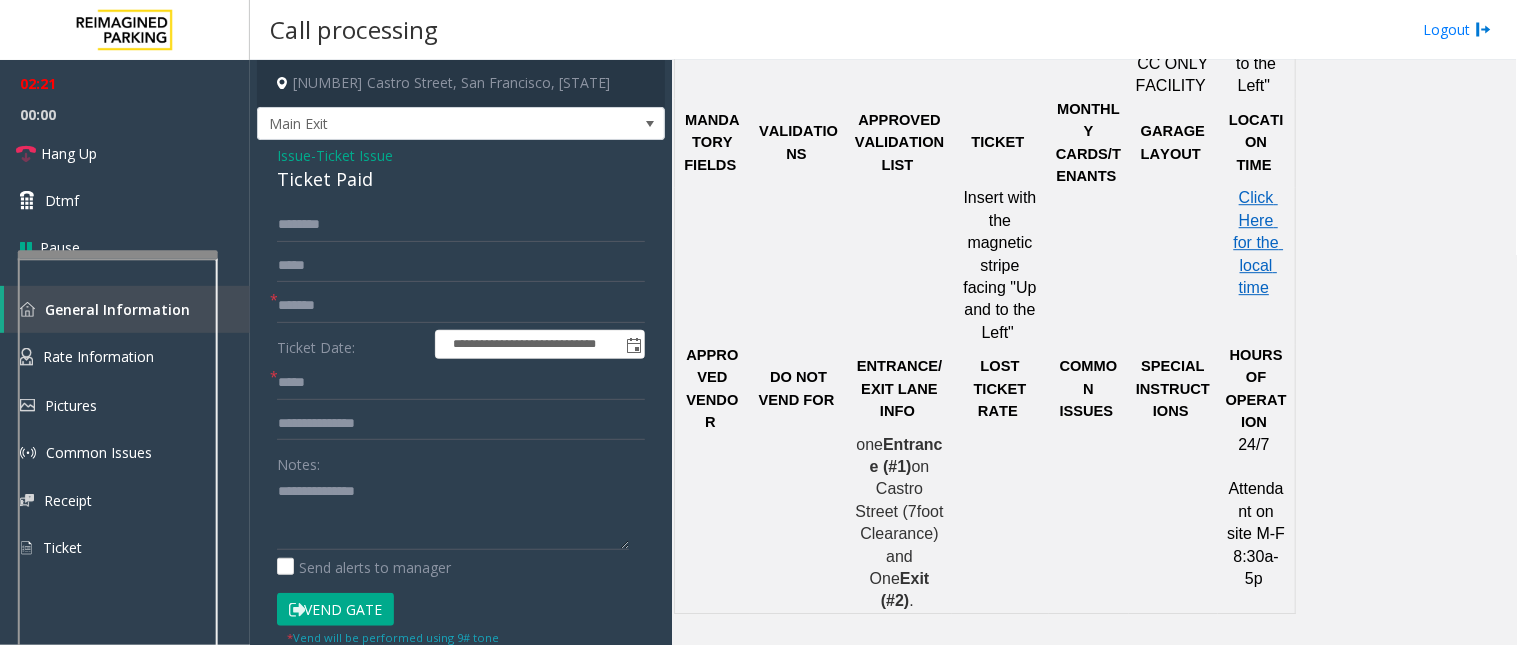 scroll, scrollTop: 1444, scrollLeft: 0, axis: vertical 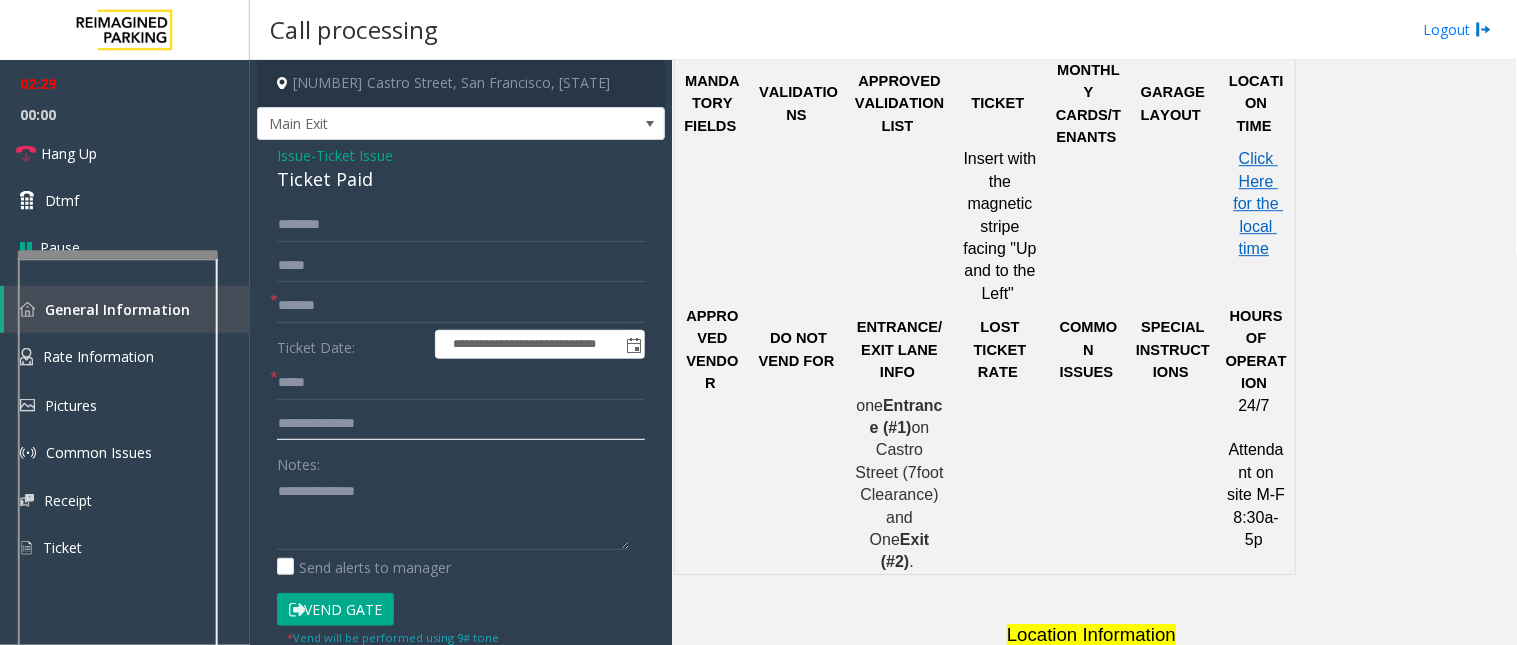 click 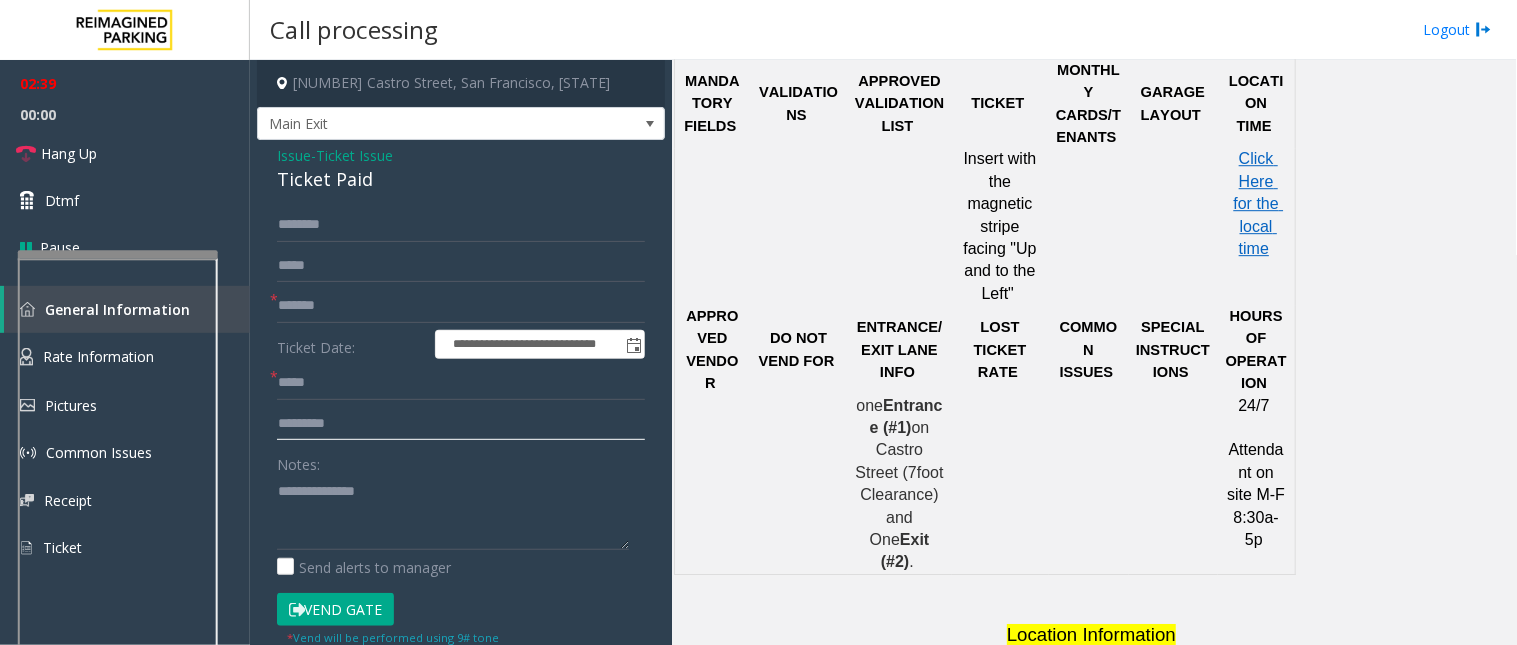 type on "*********" 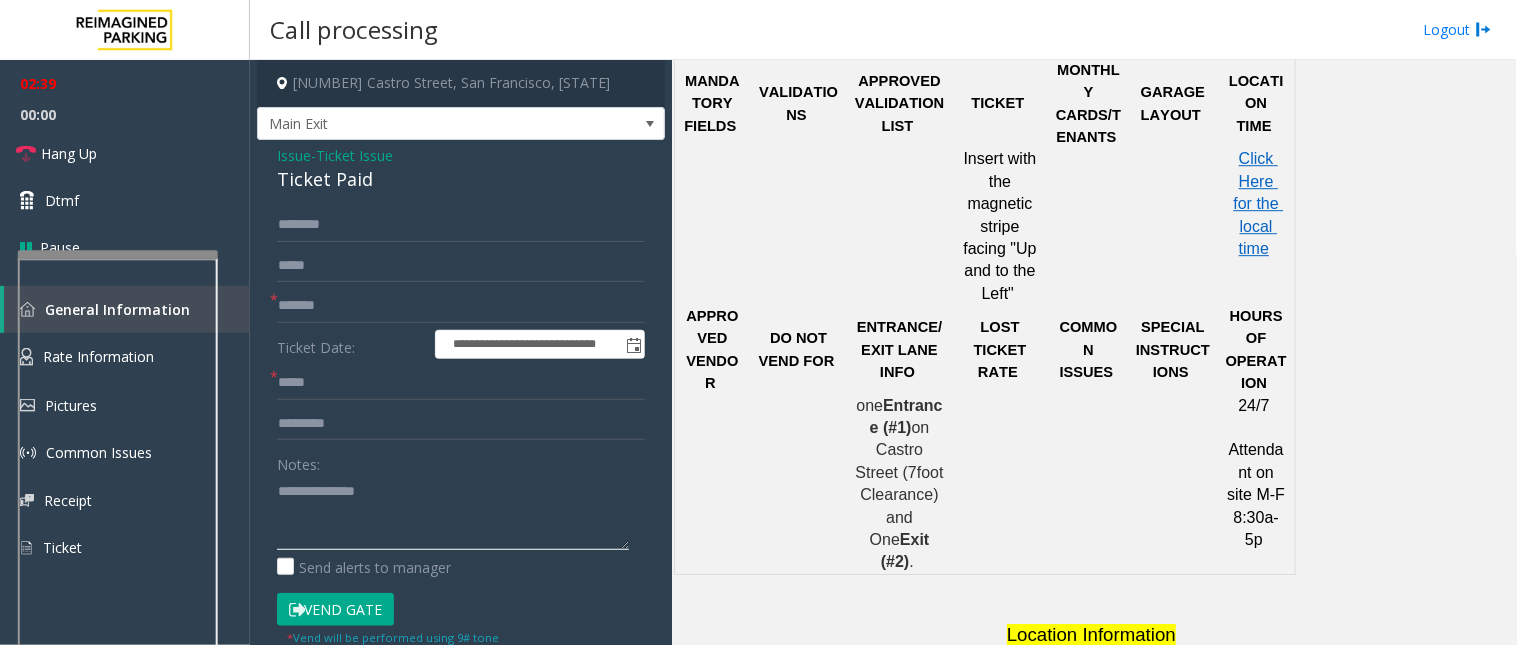 click 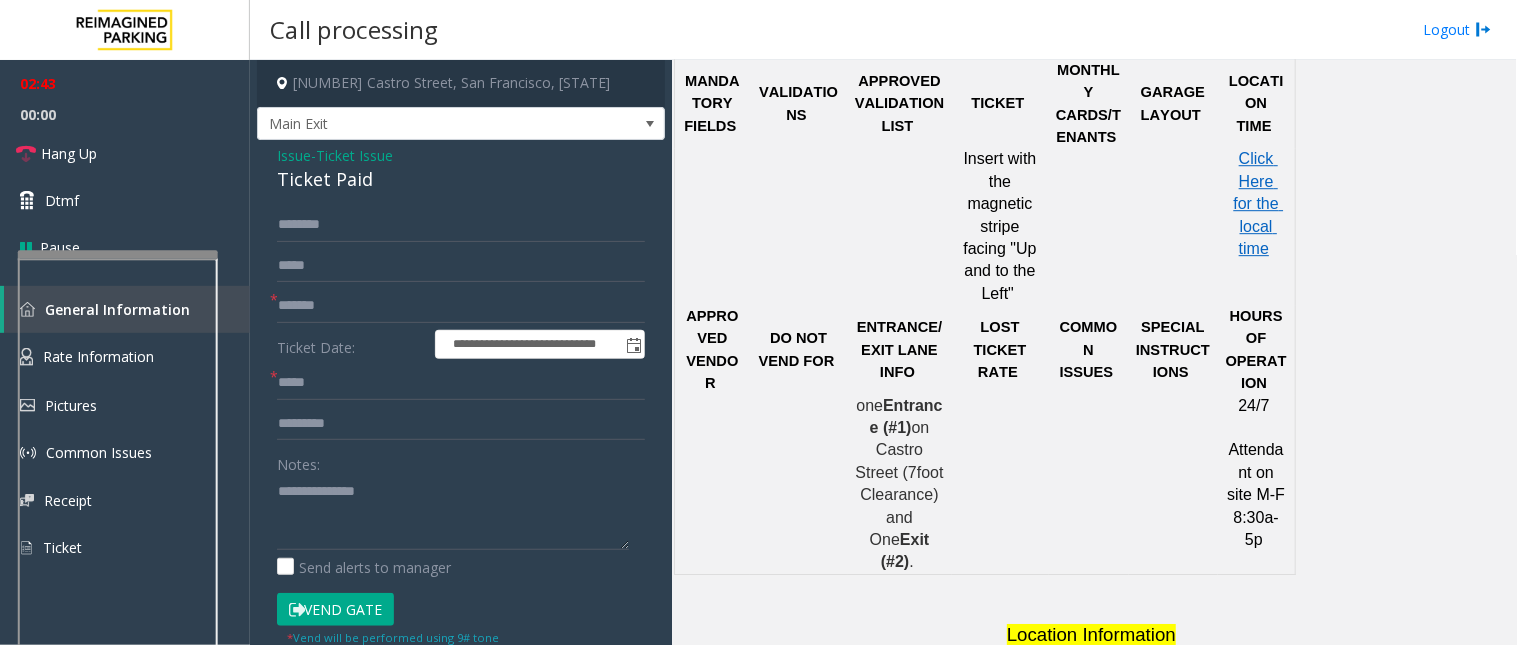 click 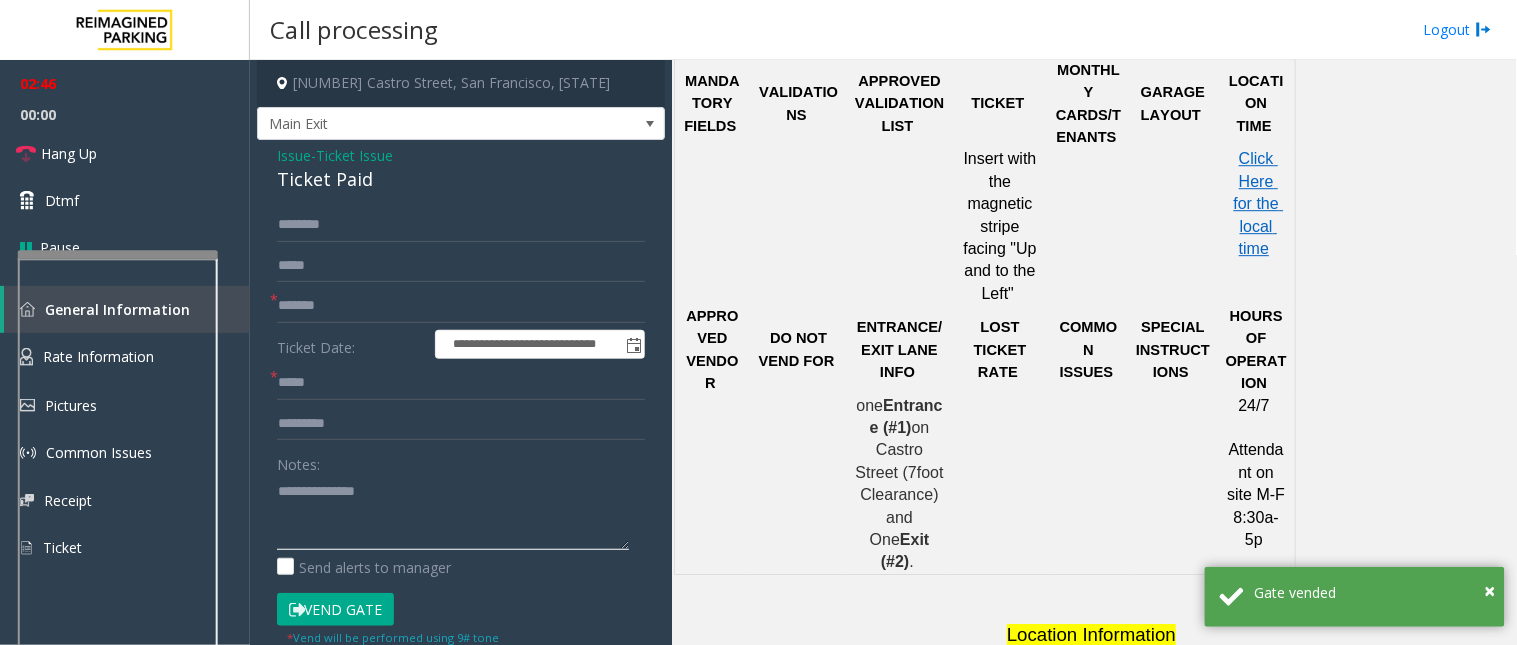 click 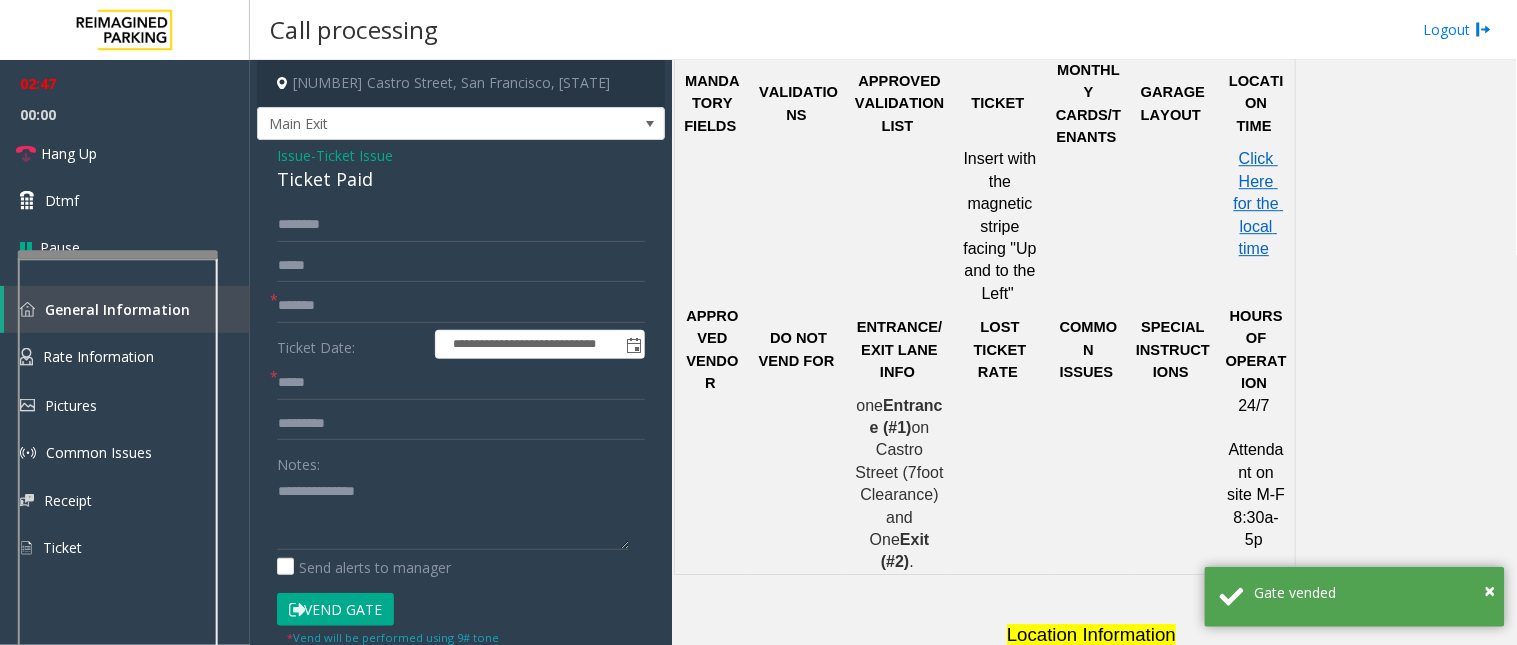 click on "Vended Steps to Resolve USE THIS FUNCTION WHEN A PARKER IS AT THE EXIT AND THEY CLAIM THEY PAID UPON ENTRY OR AT THE POF.
1. Ask parker what time they paid ticket and what the cost of parking was.
2. The Grace Period to exit the garage is 10 minutes. If they do not exit the garage before the grace period, they must pay the additional fee. Typically, this will result in the fee at the exit being less than the fee at the POF.
3. If the they are within the grace period and are being asked to pay the full fee, vend the gate and take customer information. MANDATORY FIELDS: TICKET NUMBER, TIME PAID, AND NOTES." 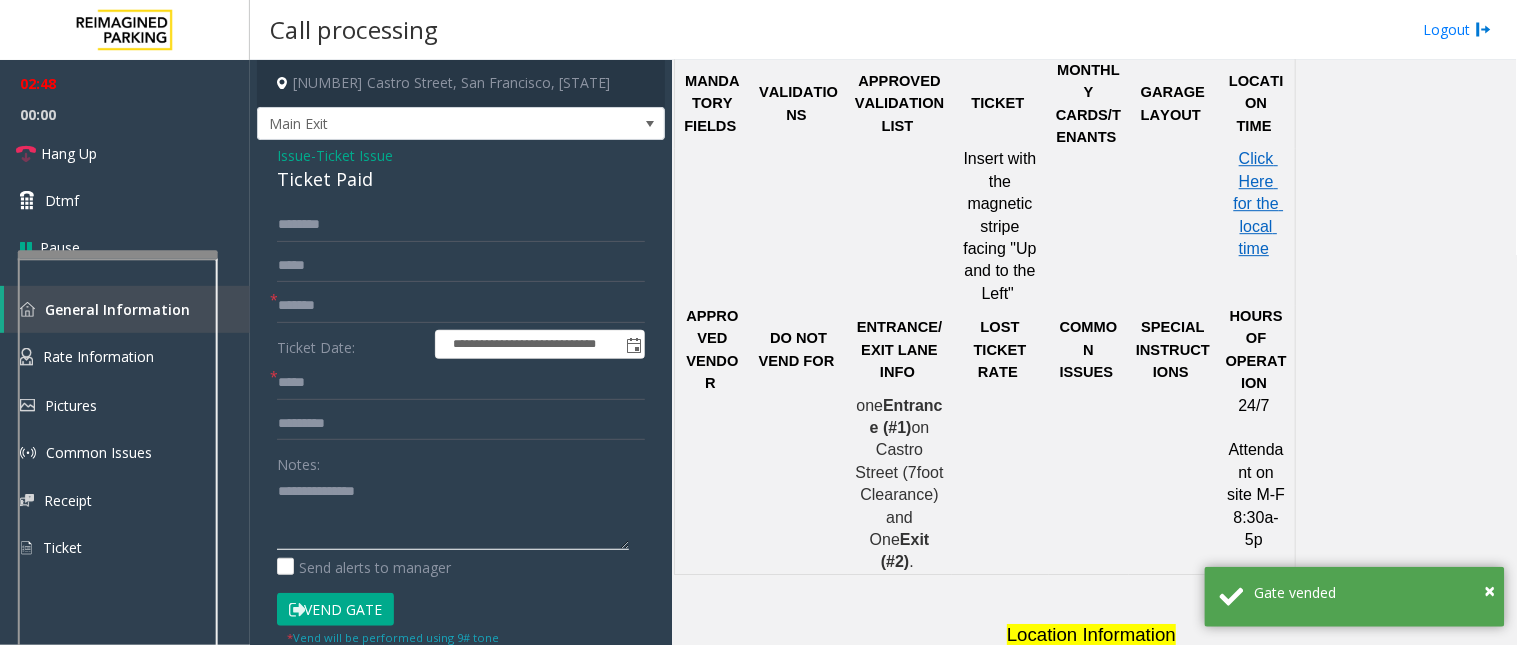 click 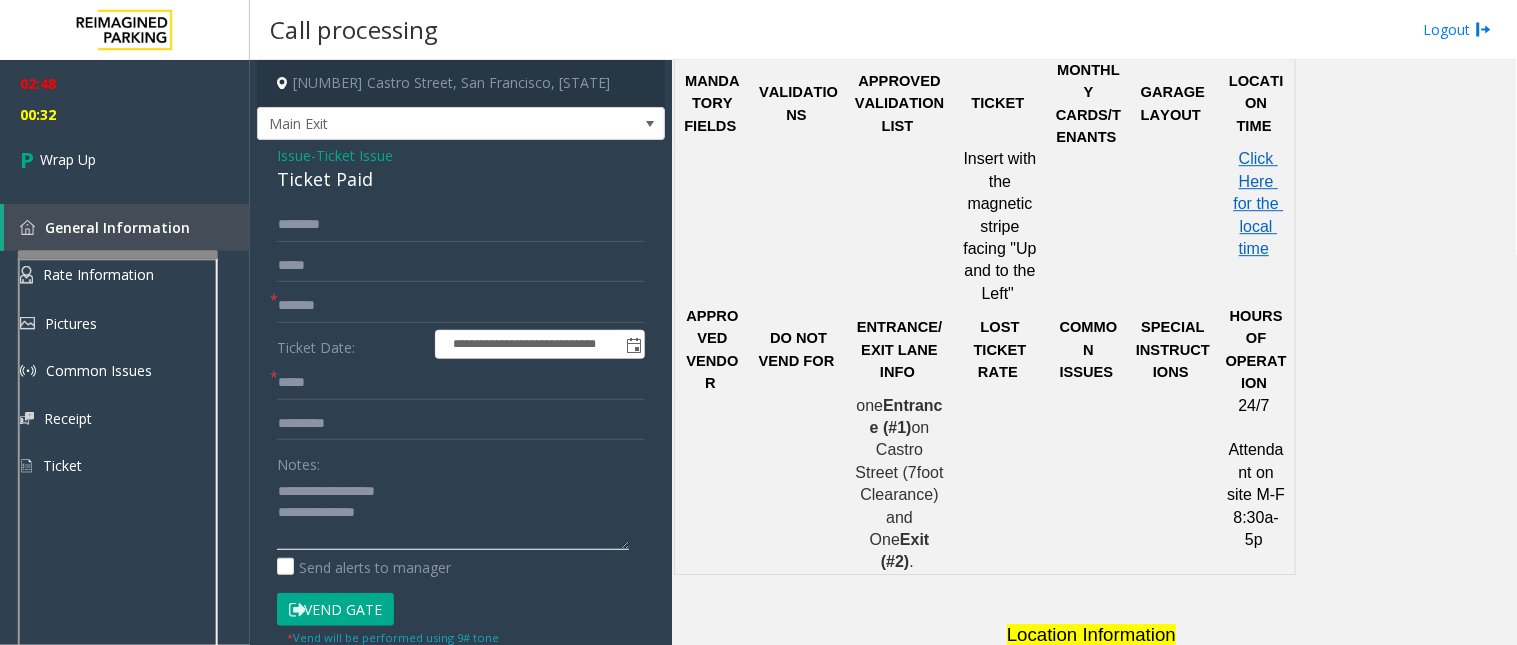 click 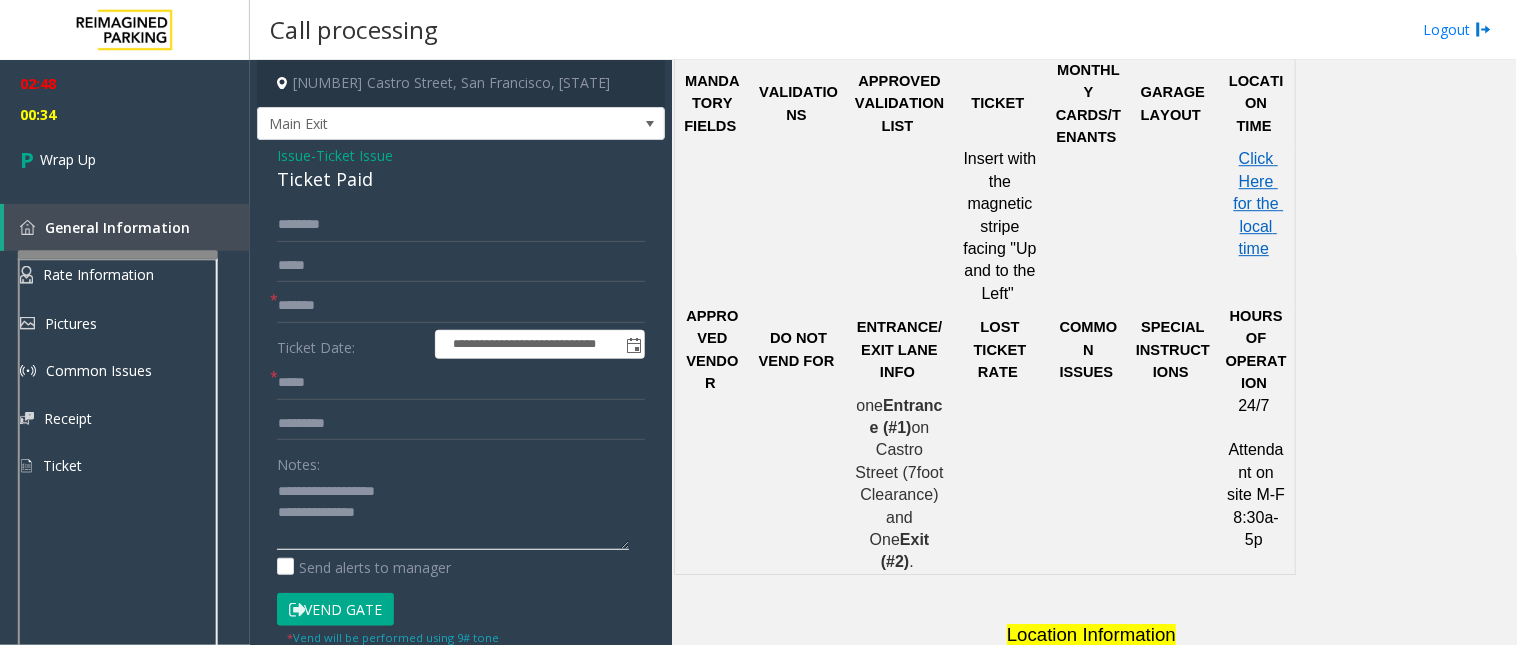 click 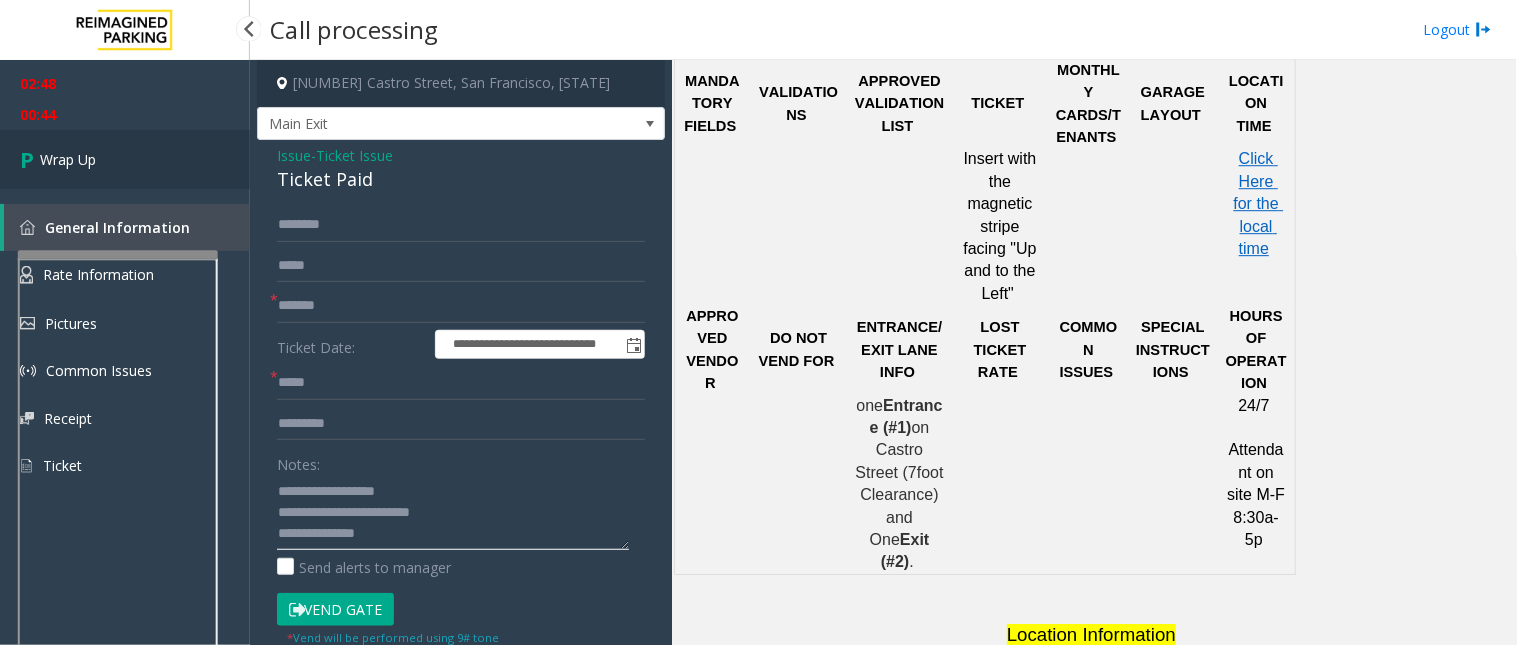 type on "**********" 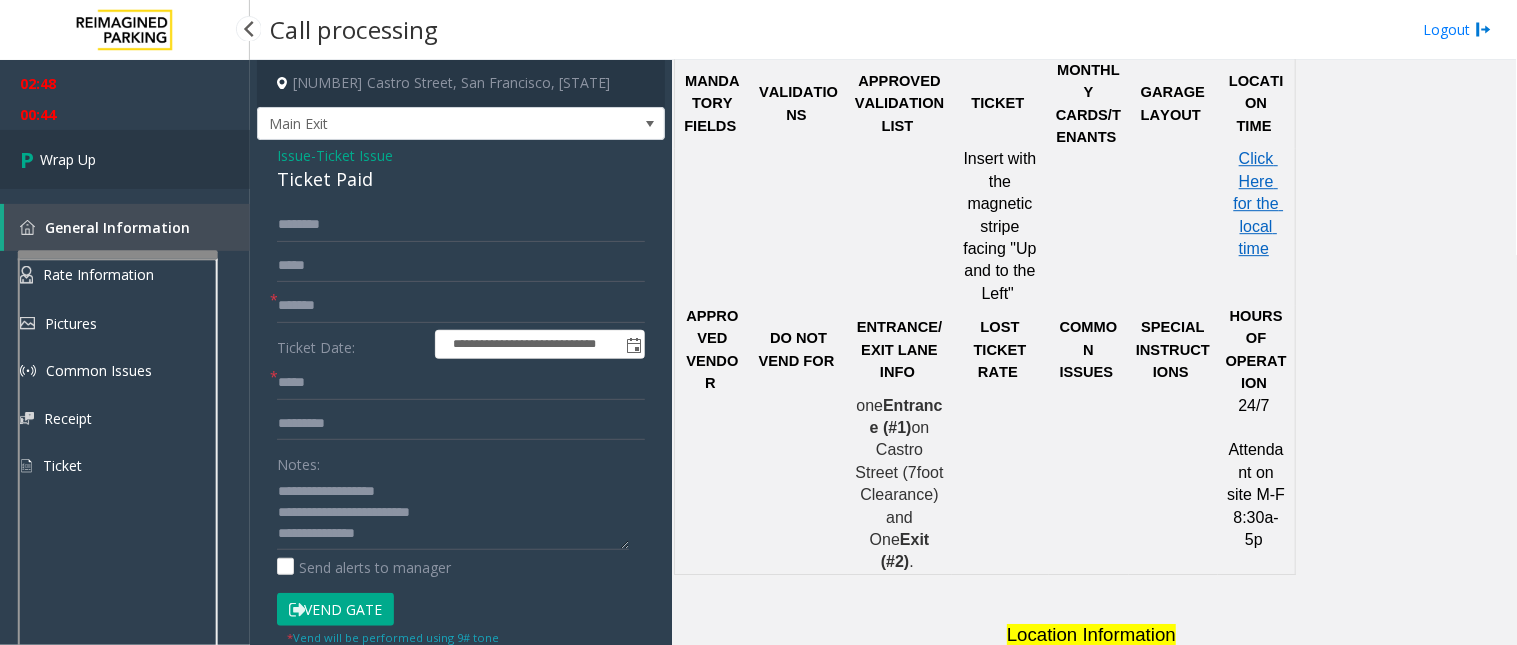 click on "Wrap Up" at bounding box center (125, 159) 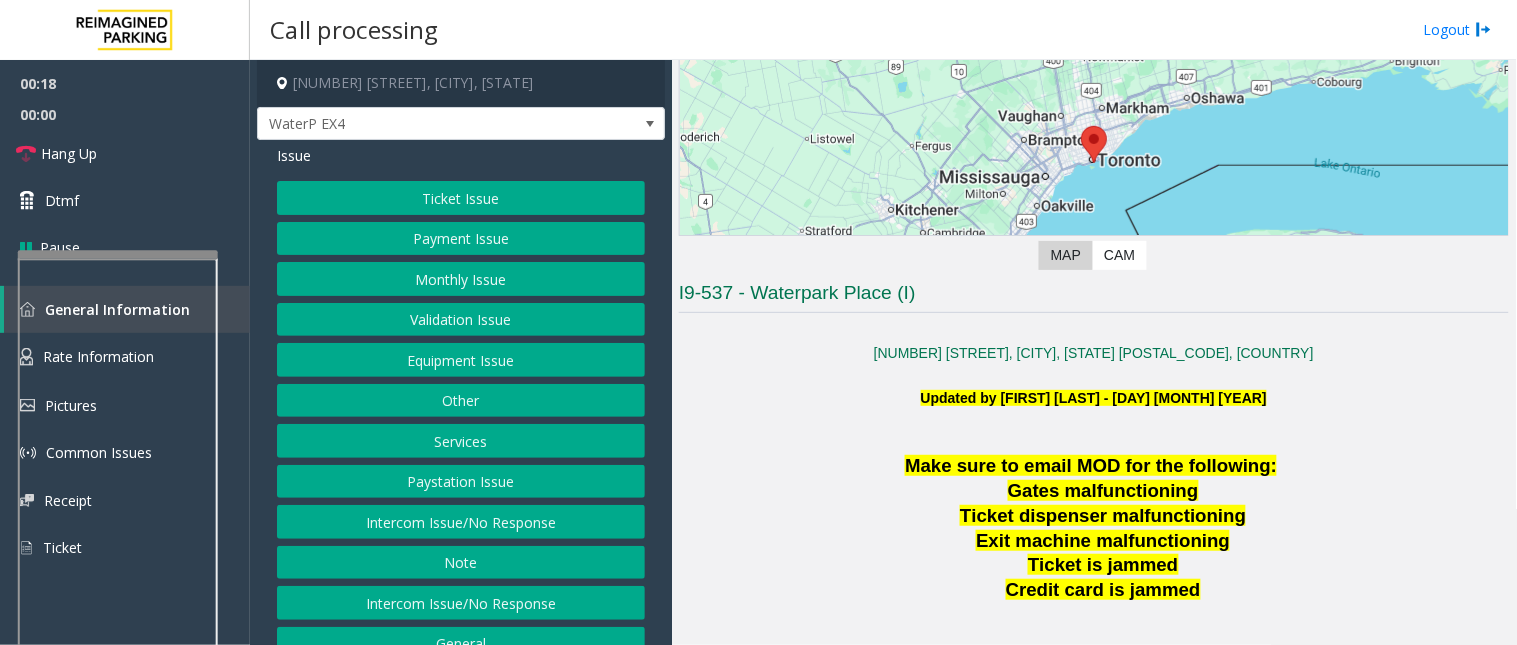 scroll, scrollTop: 333, scrollLeft: 0, axis: vertical 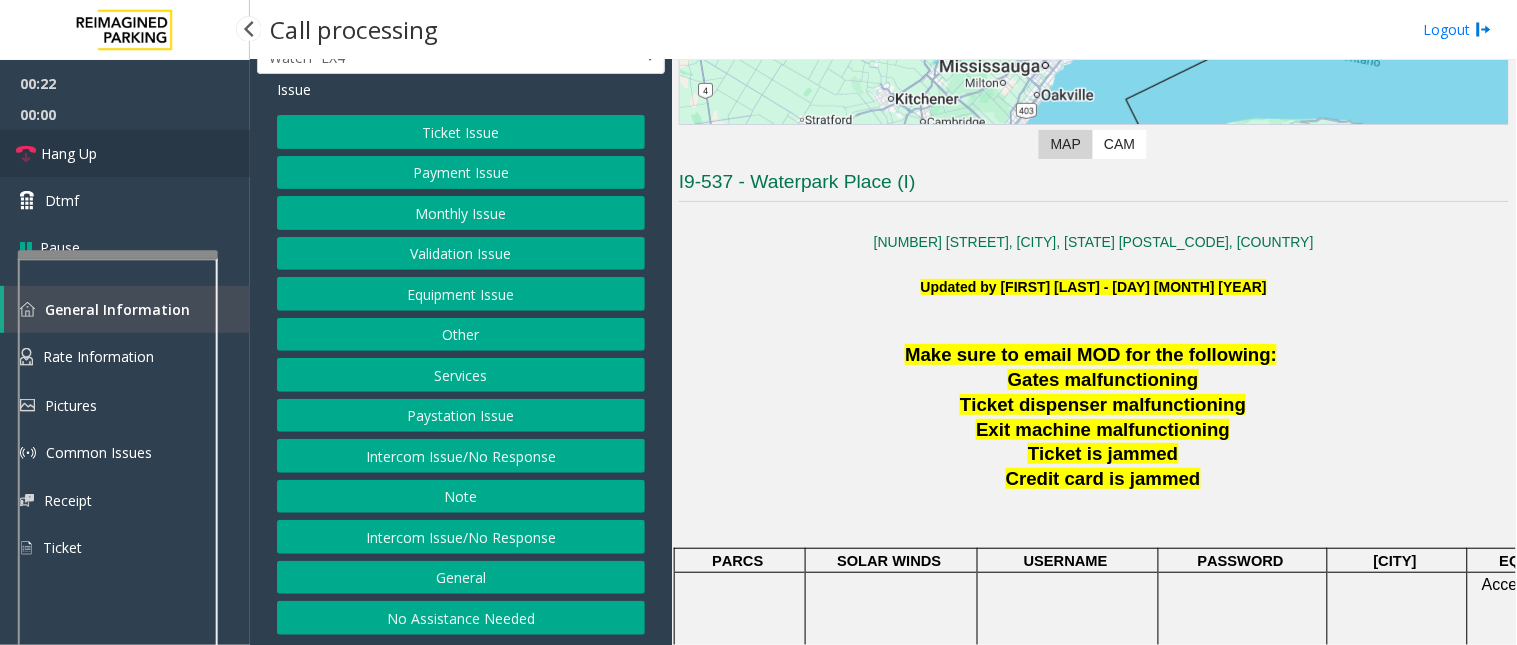 click on "Hang Up" at bounding box center (69, 153) 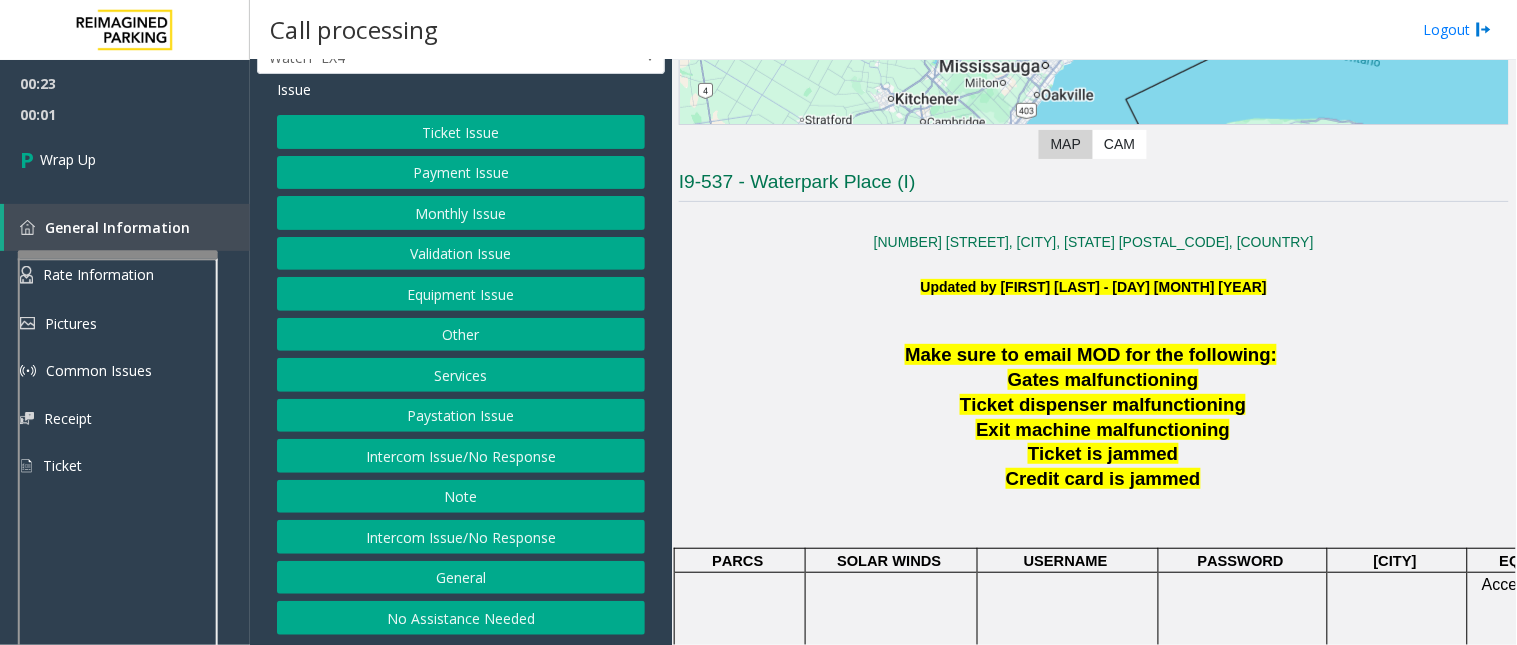 click on "No Assistance Needed" 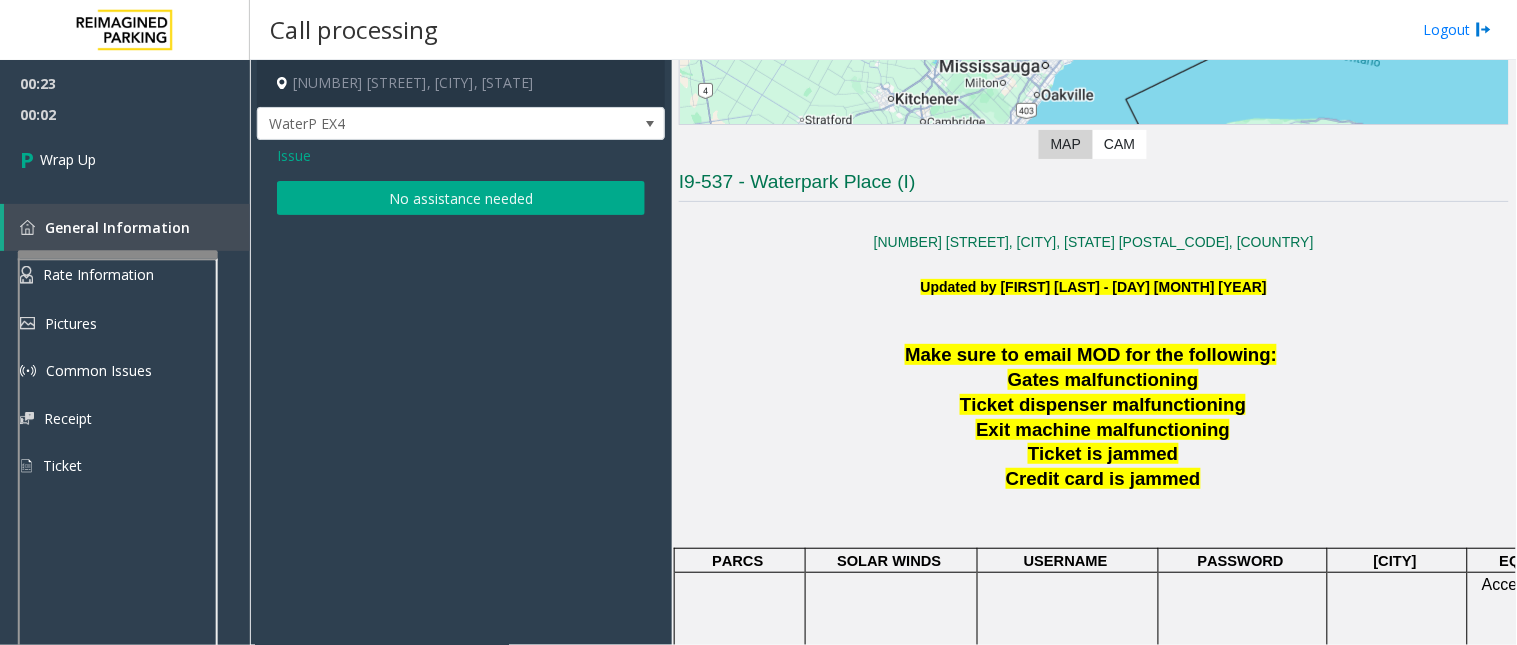 click on "No assistance needed" 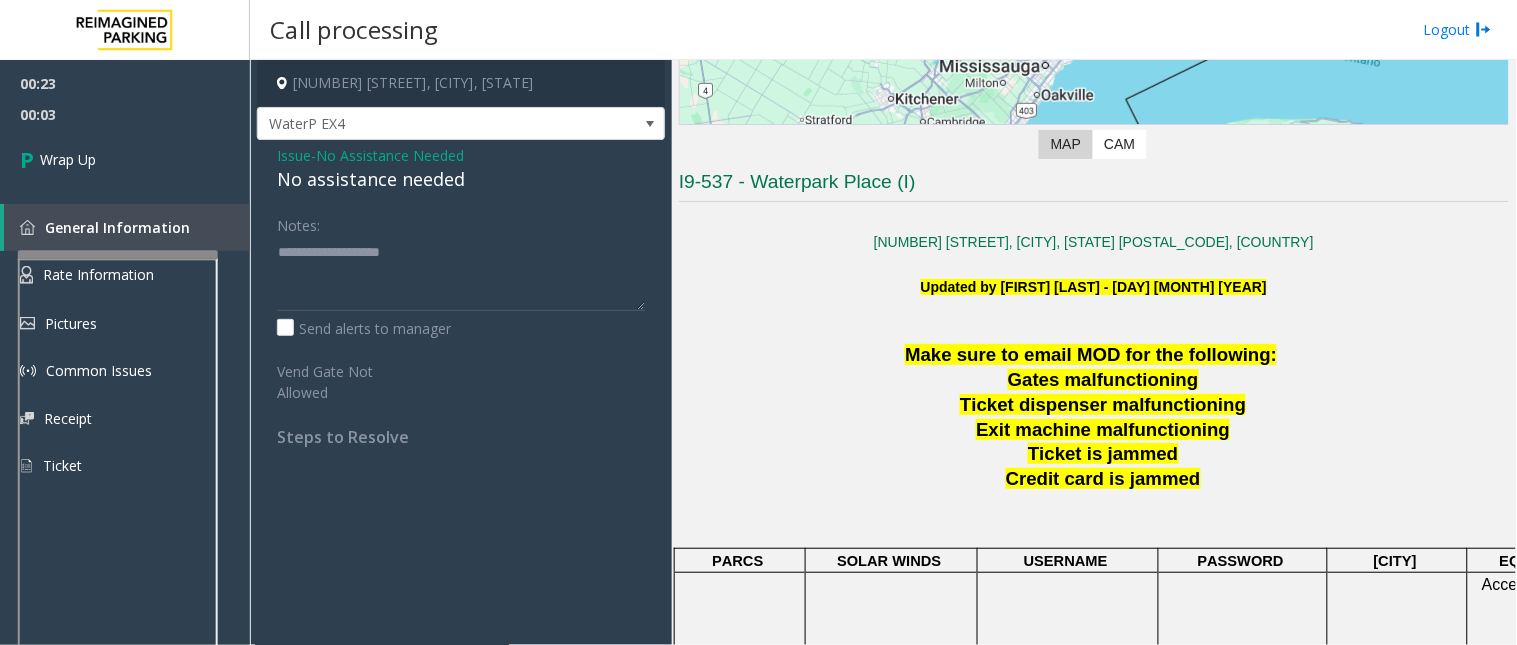 click on "No assistance needed" 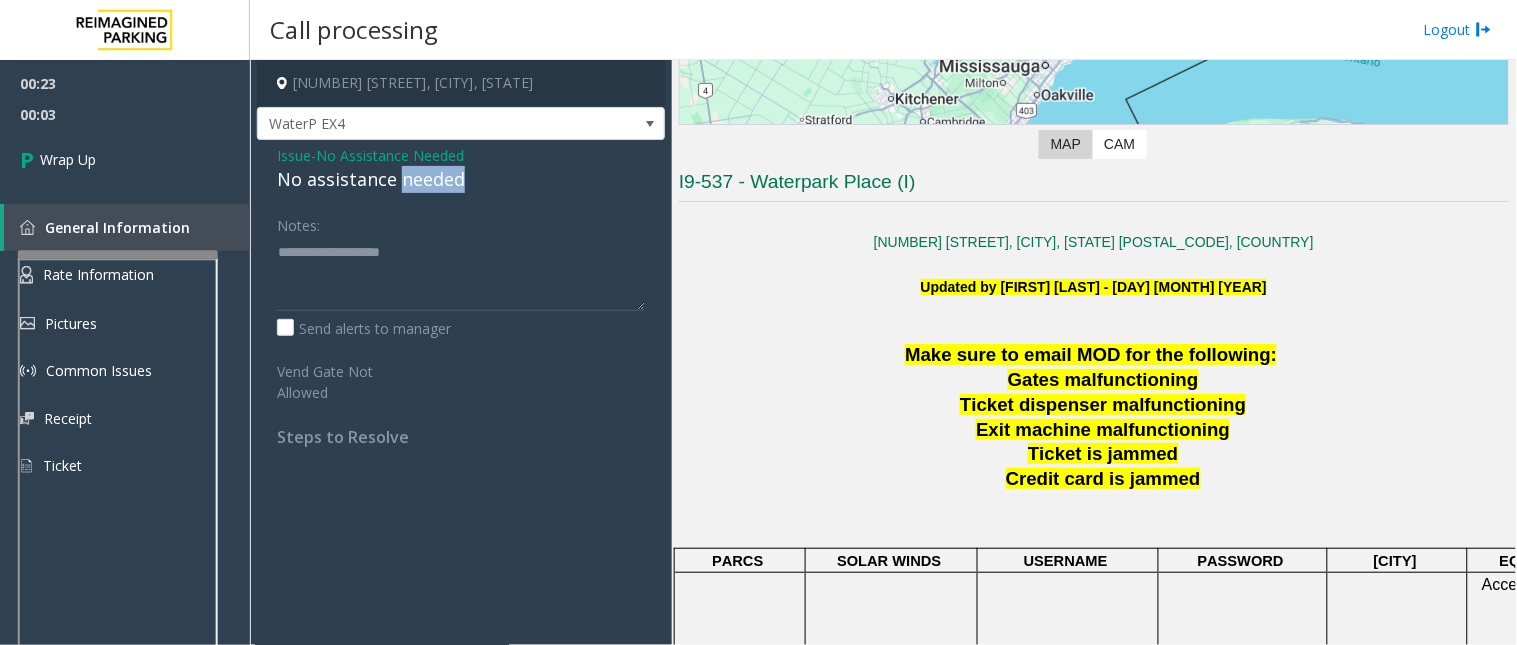 click on "No assistance needed" 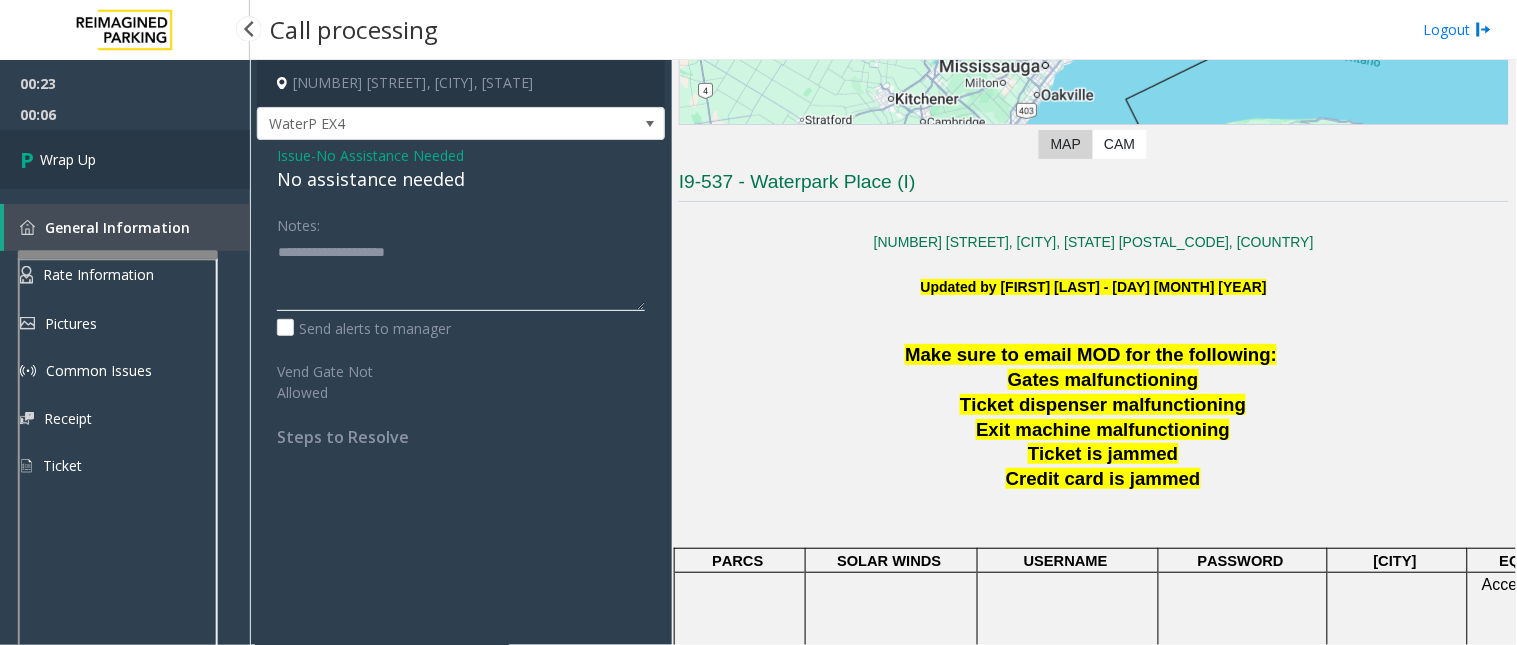 type on "**********" 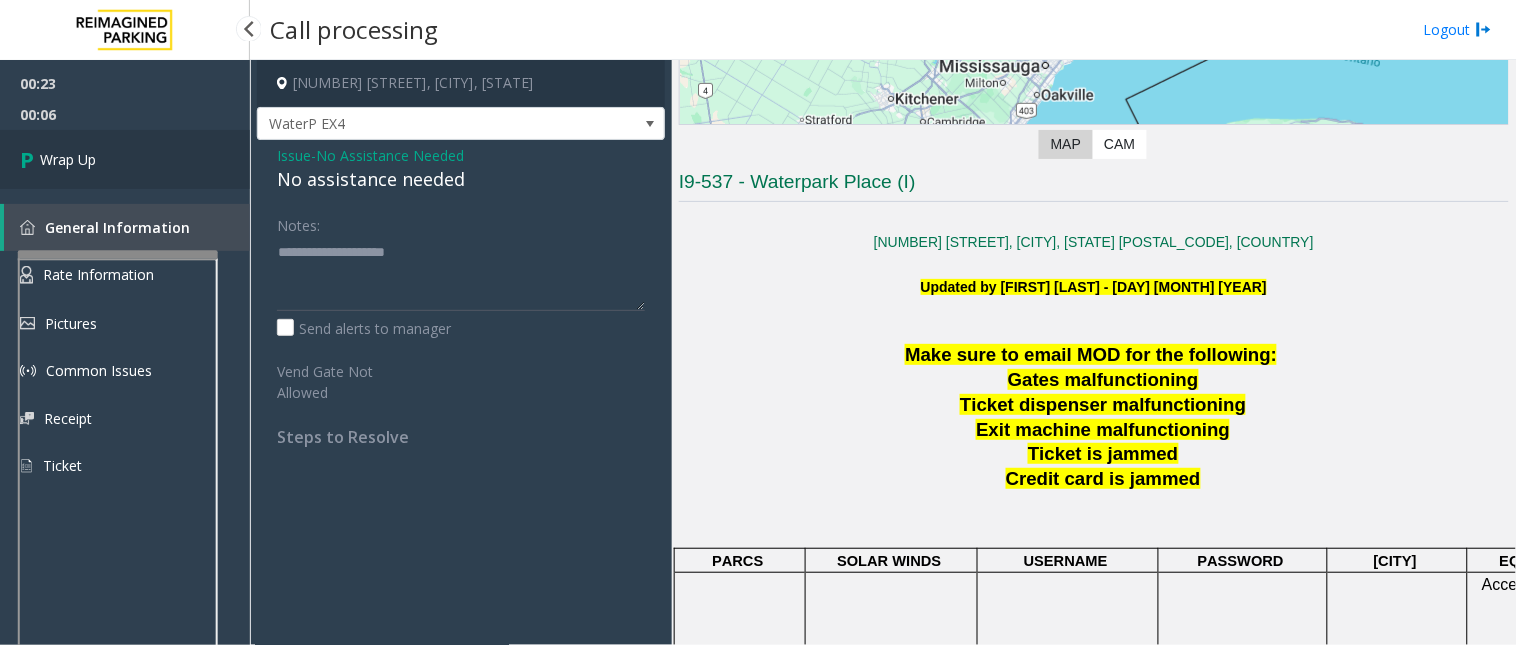 click on "Wrap Up" at bounding box center (125, 159) 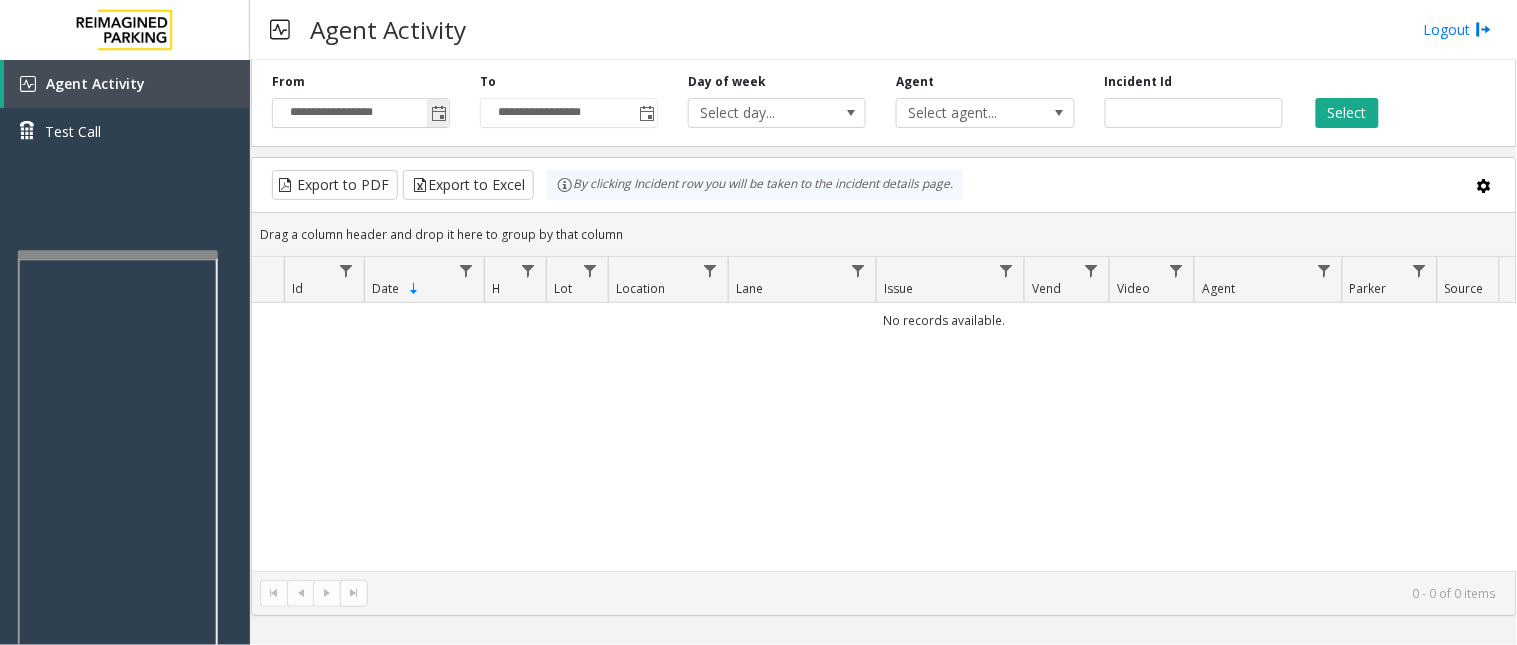 click 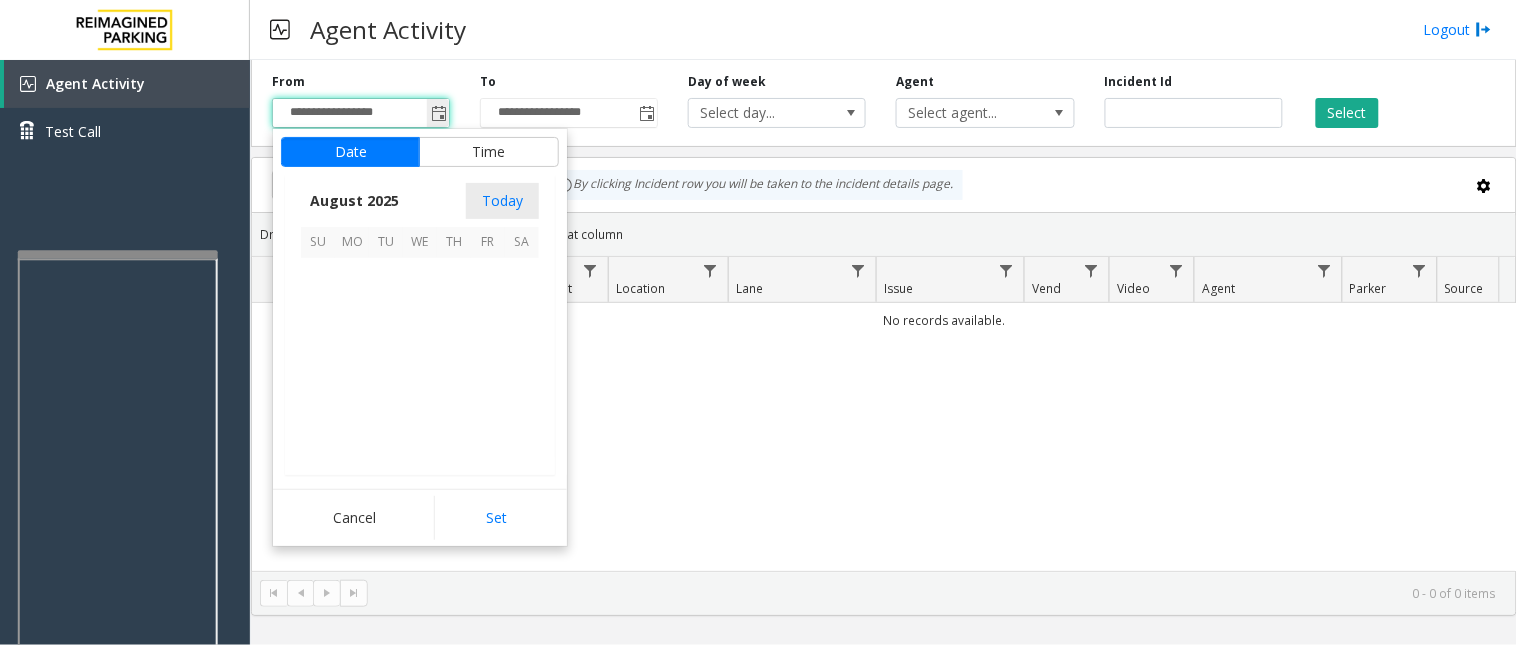 scroll, scrollTop: 358592, scrollLeft: 0, axis: vertical 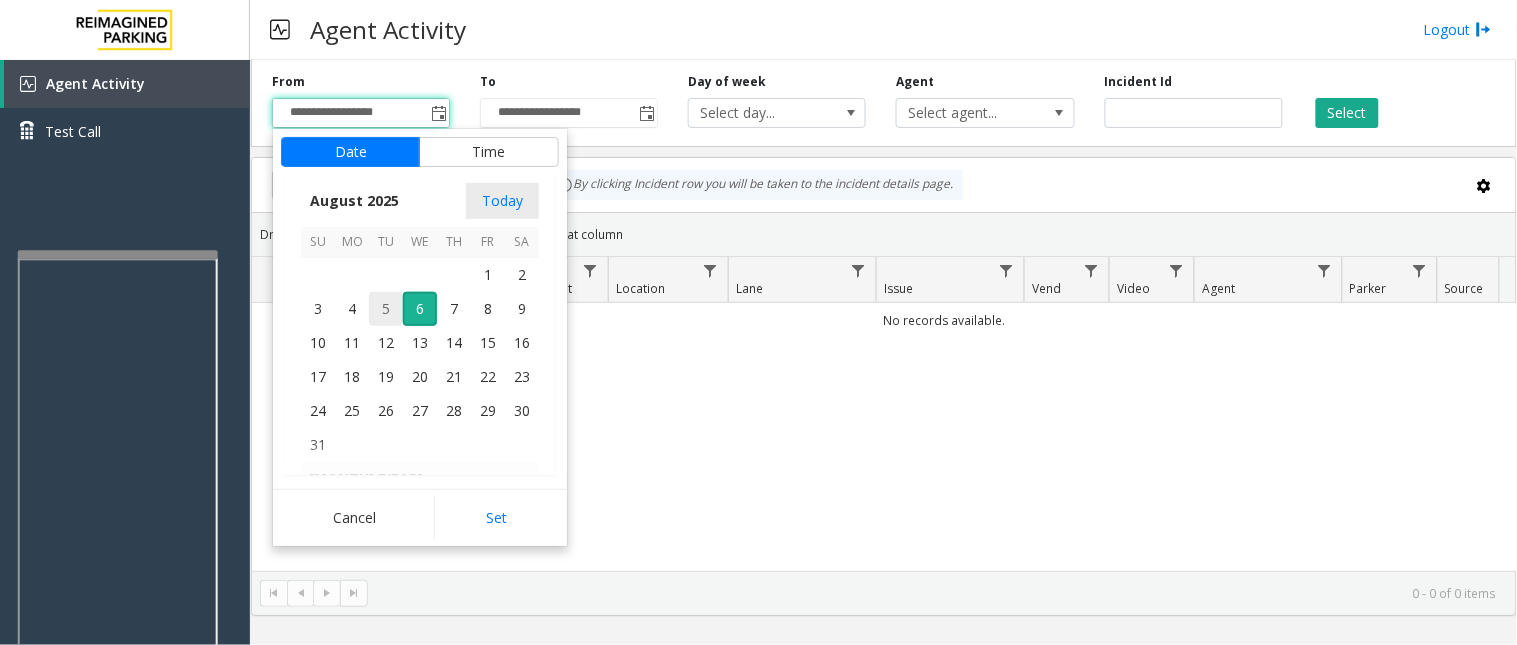 click on "5" at bounding box center [386, 309] 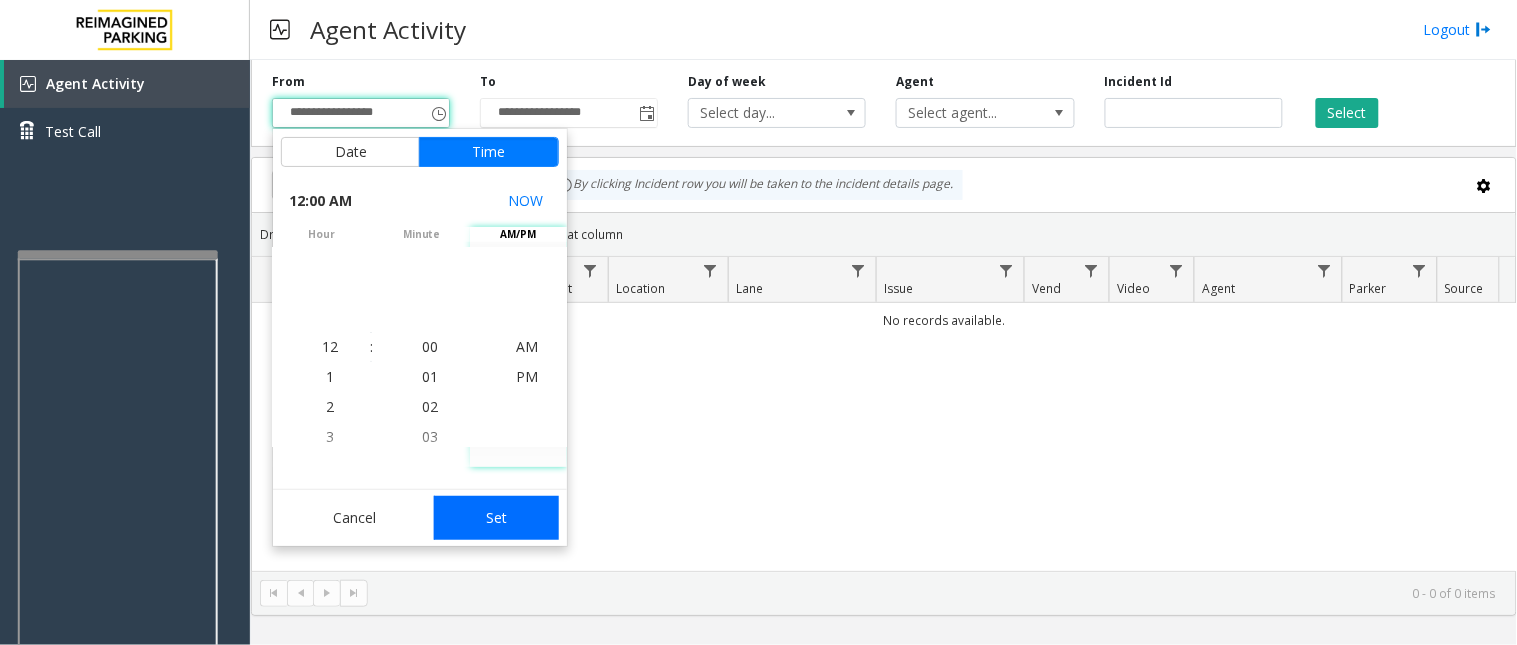 click on "Set" 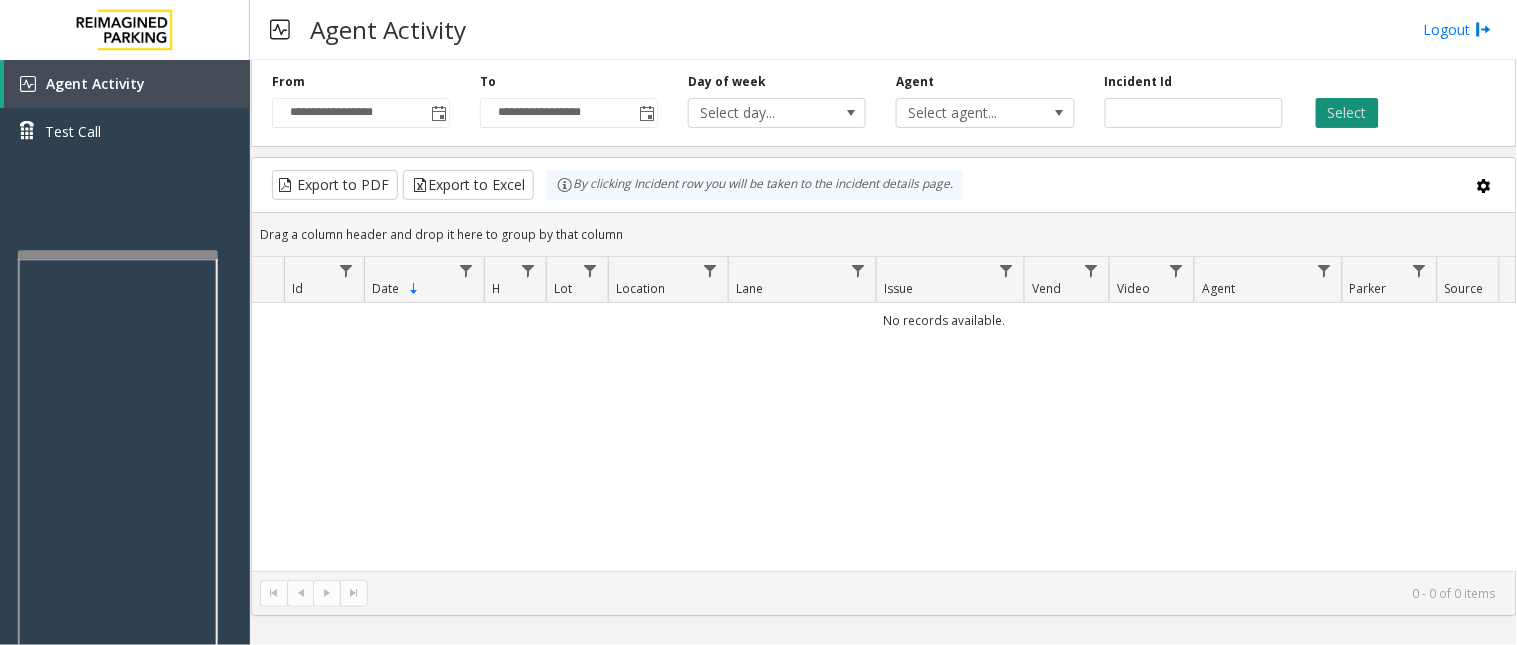 click on "Select" 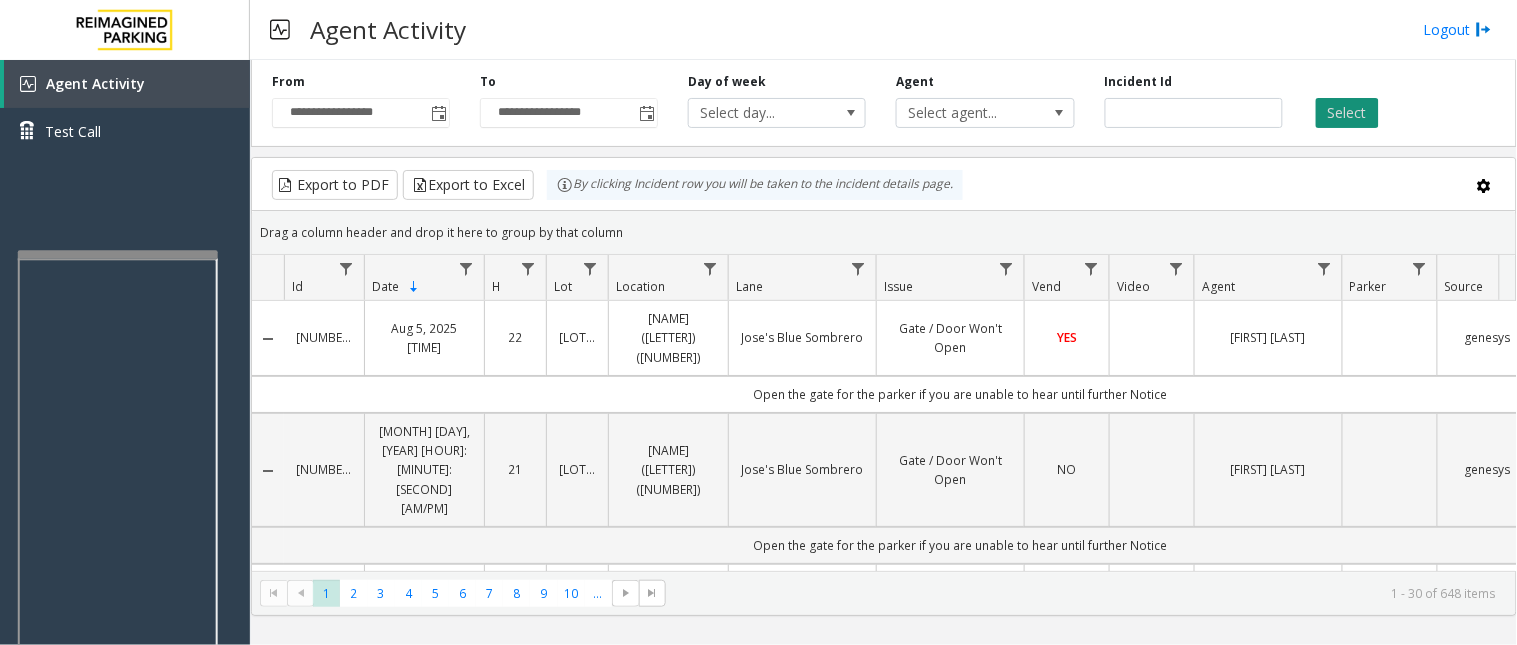 click on "Select" 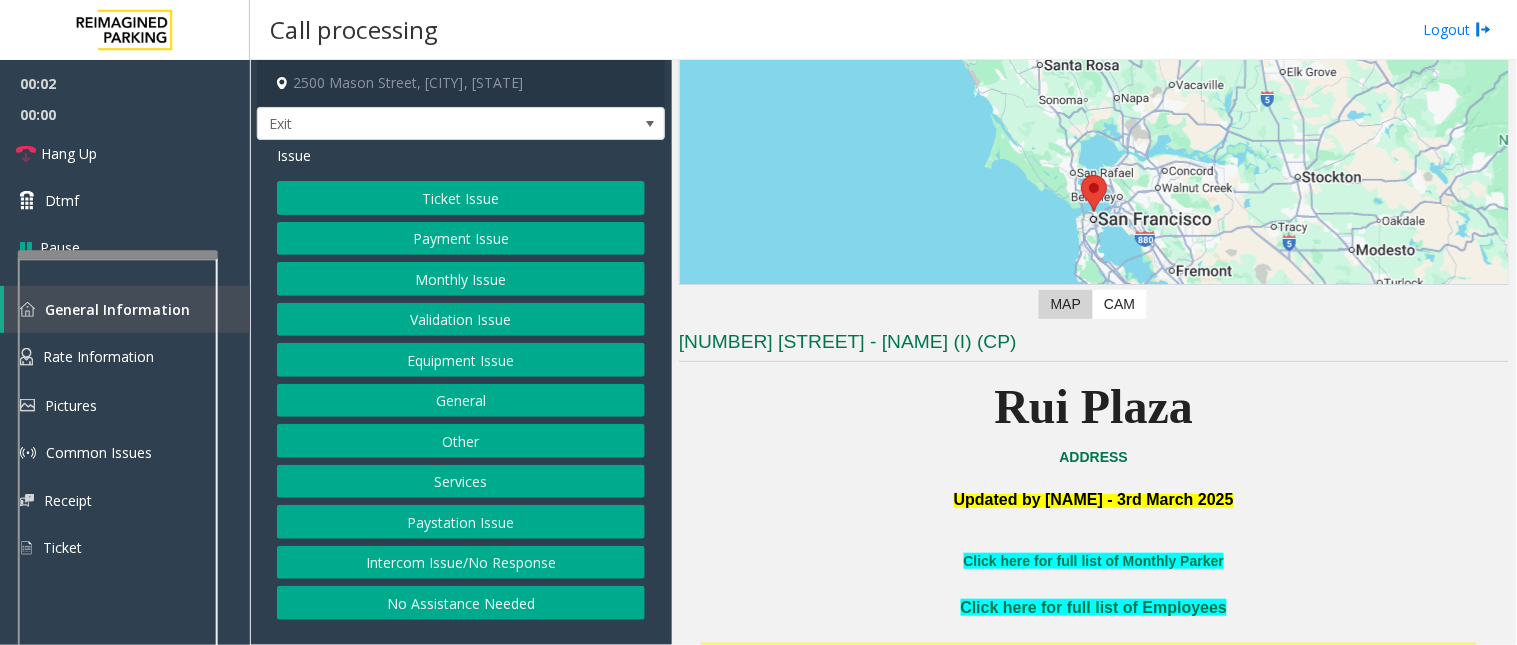 scroll, scrollTop: 222, scrollLeft: 0, axis: vertical 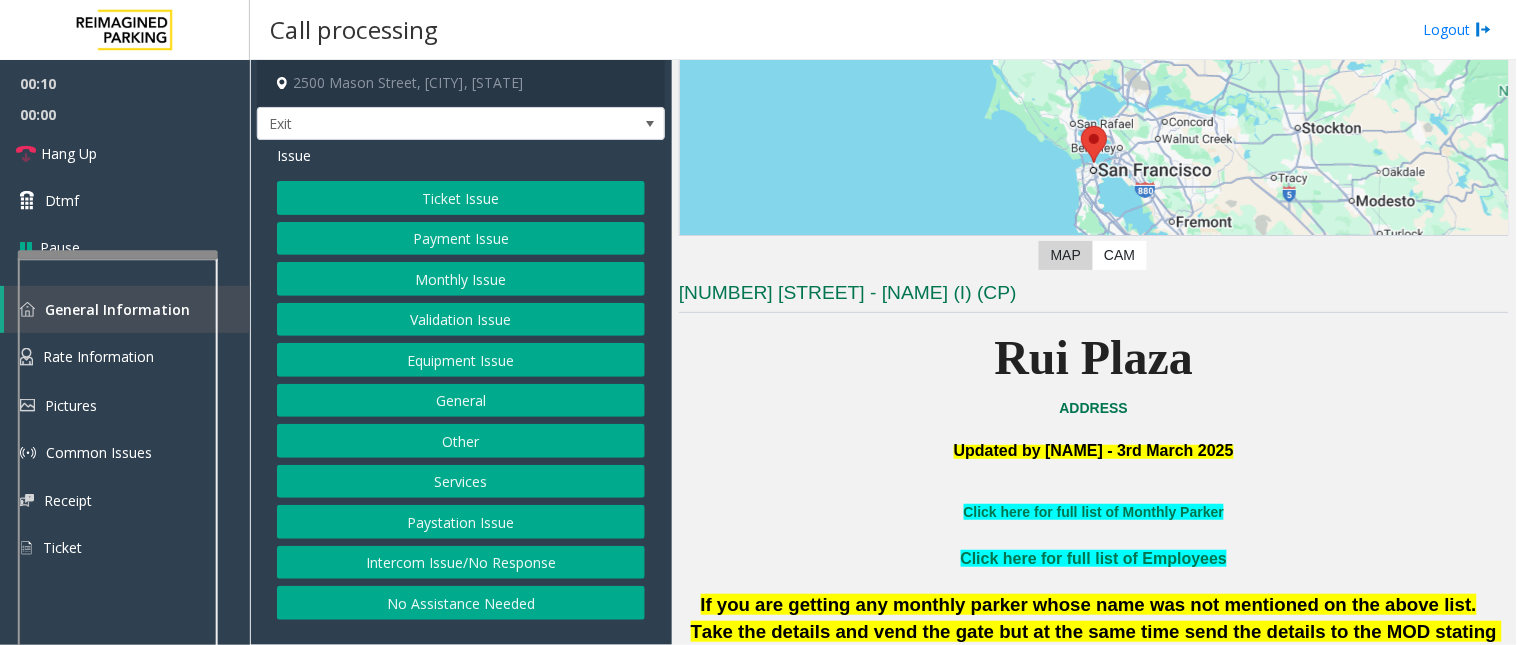 click on "Services" 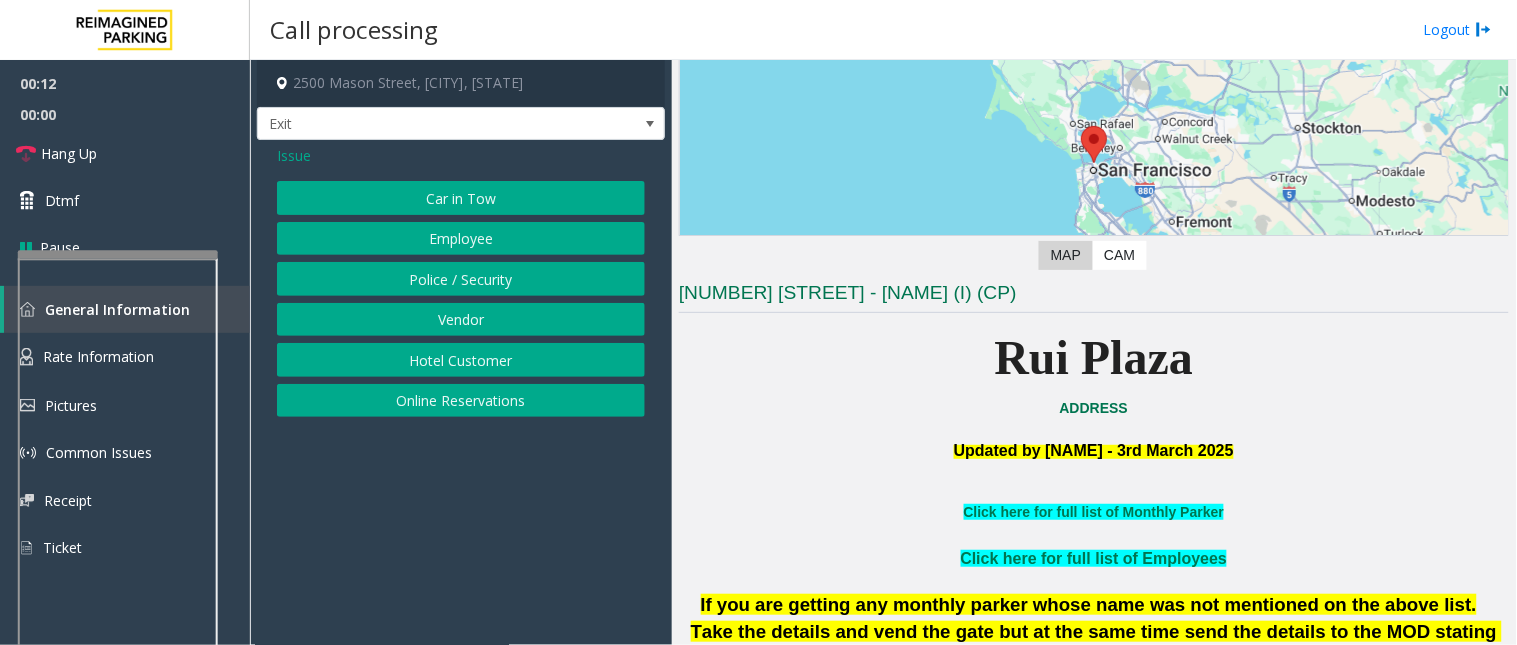 click on "Online Reservations" 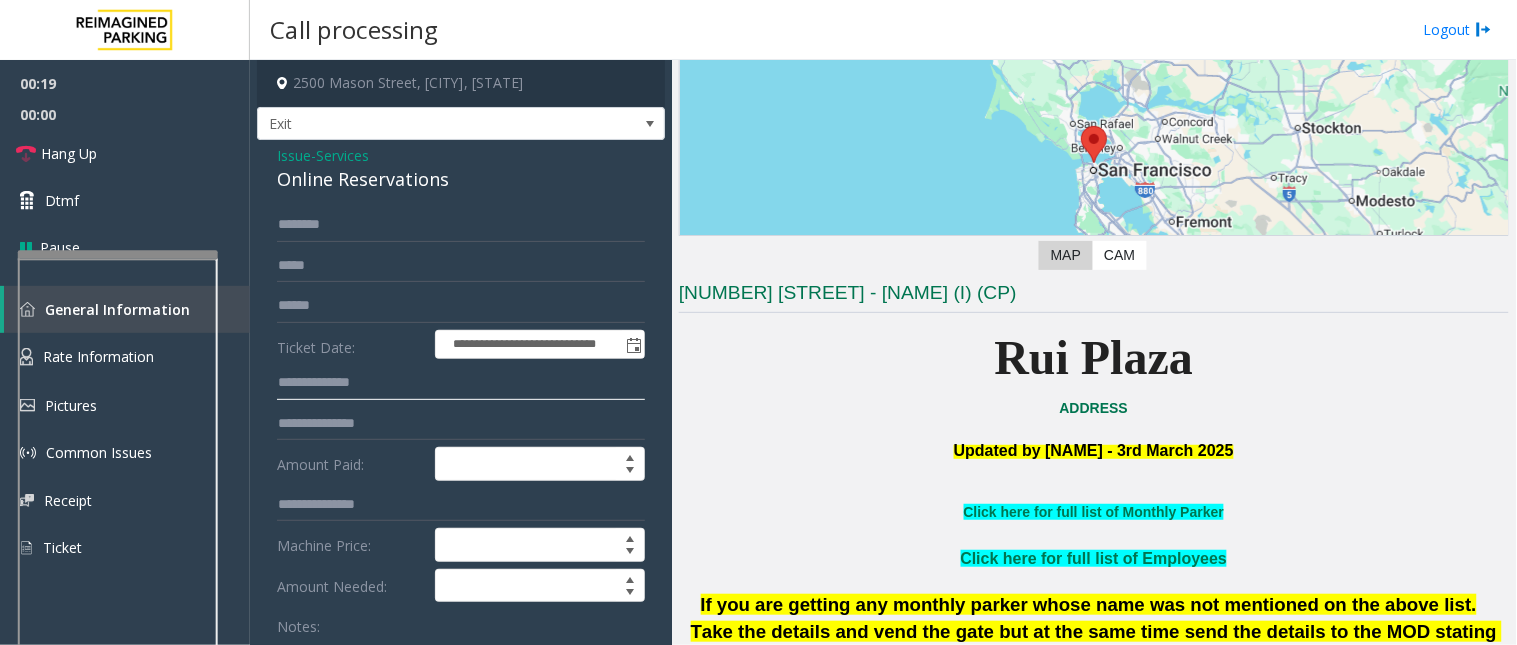 click 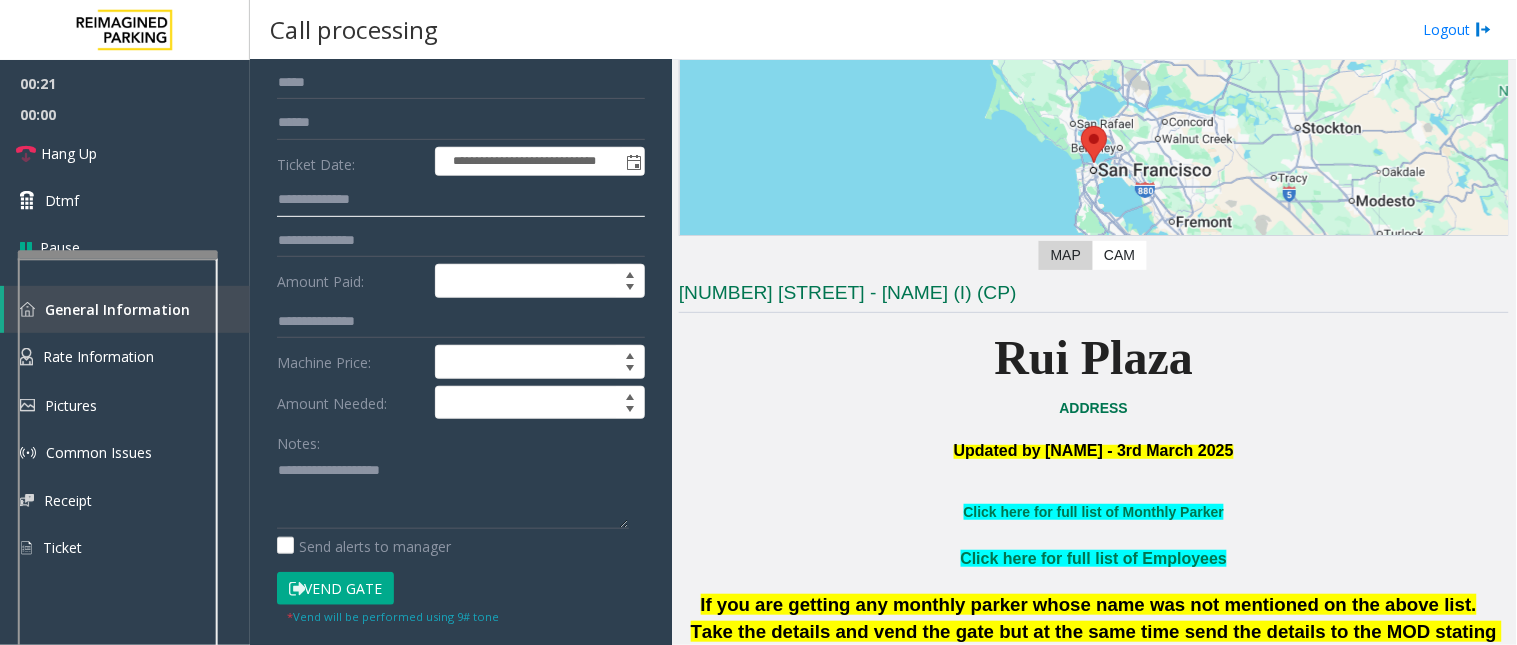 scroll, scrollTop: 222, scrollLeft: 0, axis: vertical 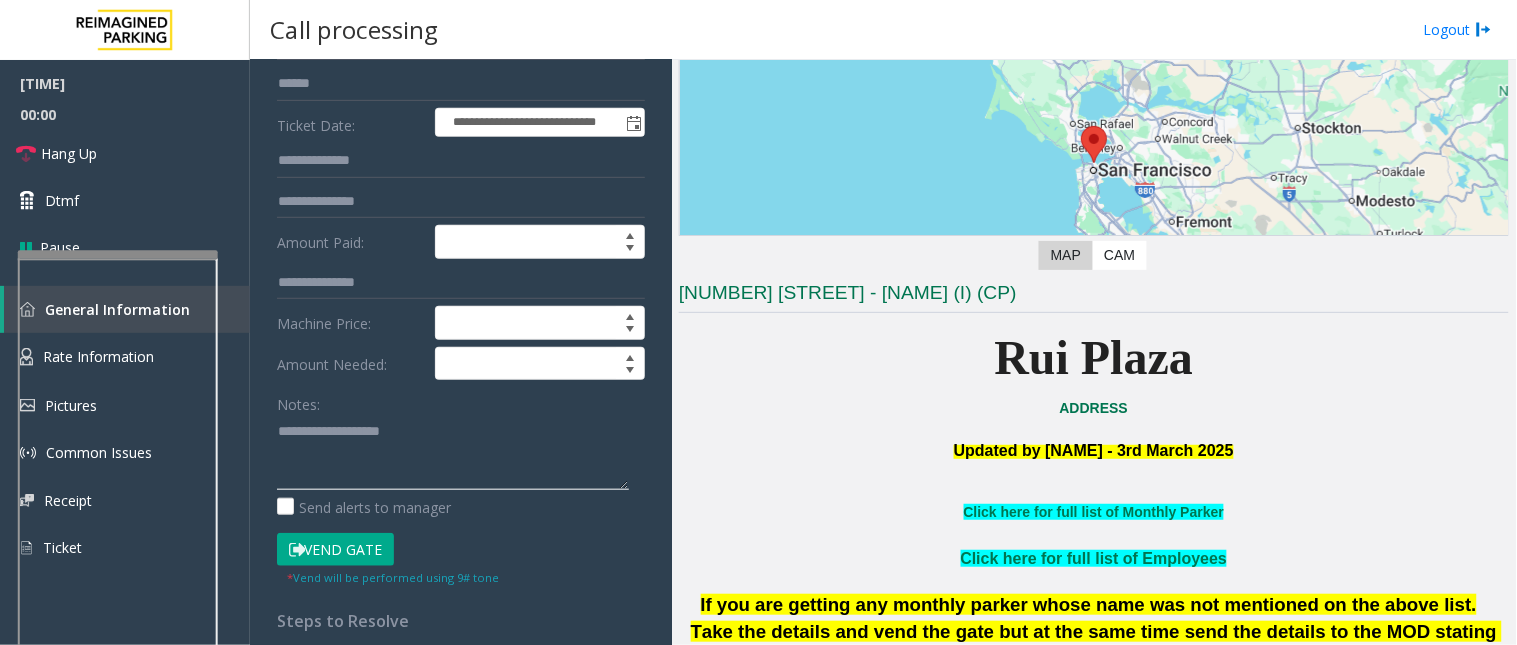 click 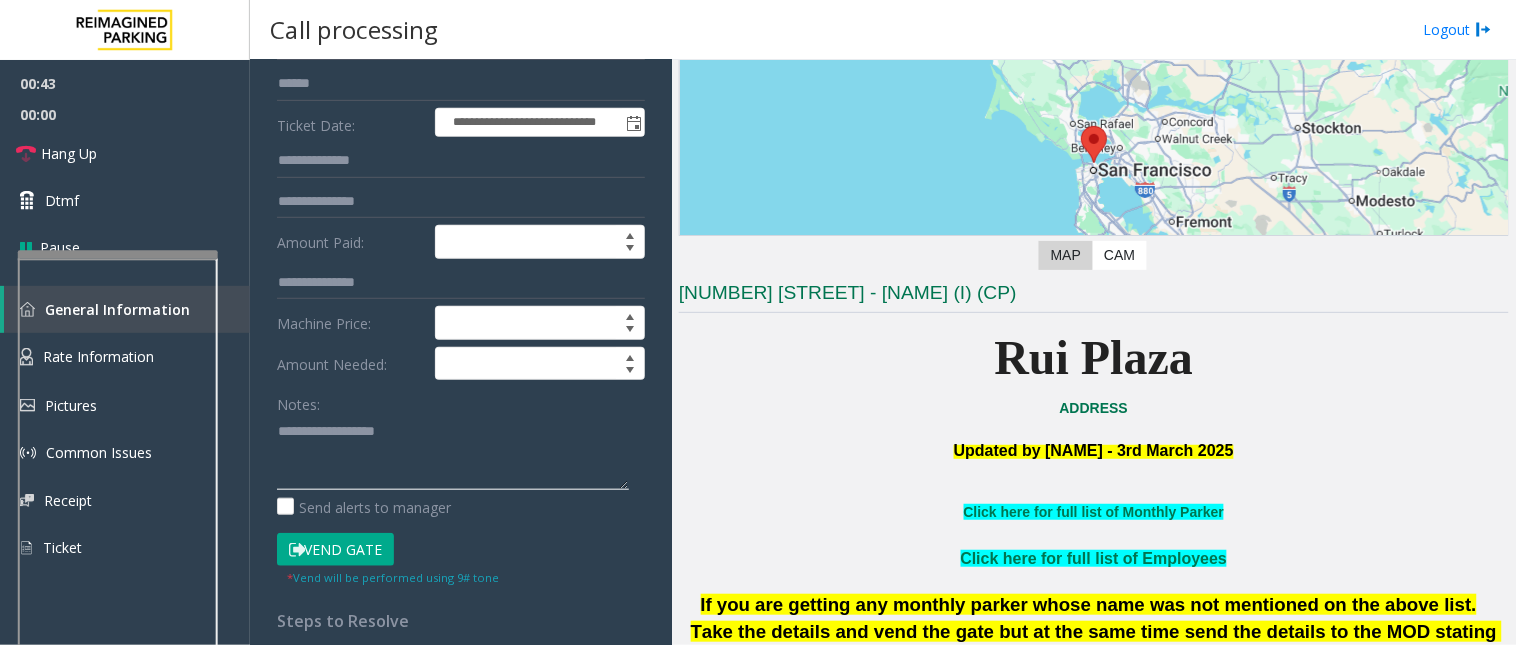 click 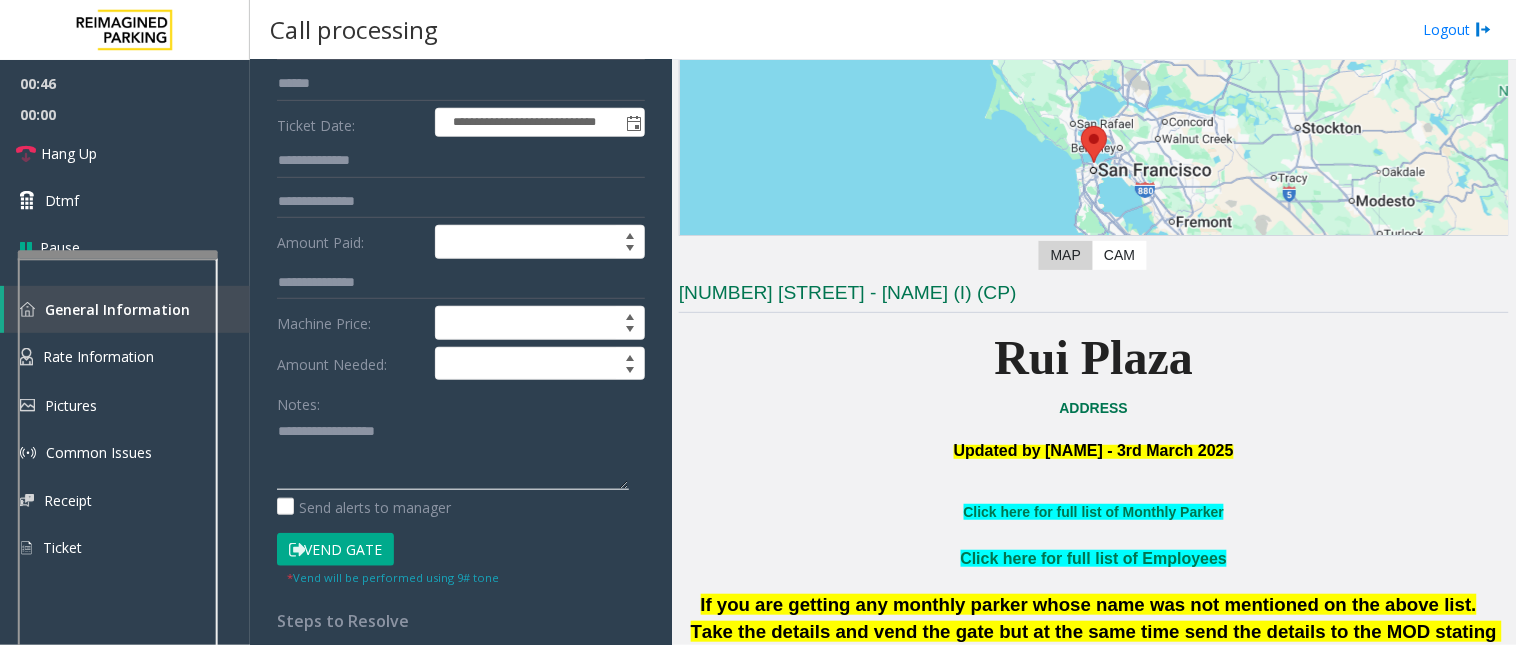 scroll, scrollTop: 111, scrollLeft: 0, axis: vertical 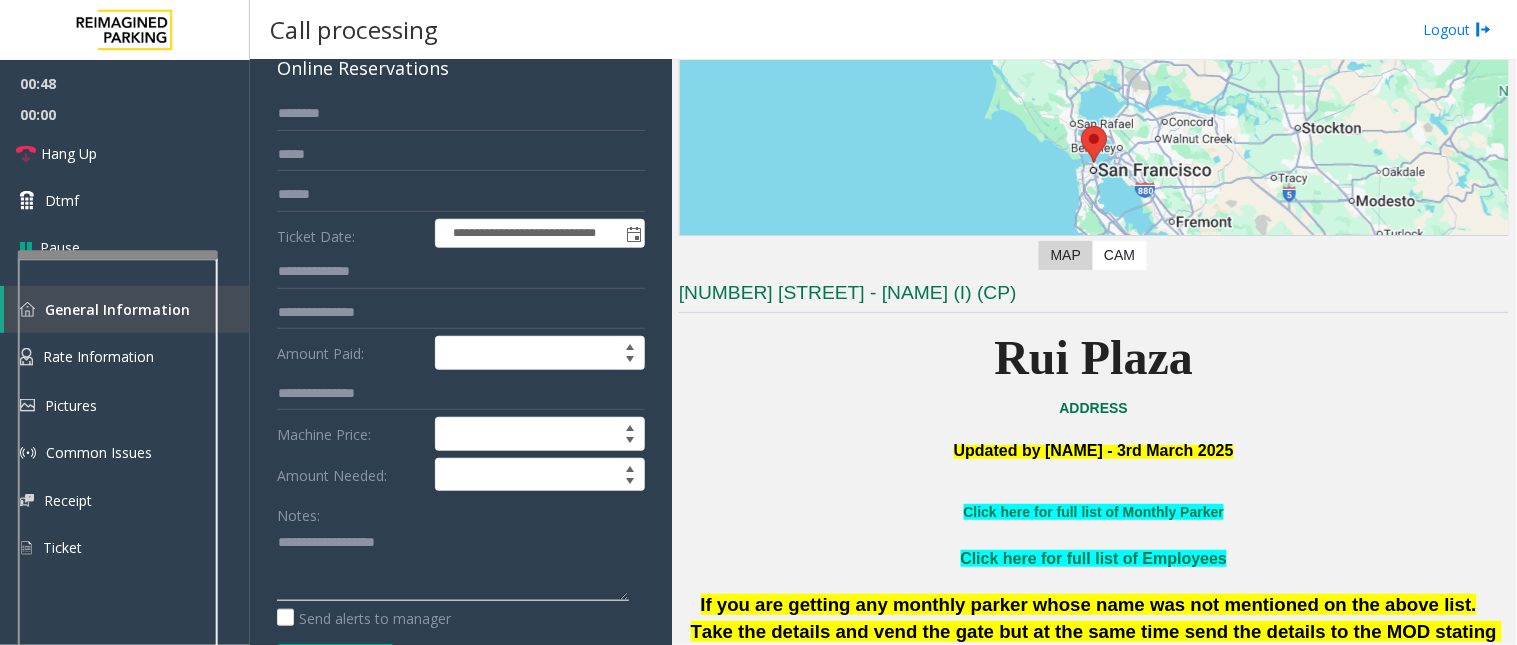 type on "**********" 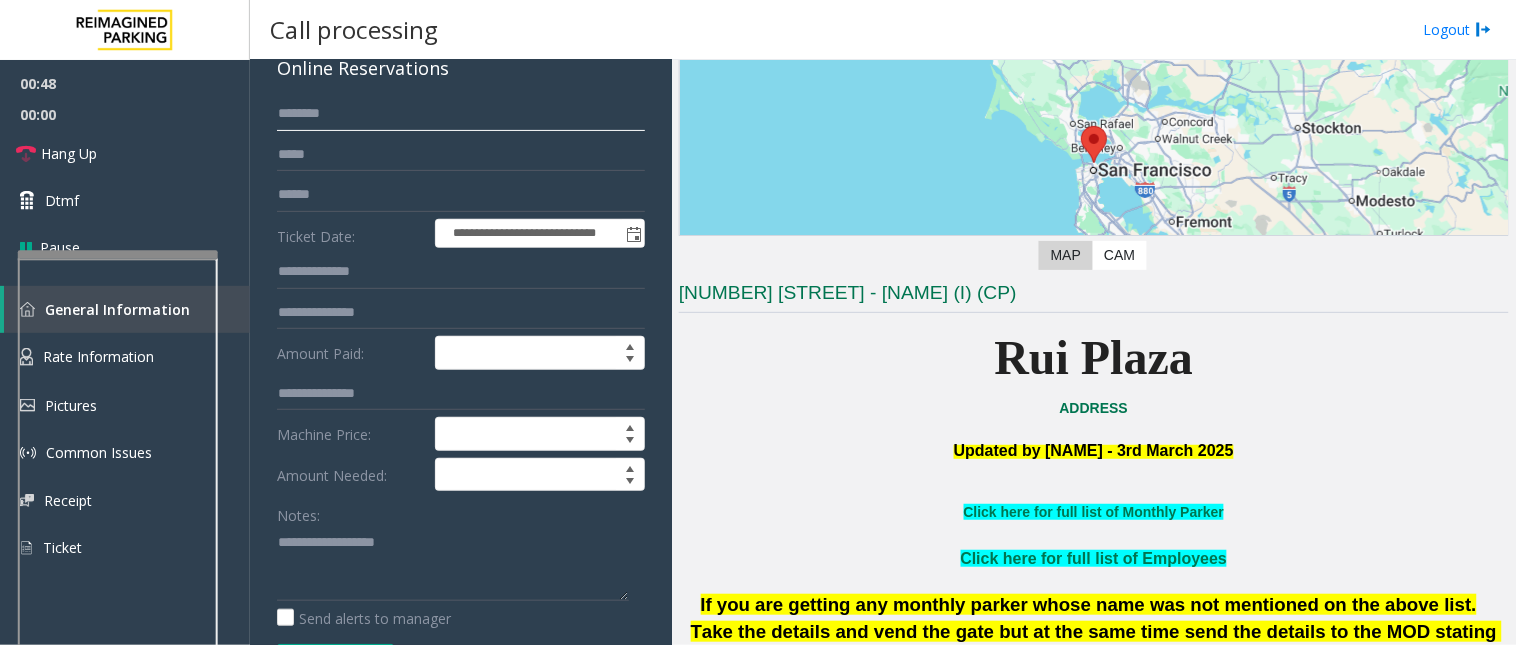 click 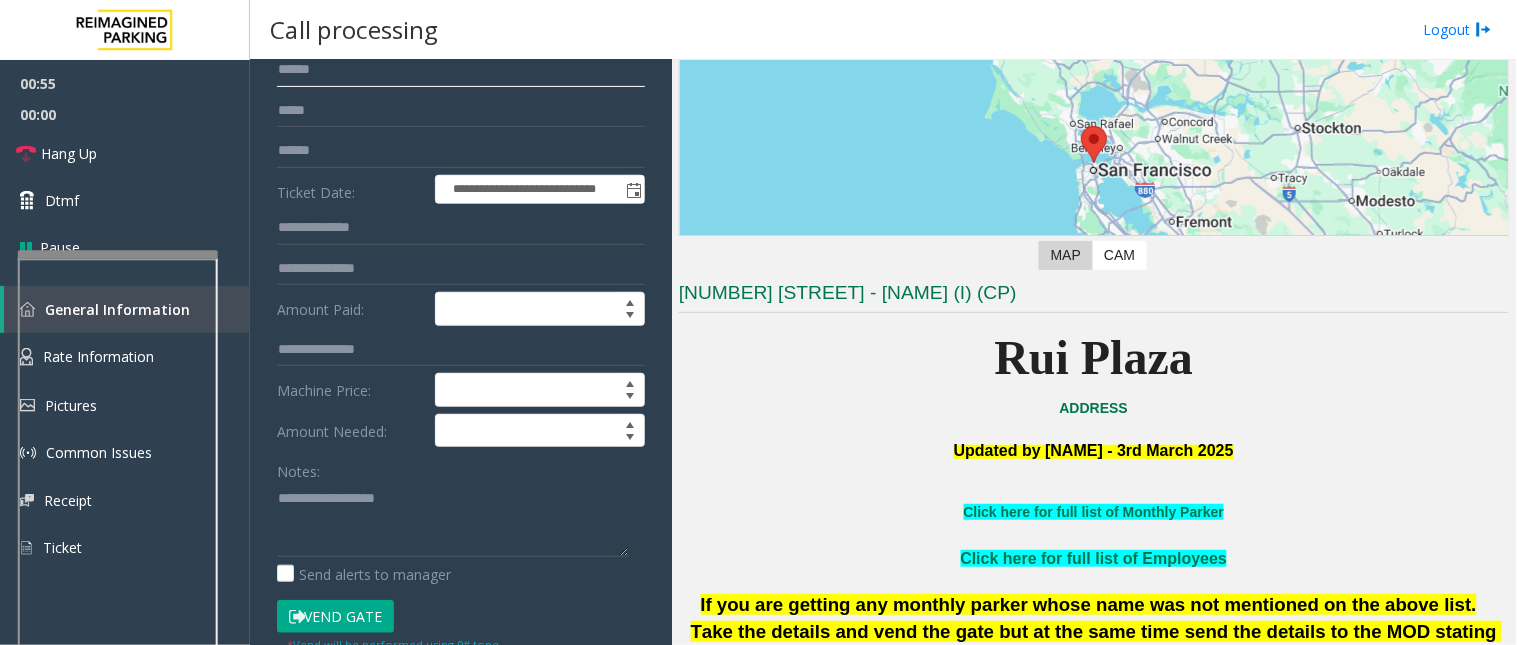 scroll, scrollTop: 222, scrollLeft: 0, axis: vertical 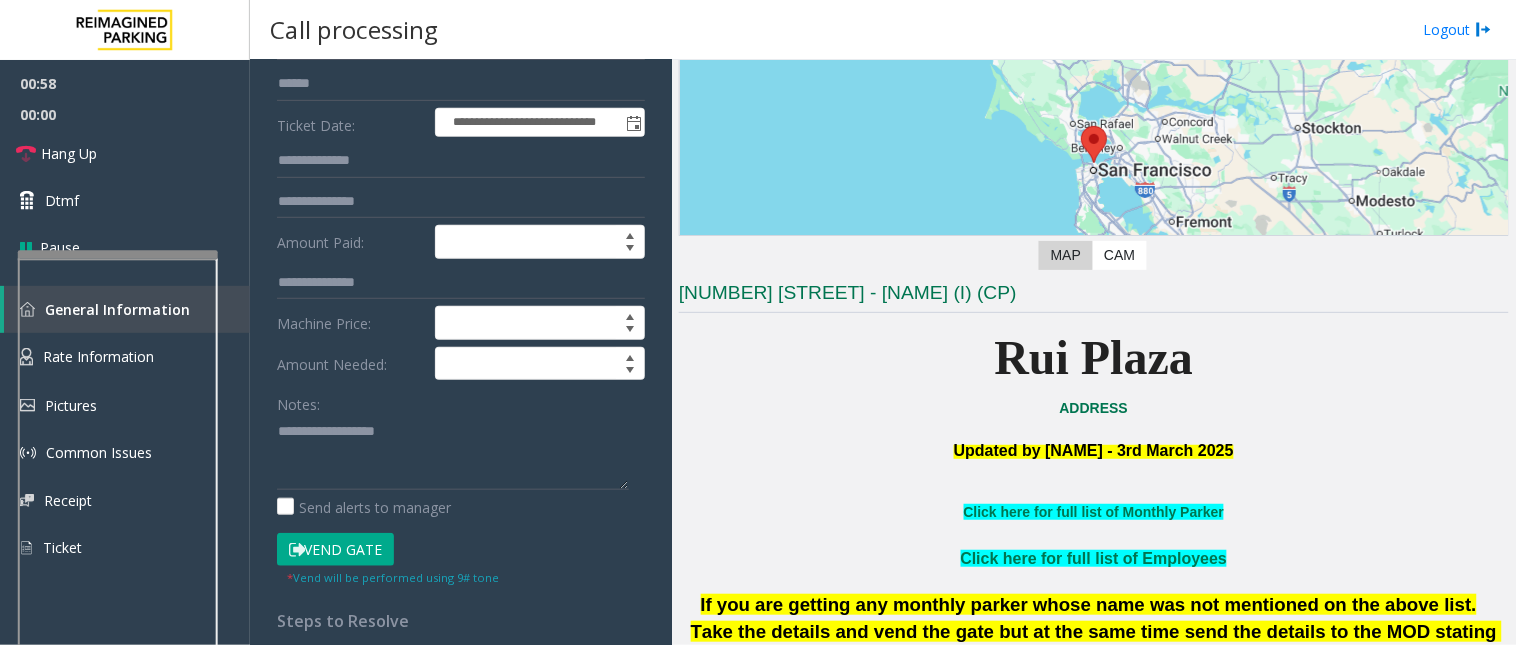 type on "******" 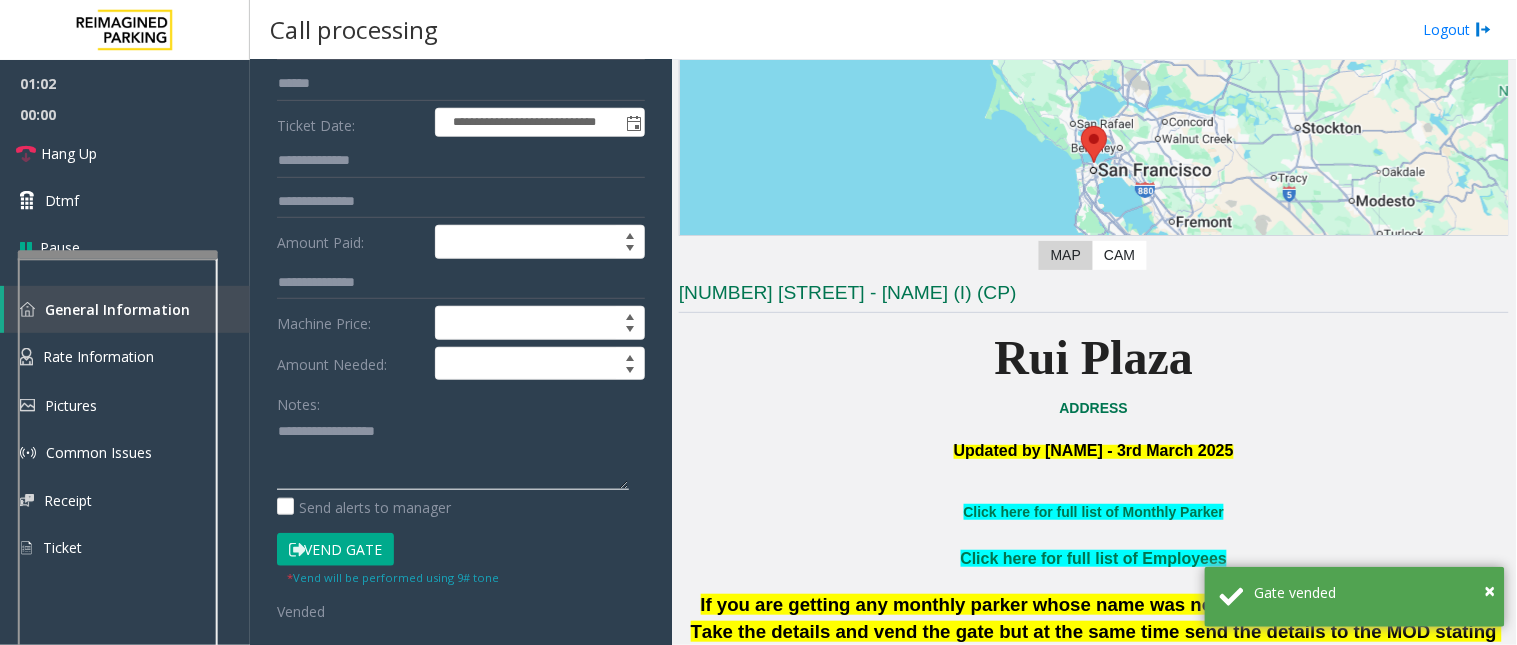 click 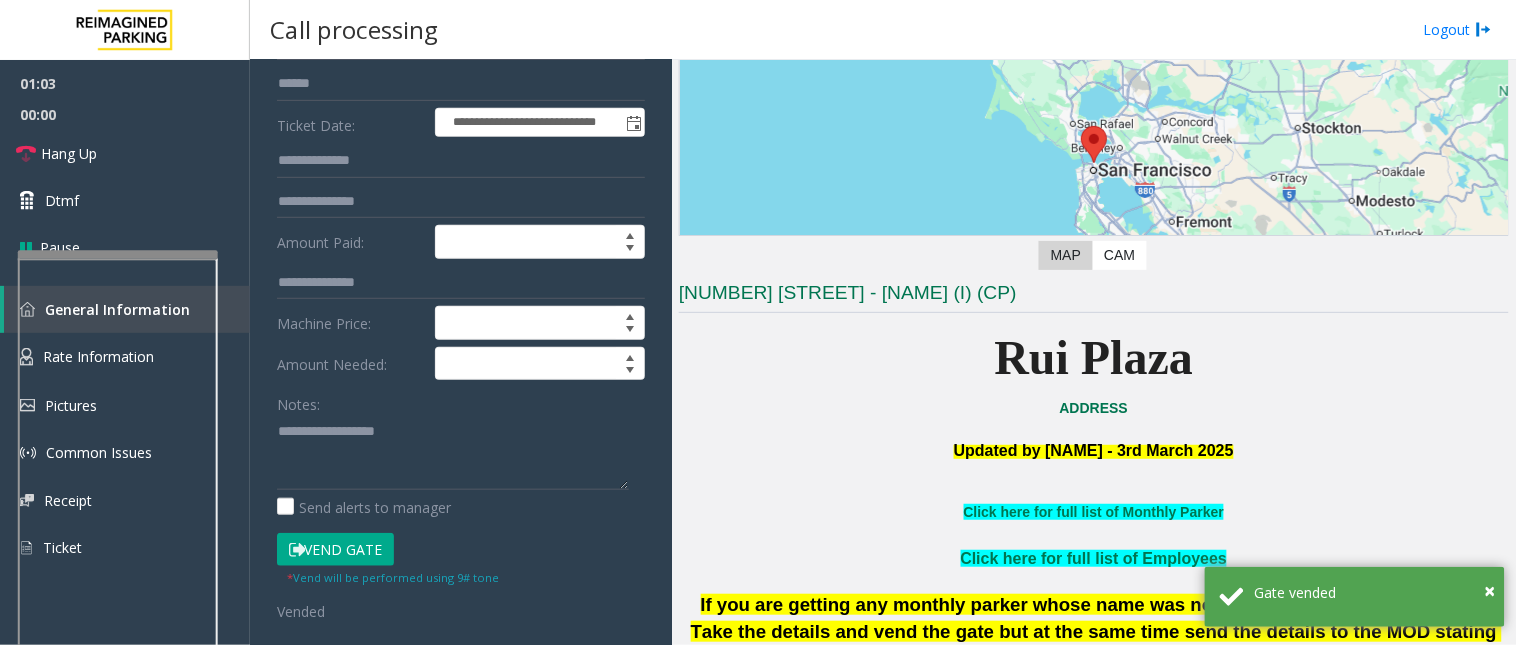 click on "**********" 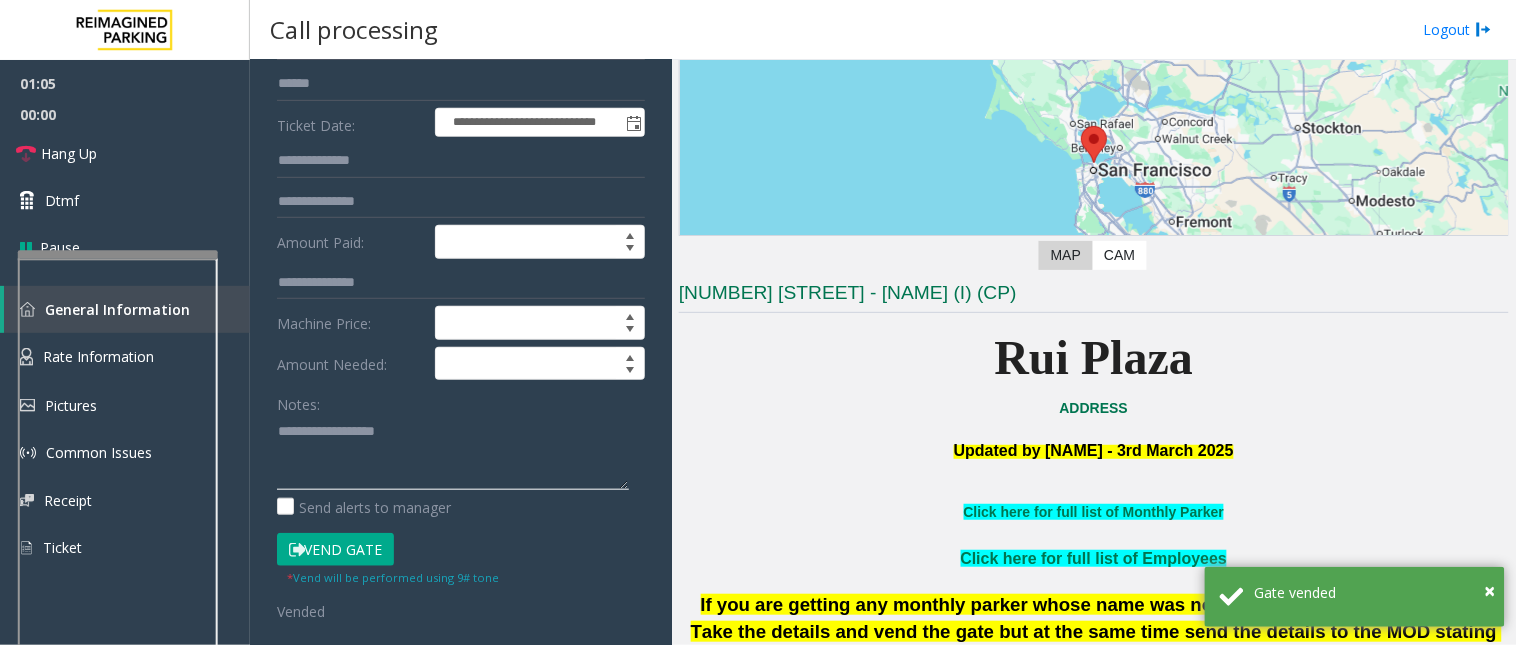 click 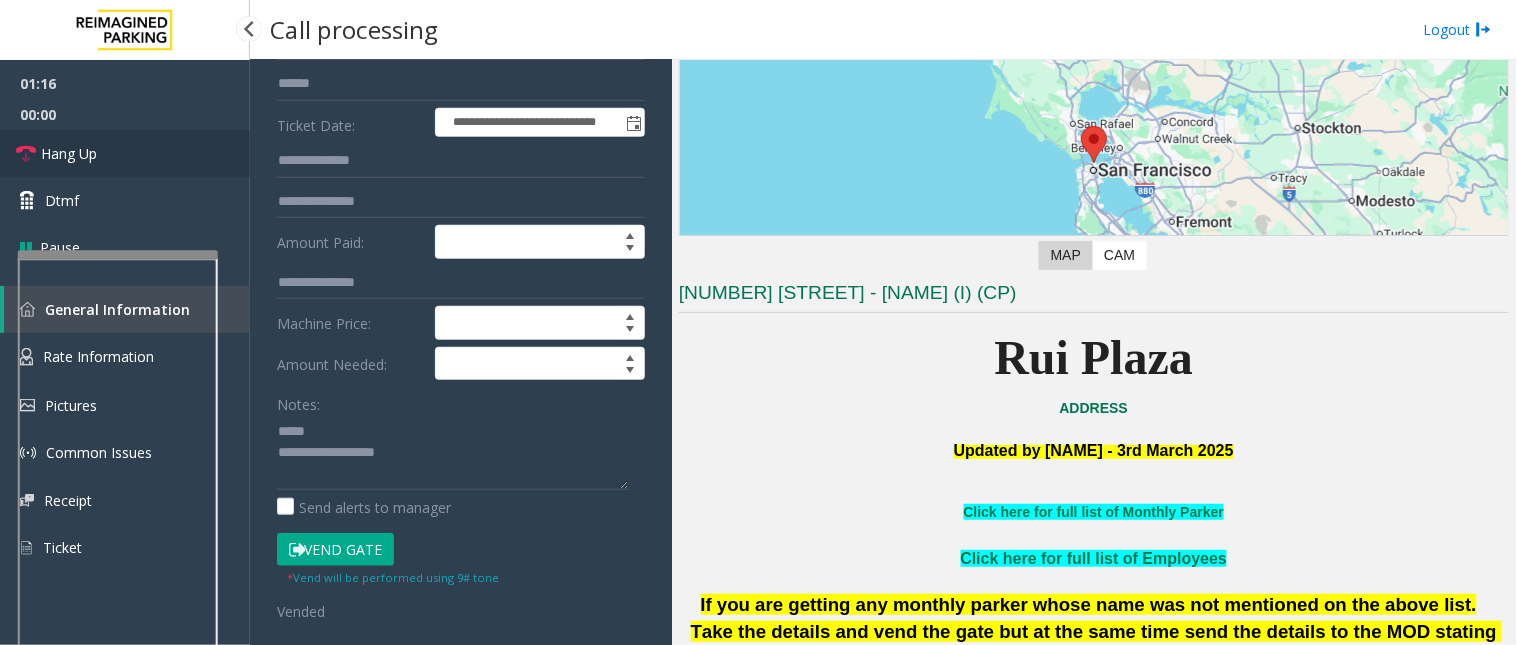 click on "Hang Up" at bounding box center (69, 153) 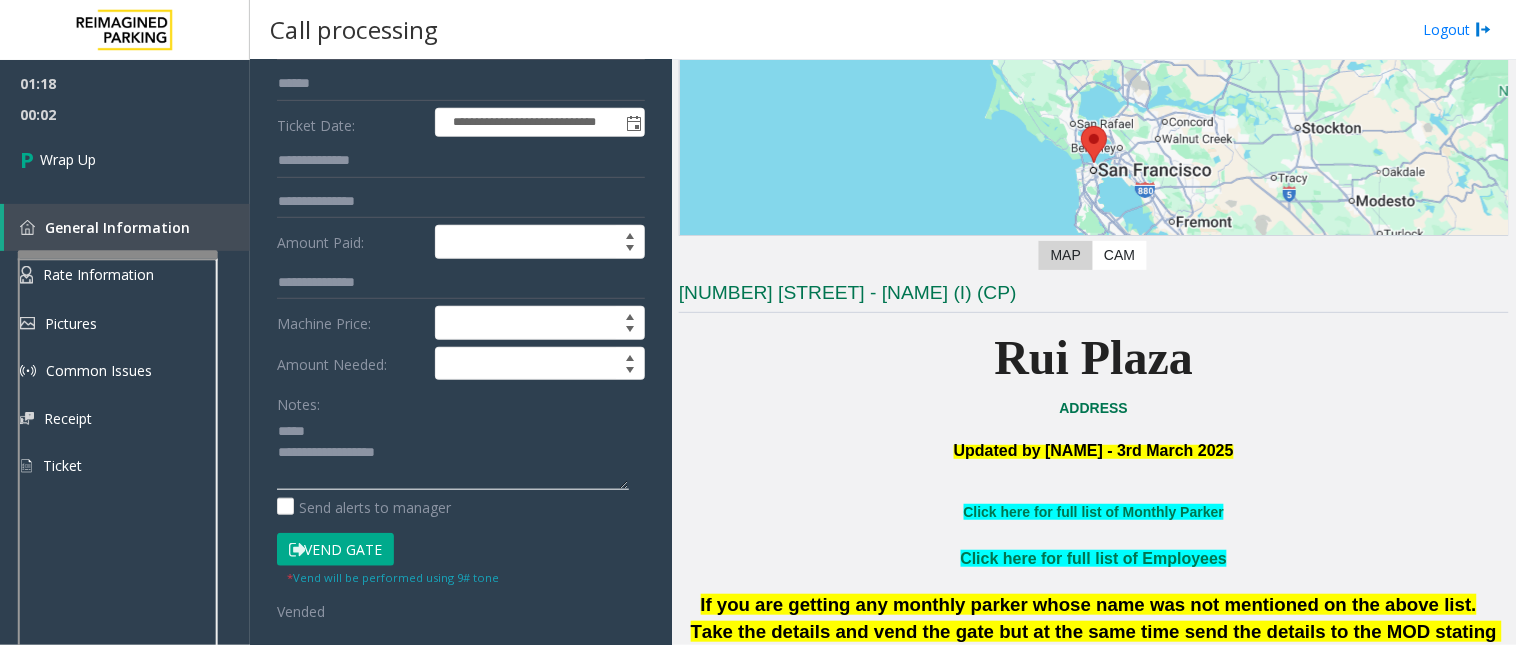click 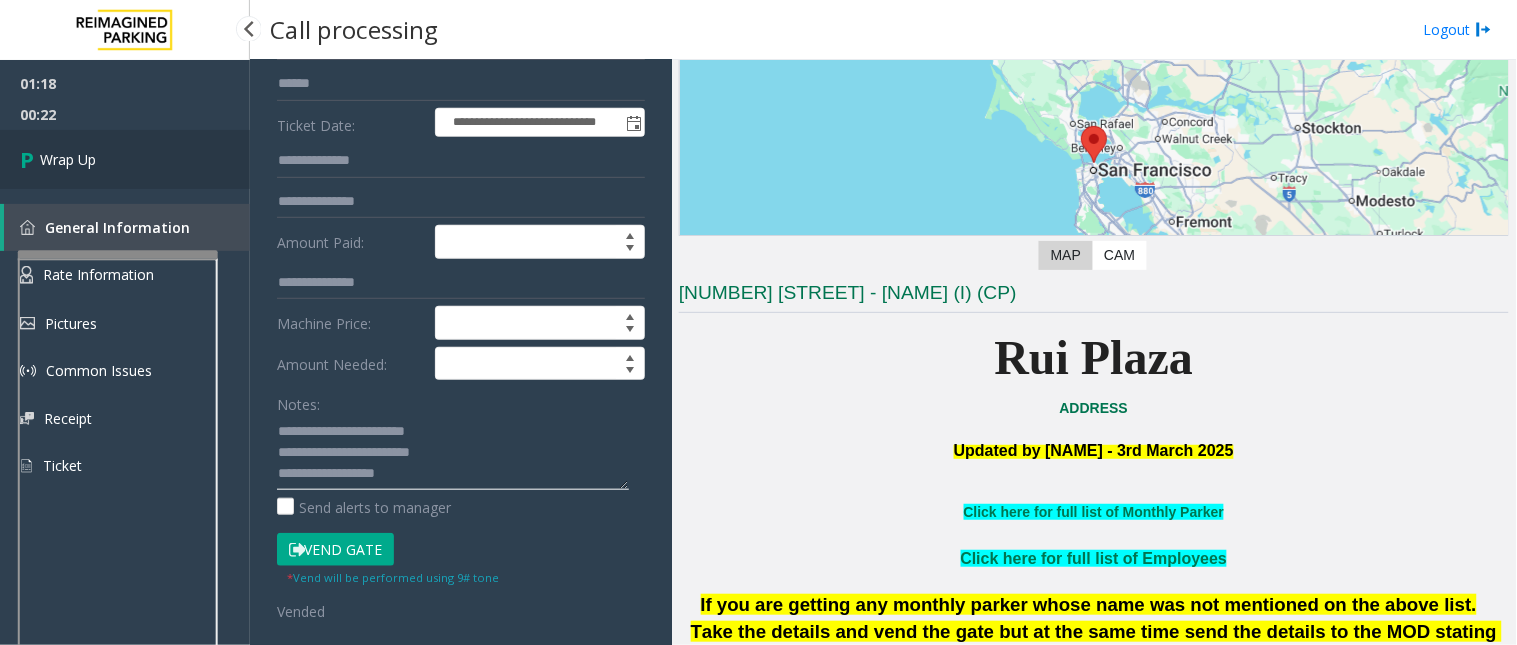 type on "**********" 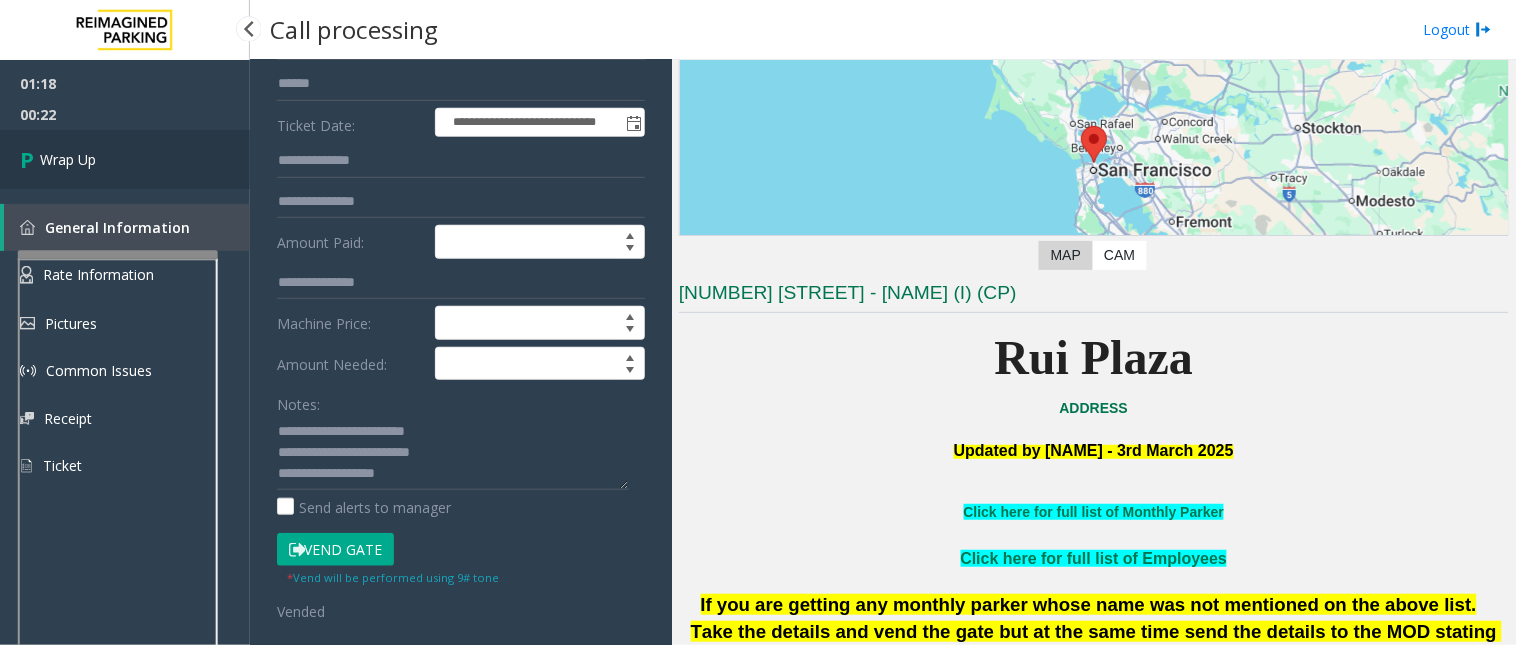 click on "Wrap Up" at bounding box center [125, 159] 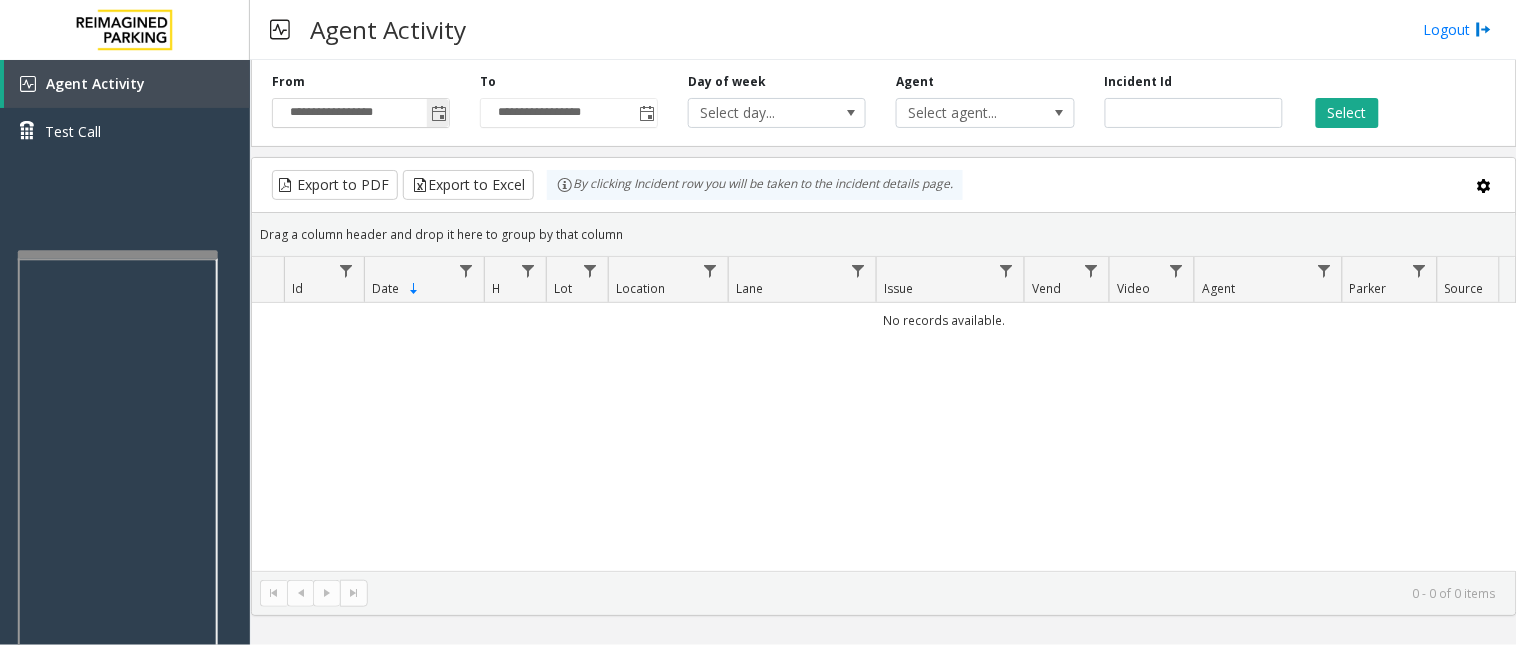 click 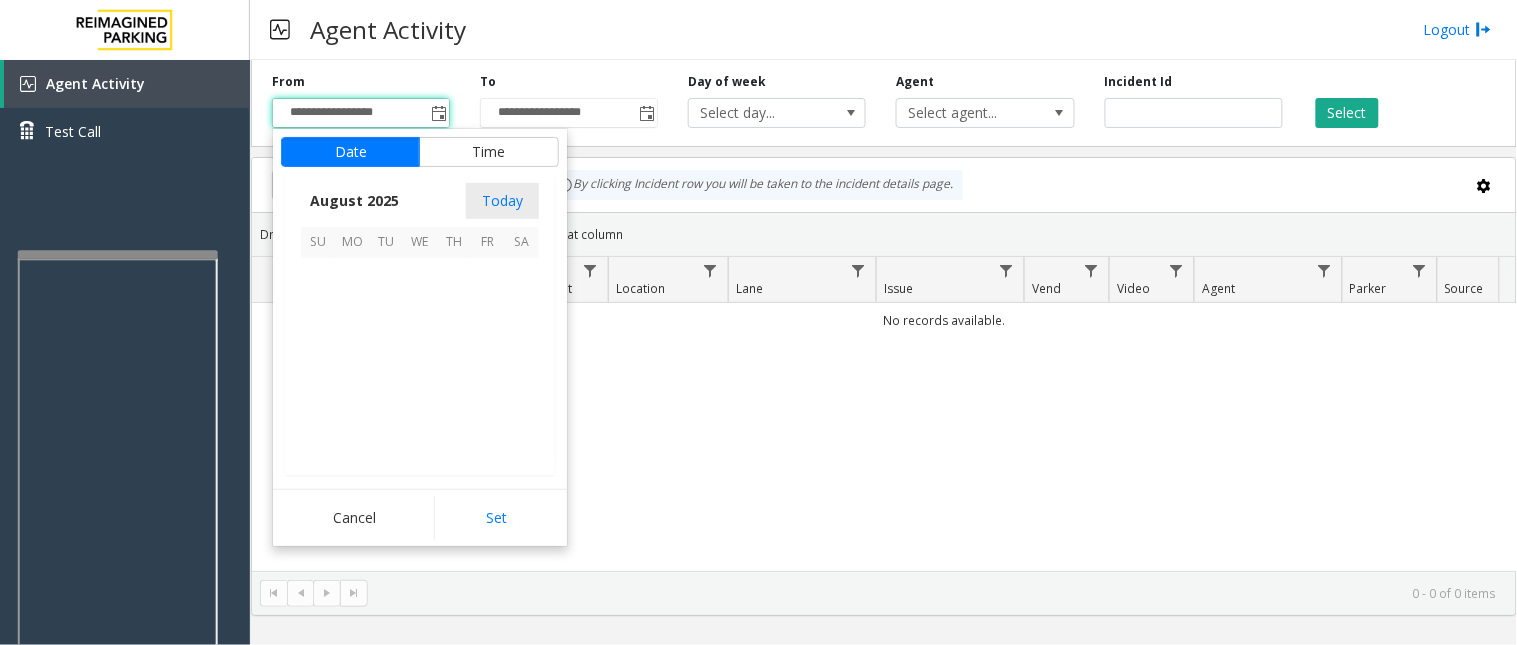 scroll, scrollTop: 358592, scrollLeft: 0, axis: vertical 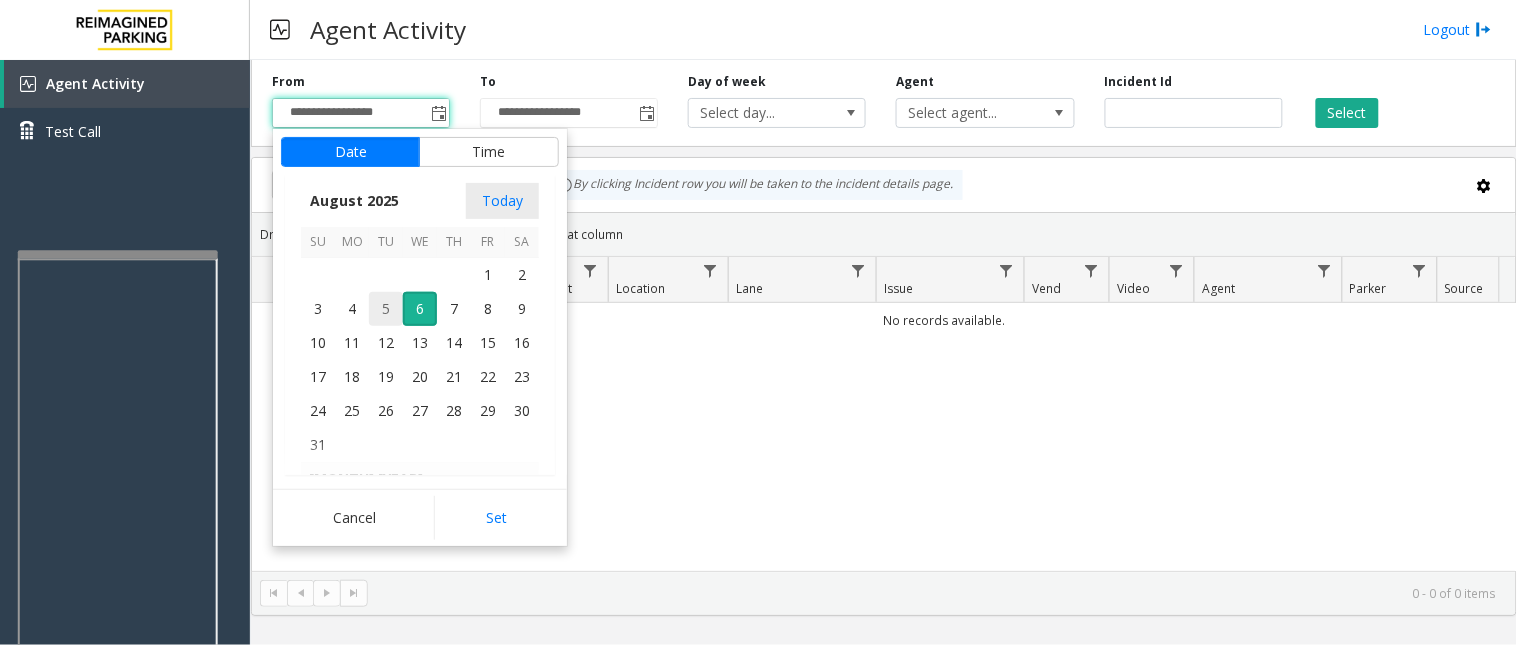 click on "5" at bounding box center [386, 309] 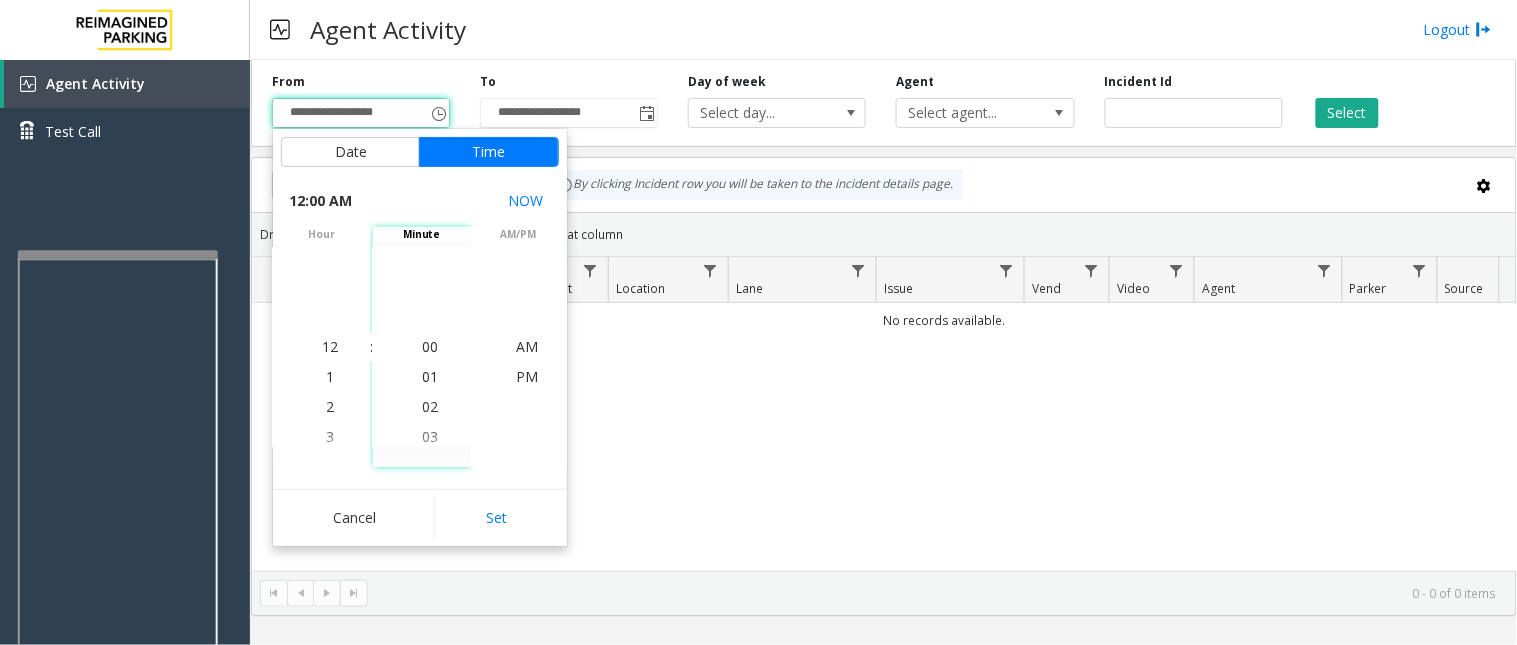 click on "Set" 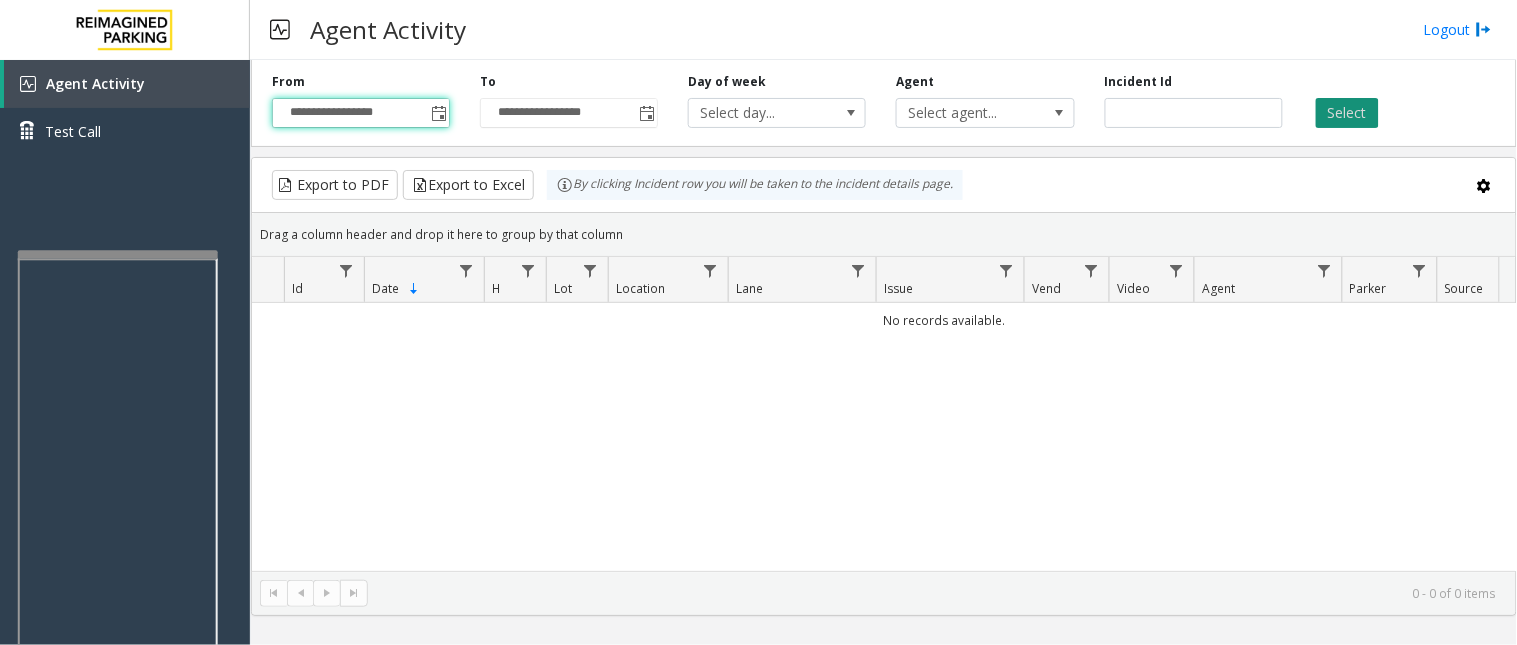 click on "Select" 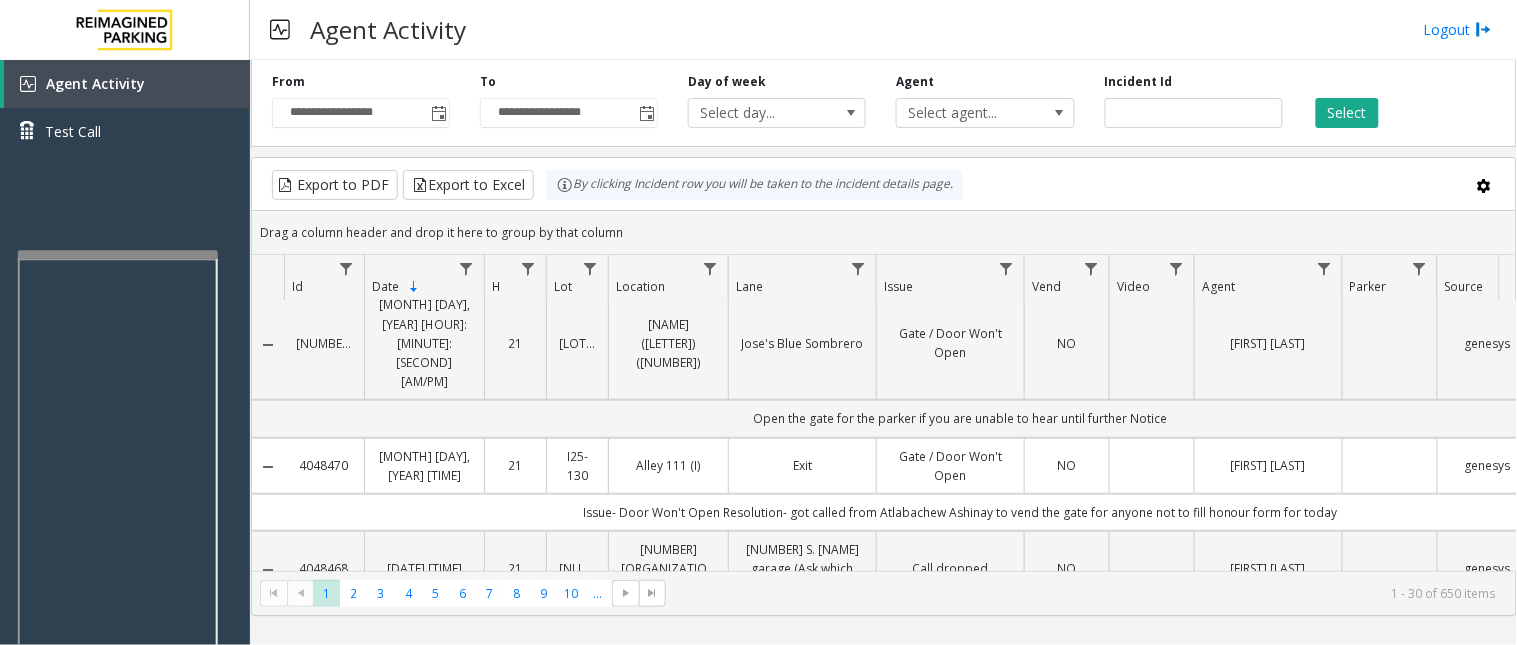 scroll, scrollTop: 222, scrollLeft: 0, axis: vertical 